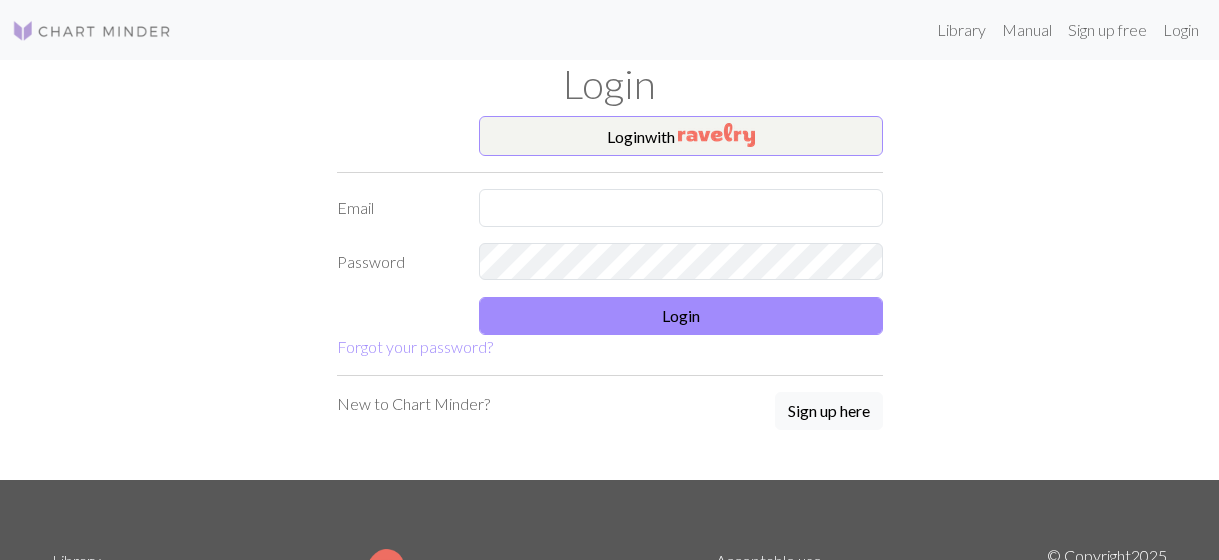 scroll, scrollTop: 0, scrollLeft: 0, axis: both 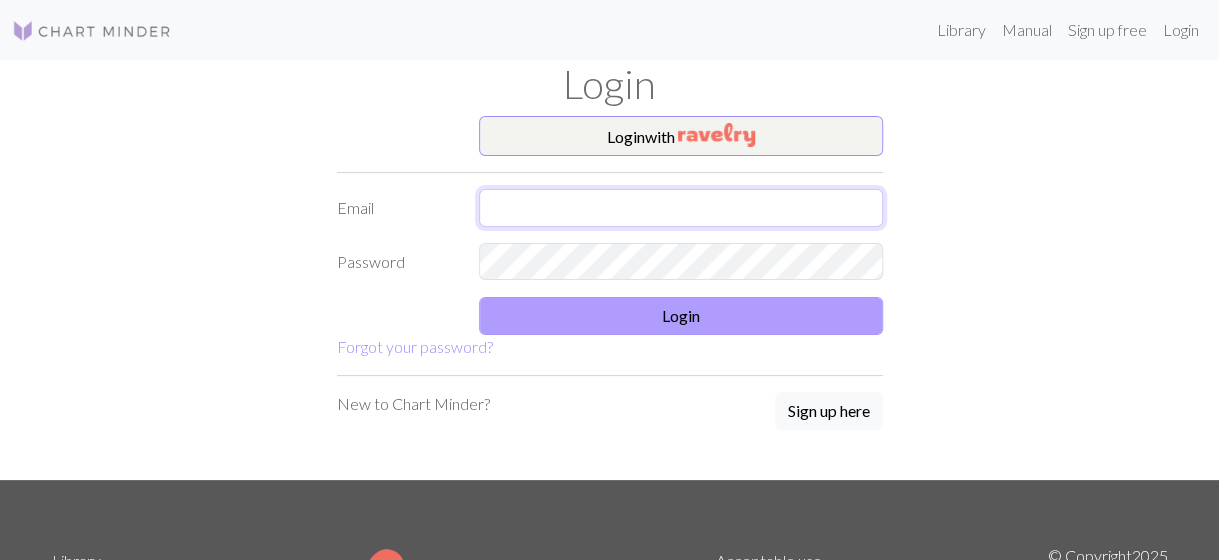 type on "[EMAIL_ADDRESS][DOMAIN_NAME]" 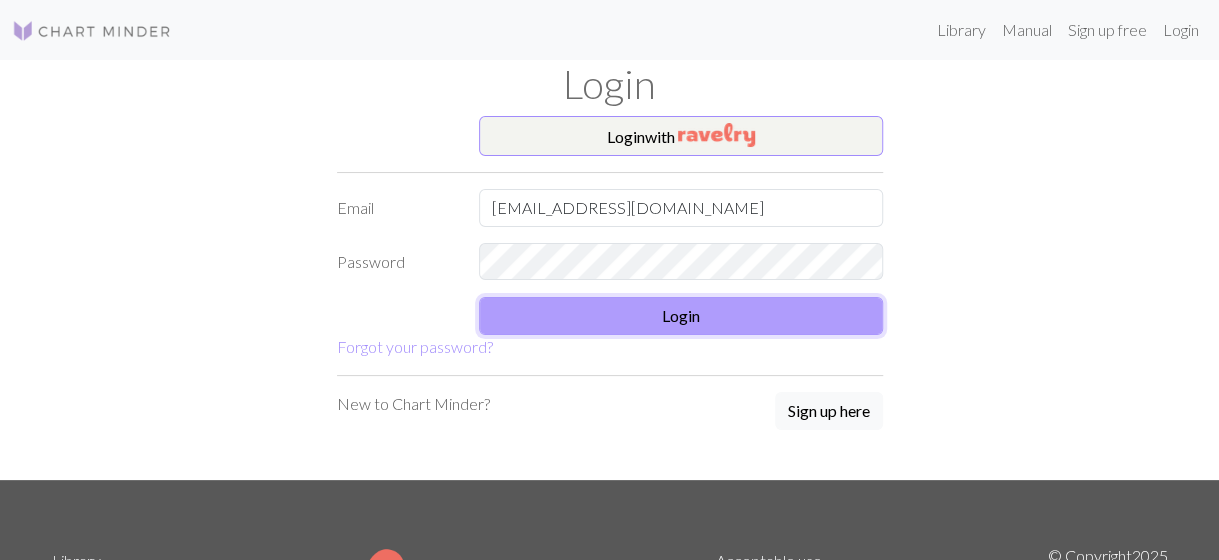 click on "Login" at bounding box center [681, 316] 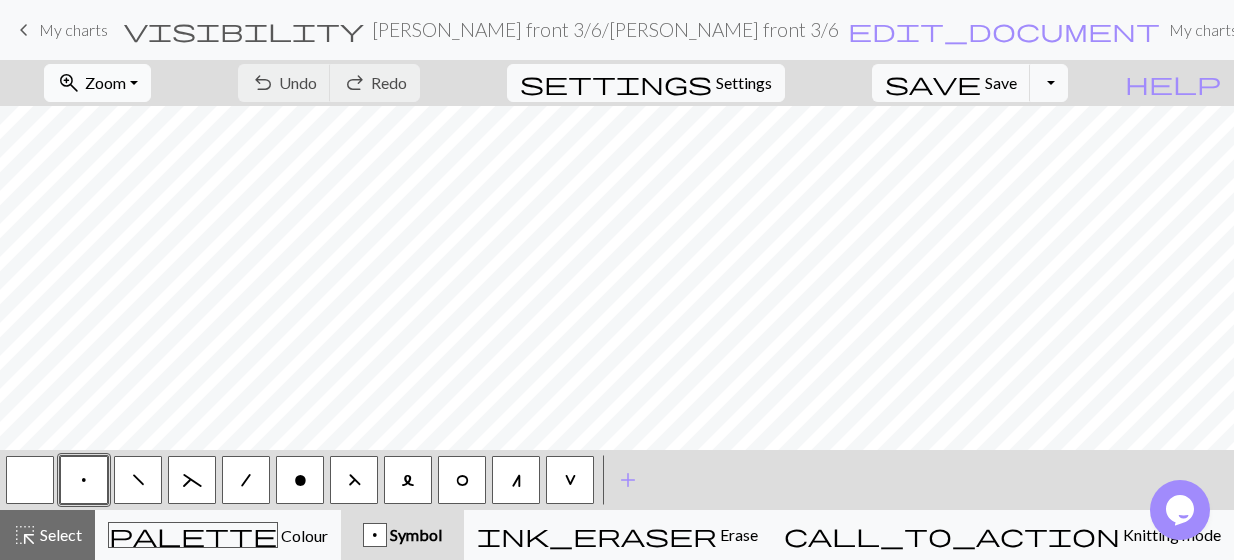 click on "zoom_in Zoom Zoom" at bounding box center (97, 83) 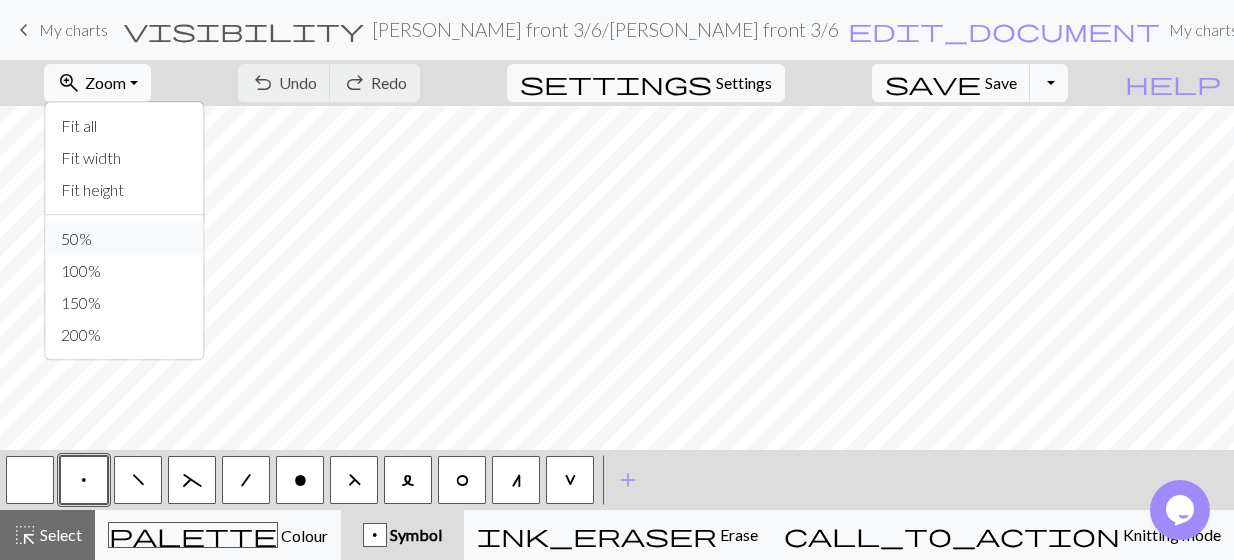 click on "50%" at bounding box center [124, 239] 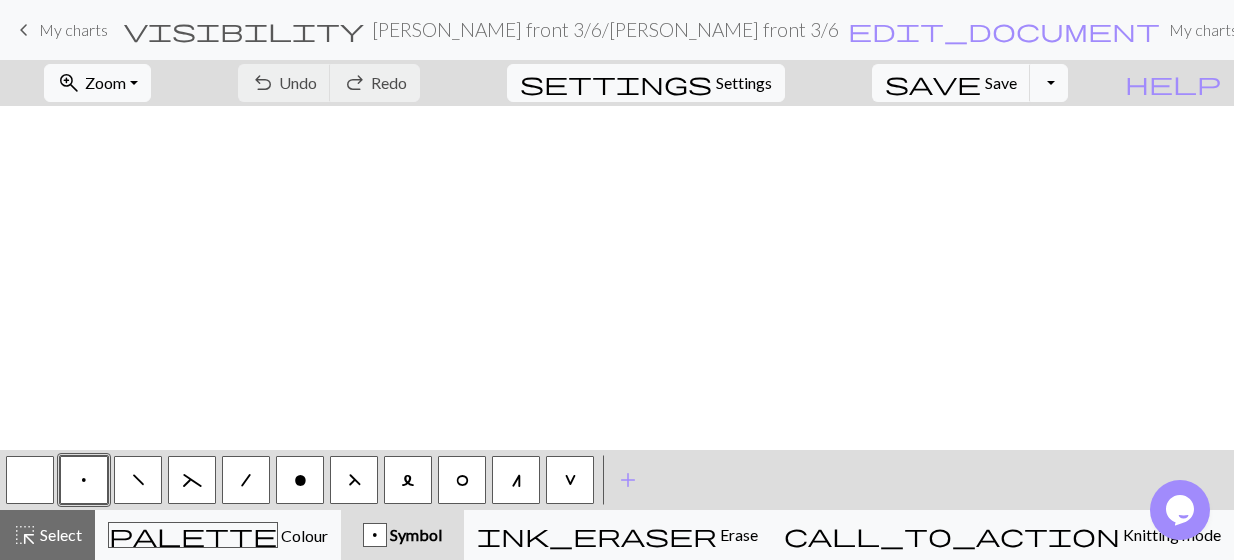 scroll, scrollTop: 660, scrollLeft: 0, axis: vertical 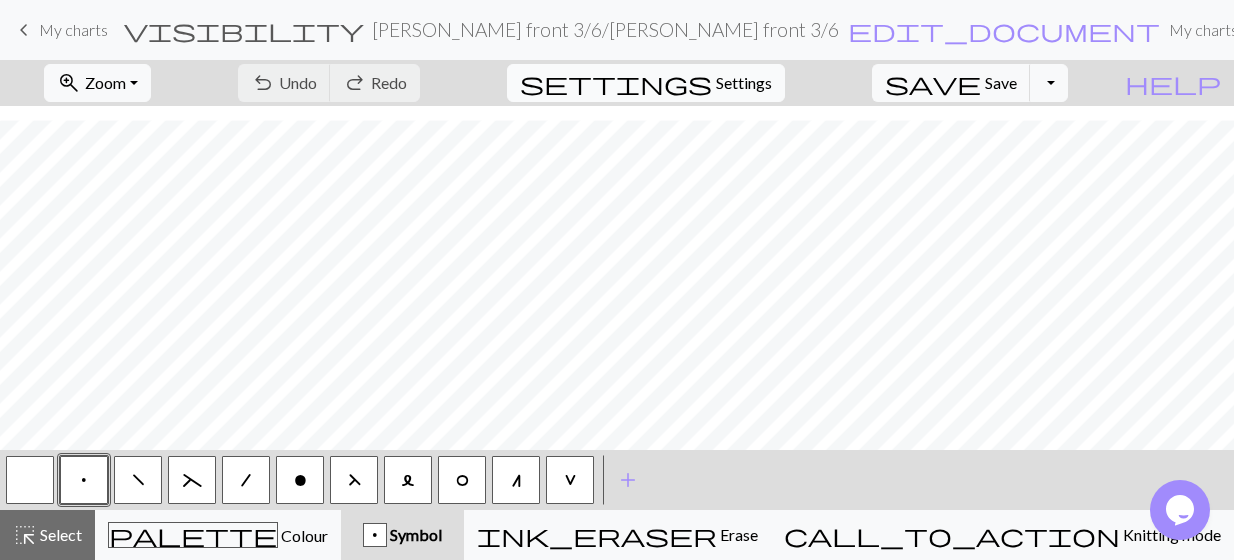 click on "Settings" at bounding box center [744, 83] 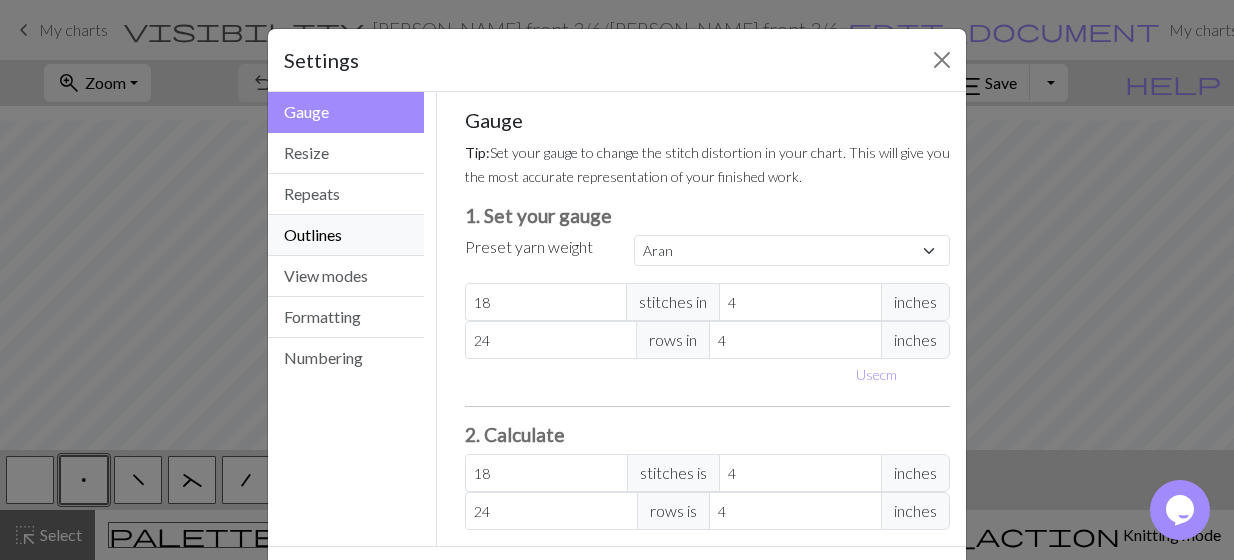 click on "Outlines" at bounding box center (346, 235) 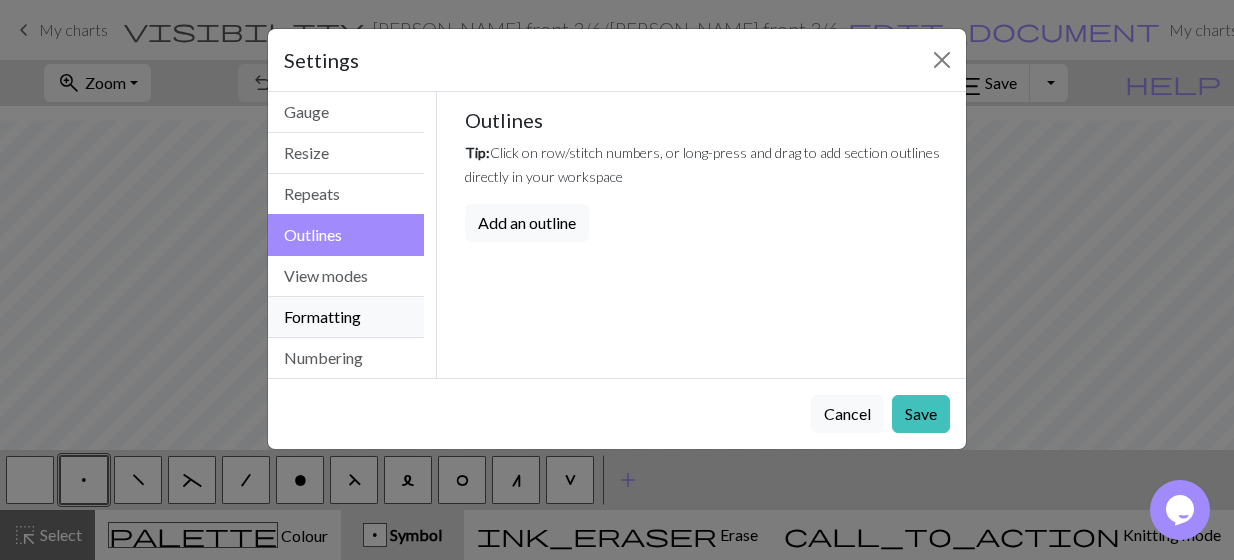 click on "Formatting" at bounding box center (346, 317) 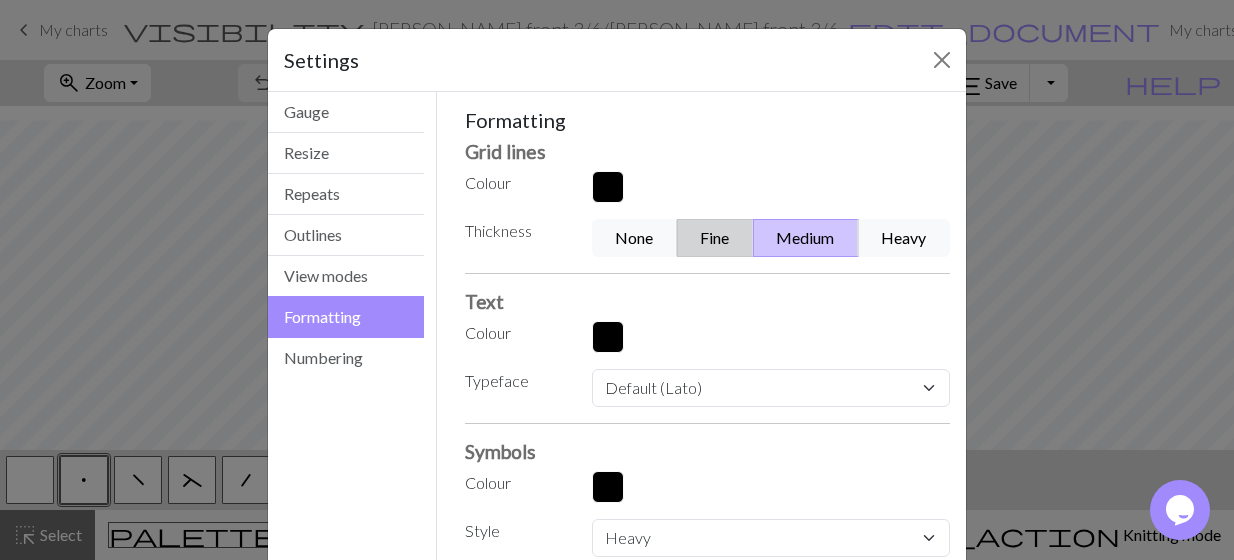 click on "Fine" at bounding box center (715, 238) 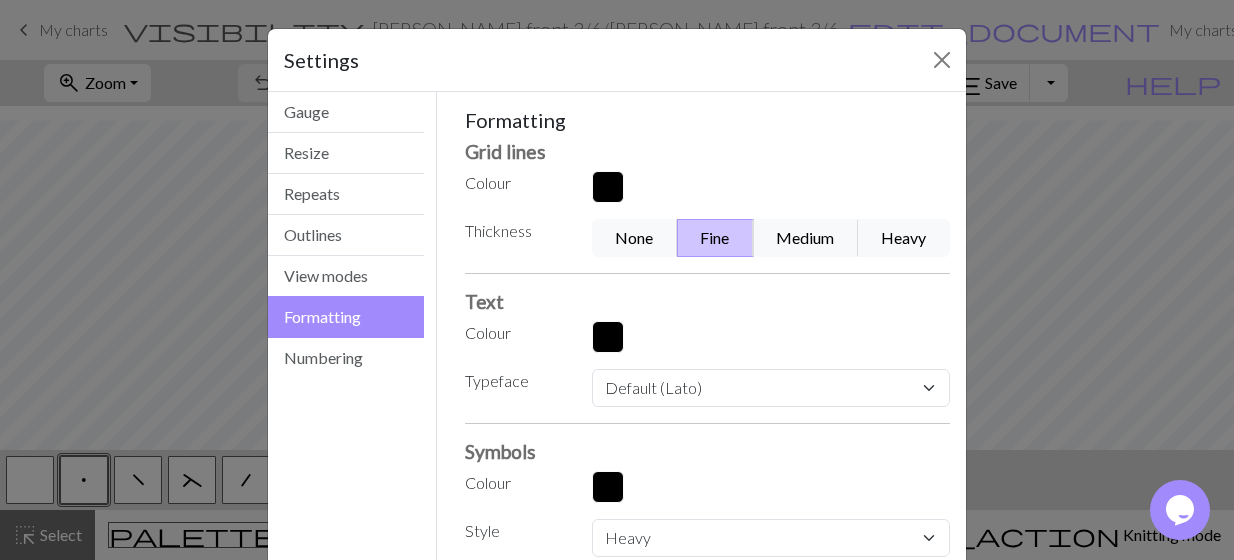 scroll, scrollTop: 124, scrollLeft: 0, axis: vertical 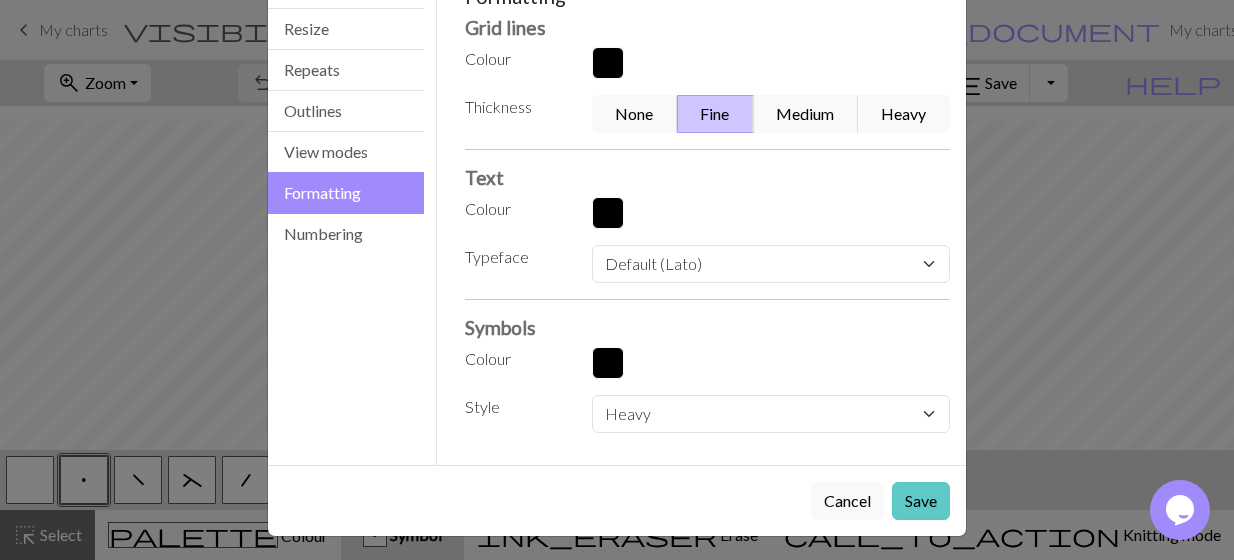 click on "Save" at bounding box center [921, 501] 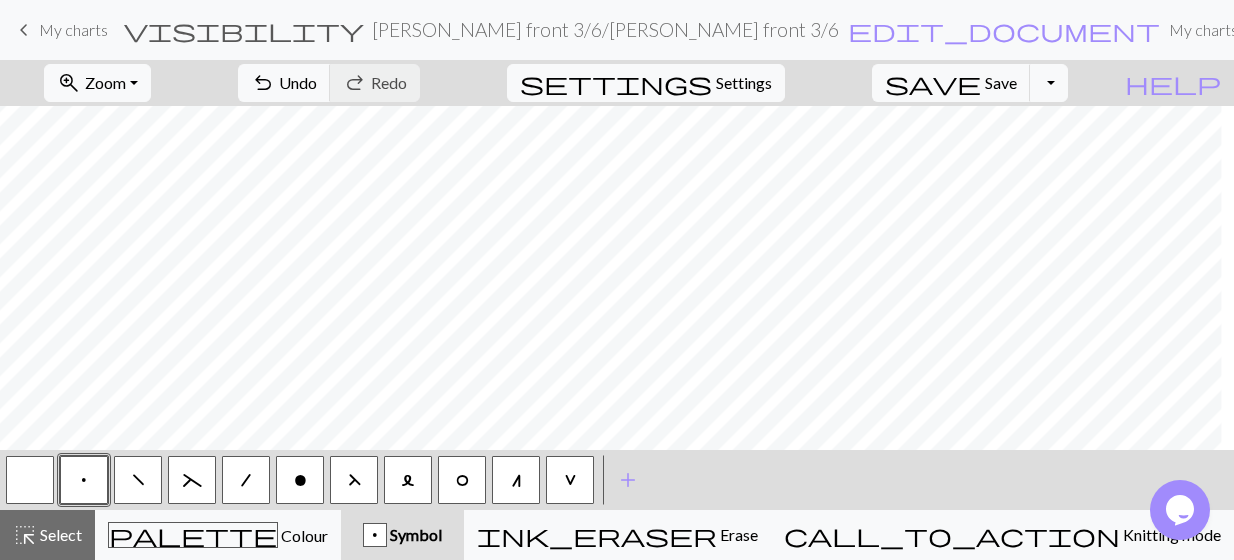scroll, scrollTop: 574, scrollLeft: 35, axis: both 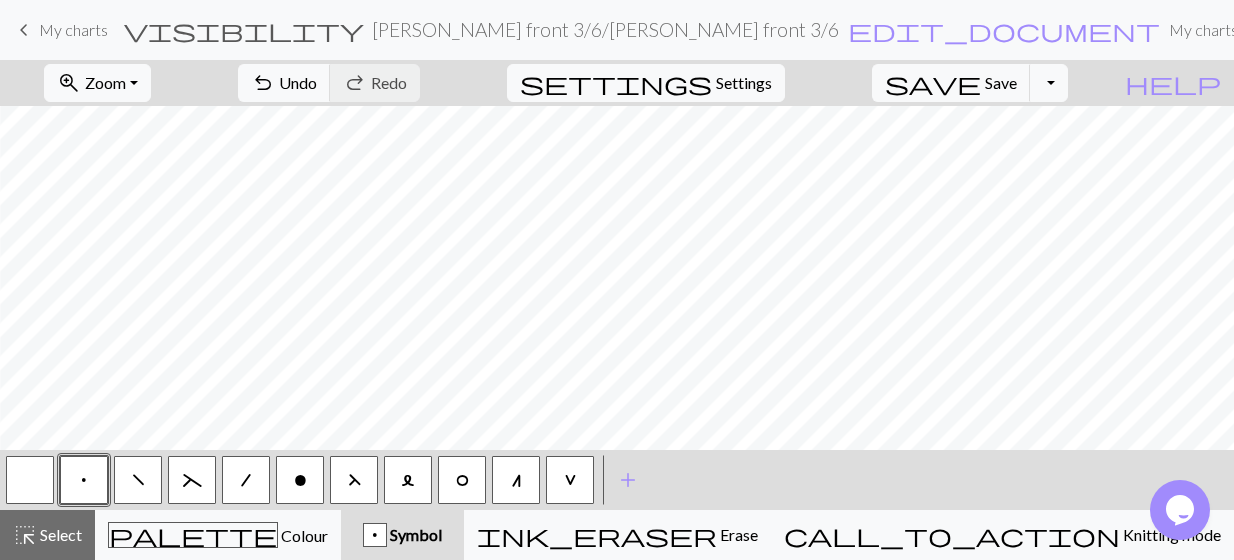 click on "o" at bounding box center (300, 481) 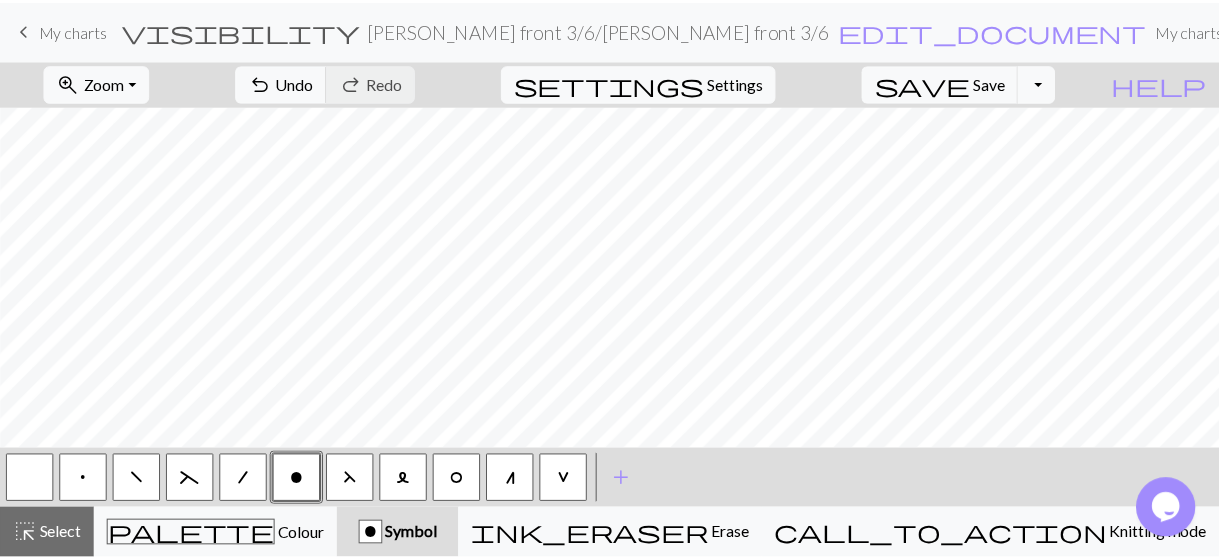 scroll, scrollTop: 352, scrollLeft: 35, axis: both 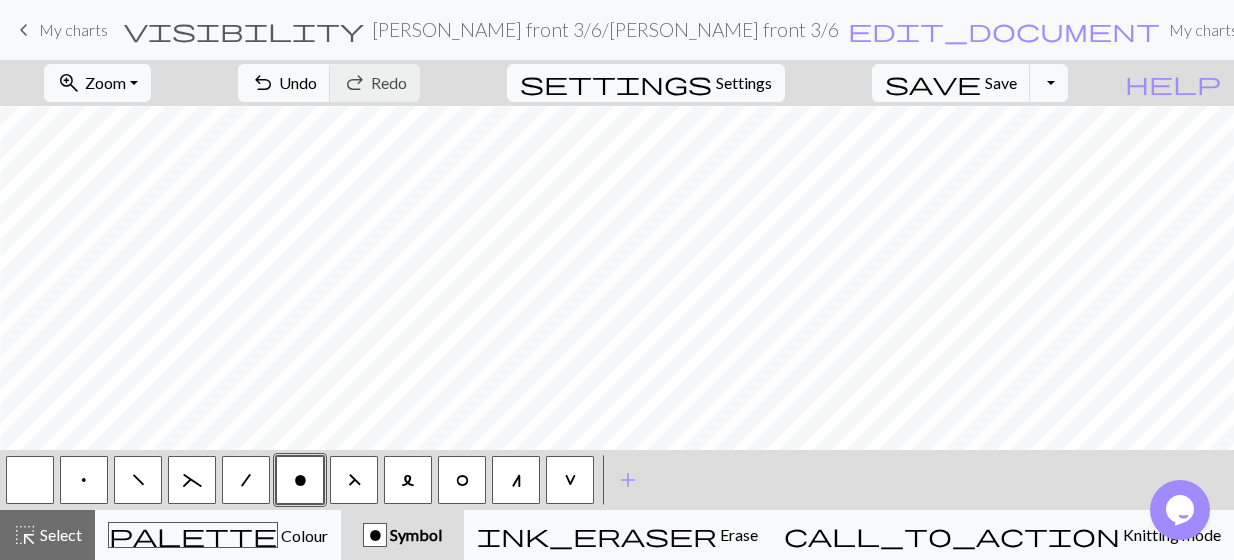 click on "keyboard_arrow_left" at bounding box center (24, 30) 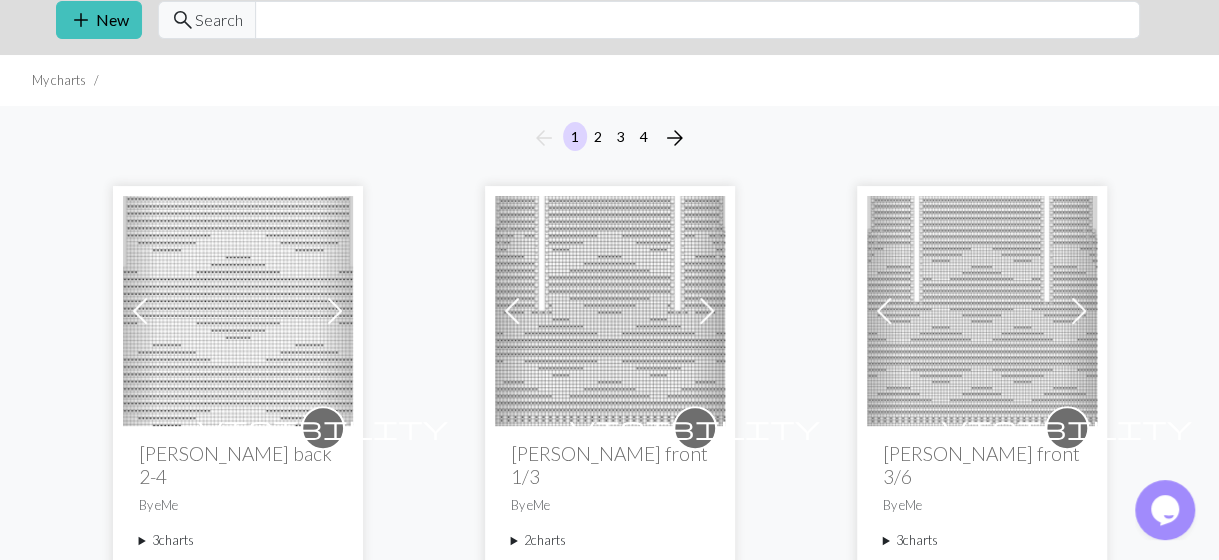 scroll, scrollTop: 72, scrollLeft: 0, axis: vertical 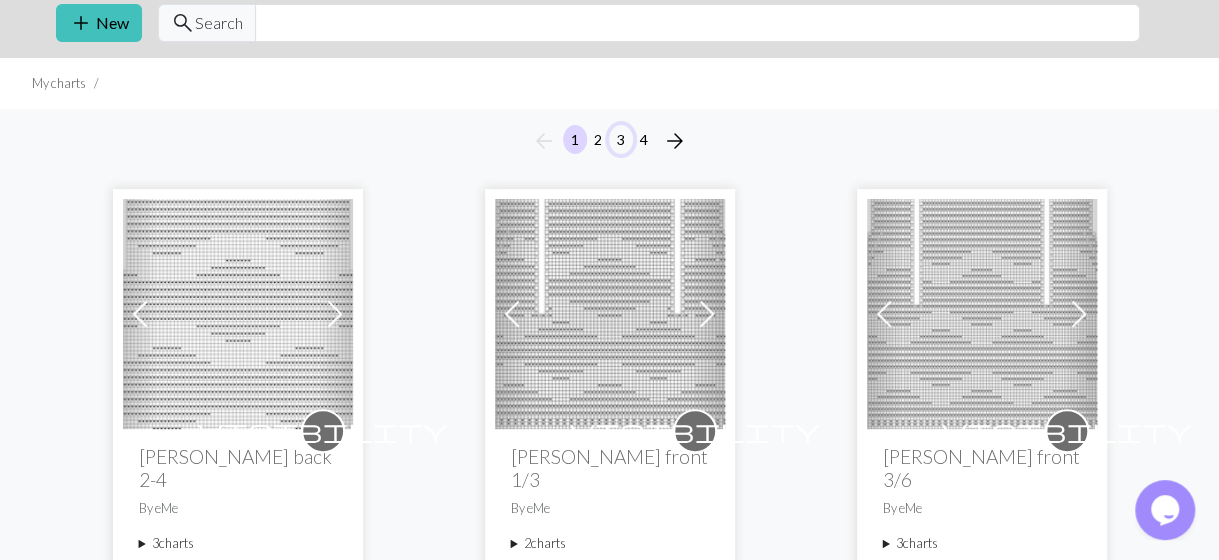 click on "3" at bounding box center [621, 139] 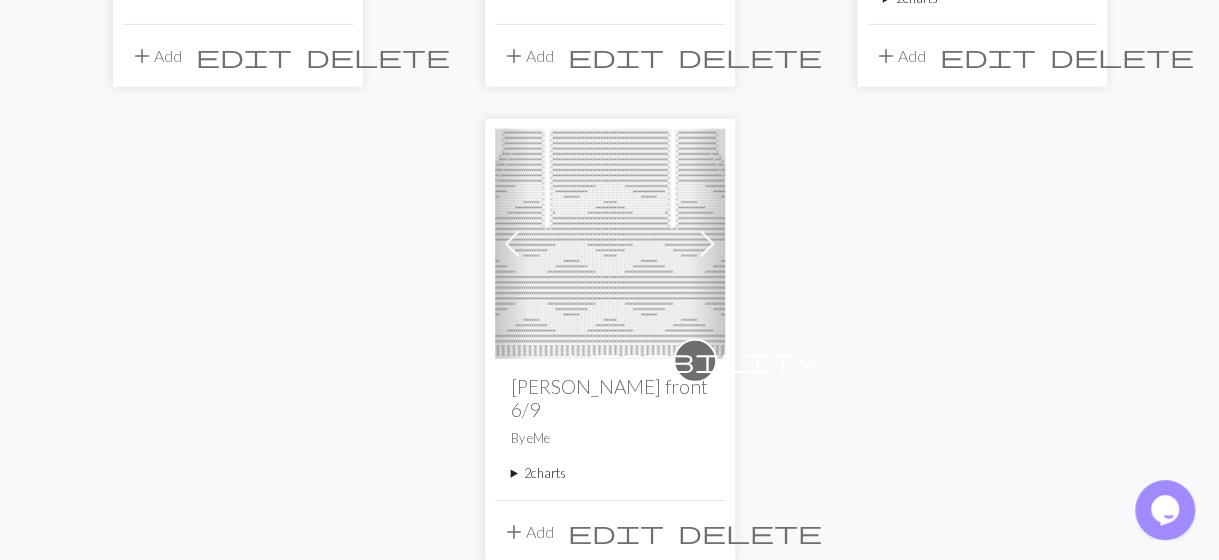 scroll, scrollTop: 2501, scrollLeft: 0, axis: vertical 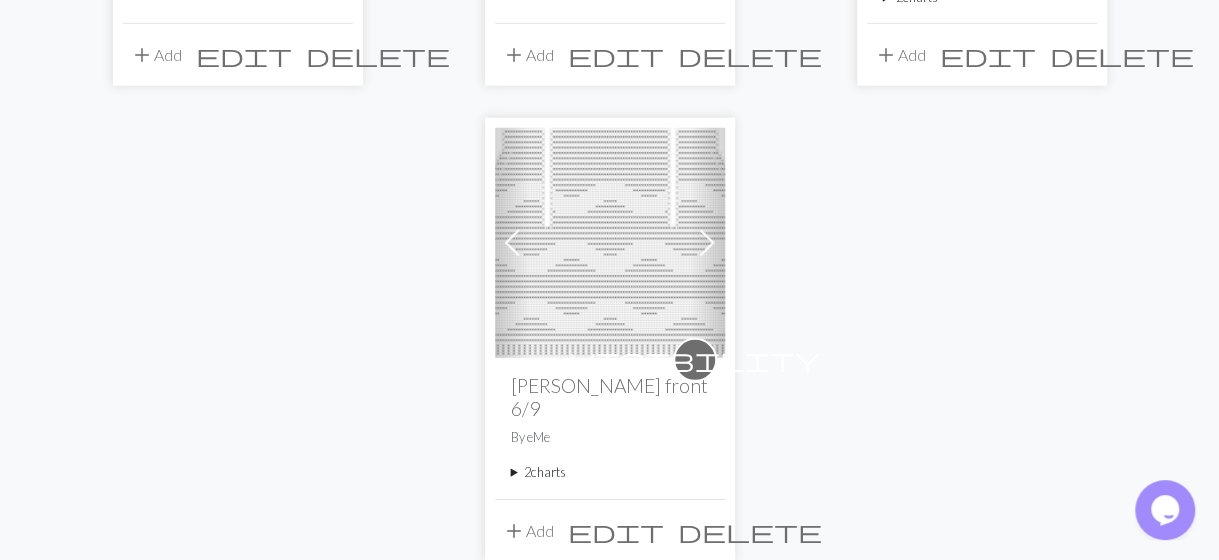 click on "2  charts" at bounding box center (610, 472) 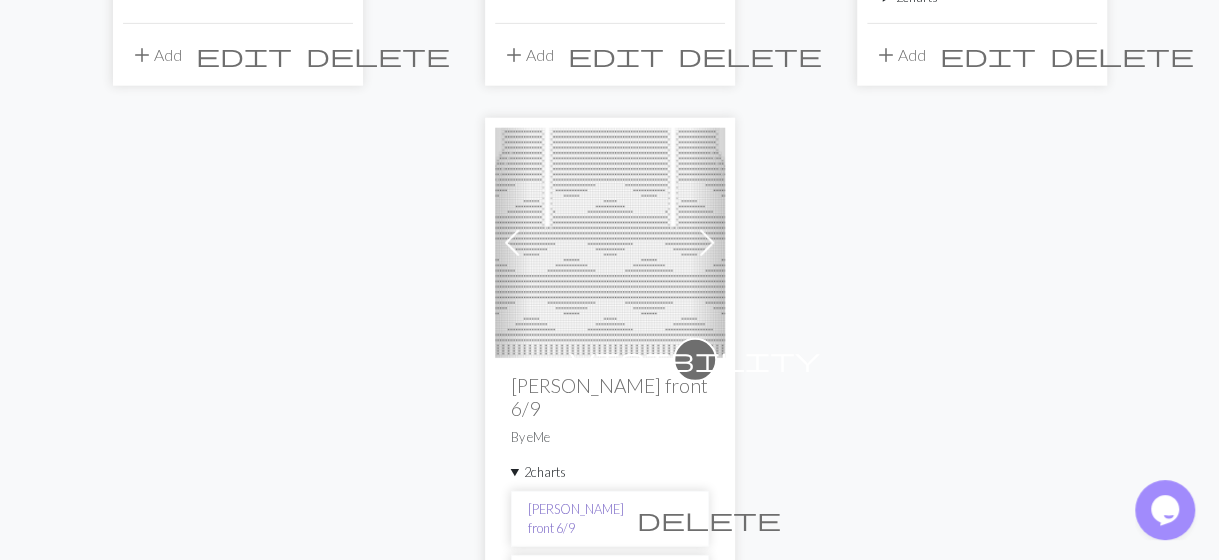 click on "[PERSON_NAME] front 6/9" at bounding box center (576, 519) 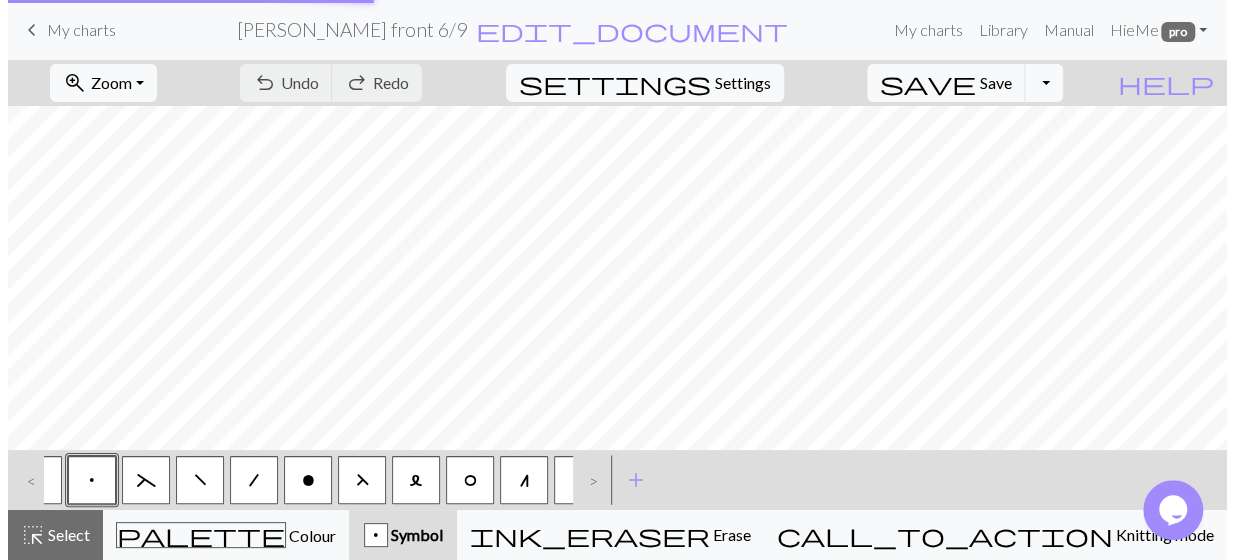 scroll, scrollTop: 0, scrollLeft: 0, axis: both 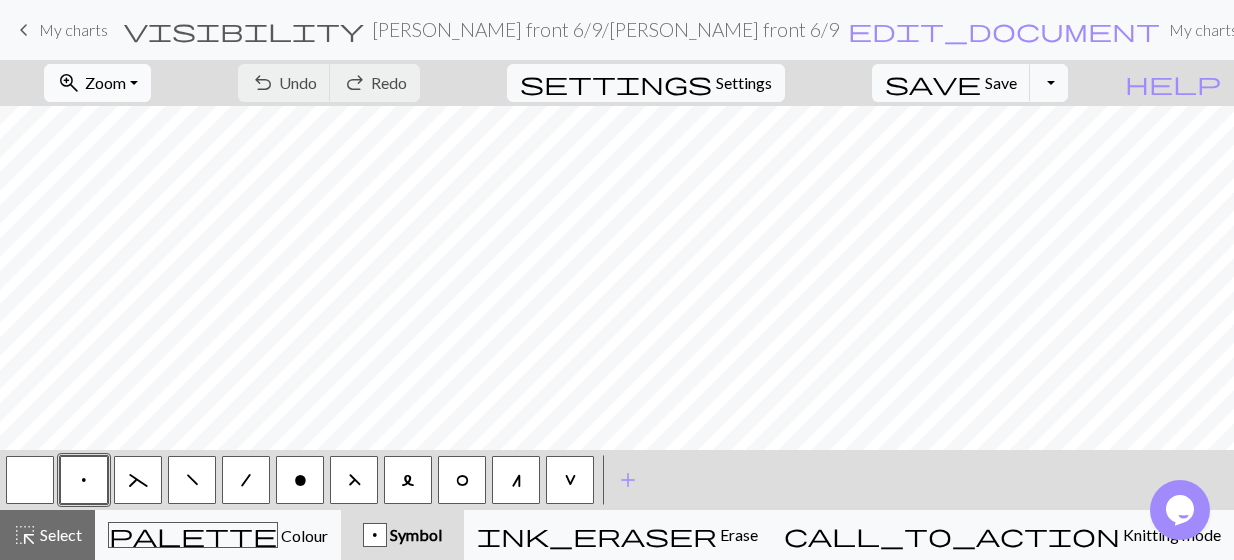 click on "zoom_in Zoom Zoom" at bounding box center [97, 83] 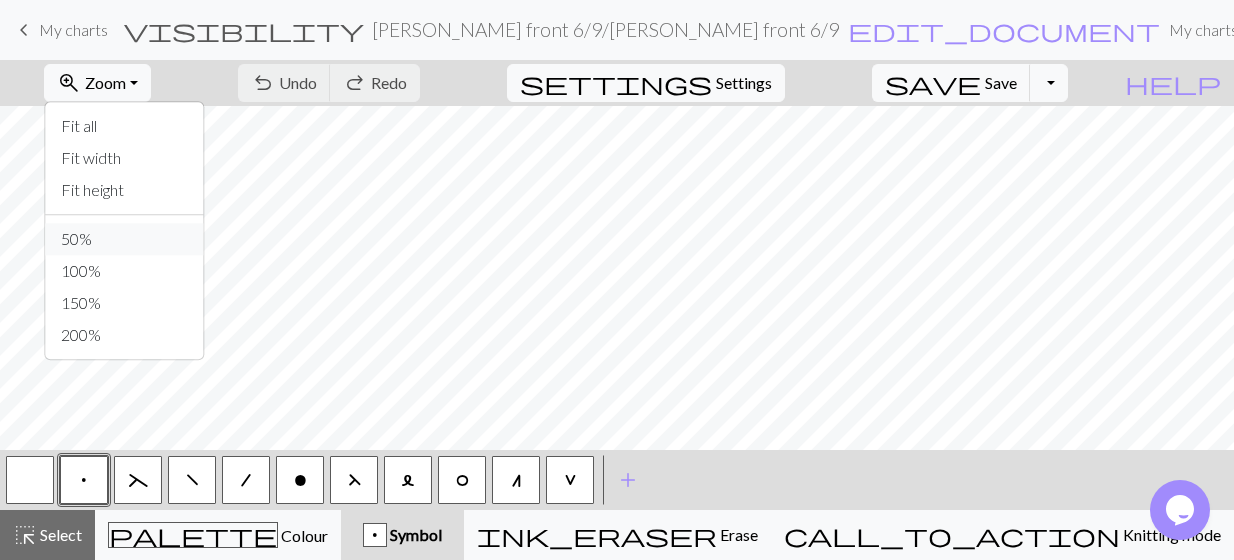 click on "50%" at bounding box center [124, 239] 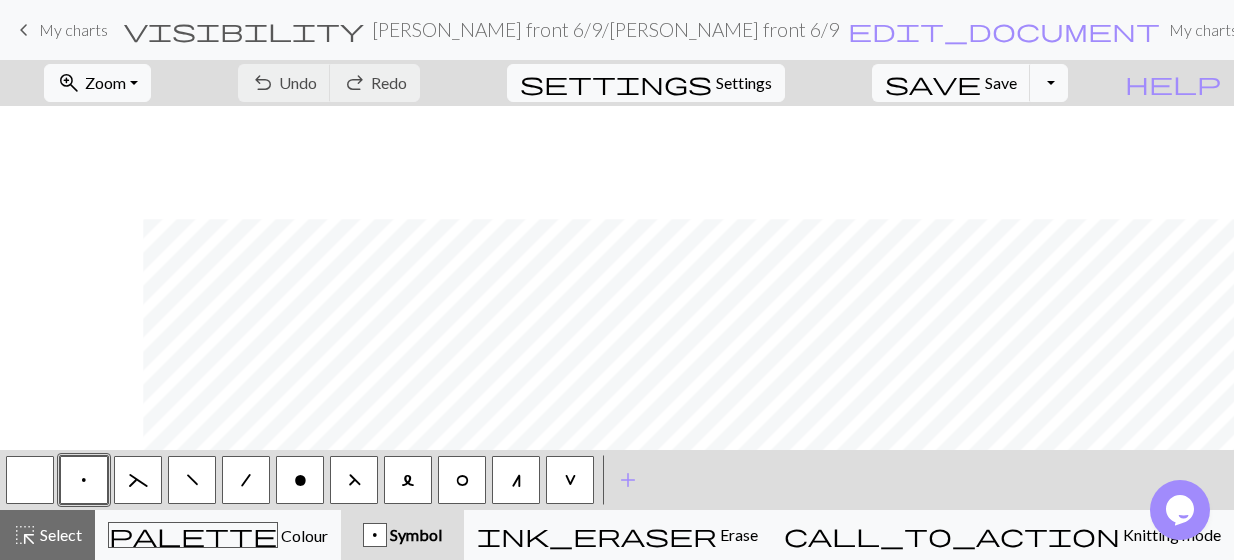scroll, scrollTop: 113, scrollLeft: 143, axis: both 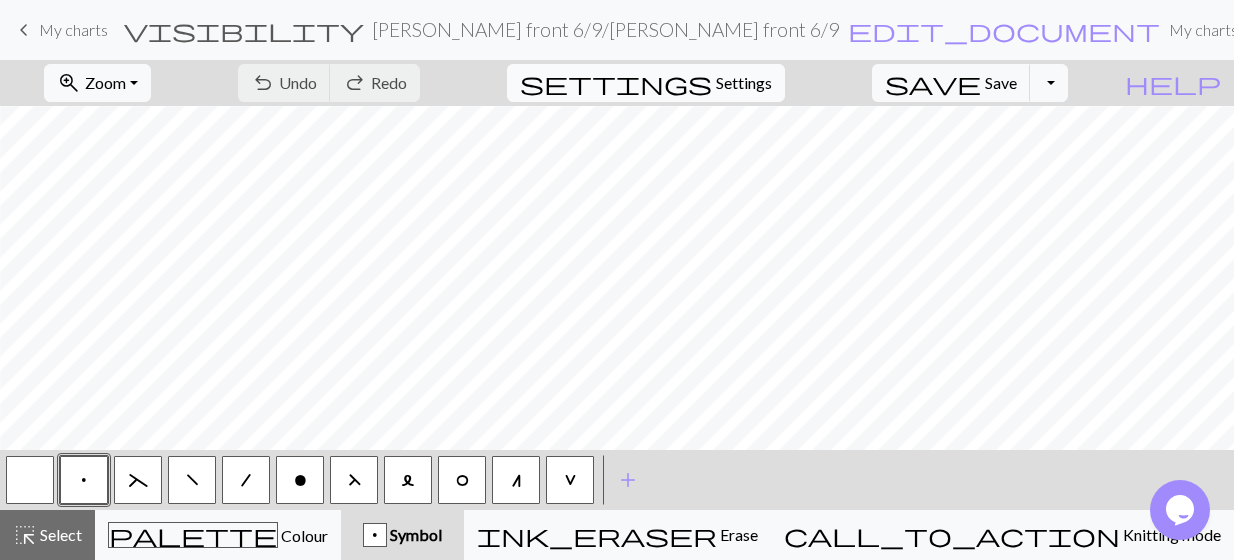 click on "Settings" at bounding box center (744, 83) 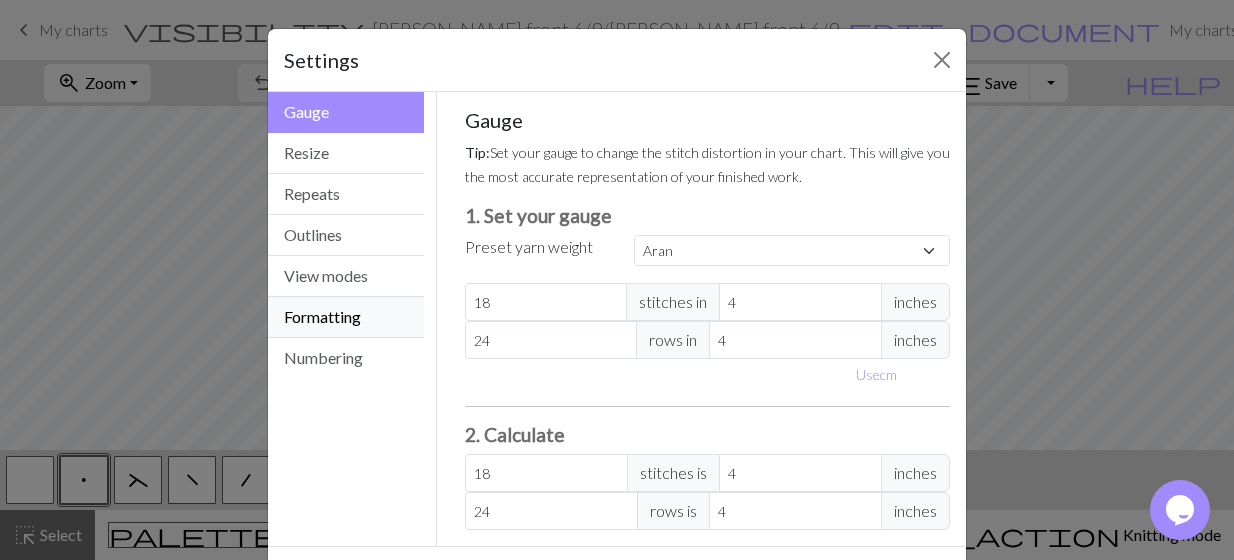 click on "Formatting" at bounding box center (346, 317) 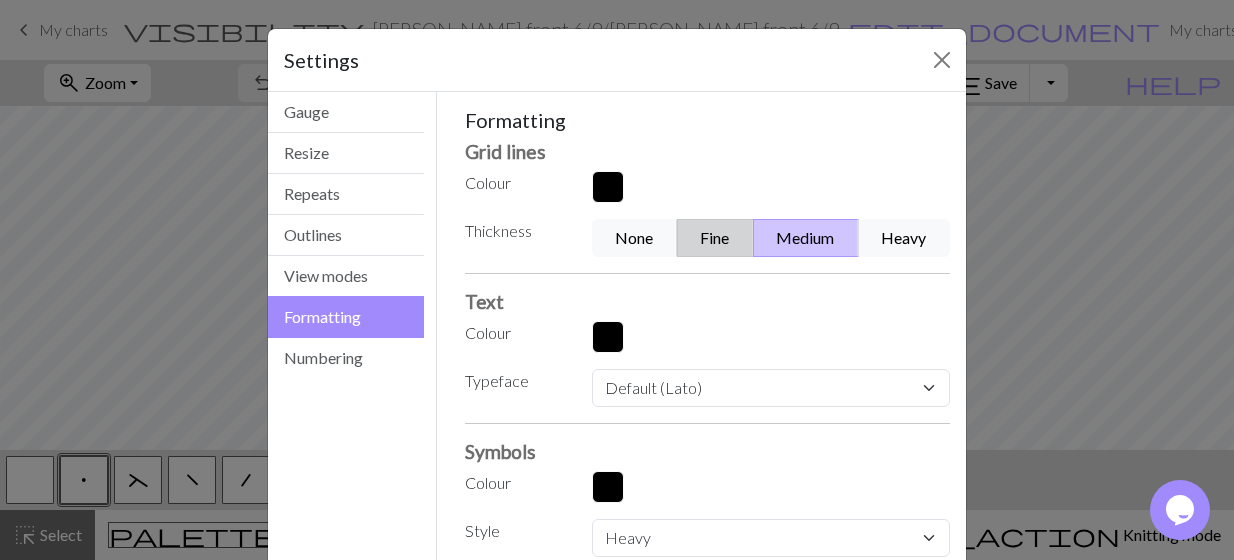 click on "Fine" at bounding box center (715, 238) 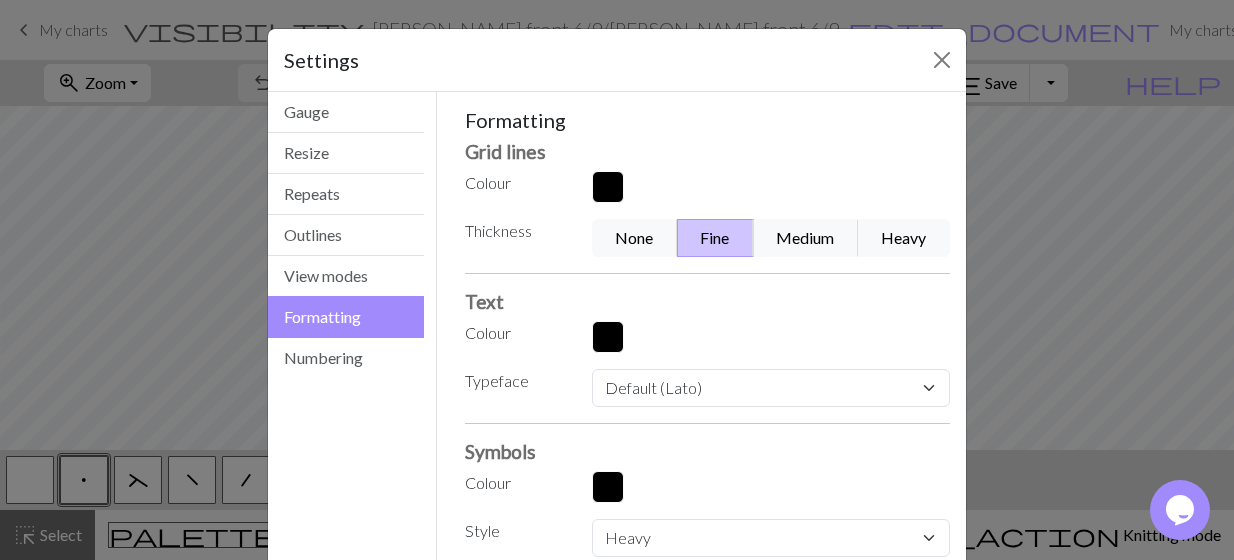 scroll, scrollTop: 124, scrollLeft: 0, axis: vertical 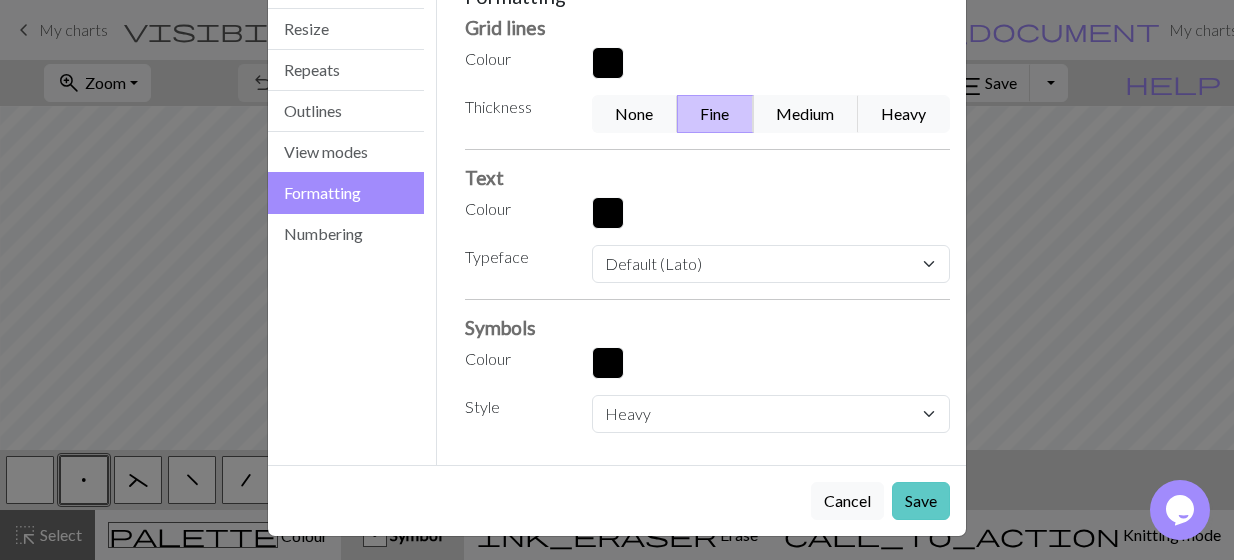 click on "Save" at bounding box center [921, 501] 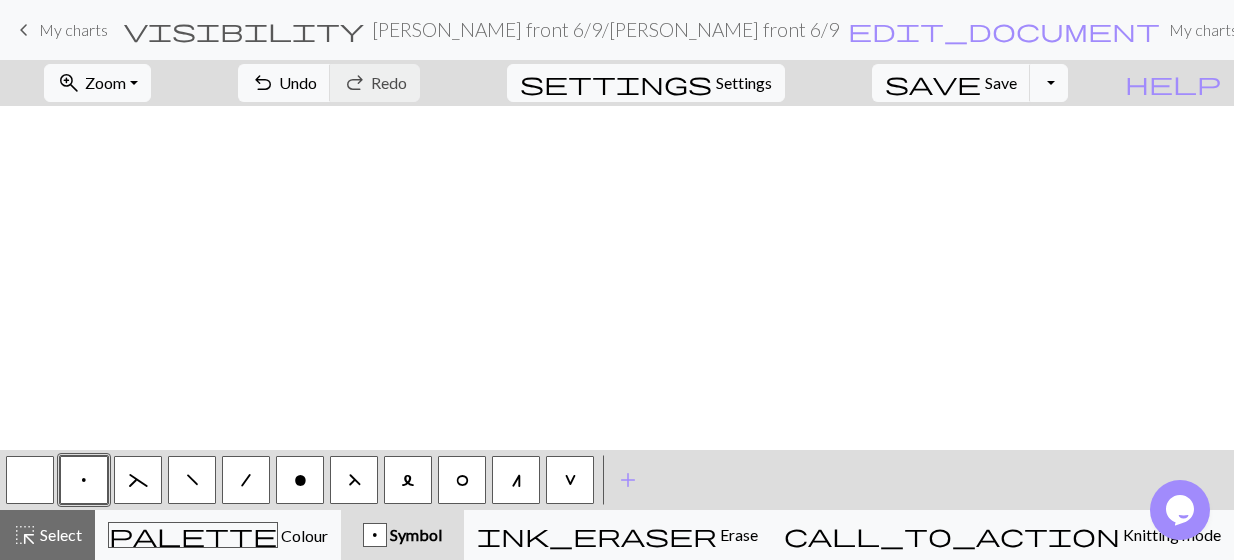 scroll, scrollTop: 760, scrollLeft: 143, axis: both 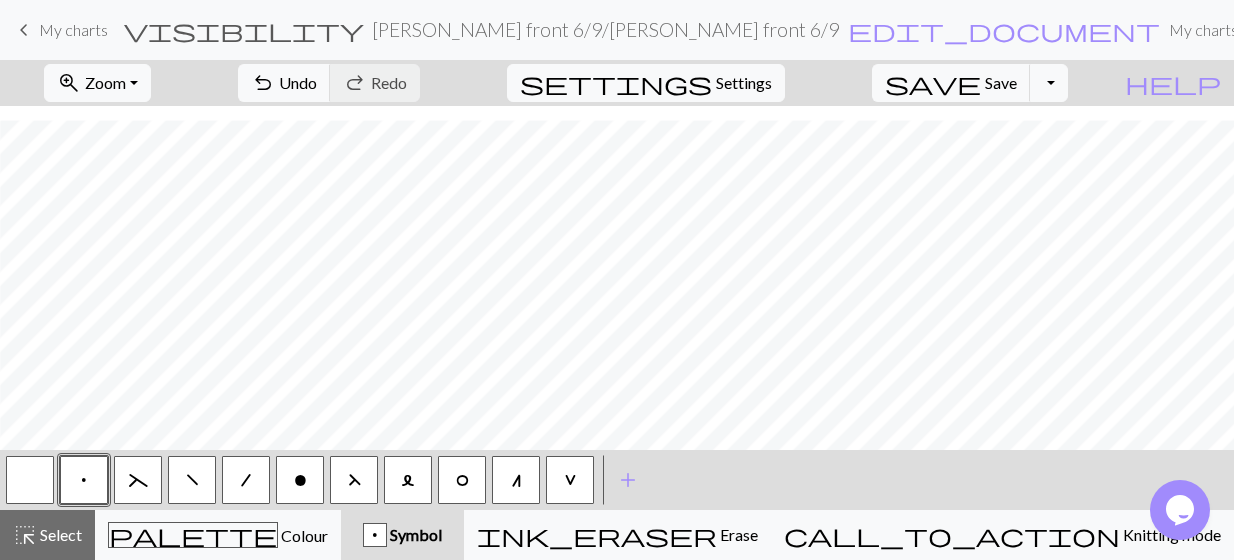 click on "o" at bounding box center (300, 481) 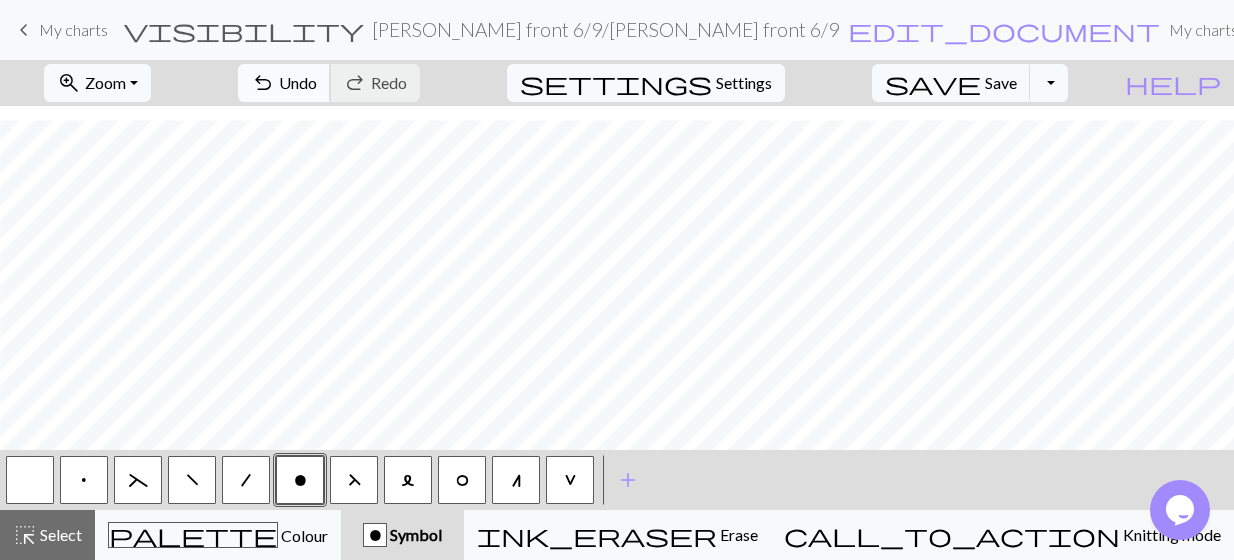 click on "Undo" at bounding box center (298, 82) 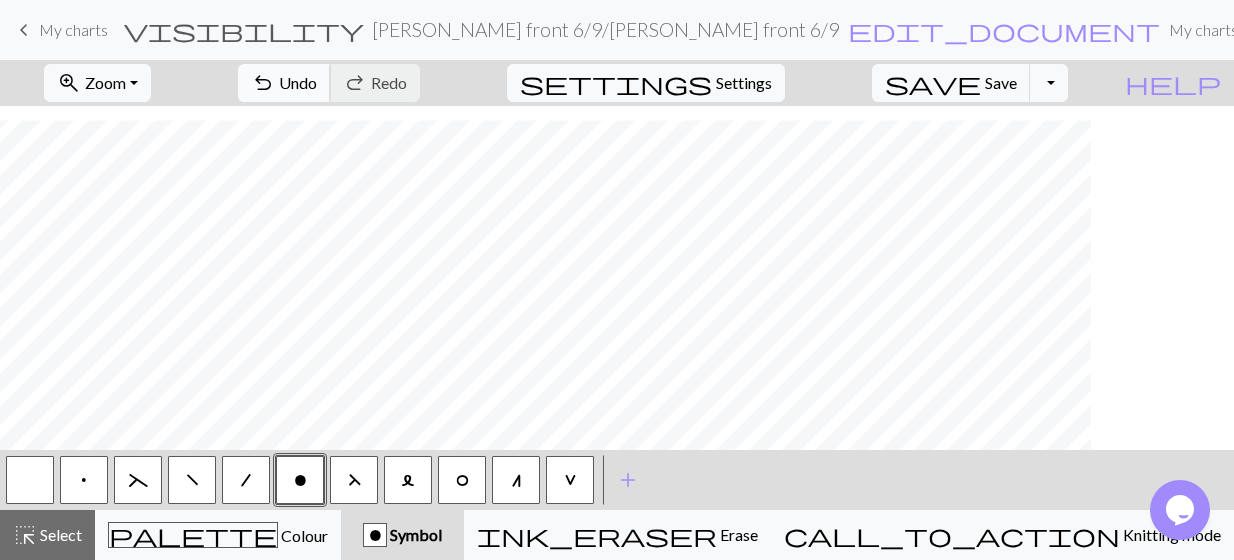 scroll, scrollTop: 760, scrollLeft: 0, axis: vertical 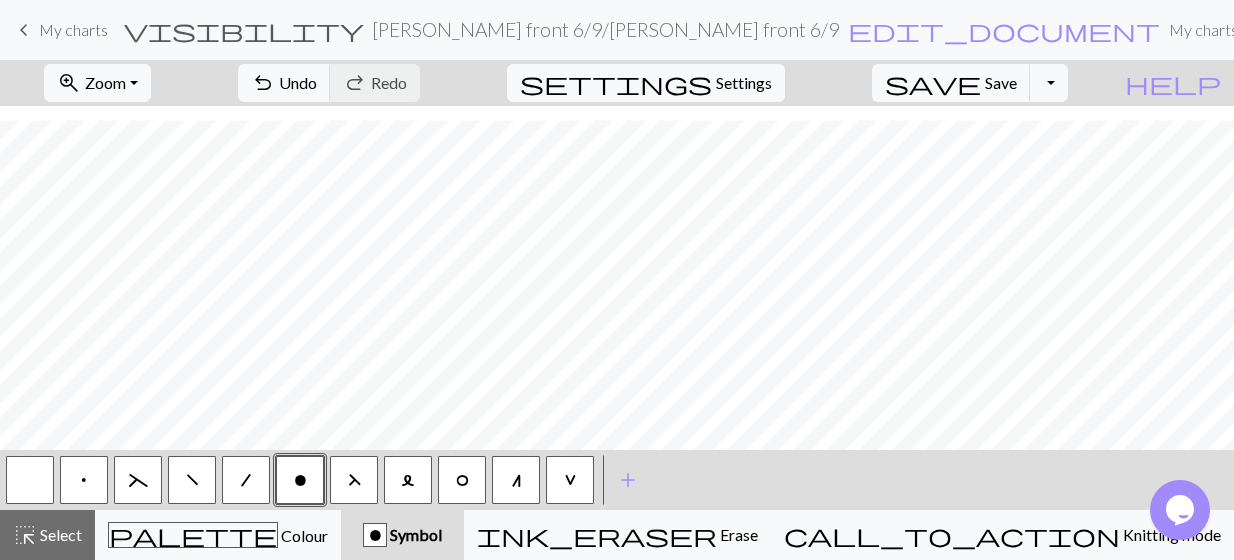 click on "visibility NORA front 6/9  /  NORA front 6/9 edit_document Edit settings" at bounding box center (642, 29) 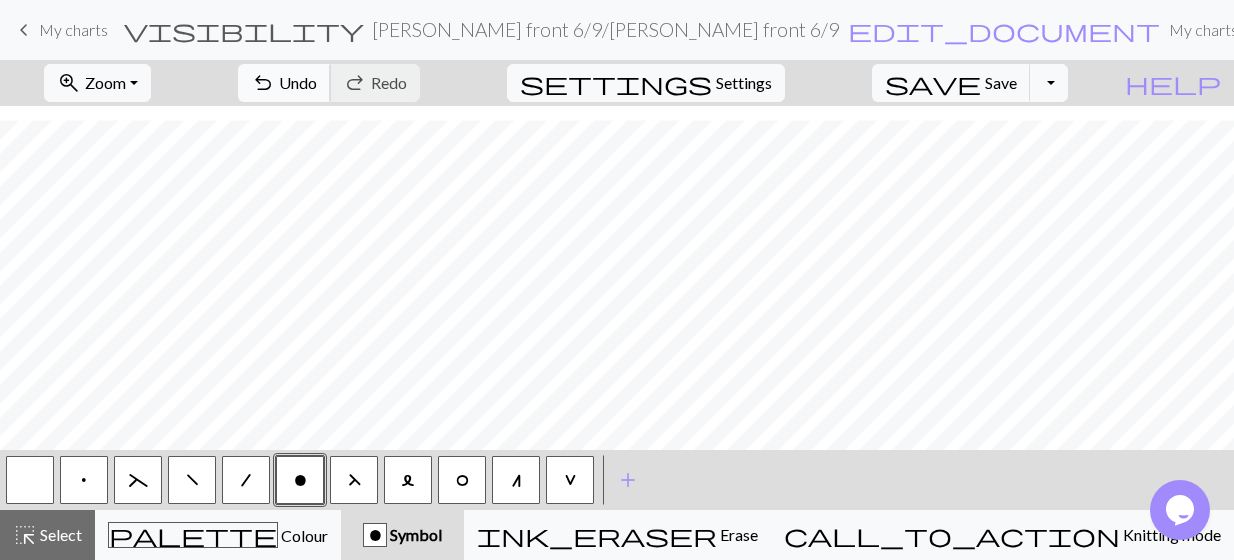 click on "Undo" at bounding box center [298, 82] 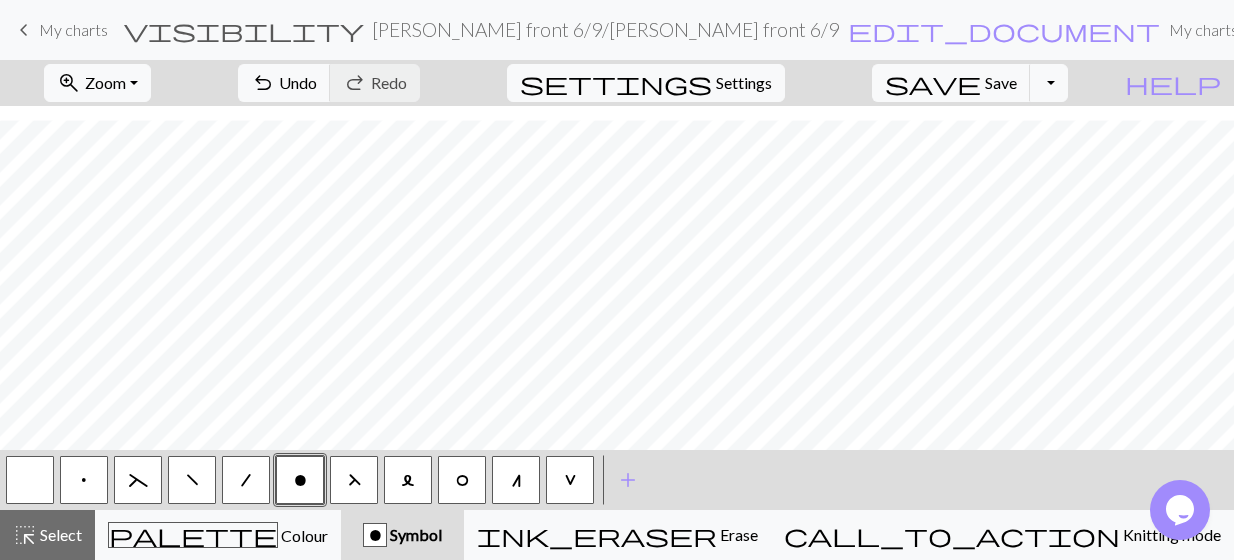 click at bounding box center (30, 480) 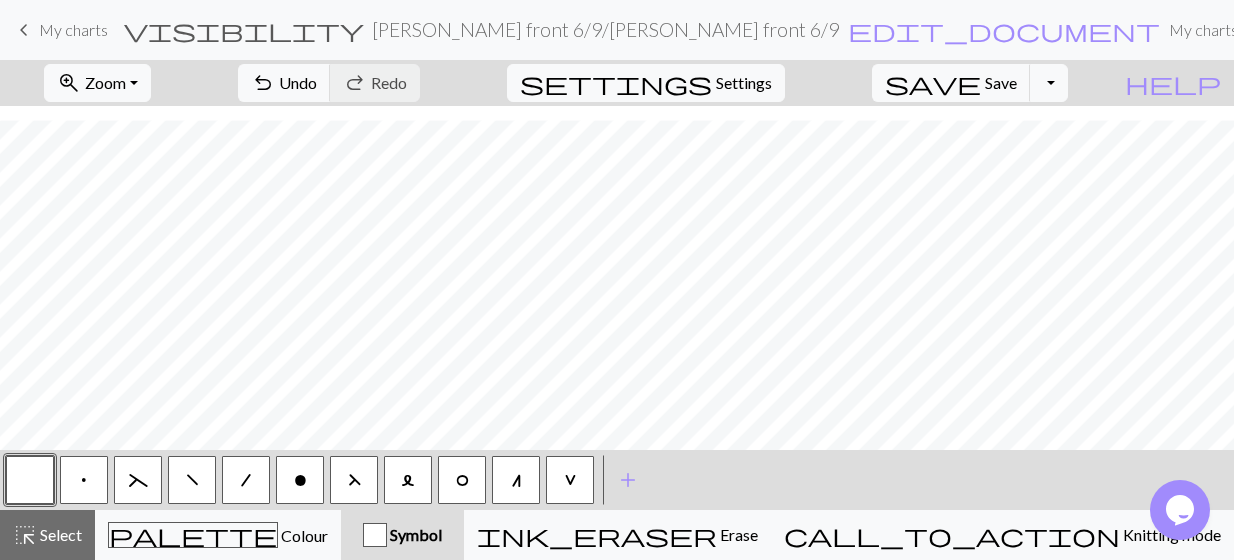 click on "o" at bounding box center [300, 480] 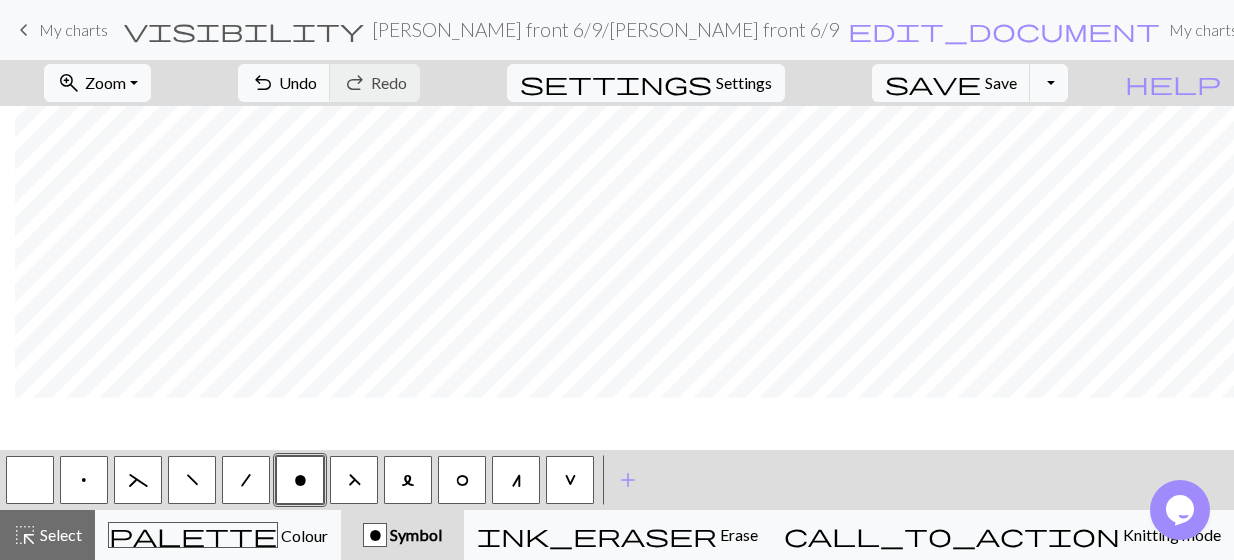 scroll, scrollTop: 526, scrollLeft: 178, axis: both 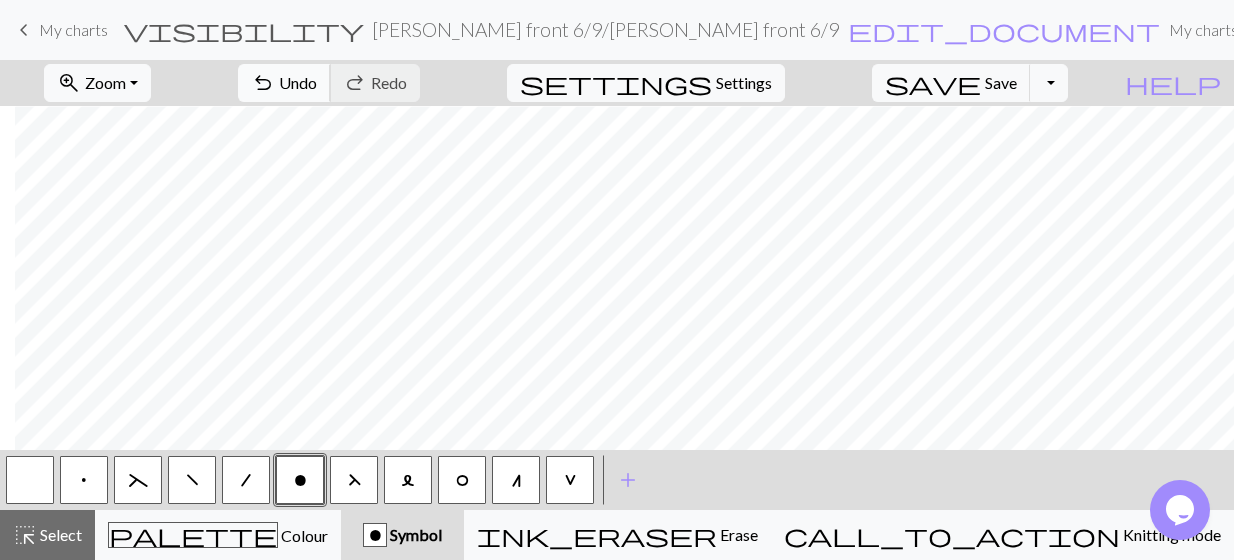 click on "Undo" at bounding box center (298, 82) 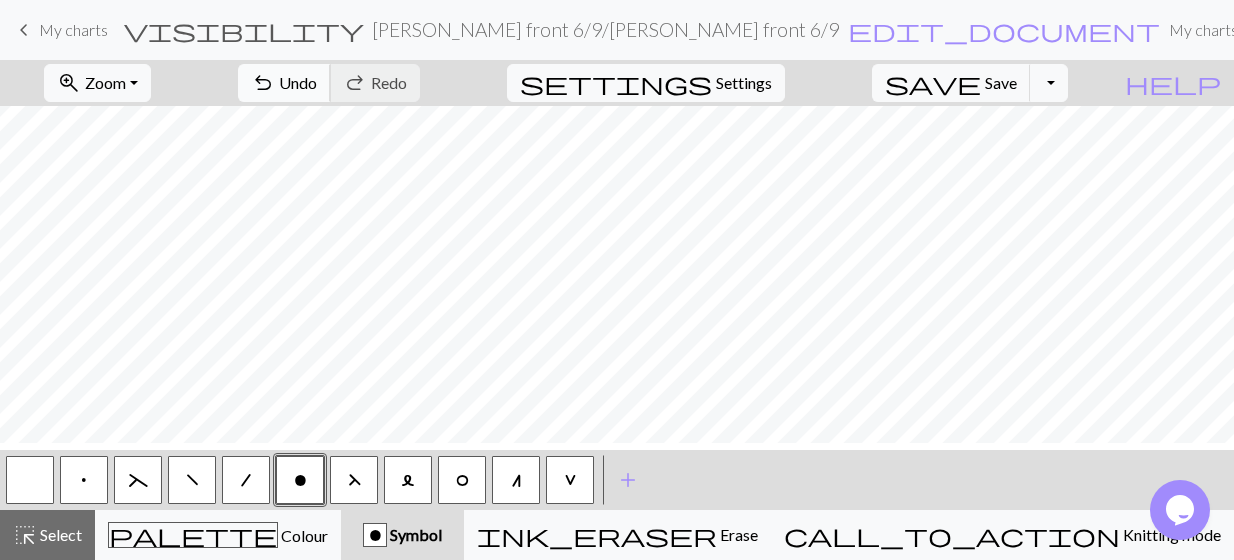 scroll, scrollTop: 400, scrollLeft: 0, axis: vertical 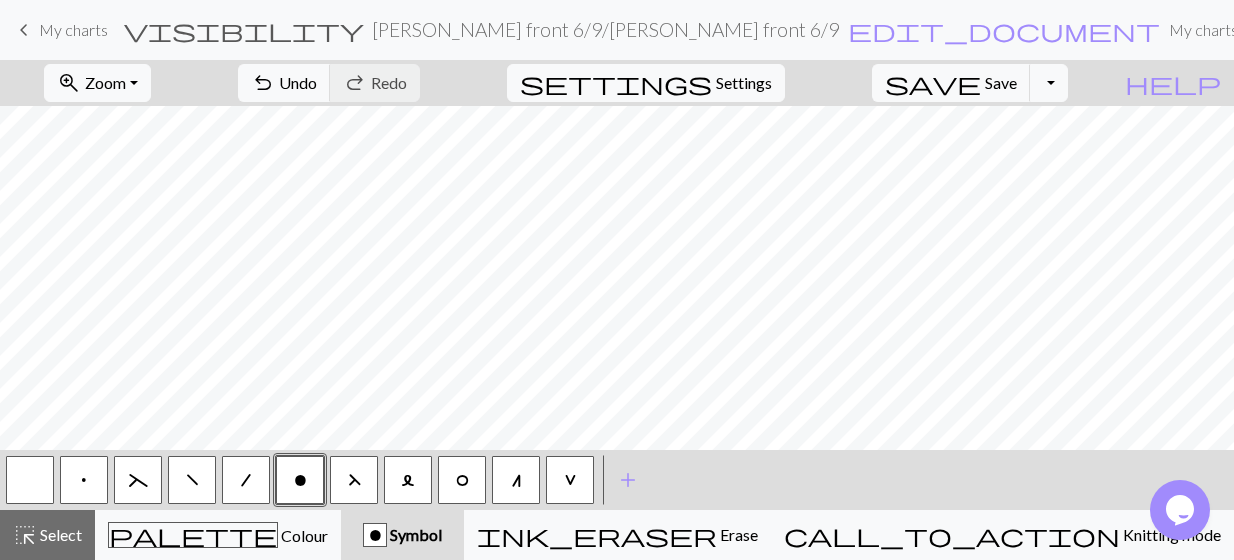 drag, startPoint x: 400, startPoint y: 81, endPoint x: 29, endPoint y: 476, distance: 541.9096 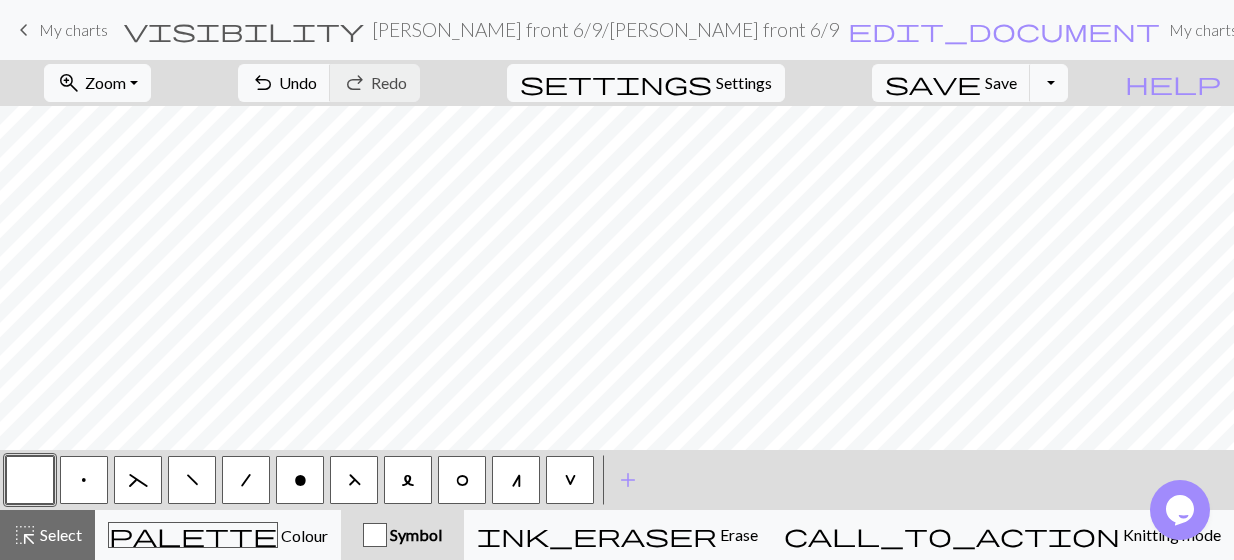 click on "o" at bounding box center [300, 481] 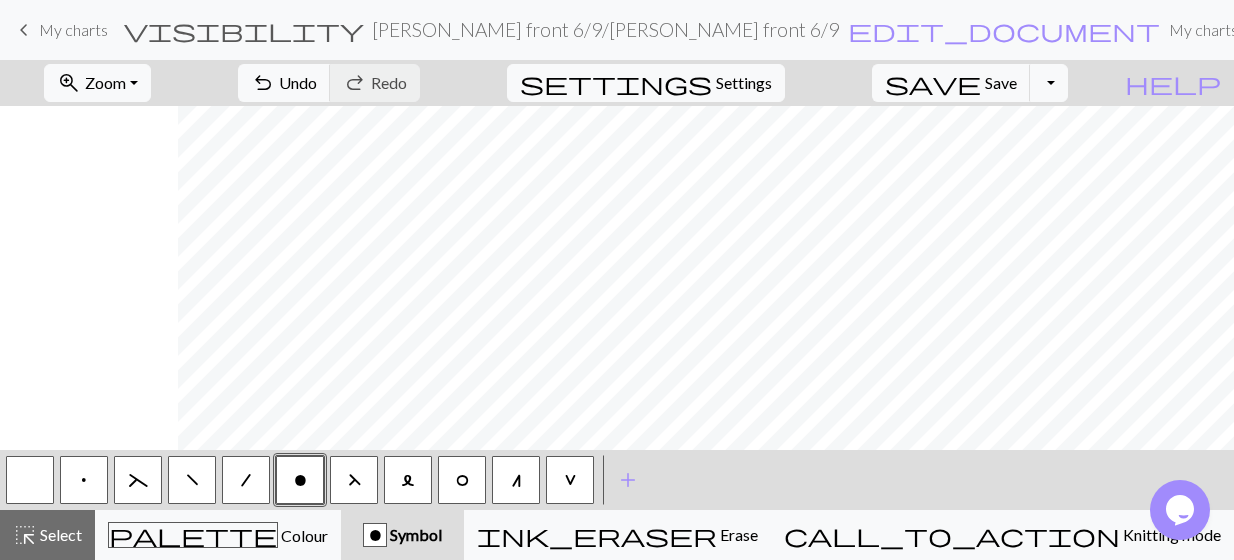 scroll, scrollTop: 400, scrollLeft: 178, axis: both 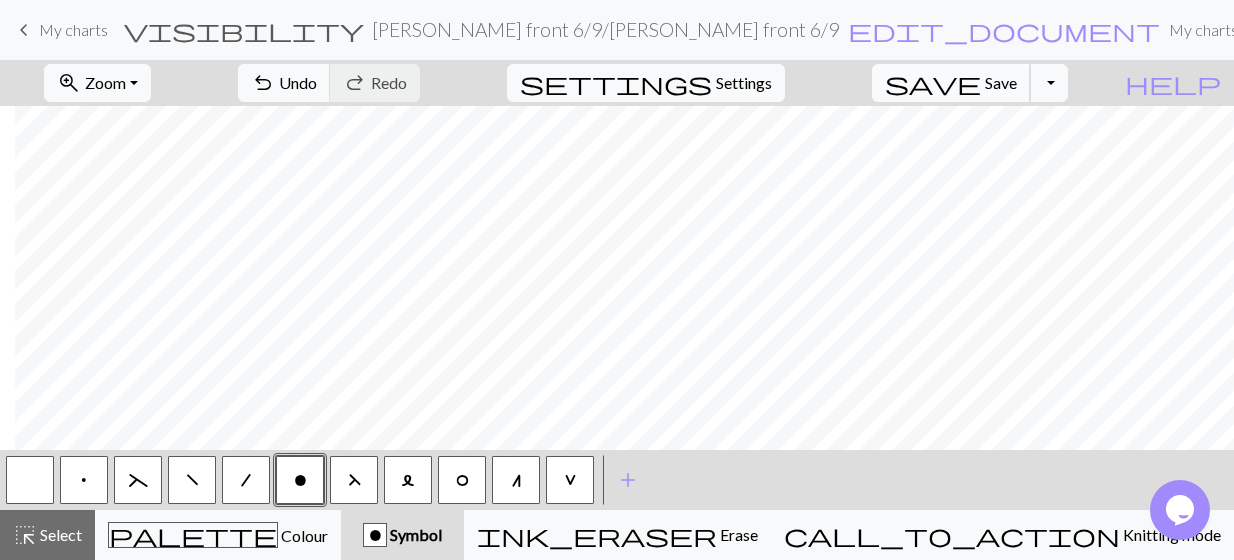 click on "save Save Save" at bounding box center [951, 83] 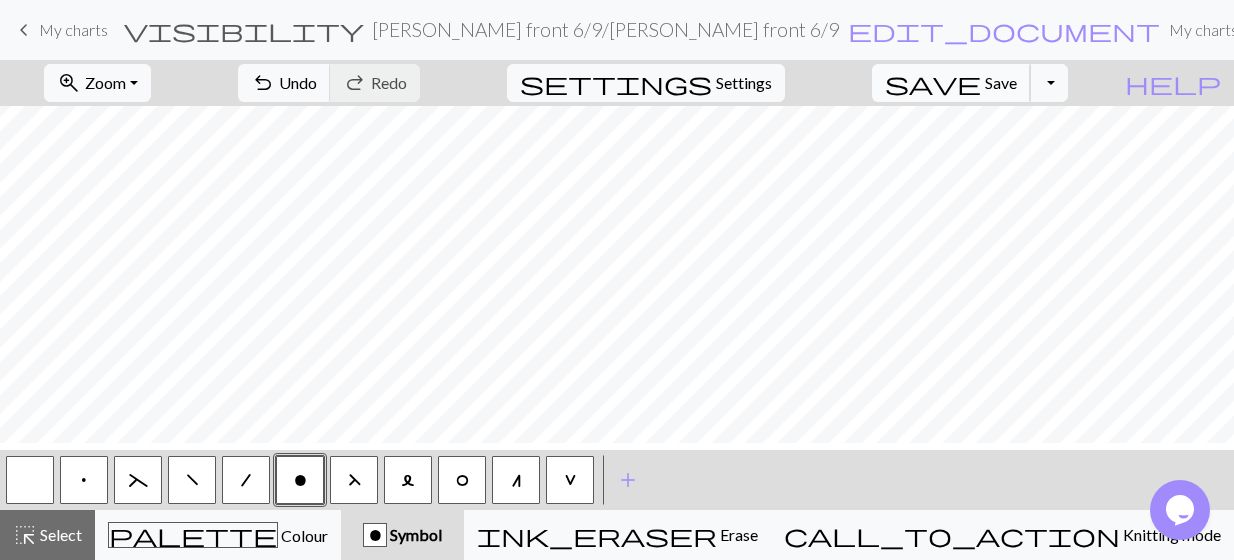 scroll, scrollTop: 0, scrollLeft: 0, axis: both 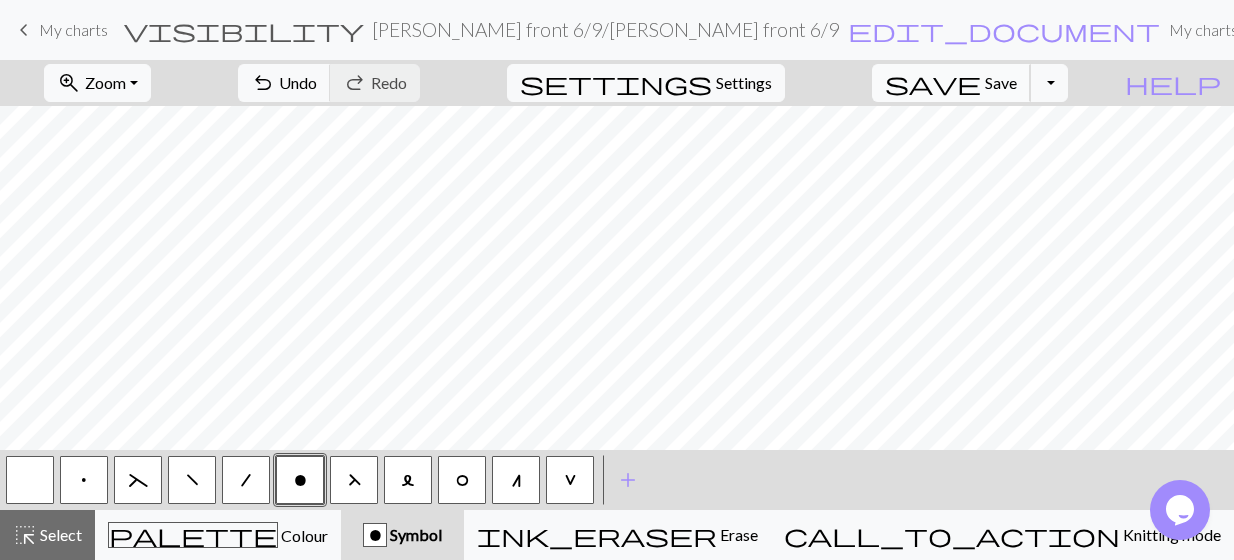click on "Save" at bounding box center [1001, 82] 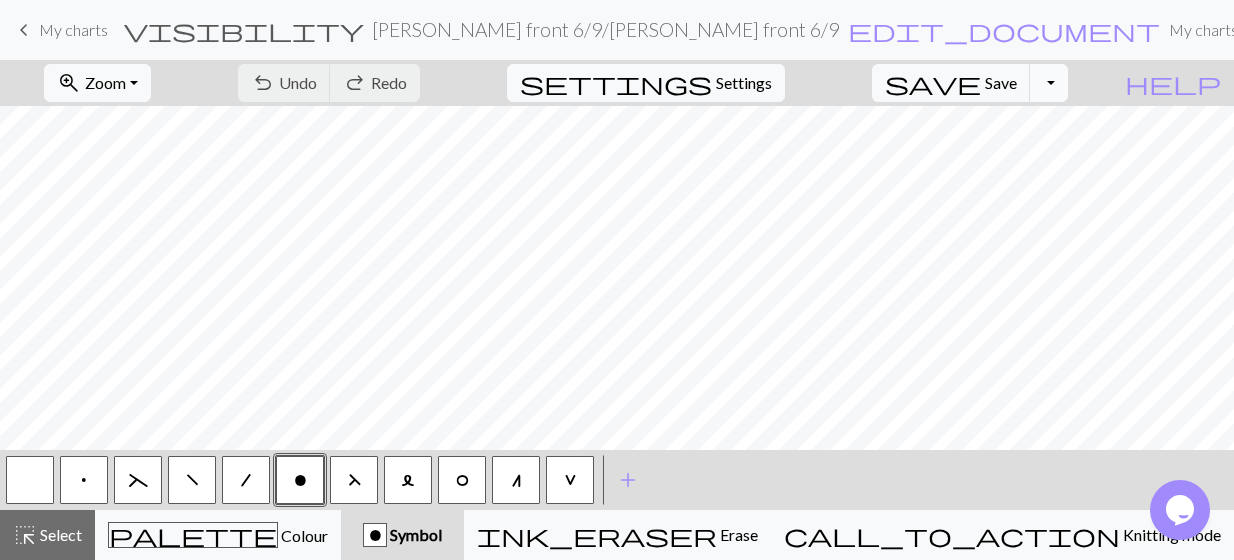 click on "Toggle Dropdown" at bounding box center (1049, 83) 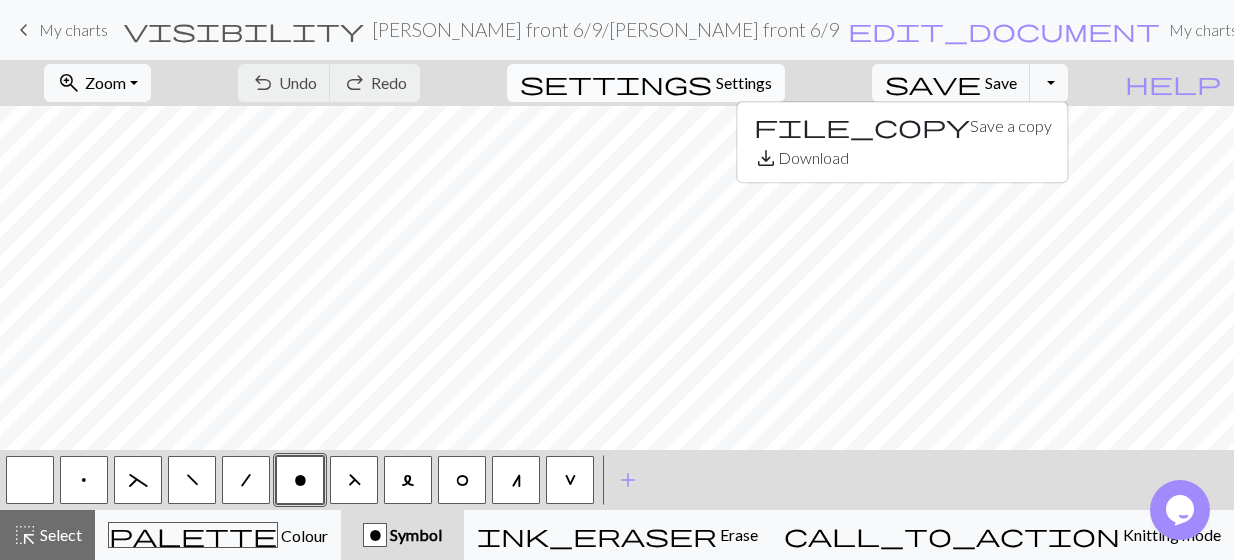 click on "settings  Settings" at bounding box center [646, 83] 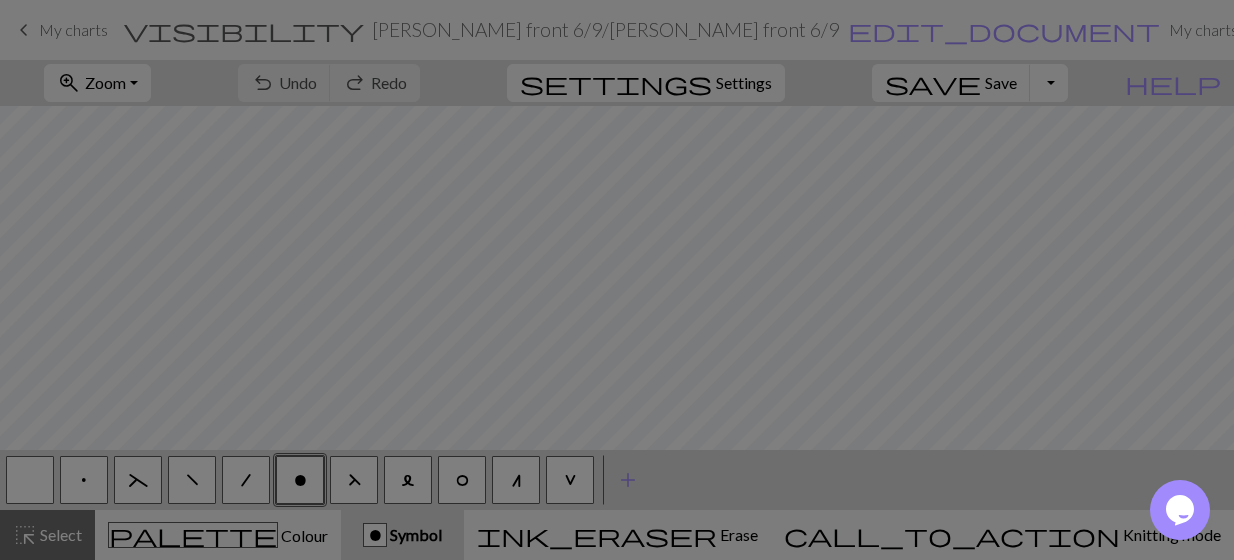 click on "Settings Formatting Gauge Resize Repeats Outlines View modes Formatting Numbering Gauge Resize Repeats Outlines View modes Formatting Numbering Gauge Tip:  Set your gauge to change the stitch distortion in your chart. This will give you the most accurate representation of your finished work. 1. Set your gauge Preset yarn weight Custom Square Lace Light Fingering Fingering Sport Double knit Worsted Aran Bulky Super Bulky 18 stitches in  4 inches 24 rows in  4 inches Use  cm 2. Calculate 18 stitches is 4 inches 24 rows is 4 inches Resize your chart Tip:  Changes will be applied from the bottom right. To change rows and columns in other areas (e.g. within the chart or at the top), use the select tool or click the grid numbers to select then insert or remove from the top toolbar. Width 99 Height 102 Repeats Tip:   This will show your entire chart repeated, so you can preview what joining panels look like together. arrow_forward  Horizontal 1 arrow_downward  Vertical 1 Outlines Tip: Add an outline View modes Grid" at bounding box center [617, 294] 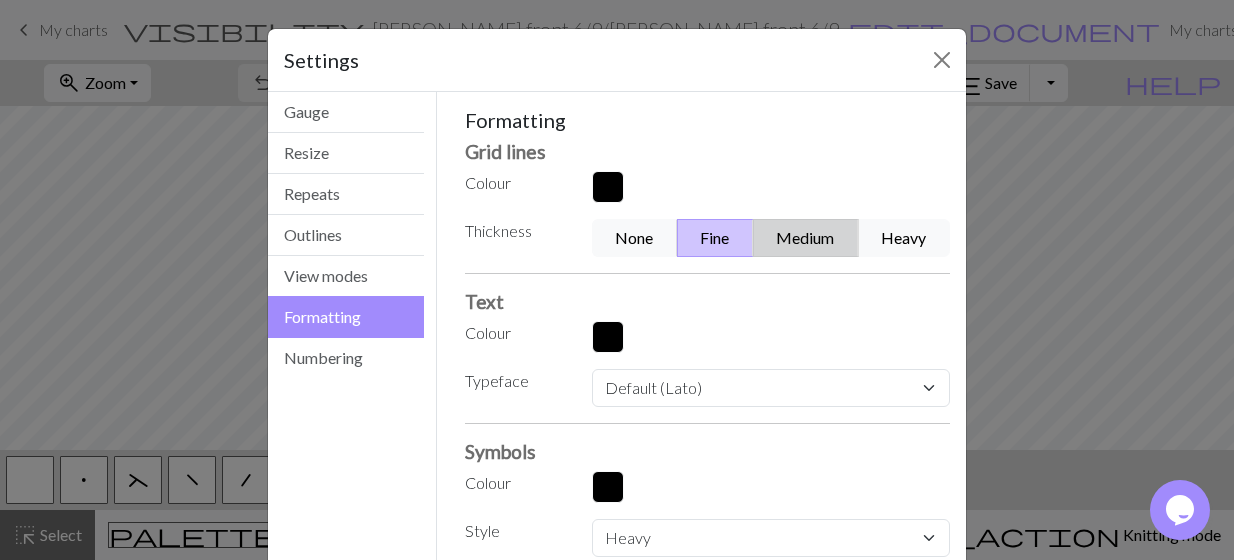 click on "Medium" at bounding box center (806, 238) 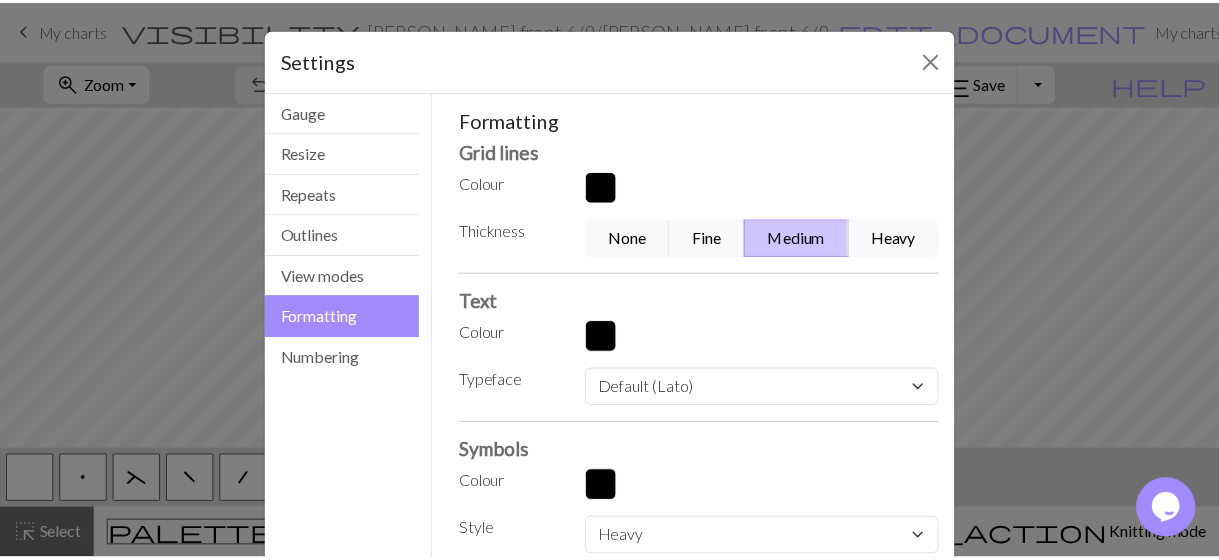 scroll, scrollTop: 124, scrollLeft: 0, axis: vertical 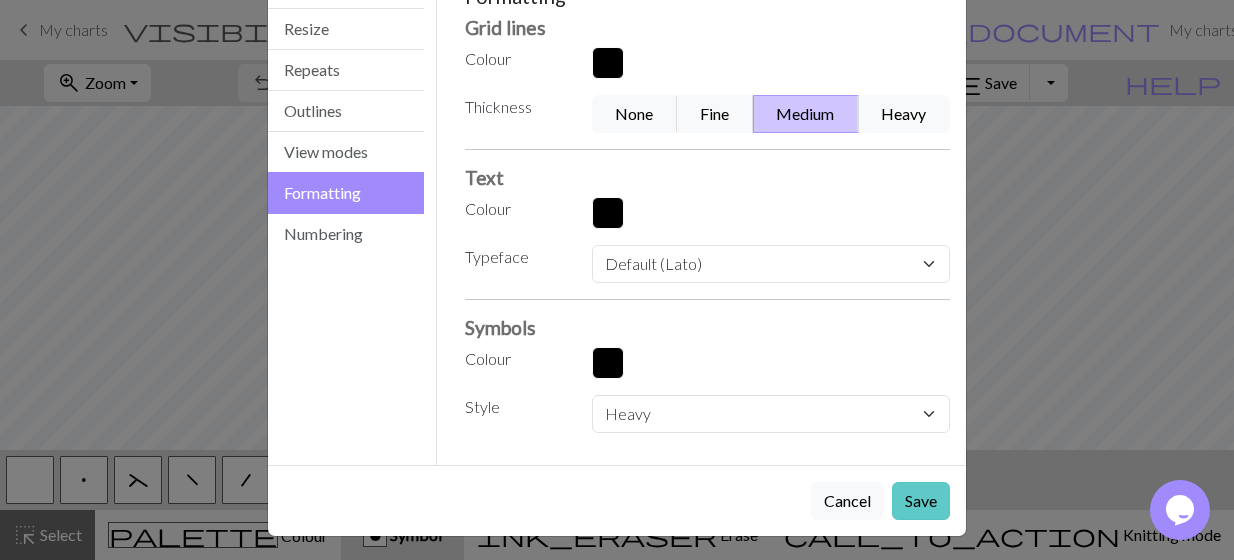 click on "Save" at bounding box center [921, 501] 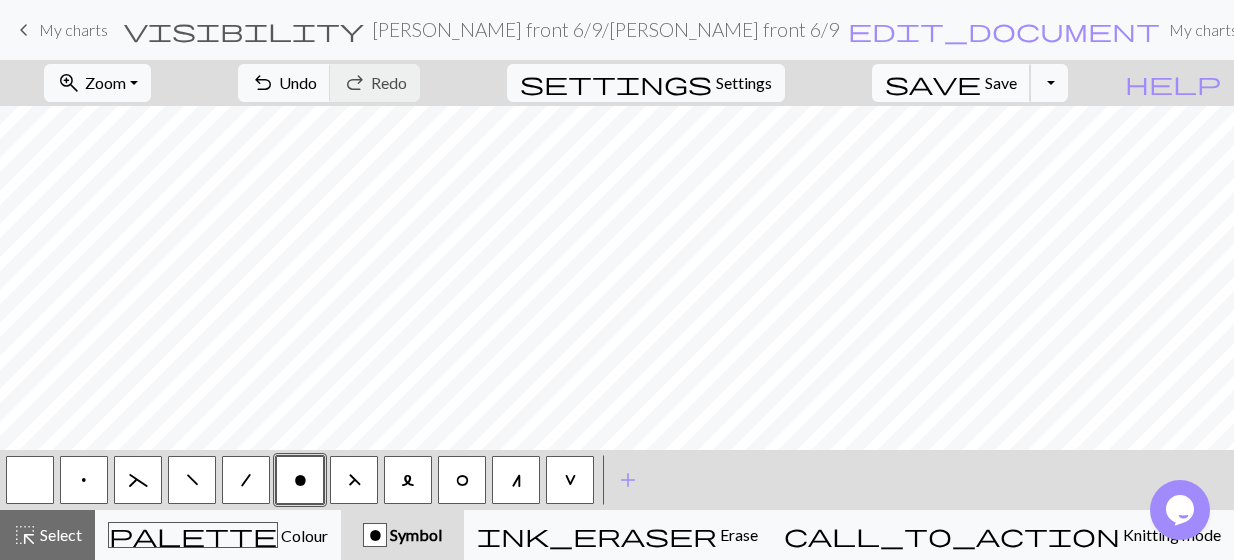 click on "Save" at bounding box center [1001, 82] 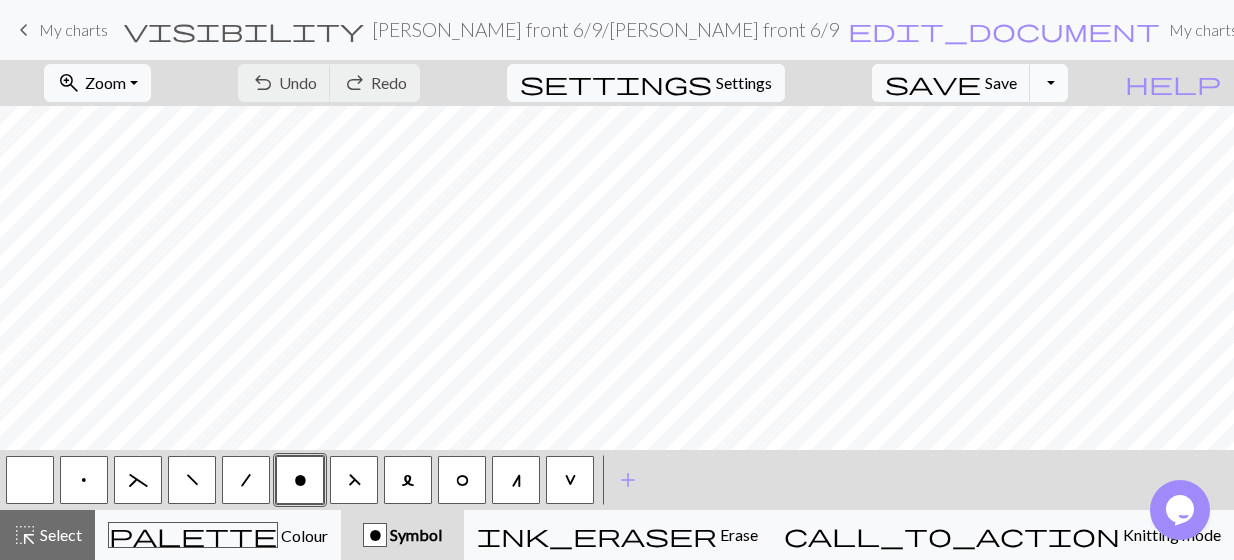 click on "Toggle Dropdown" at bounding box center [1049, 83] 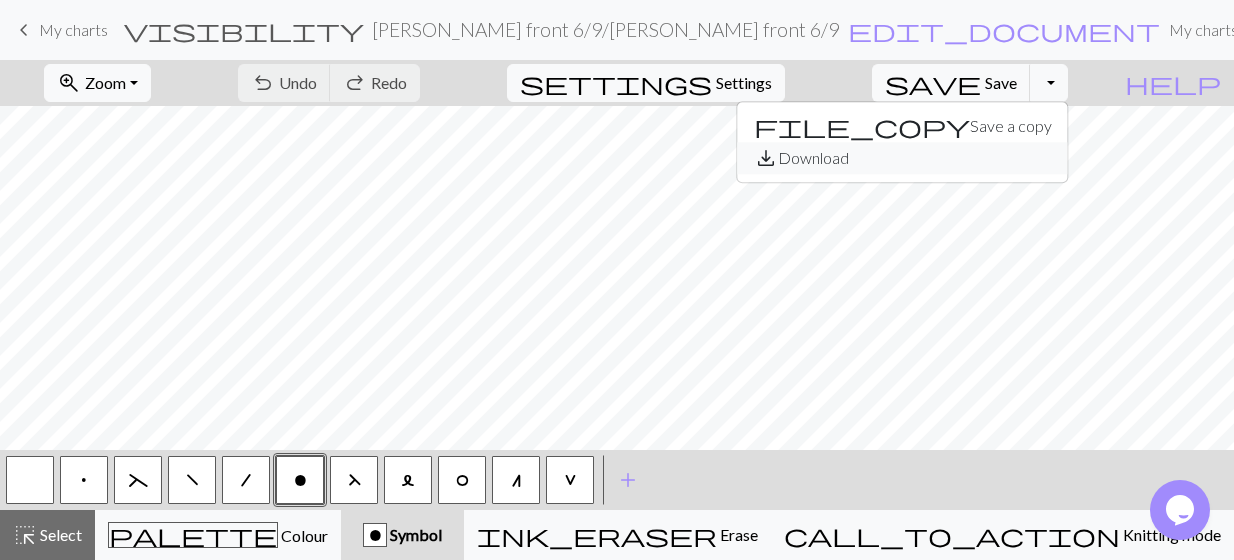 click on "save_alt  Download" at bounding box center [903, 158] 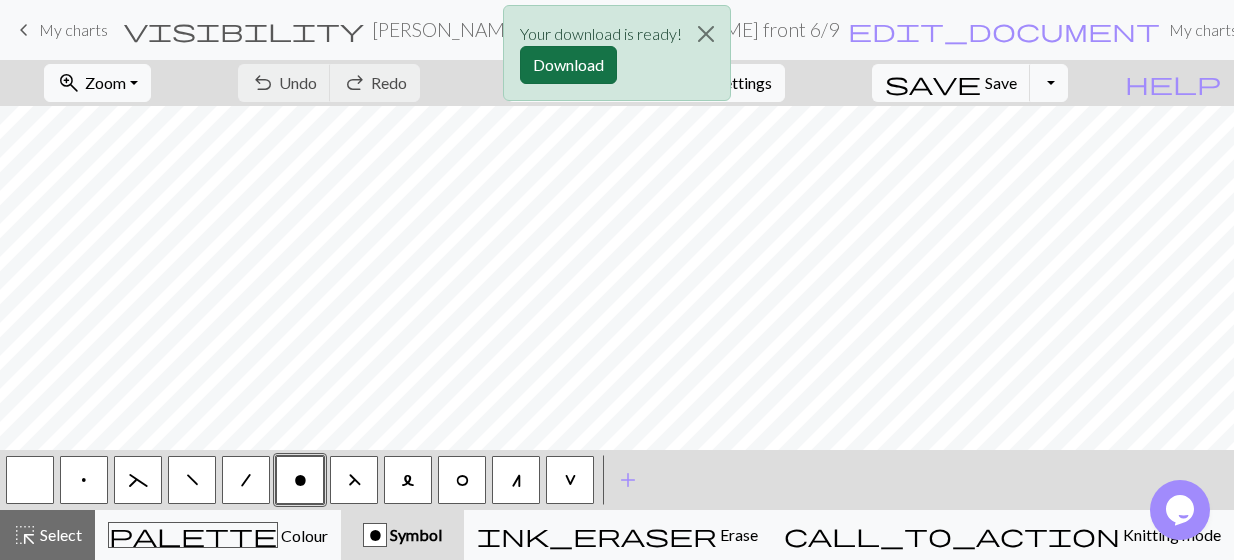 click on "Download" at bounding box center [568, 65] 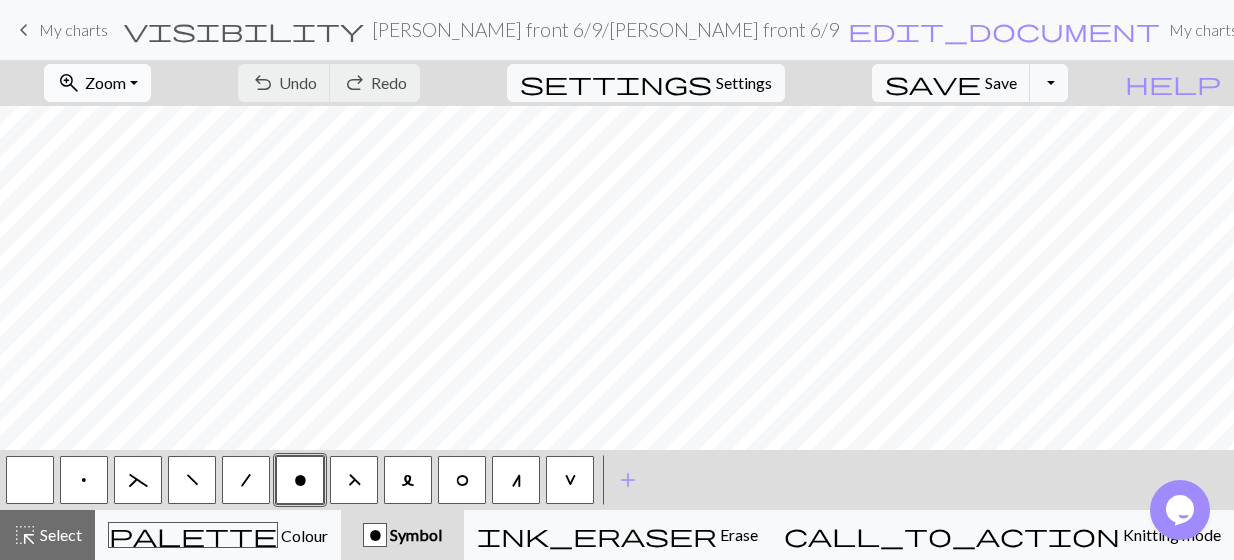 click on "zoom_in Zoom Zoom" at bounding box center [97, 83] 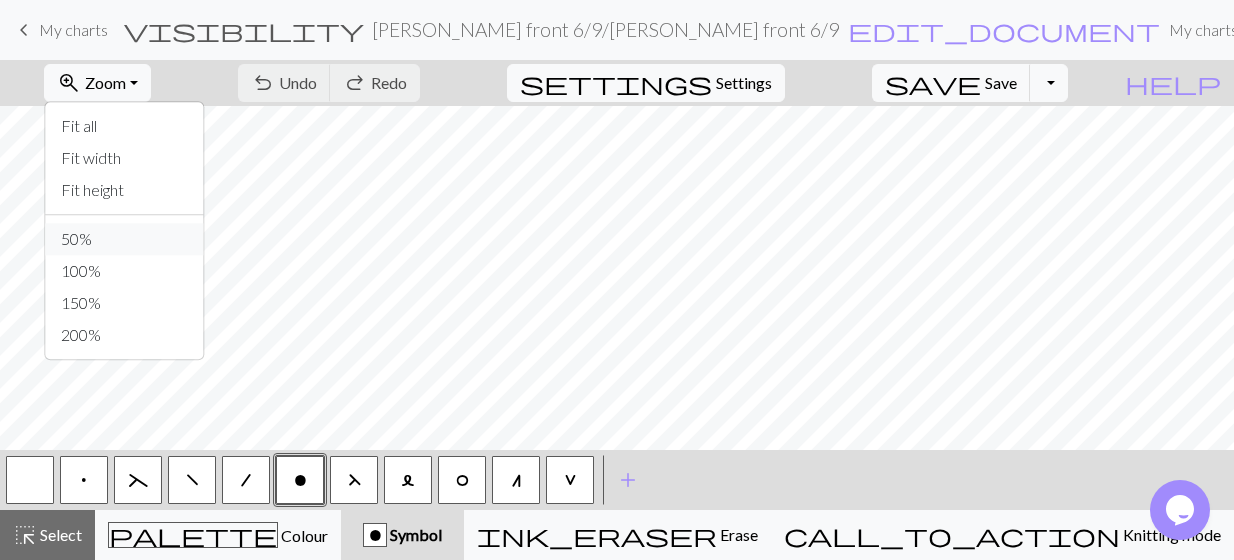 click on "50%" at bounding box center (124, 239) 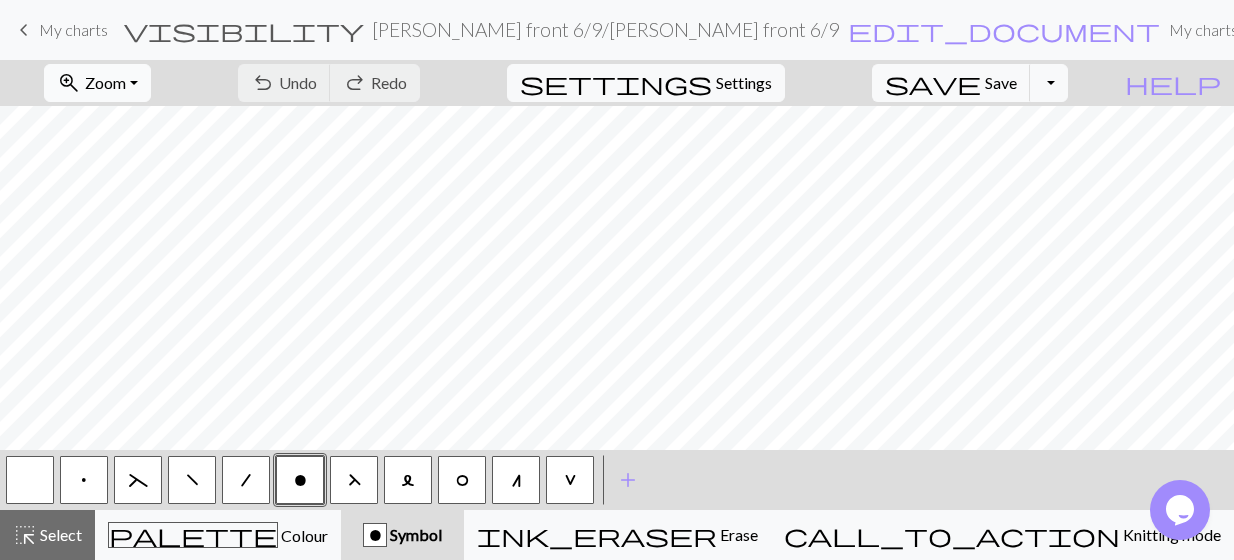 click on "zoom_in Zoom Zoom" at bounding box center [97, 83] 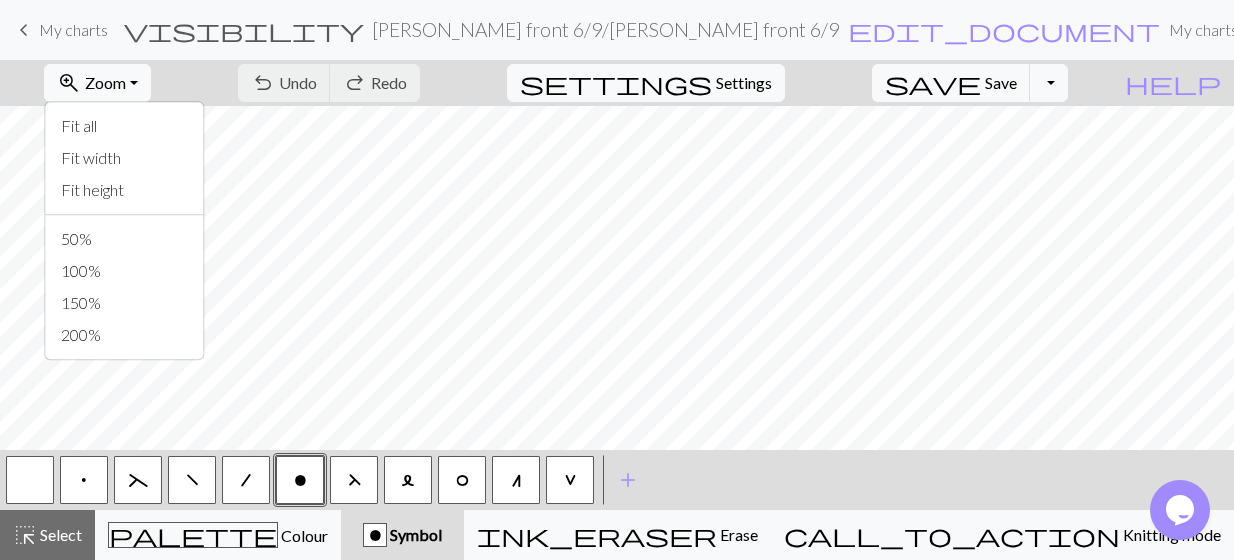 click on "My charts" at bounding box center (73, 29) 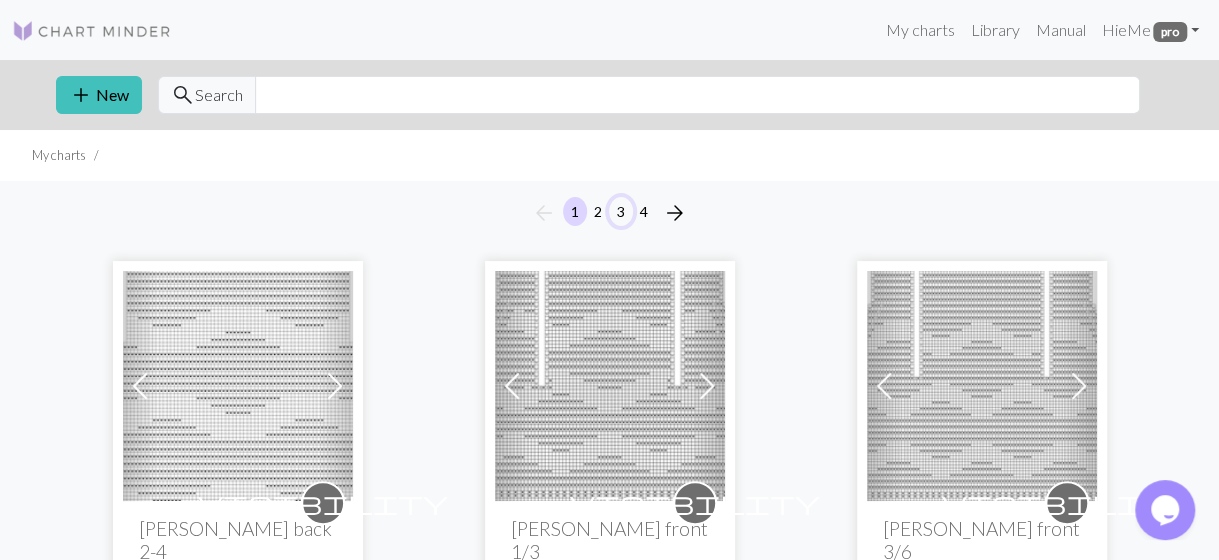 click on "3" at bounding box center [621, 211] 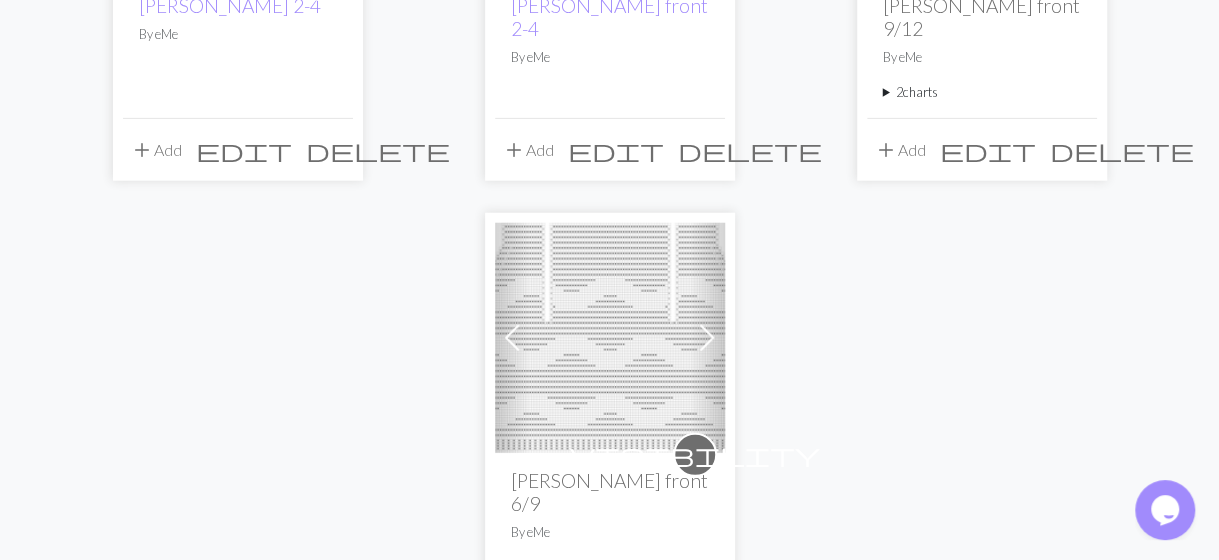 scroll, scrollTop: 2409, scrollLeft: 0, axis: vertical 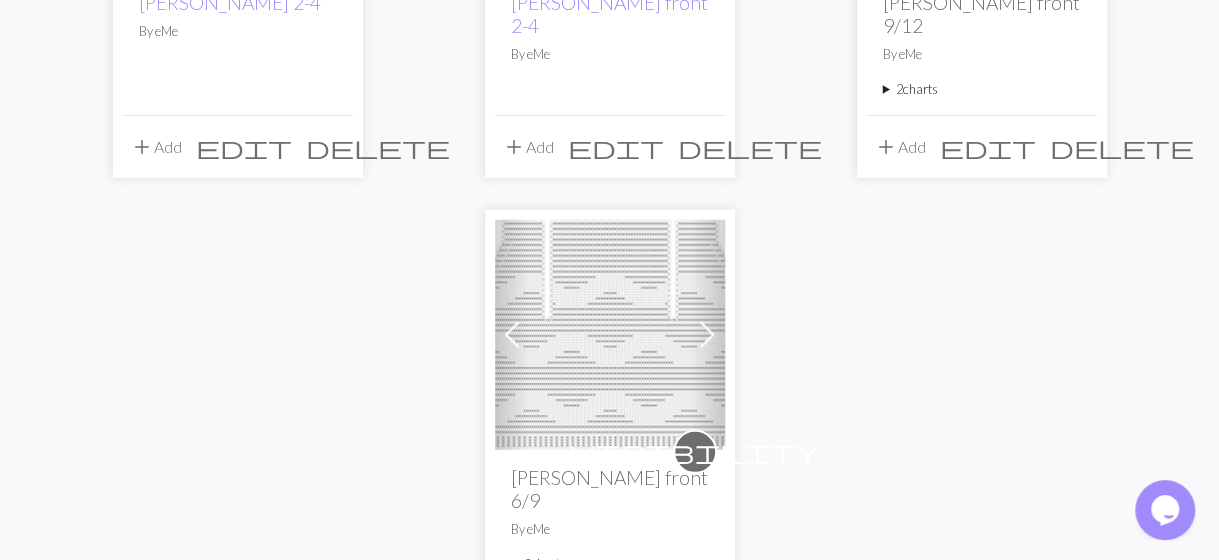 click on "2  charts" at bounding box center (610, 564) 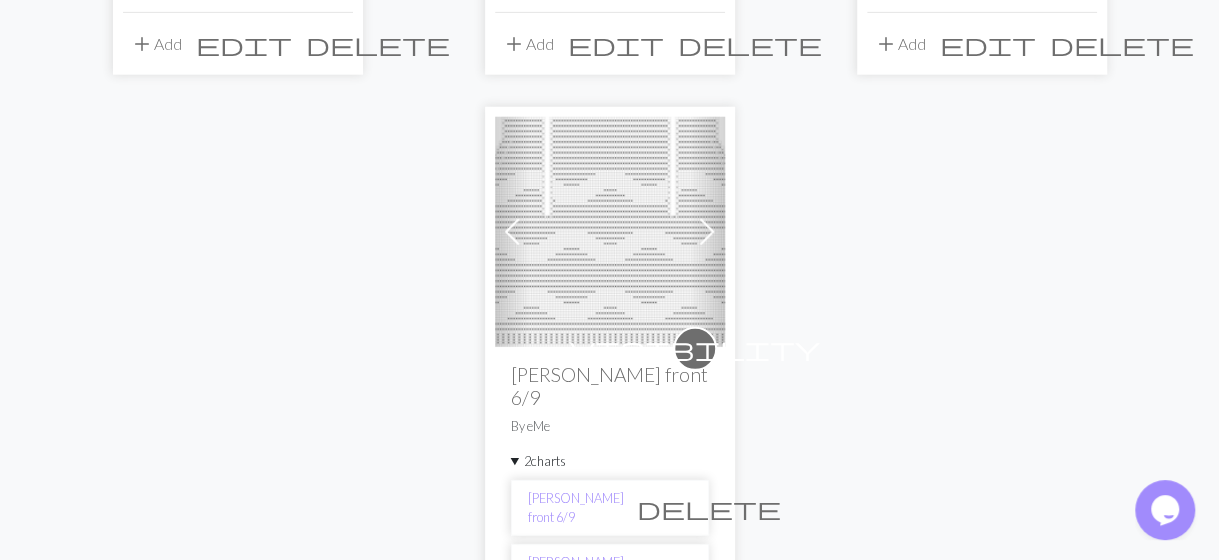 scroll, scrollTop: 2524, scrollLeft: 0, axis: vertical 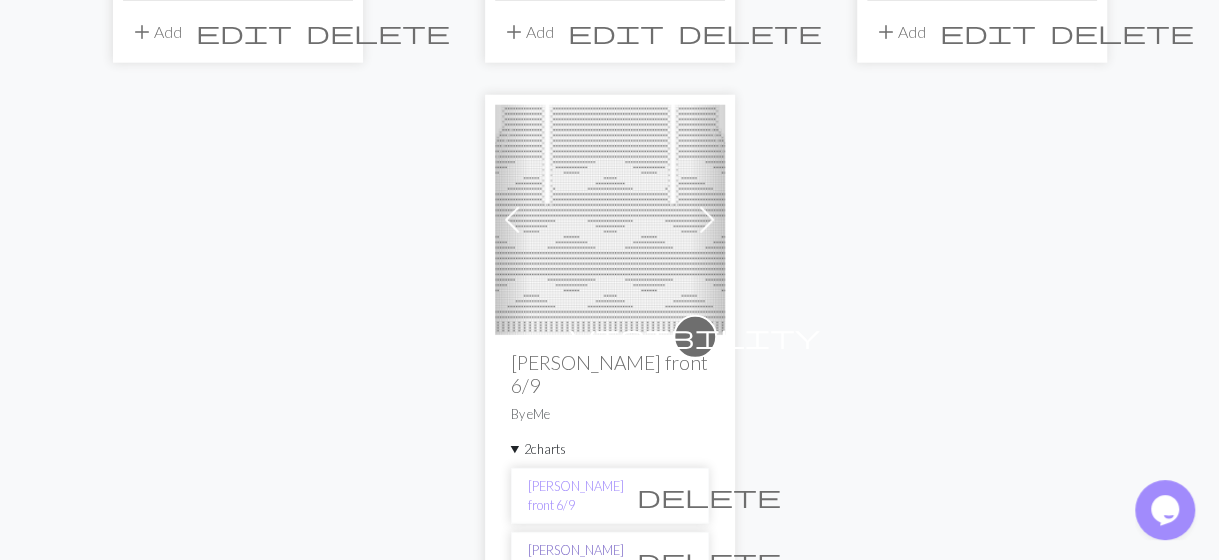 click on "[PERSON_NAME] 6/9" at bounding box center (576, 560) 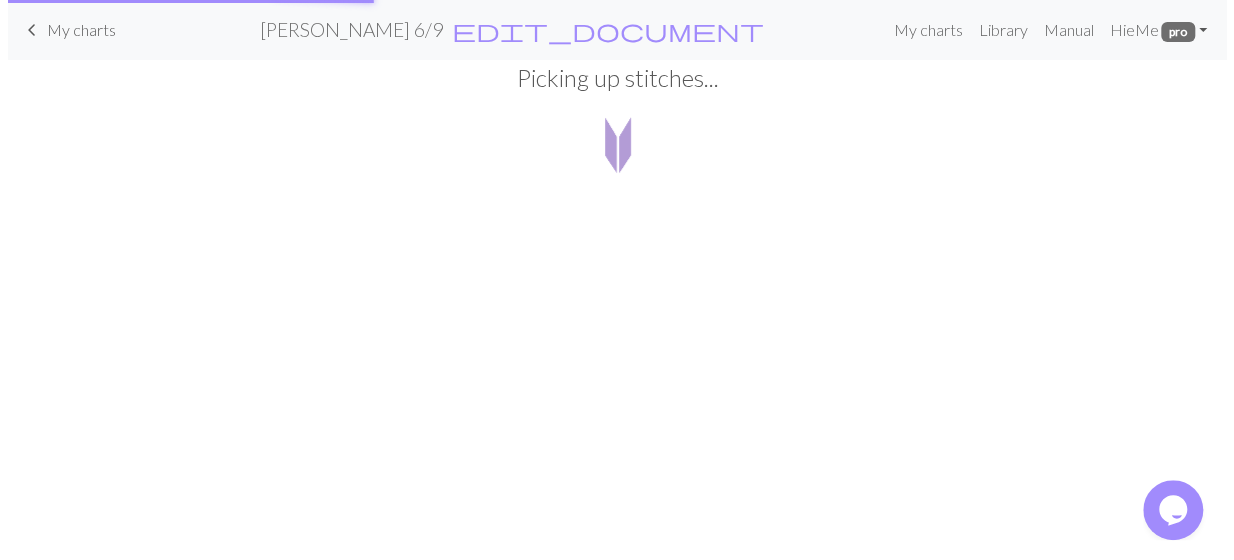 scroll, scrollTop: 0, scrollLeft: 0, axis: both 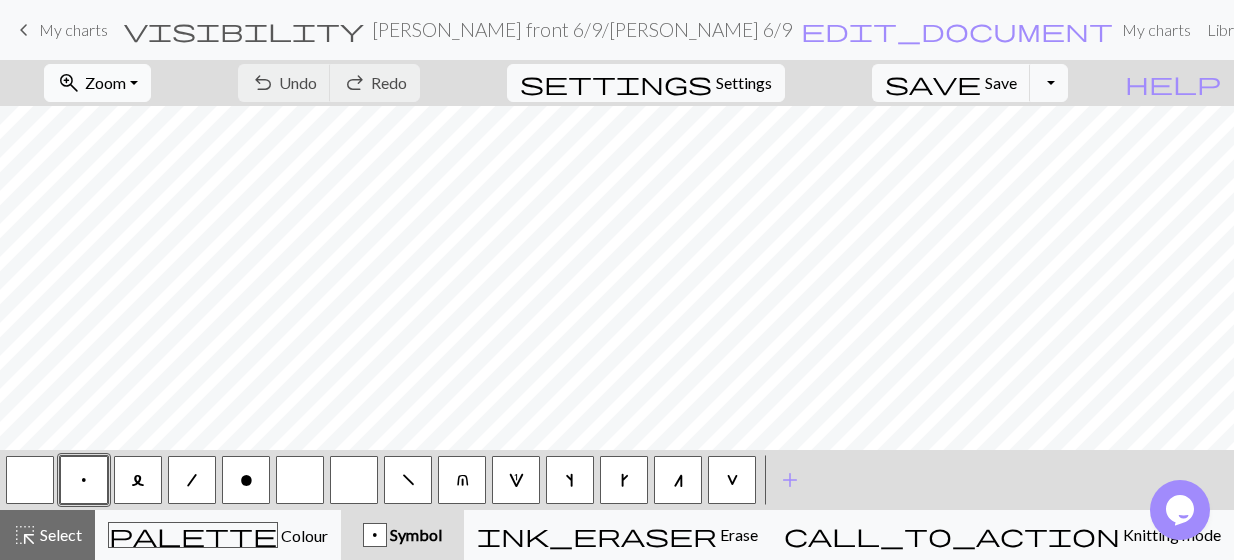 click on "Zoom" at bounding box center (105, 82) 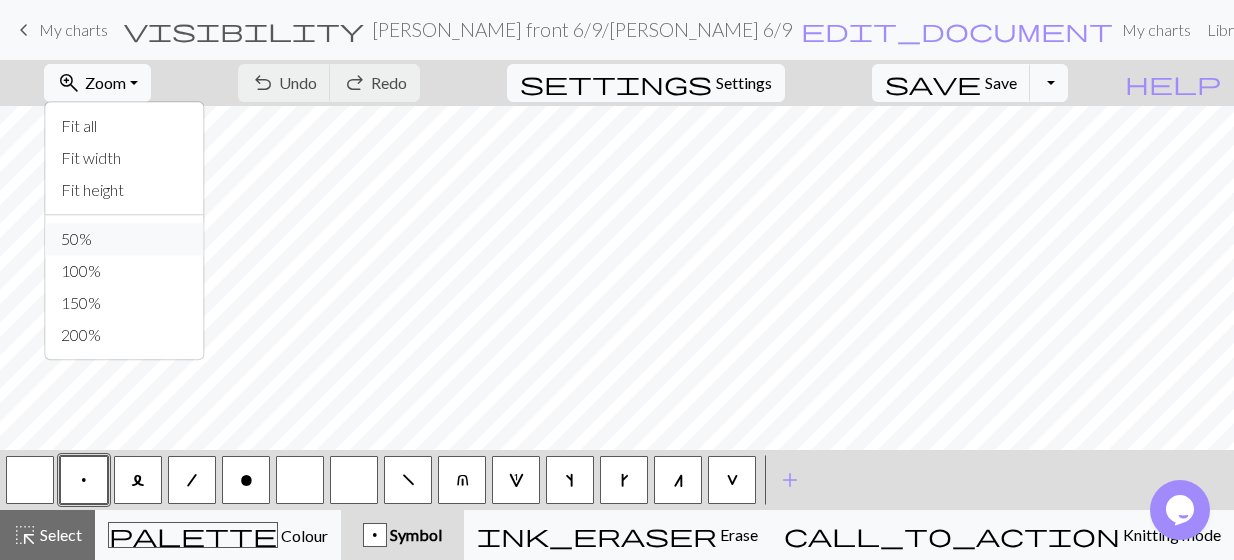 click on "50%" at bounding box center (124, 239) 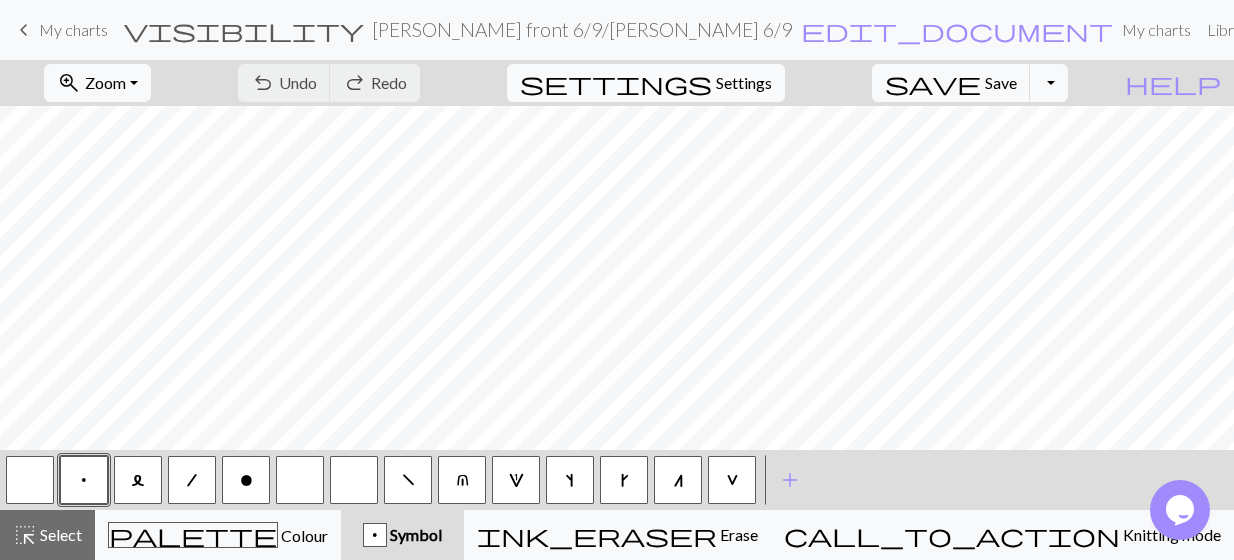 click on "Settings" at bounding box center (744, 83) 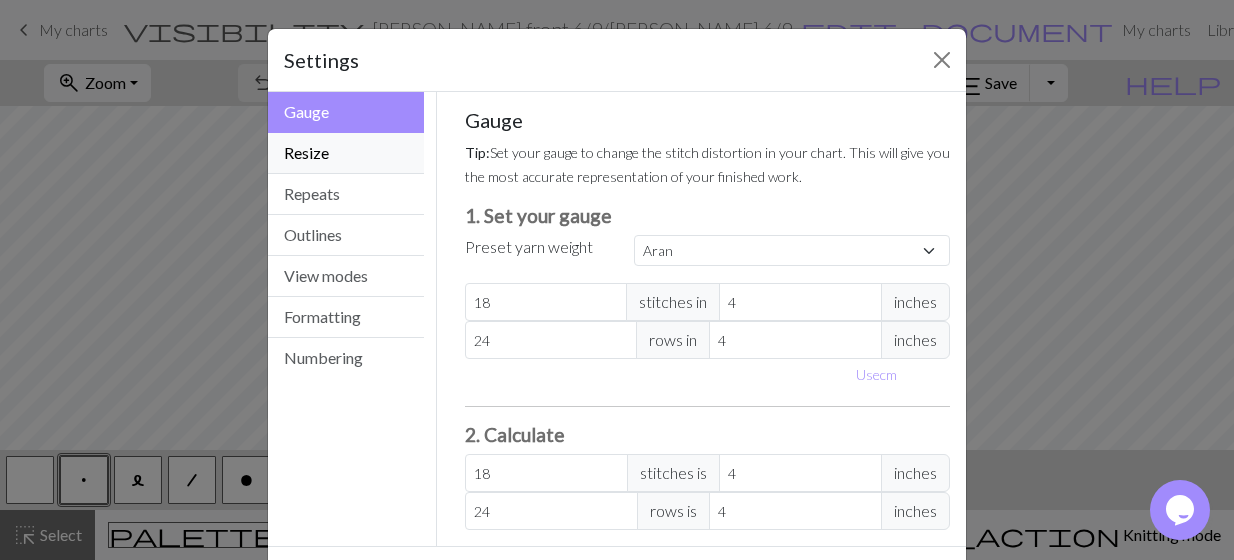 click on "Resize" at bounding box center (346, 153) 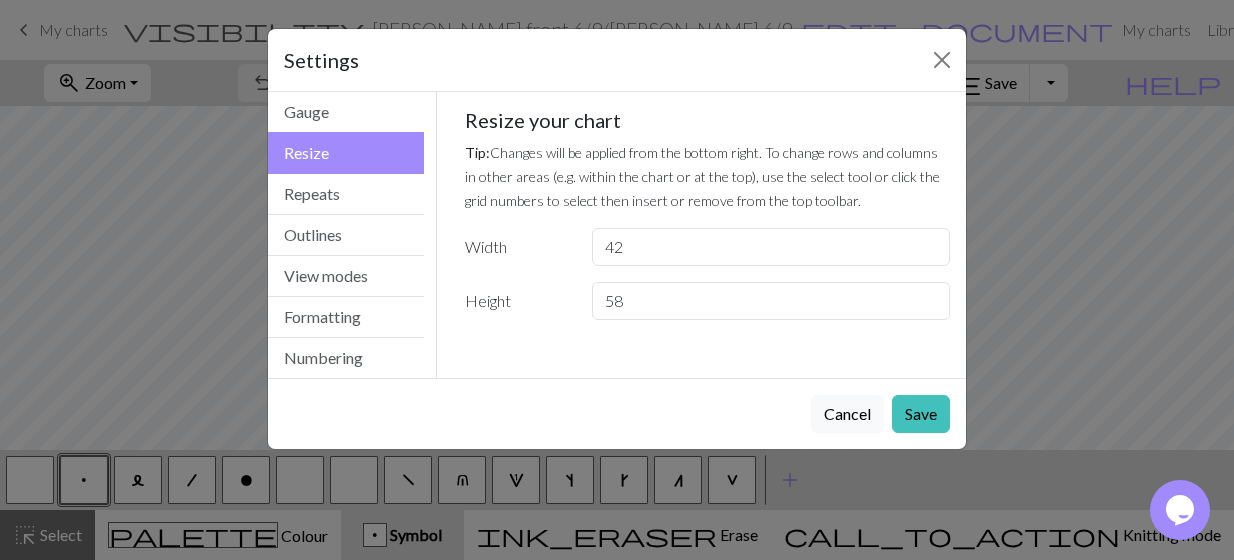 click on "Resize" at bounding box center (346, 153) 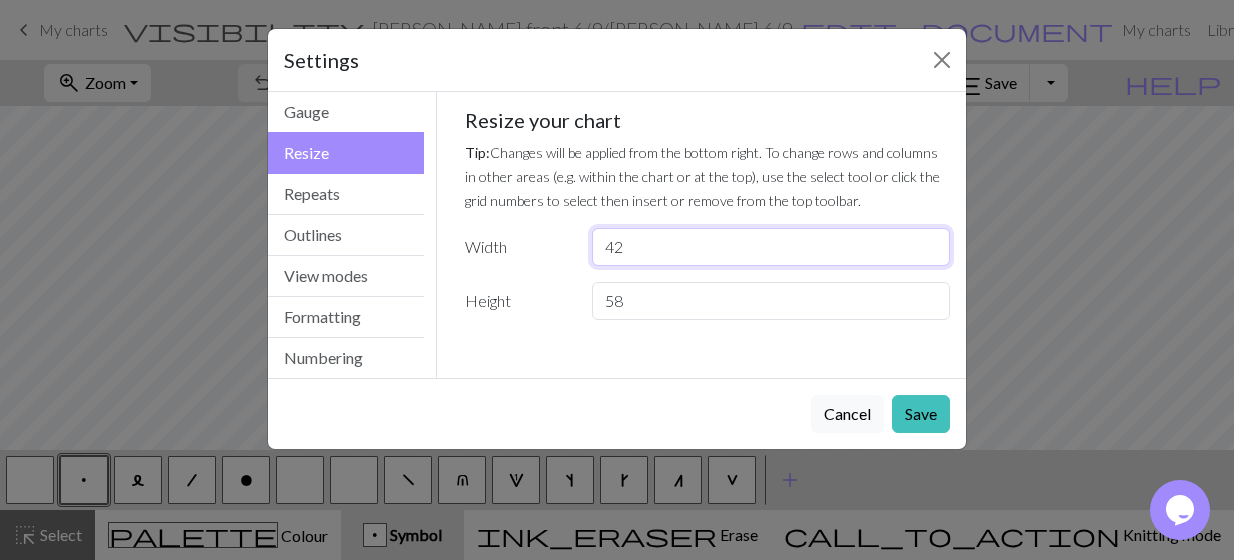 click on "42" at bounding box center [771, 247] 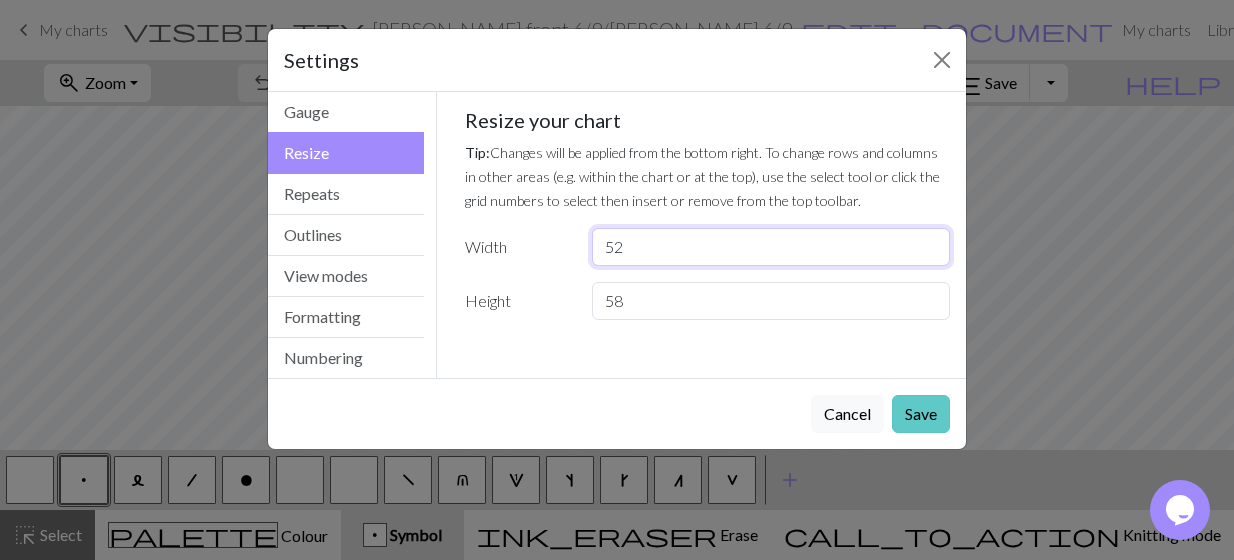 type on "52" 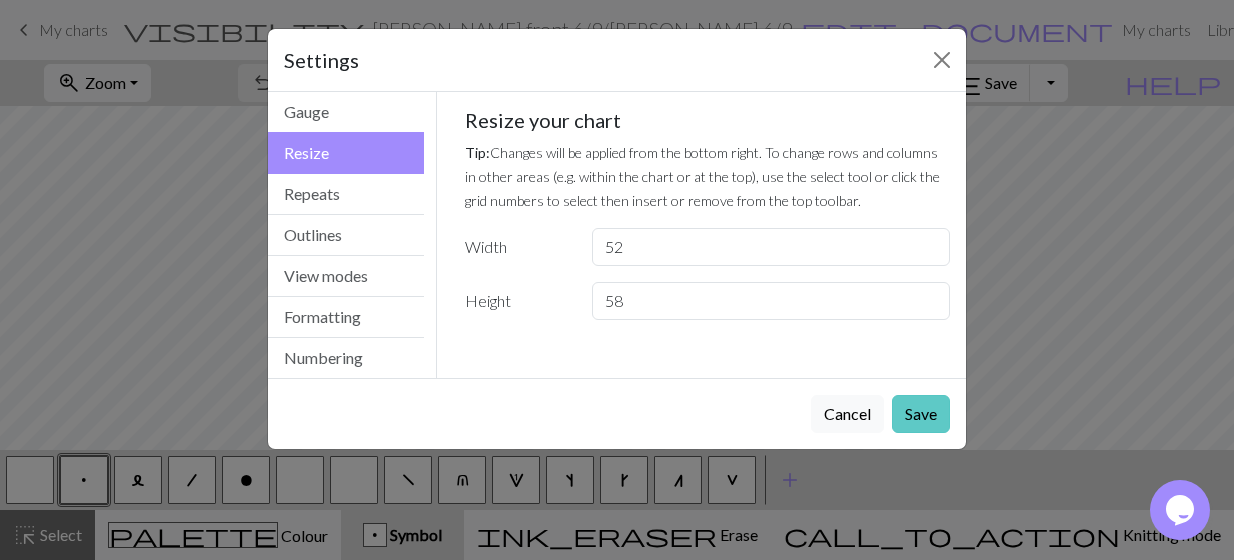 click on "Save" at bounding box center [921, 414] 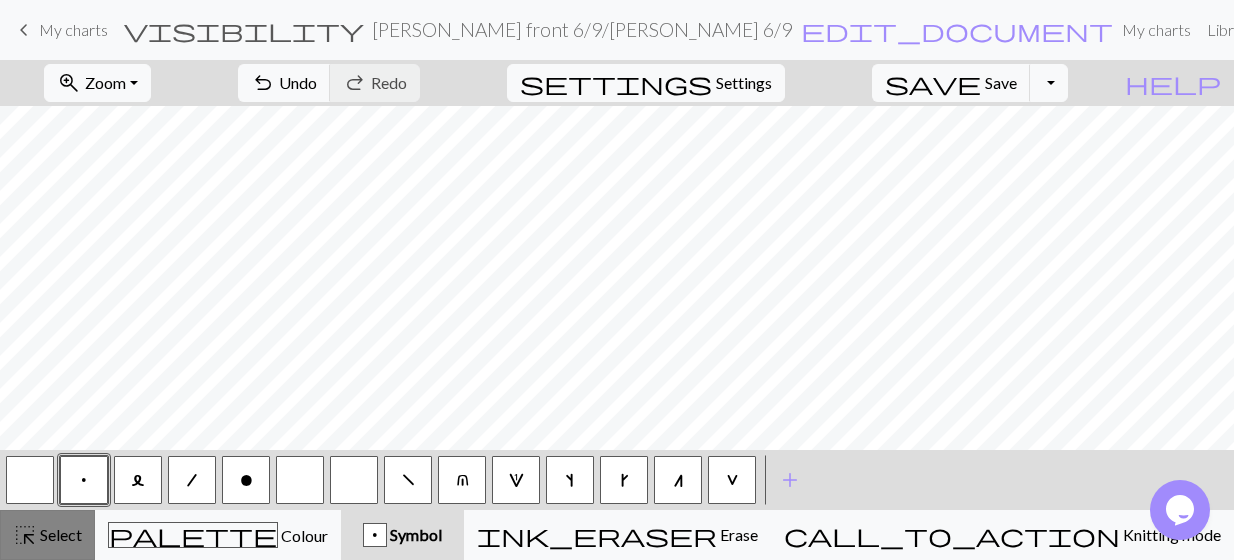 click on "highlight_alt   Select   Select" at bounding box center (47, 535) 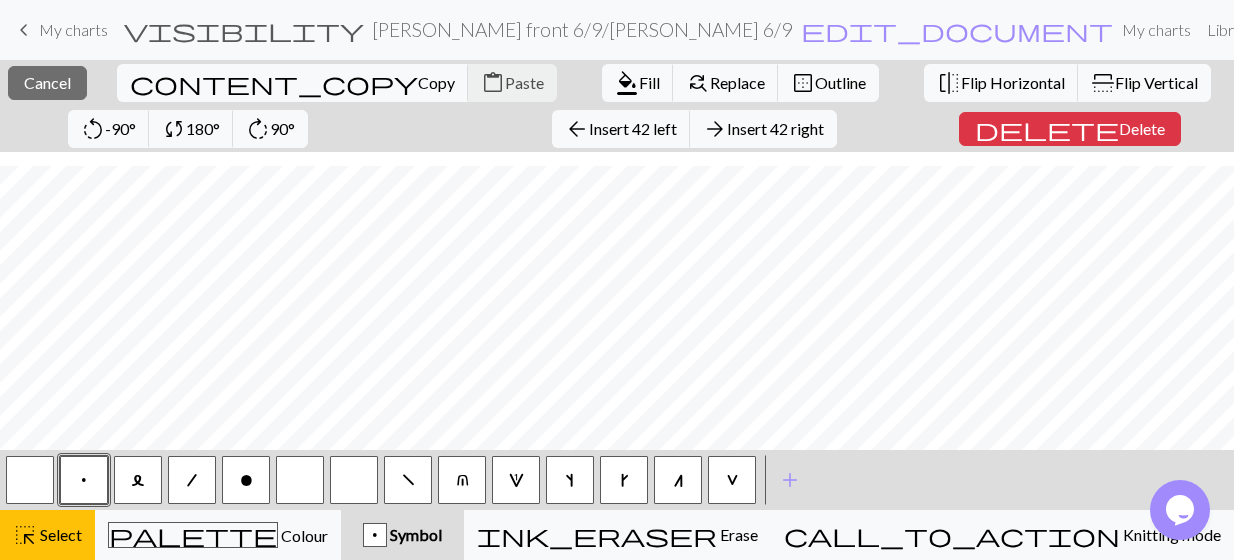 scroll, scrollTop: 366, scrollLeft: 0, axis: vertical 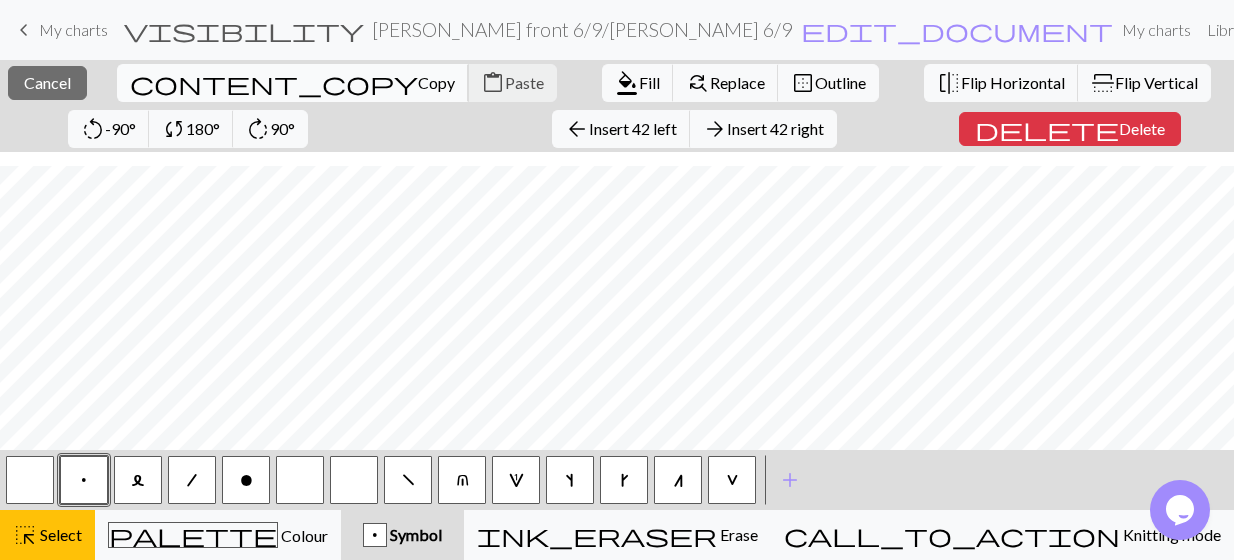 click on "content_copy" at bounding box center [274, 83] 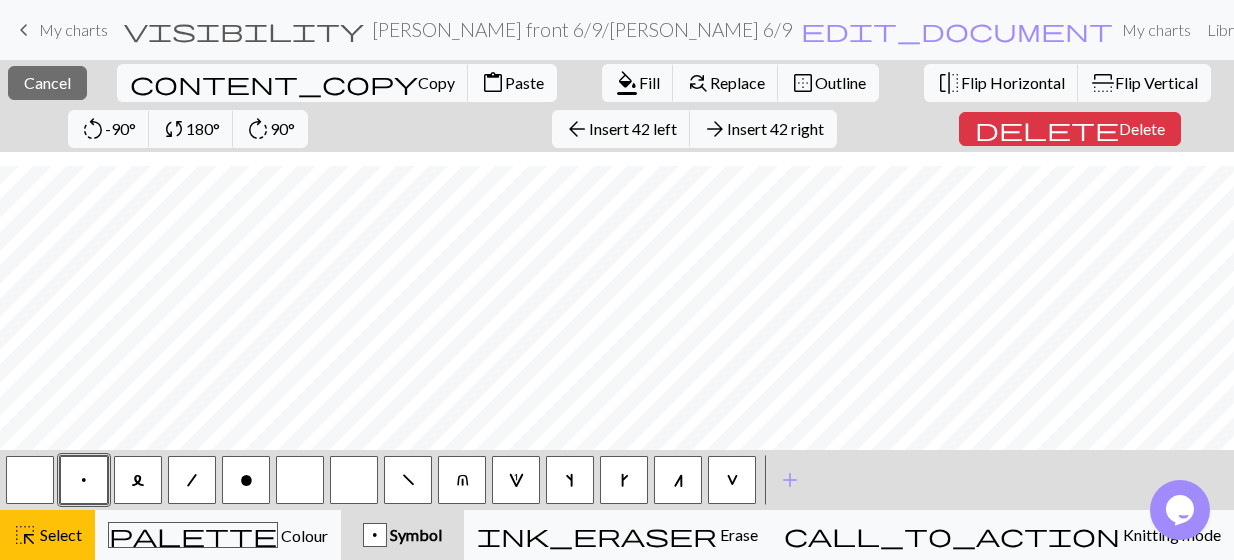 click on "content_paste  Paste" at bounding box center (512, 83) 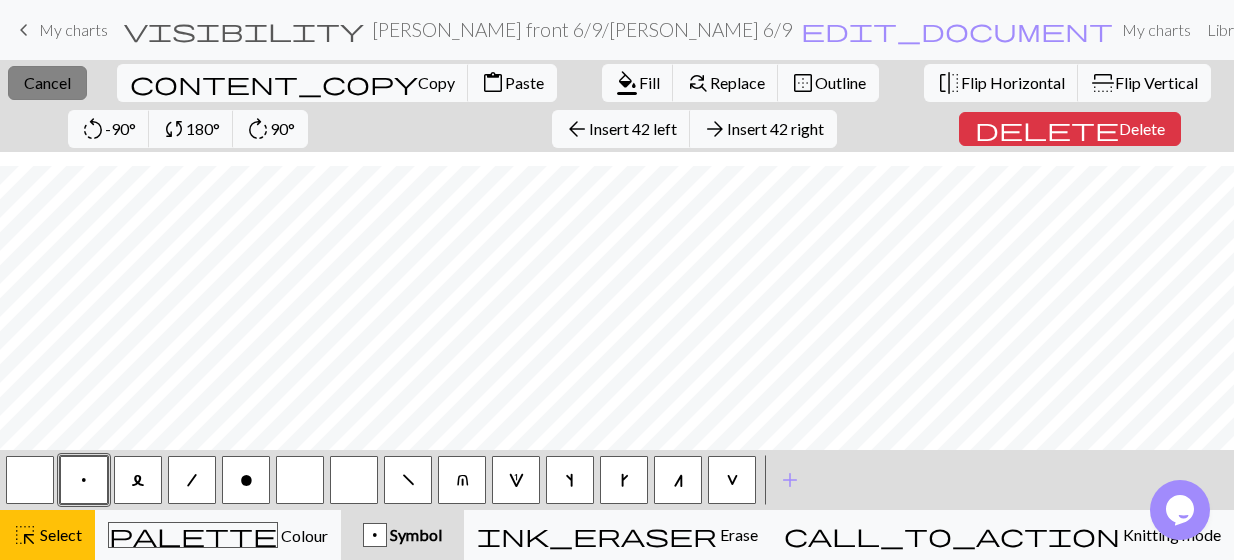 click on "Cancel" at bounding box center [47, 82] 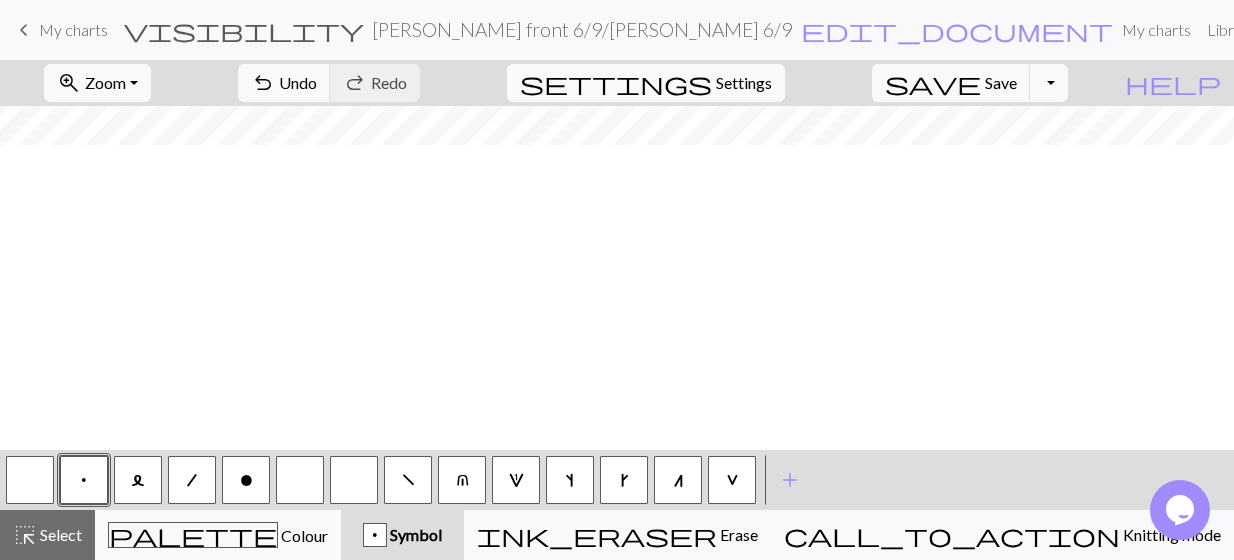 scroll, scrollTop: 0, scrollLeft: 0, axis: both 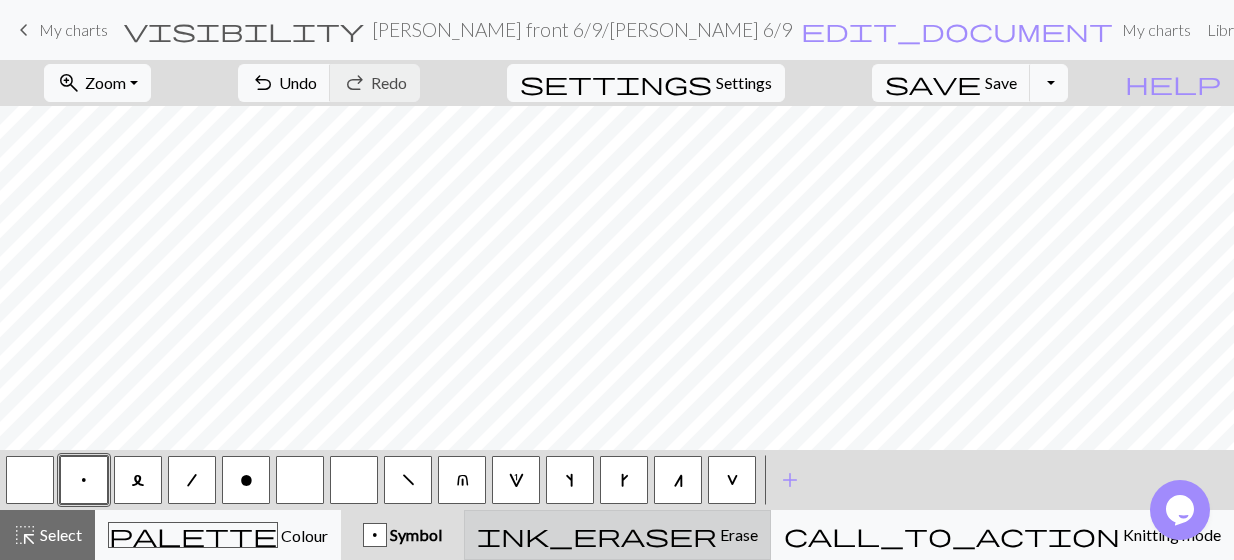 click on "Erase" at bounding box center (737, 534) 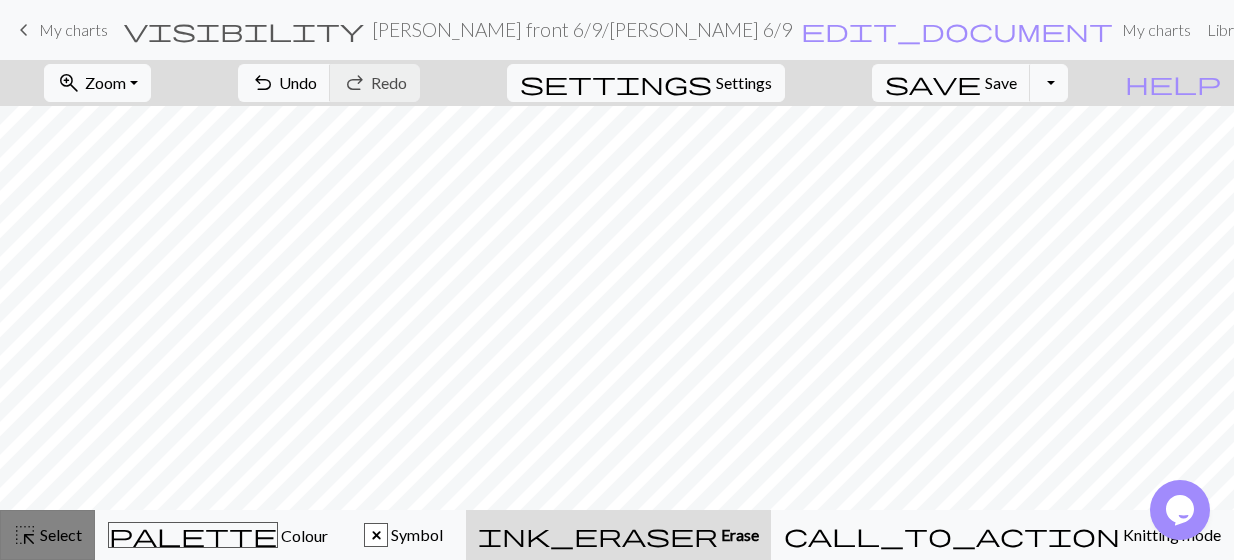 click on "Select" at bounding box center [59, 534] 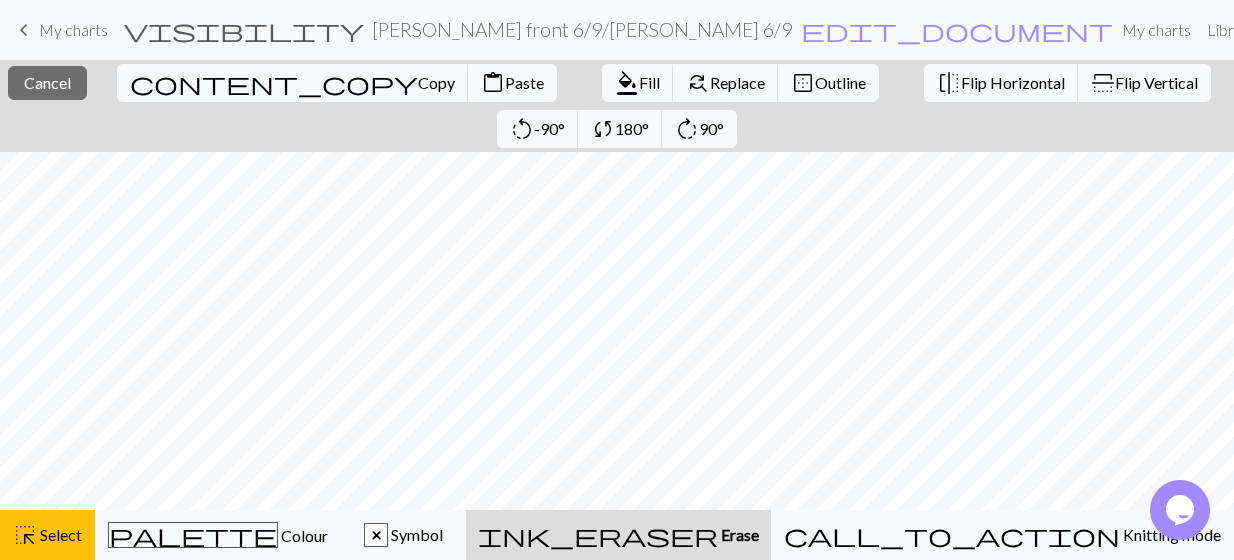 click on "Erase" at bounding box center [738, 534] 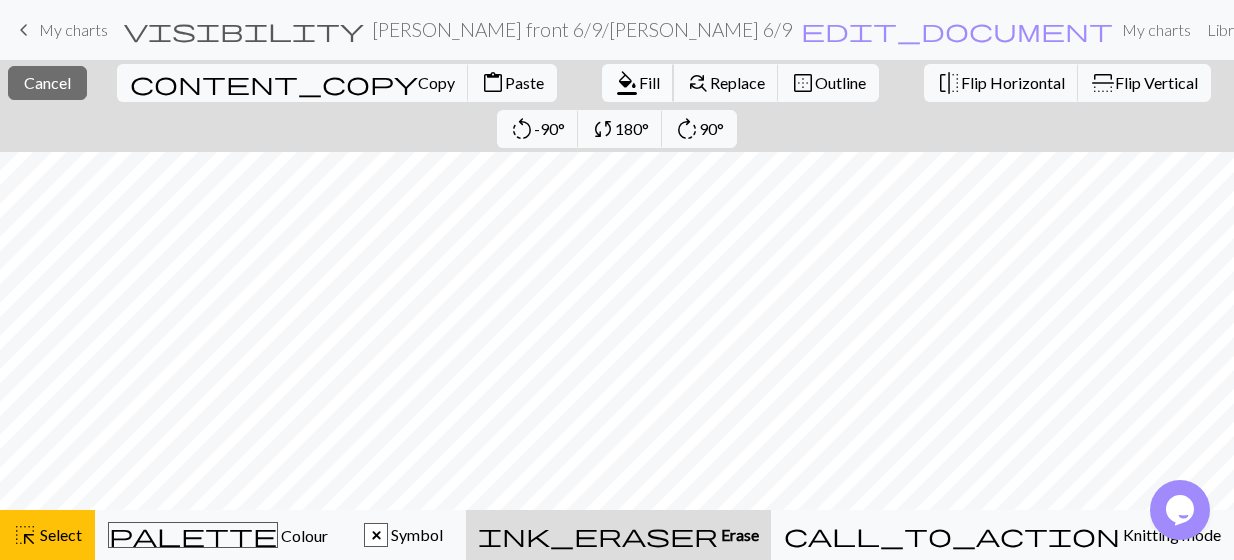 click on "format_color_fill" at bounding box center [627, 83] 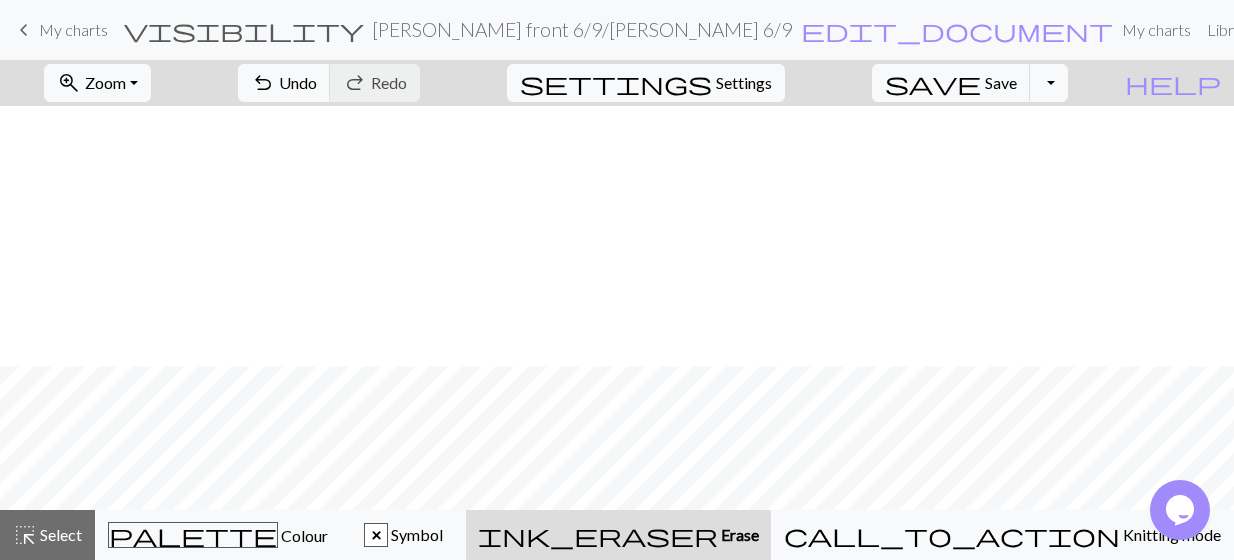 scroll, scrollTop: 260, scrollLeft: 0, axis: vertical 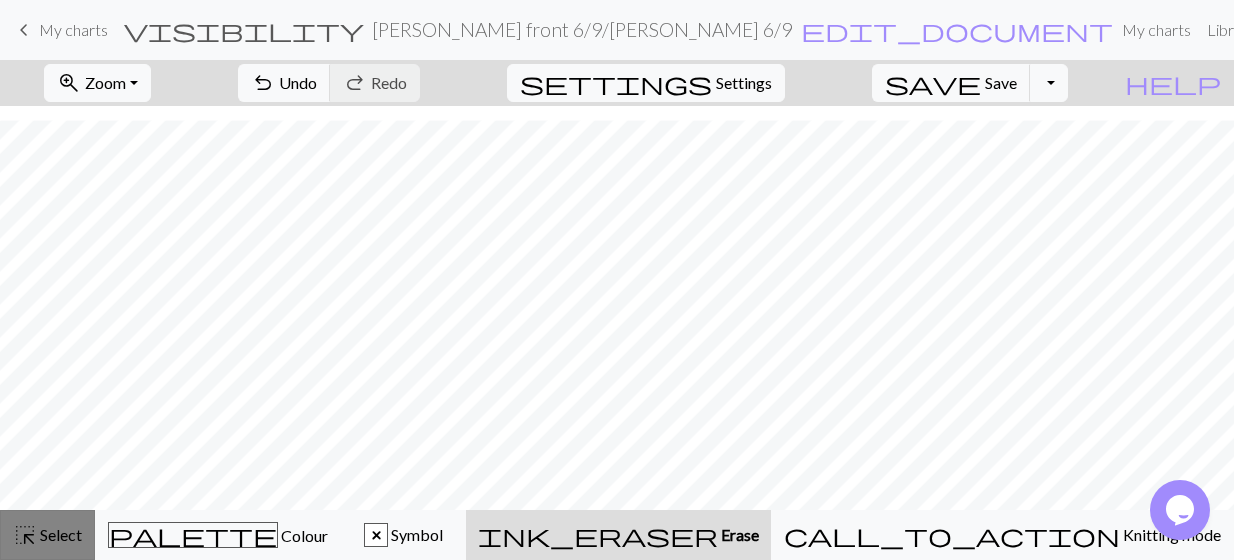 click on "highlight_alt   Select   Select" at bounding box center (47, 535) 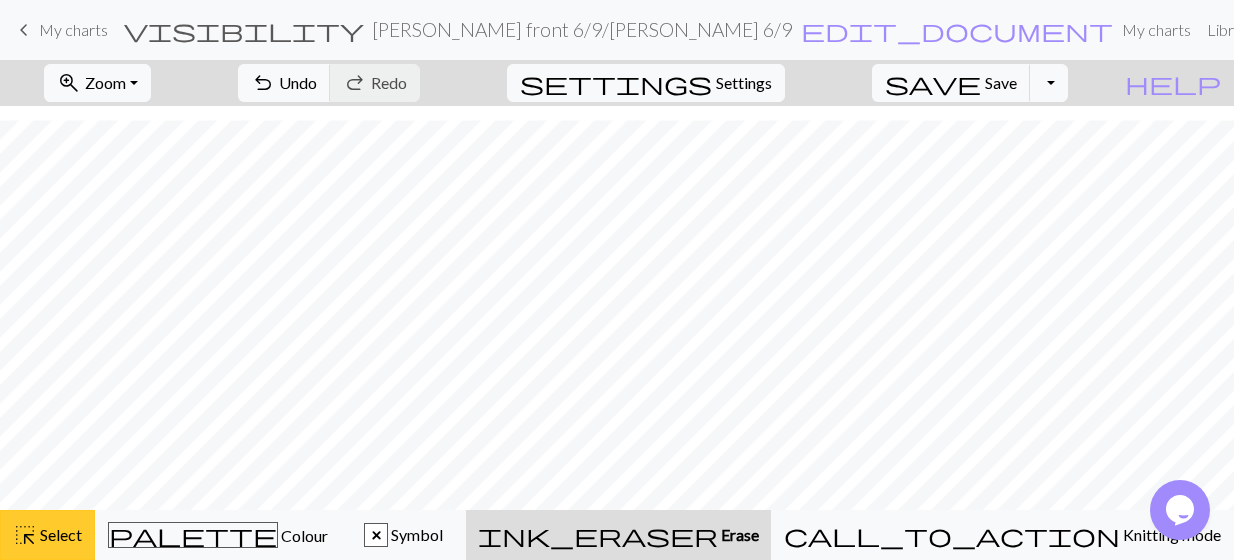 click on "highlight_alt   Select   Select" at bounding box center (47, 535) 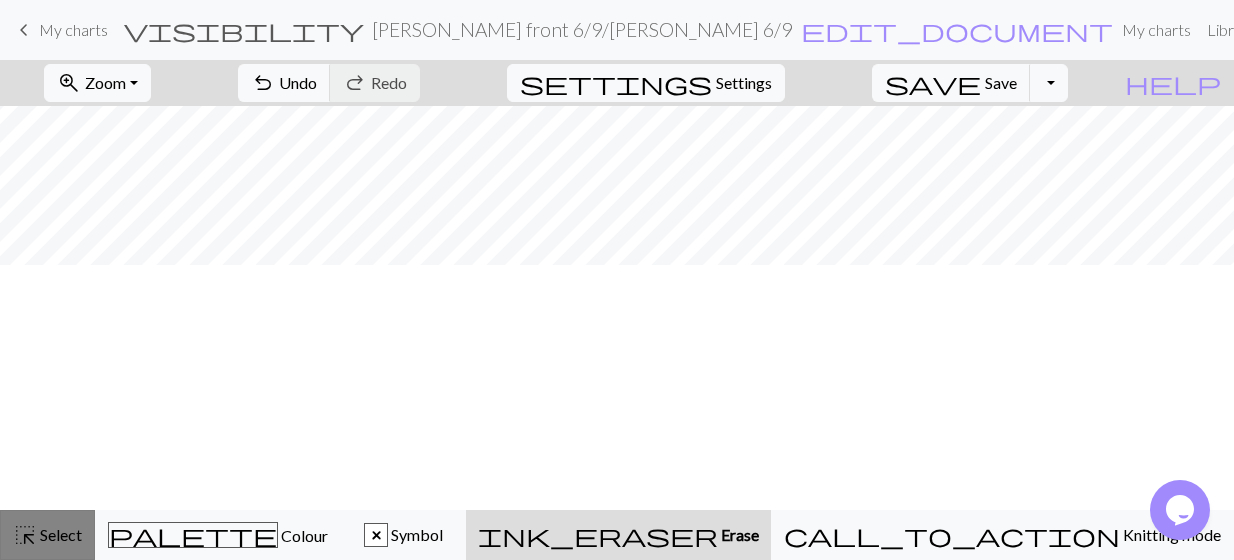 scroll, scrollTop: 0, scrollLeft: 0, axis: both 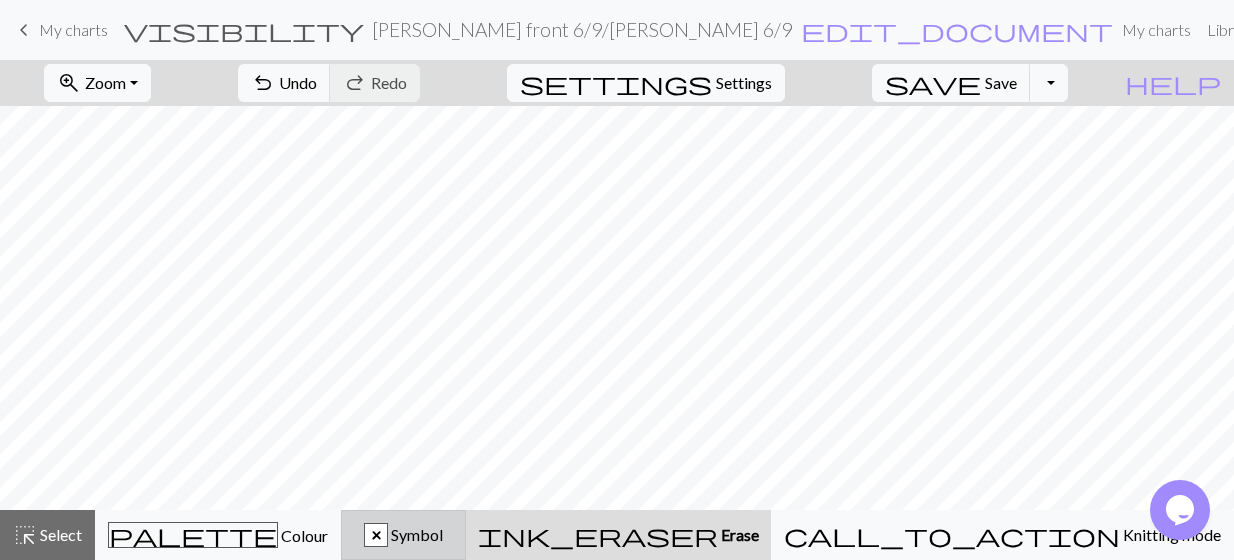 click on "x" at bounding box center [376, 536] 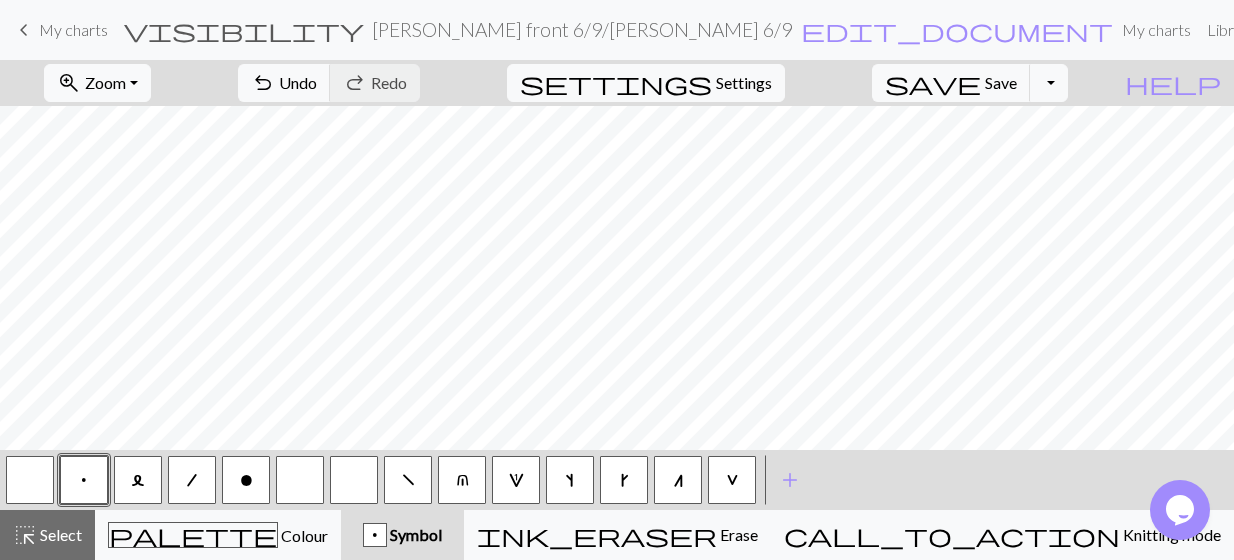 click at bounding box center [30, 480] 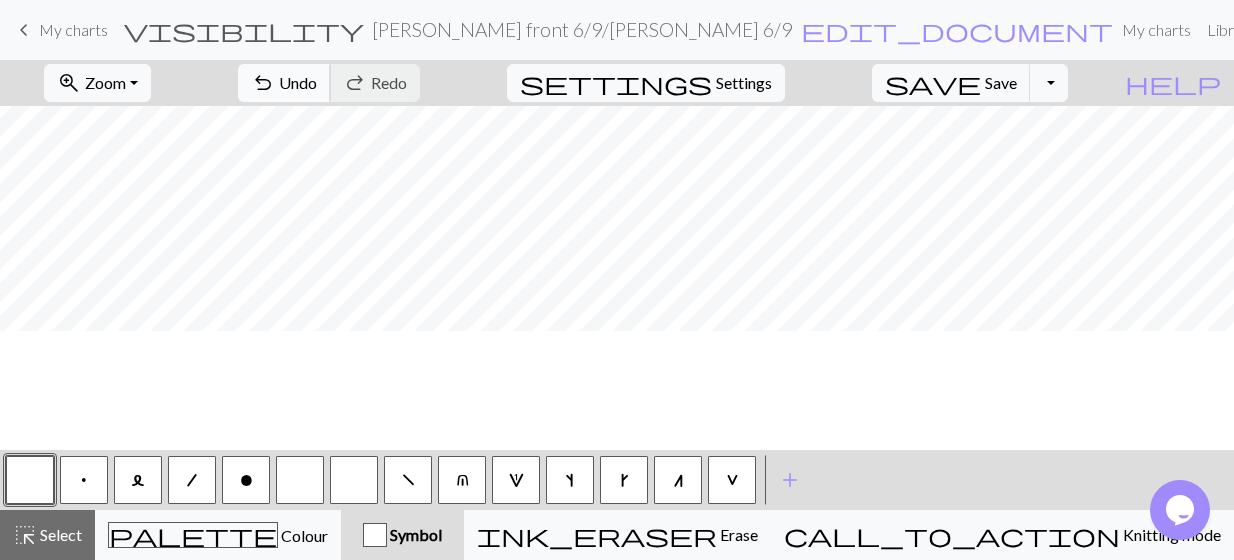 scroll, scrollTop: 0, scrollLeft: 0, axis: both 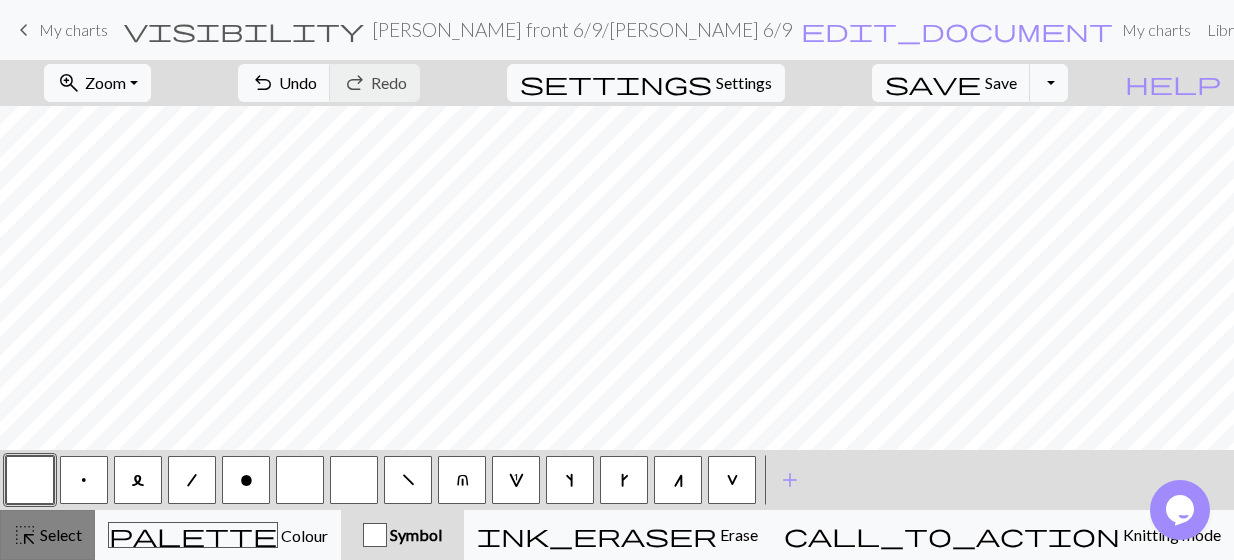 click on "Select" at bounding box center (59, 534) 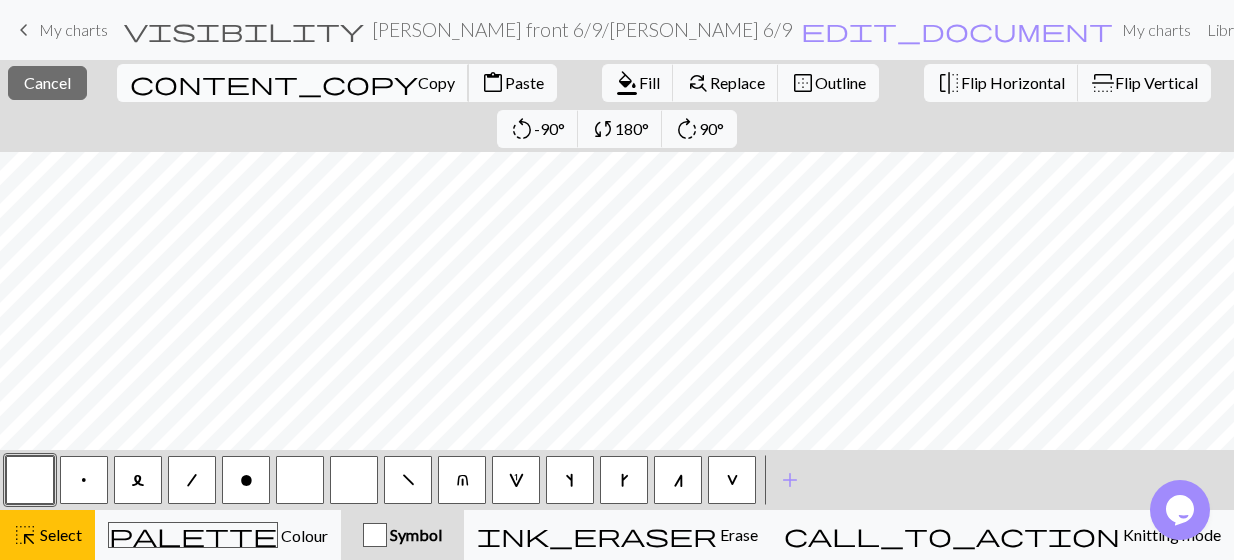 click on "Copy" at bounding box center (436, 82) 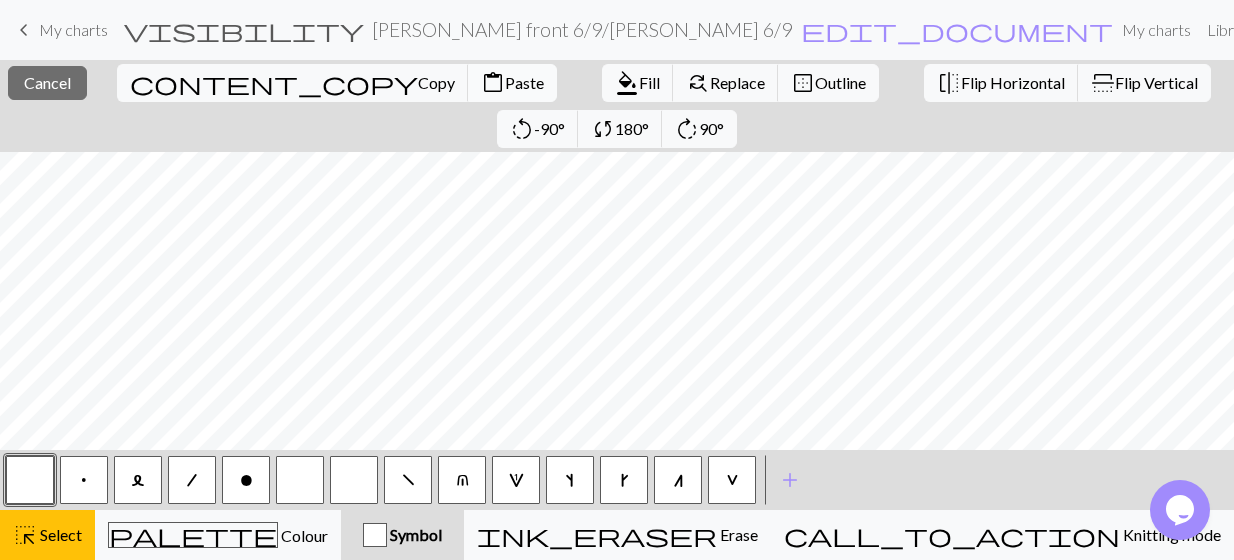 click on "Paste" at bounding box center [524, 82] 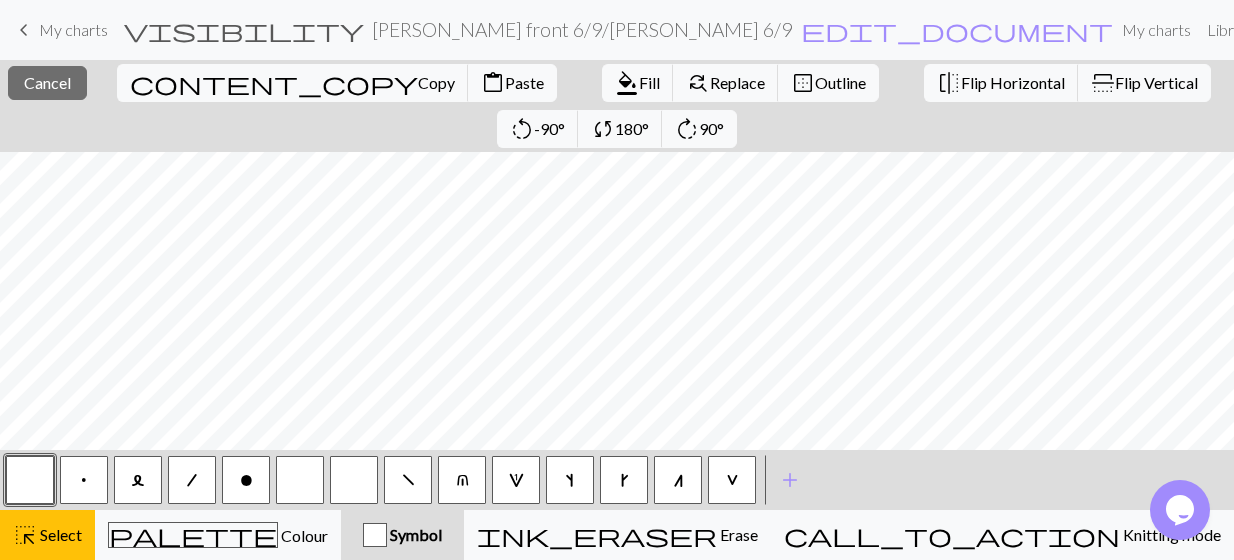 click at bounding box center (30, 480) 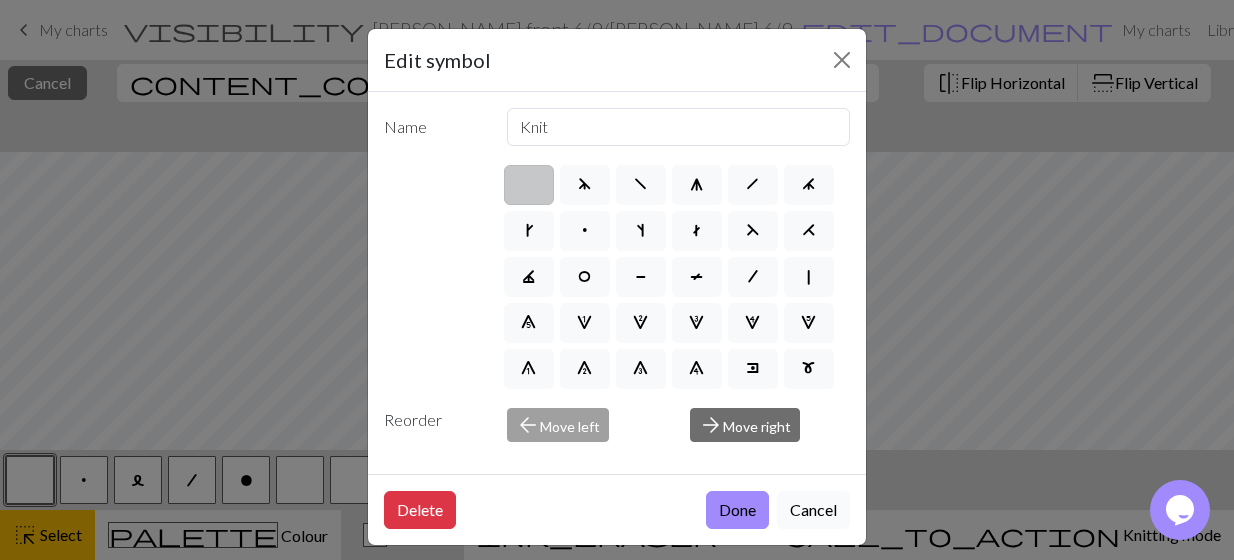 click on "Cancel" at bounding box center (813, 510) 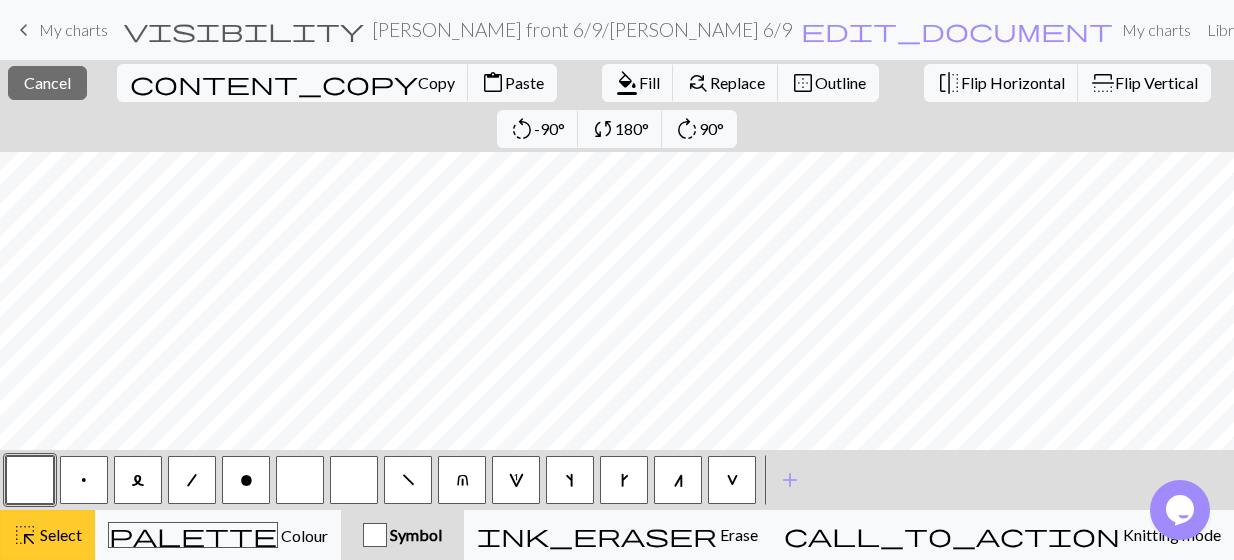click on "Select" at bounding box center (59, 534) 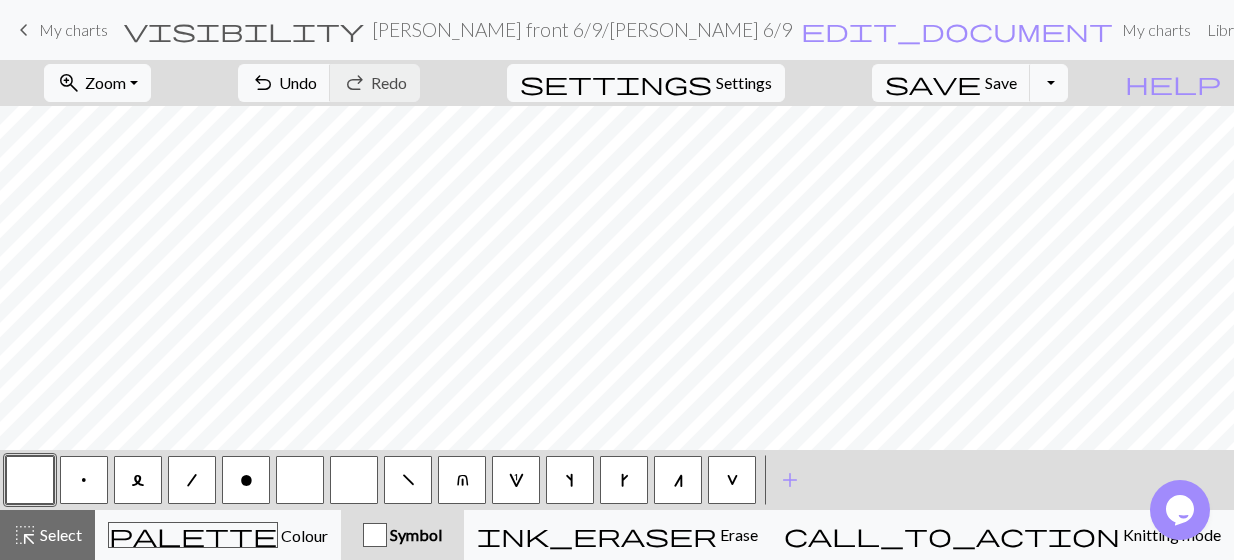 click on "o" at bounding box center (246, 481) 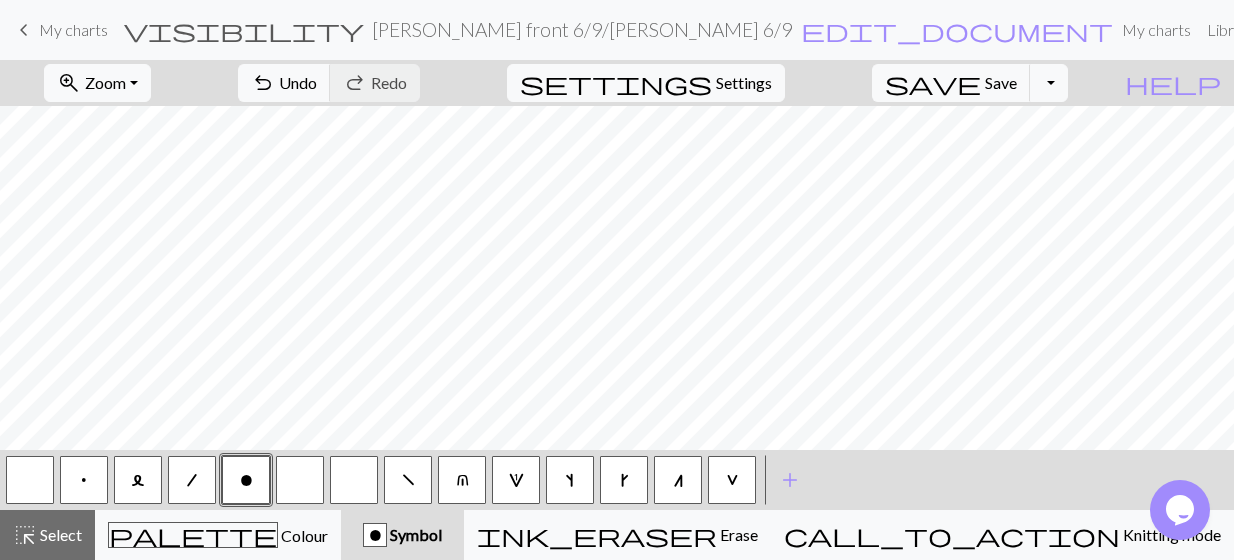 click at bounding box center [30, 480] 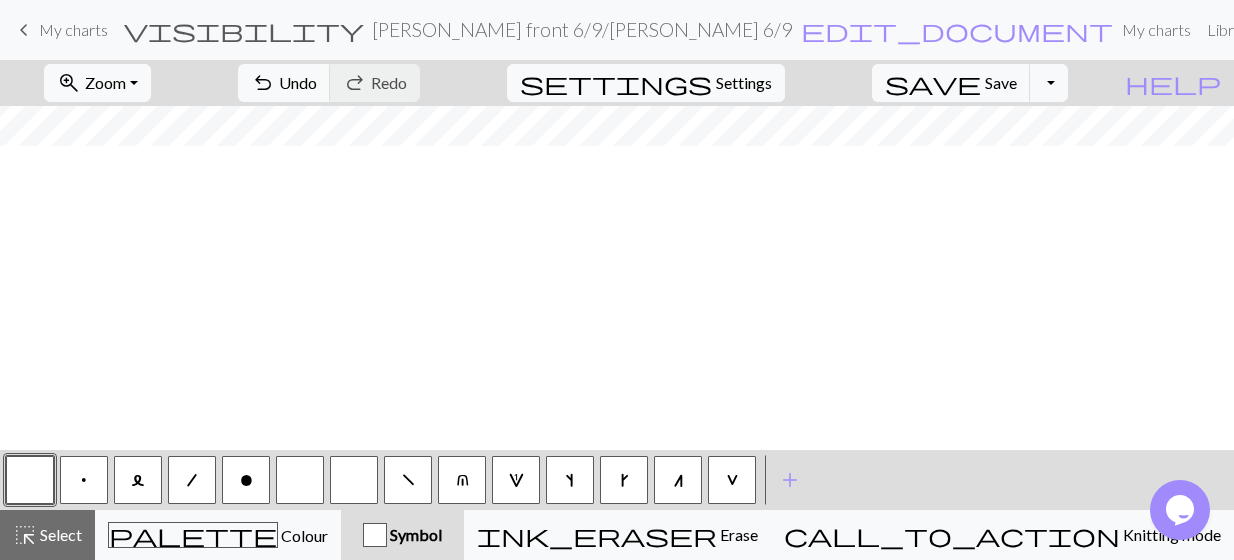 scroll, scrollTop: 0, scrollLeft: 0, axis: both 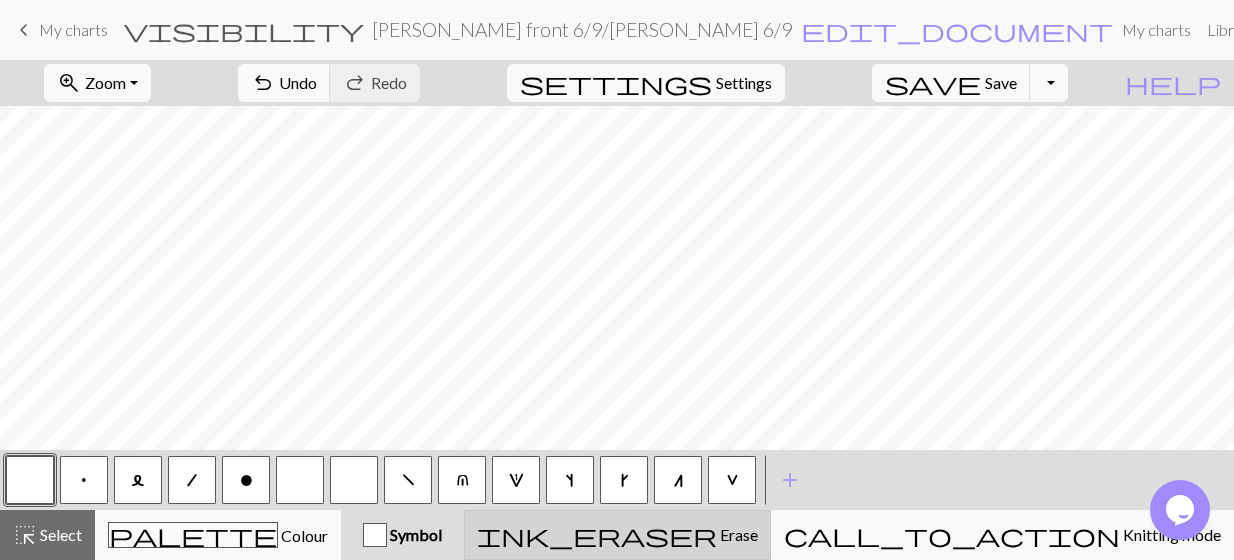 click on "ink_eraser   Erase   Erase" at bounding box center (617, 535) 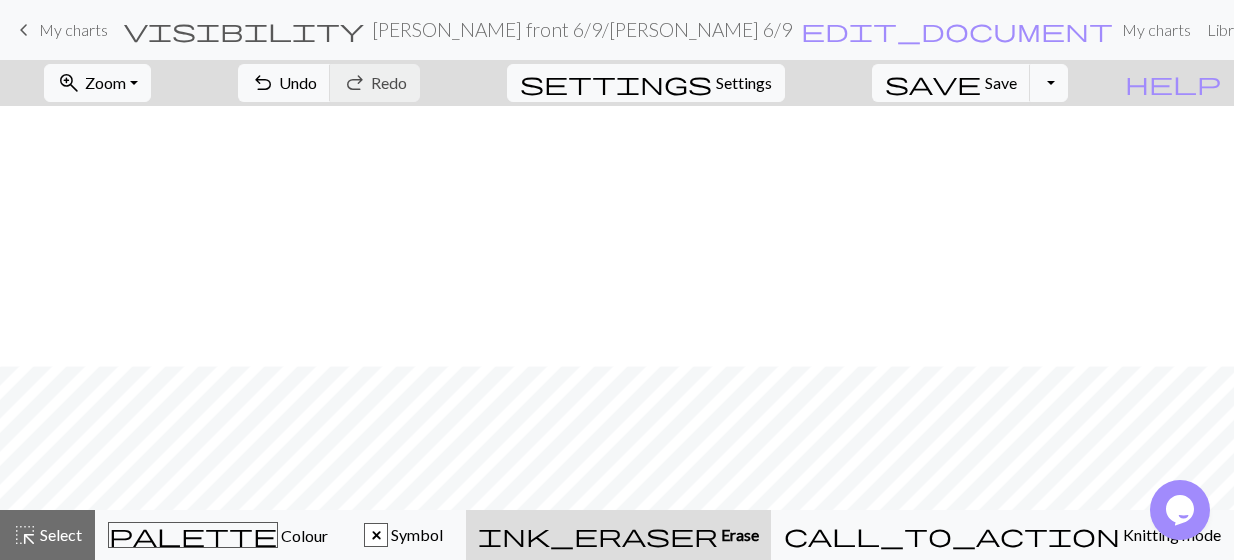 scroll, scrollTop: 260, scrollLeft: 0, axis: vertical 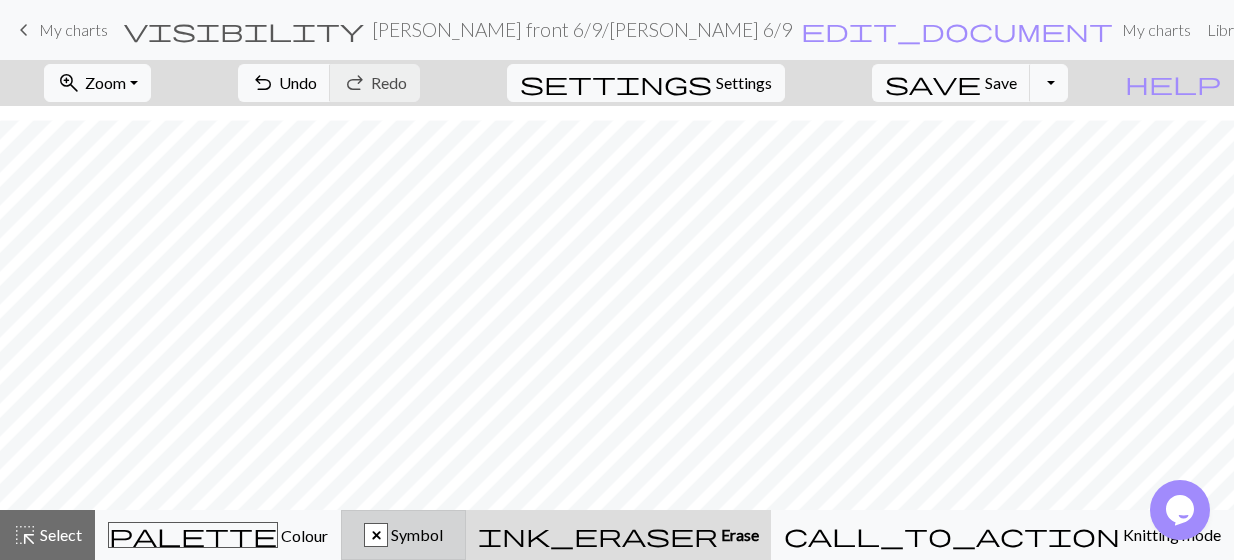 click on "Symbol" at bounding box center (415, 534) 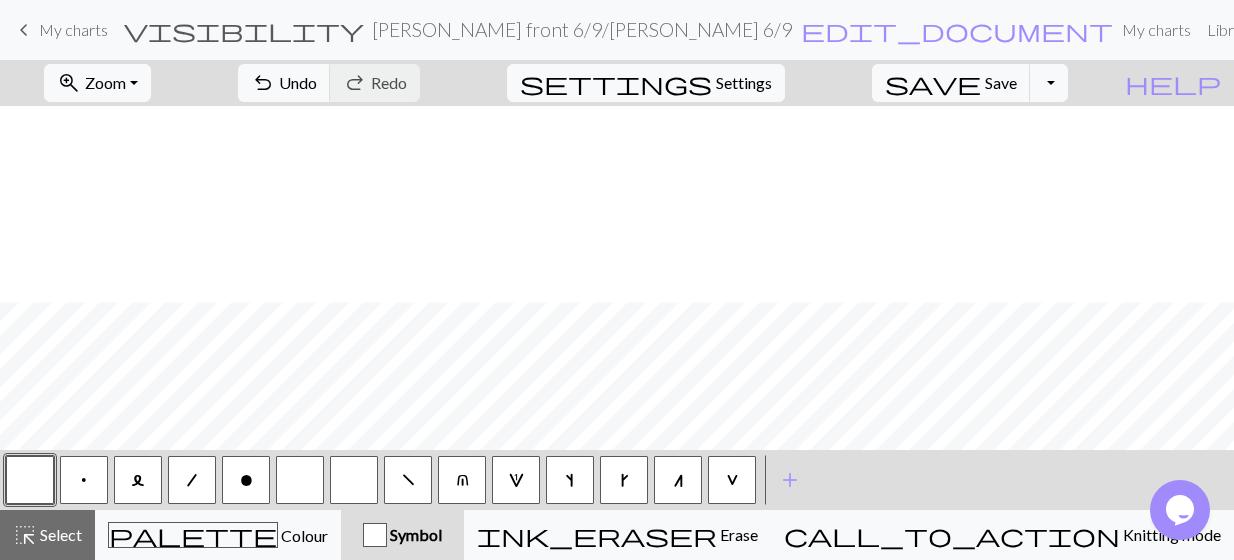 scroll, scrollTop: 320, scrollLeft: 0, axis: vertical 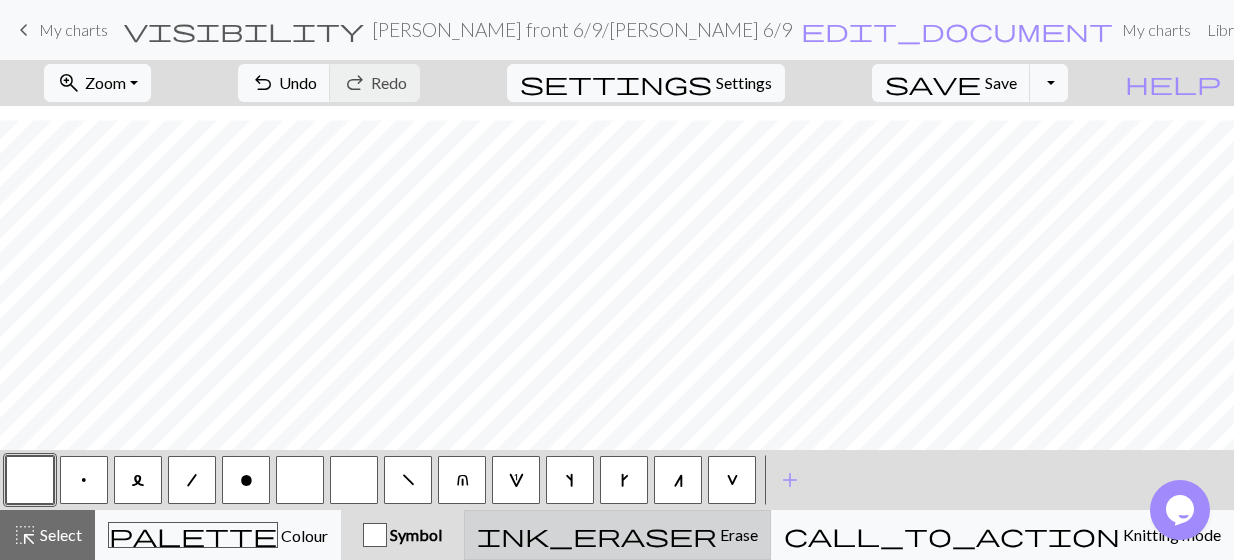 click on "Erase" at bounding box center (737, 534) 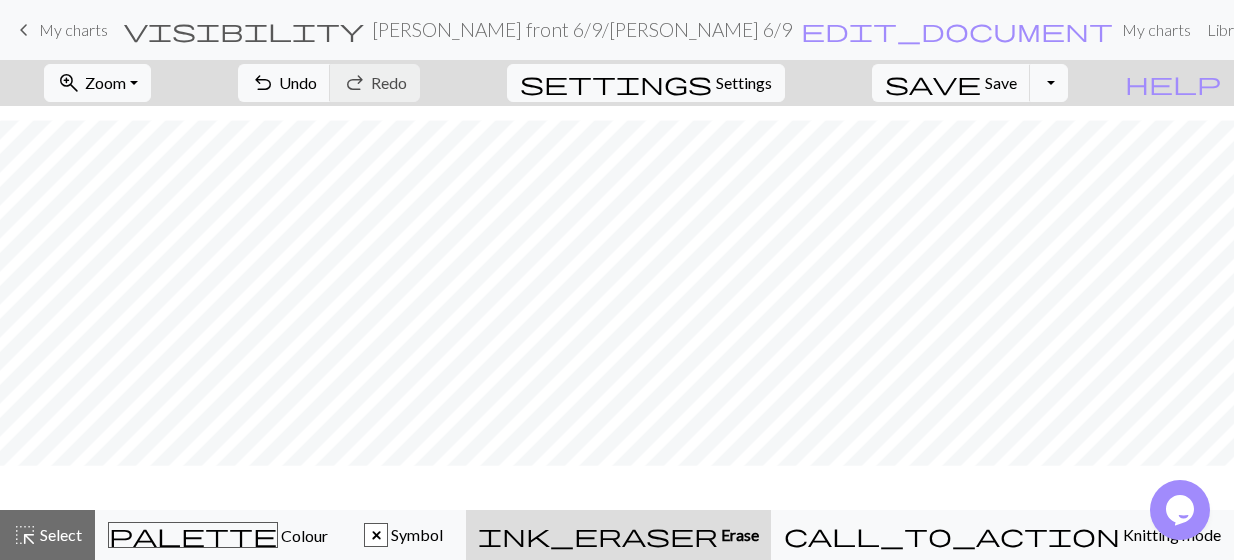 scroll, scrollTop: 260, scrollLeft: 0, axis: vertical 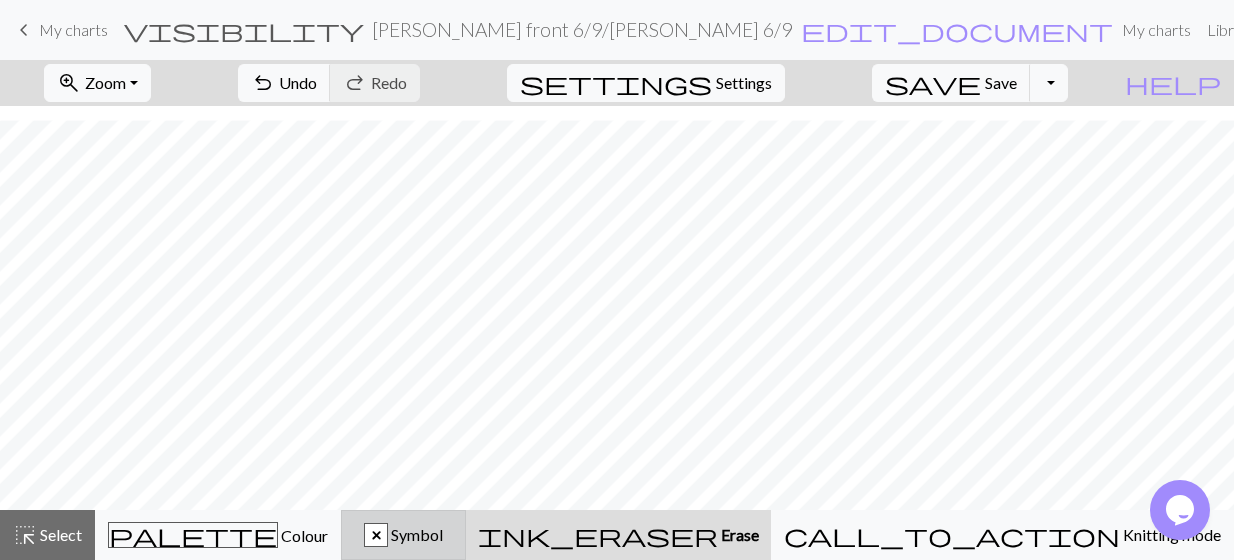 click on "x   Symbol" at bounding box center [403, 535] 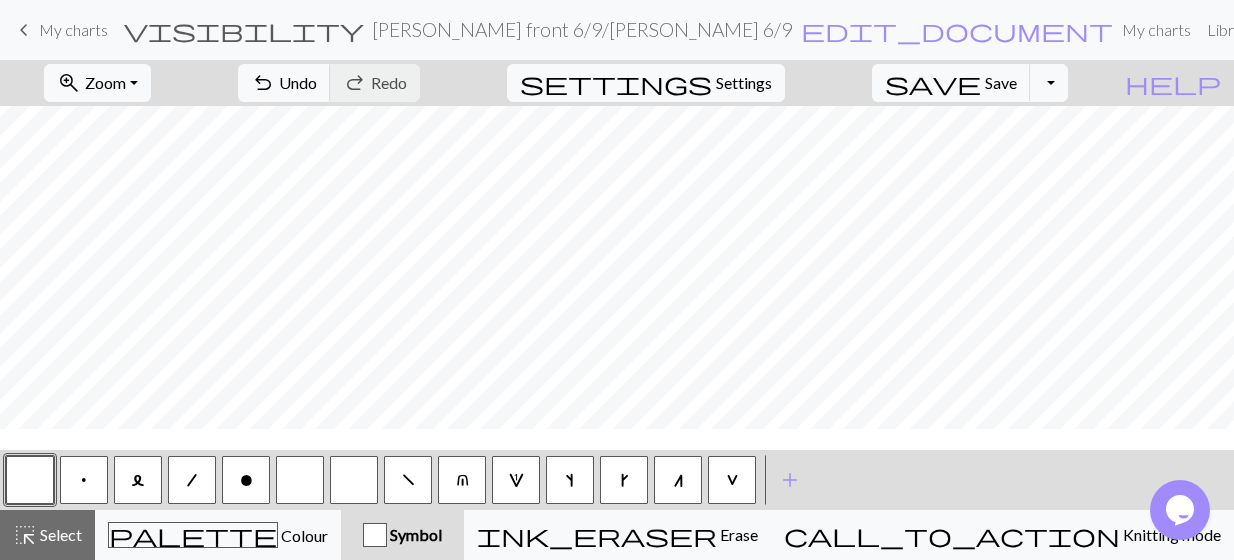 scroll, scrollTop: 0, scrollLeft: 0, axis: both 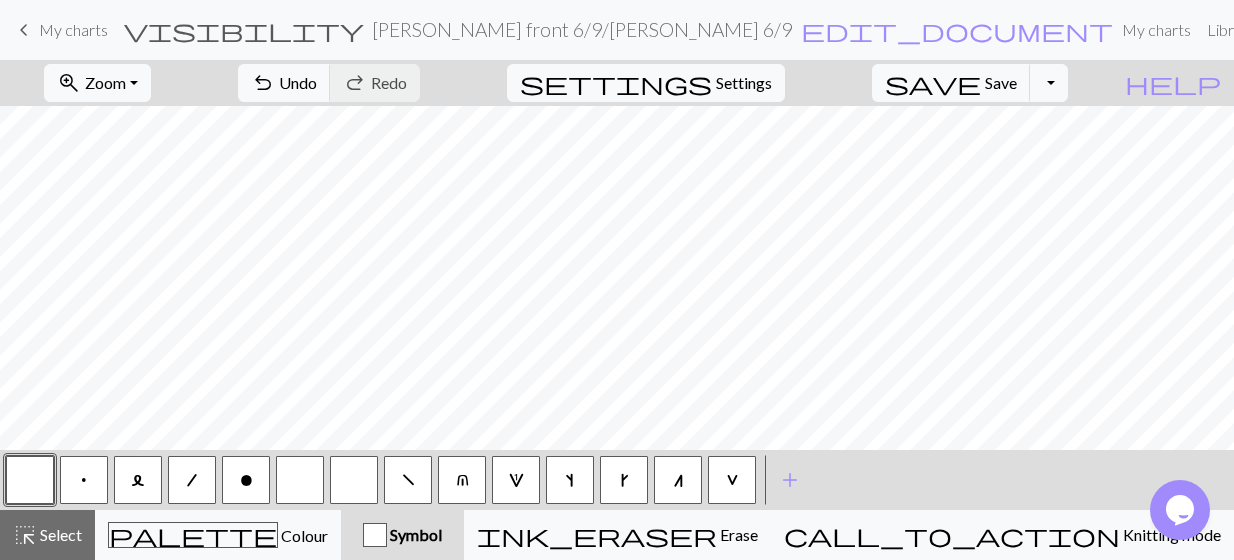 click on "o" at bounding box center (246, 481) 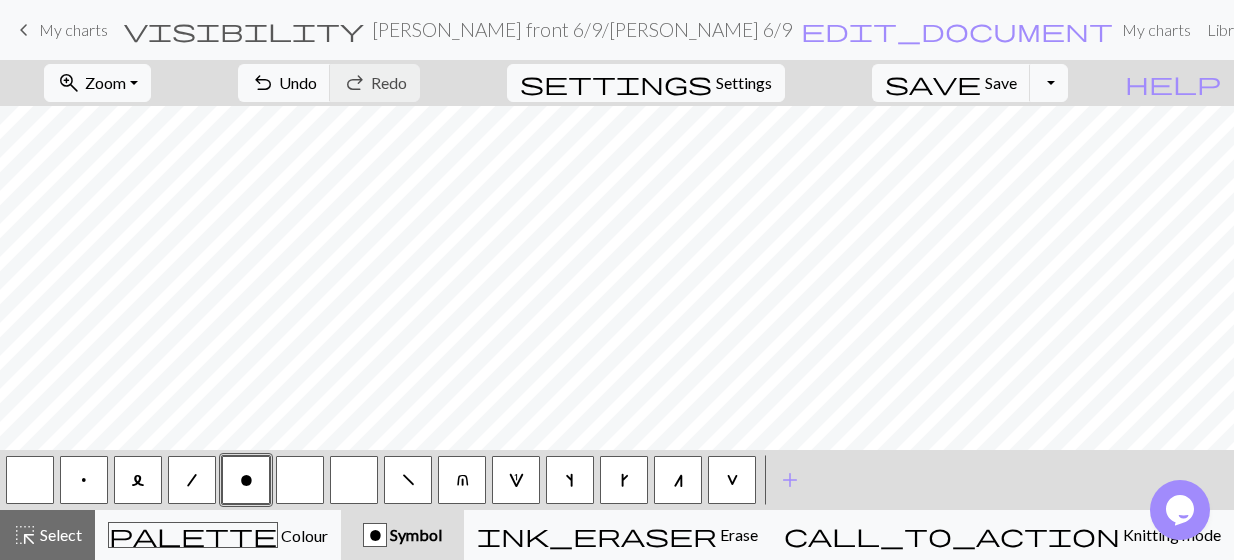 click on "o" at bounding box center [246, 481] 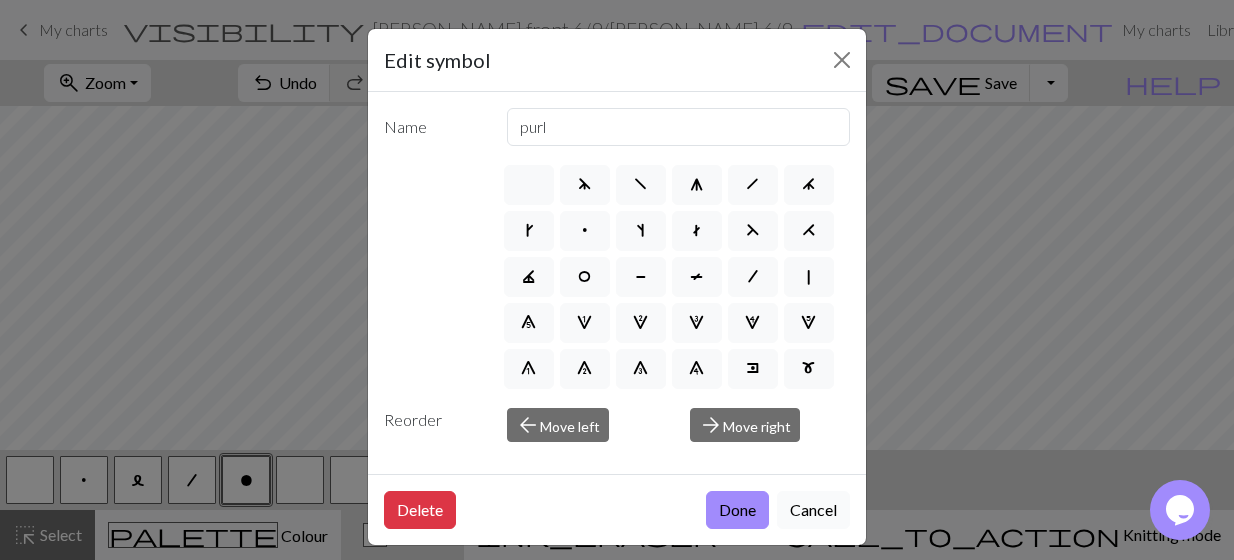 click on "Cancel" at bounding box center [813, 510] 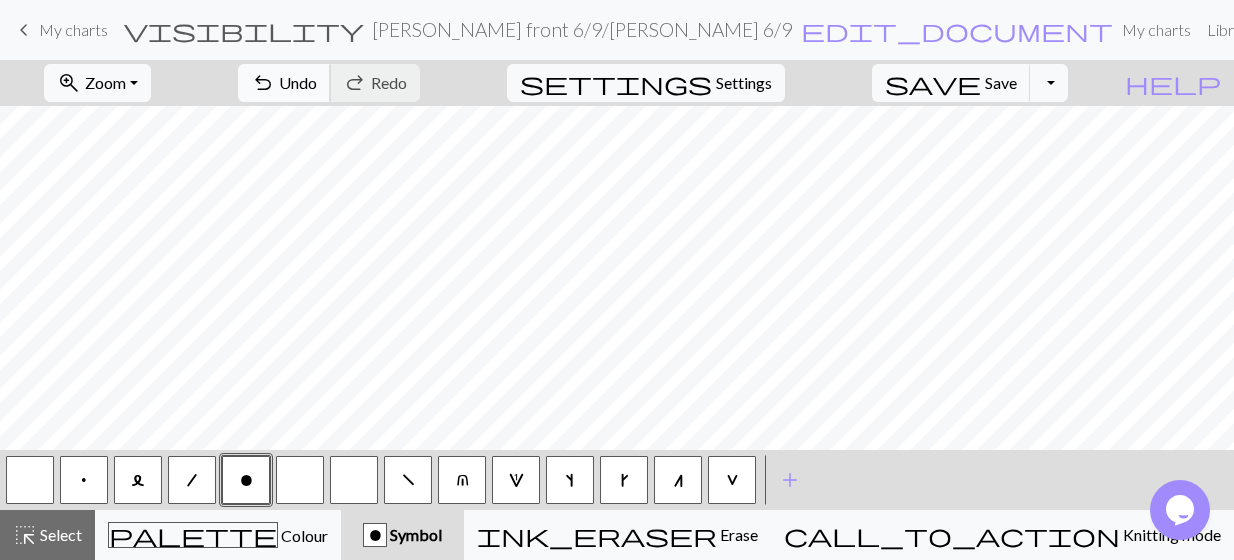 click on "undo Undo Undo" at bounding box center [284, 83] 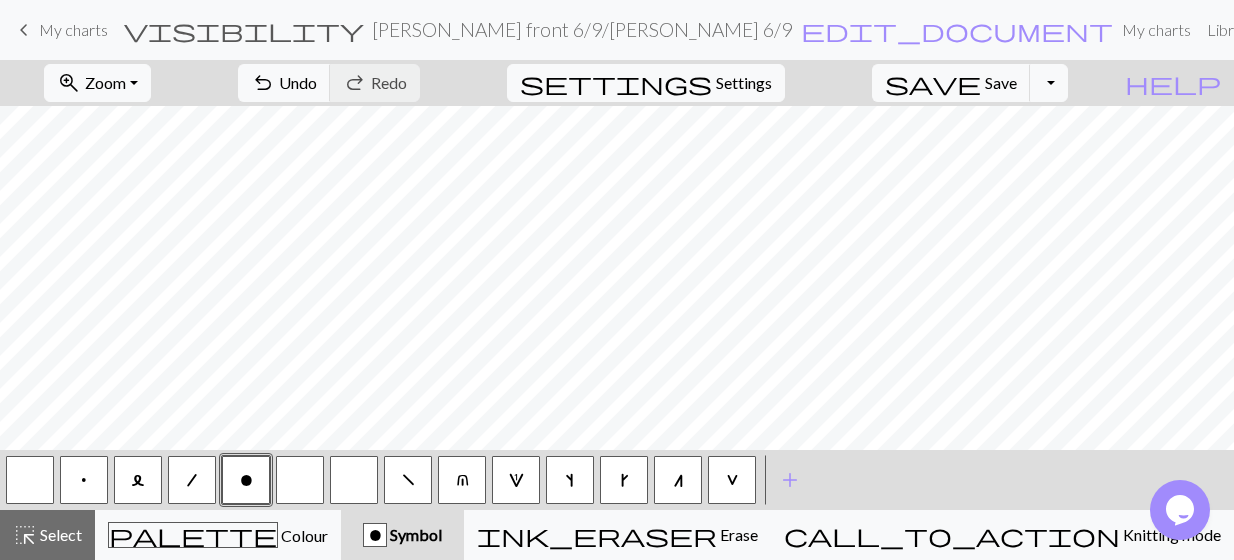 scroll, scrollTop: 320, scrollLeft: 0, axis: vertical 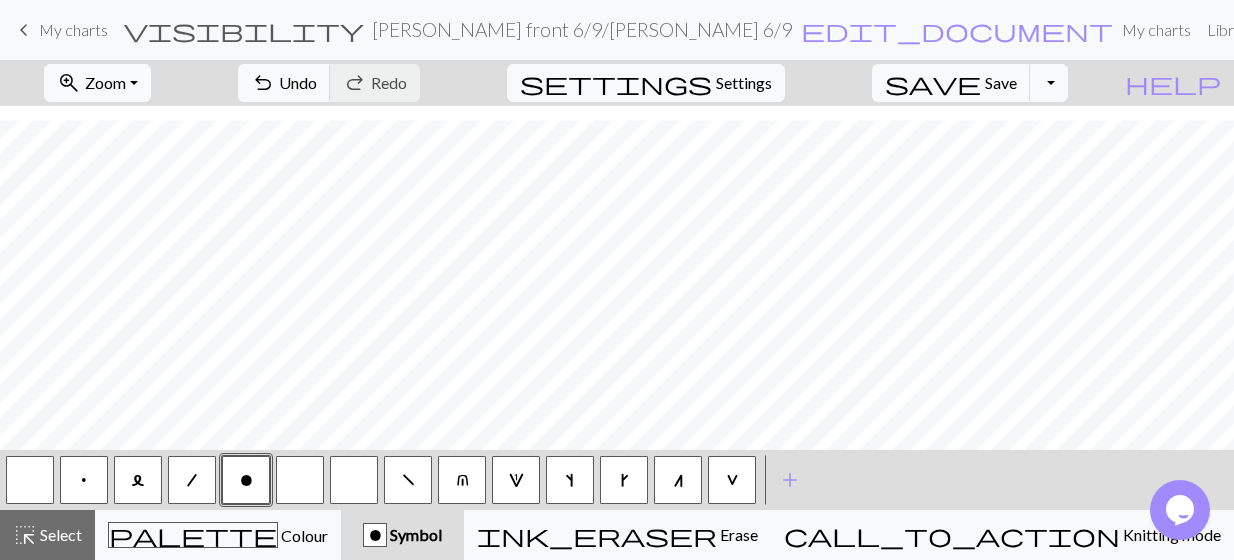 click at bounding box center (30, 480) 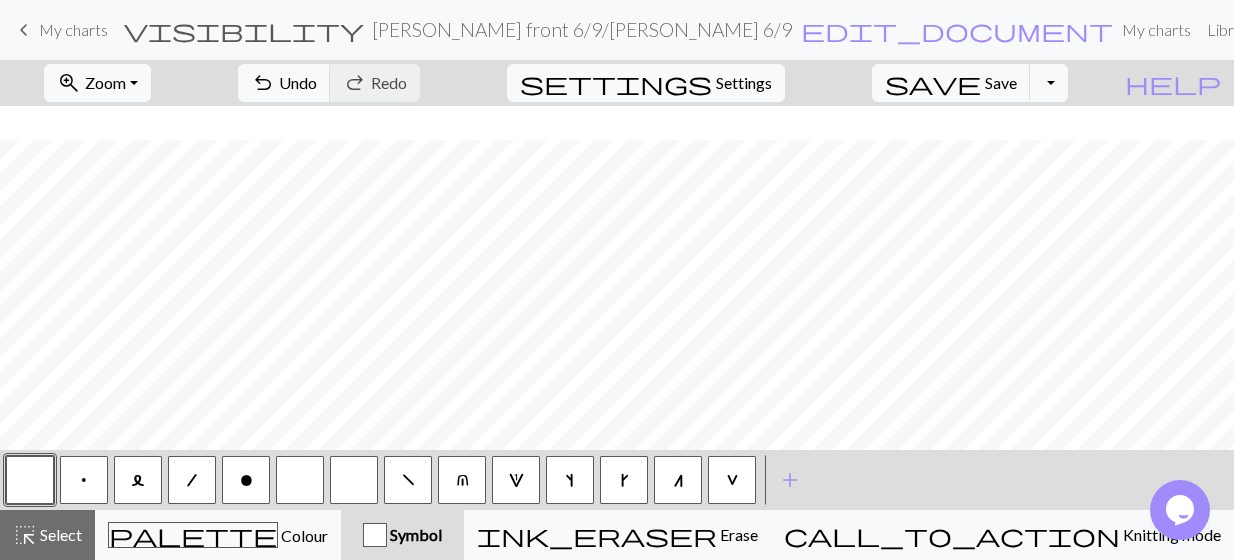 scroll, scrollTop: 138, scrollLeft: 0, axis: vertical 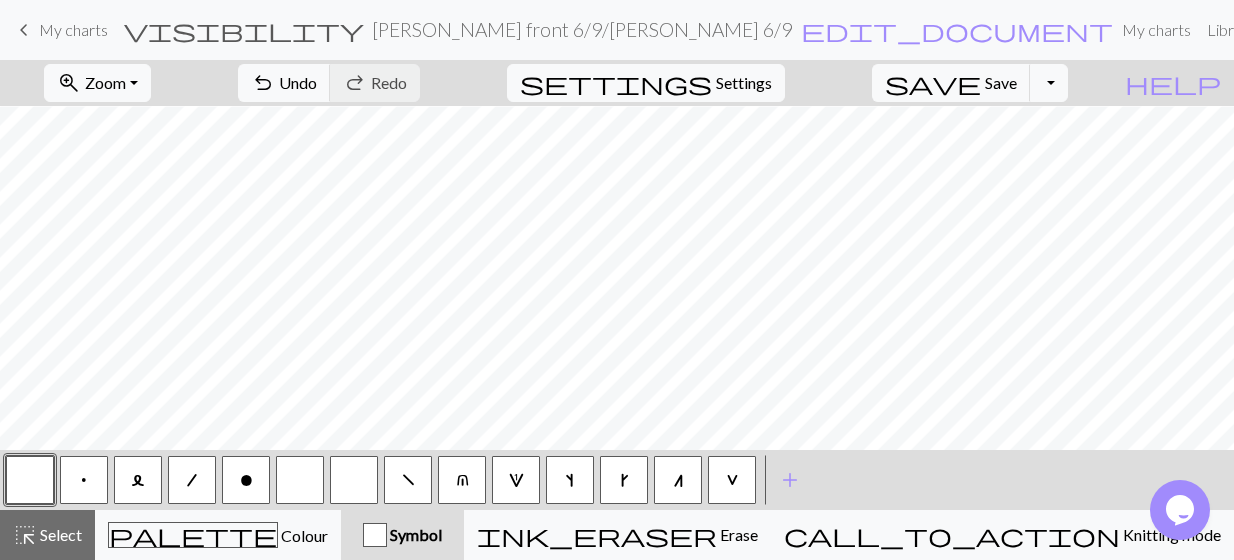 click on "o" at bounding box center [246, 481] 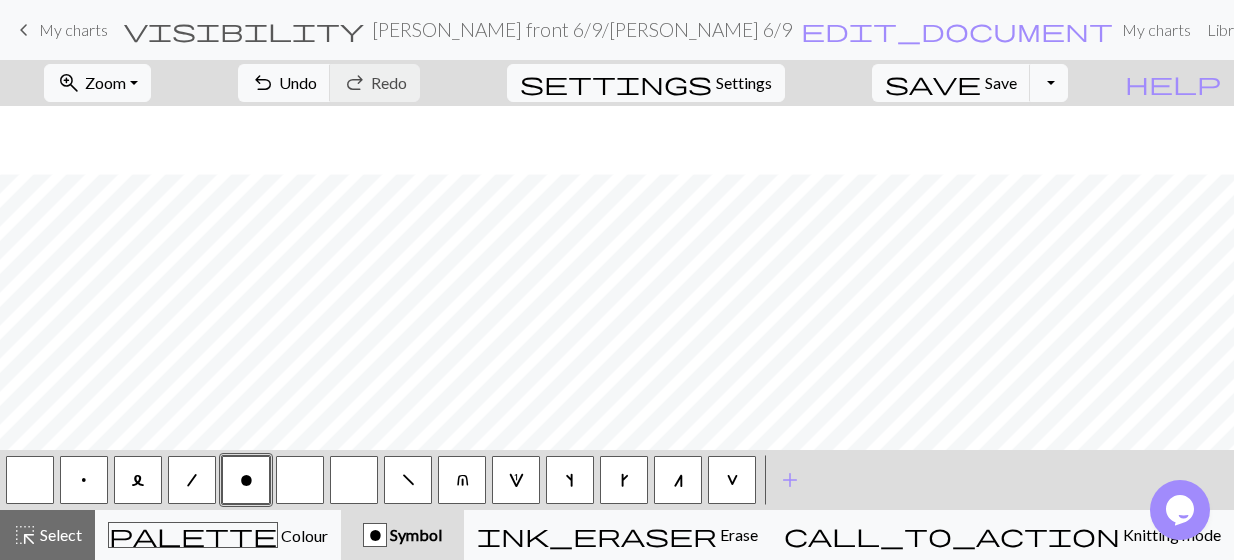 scroll, scrollTop: 206, scrollLeft: 0, axis: vertical 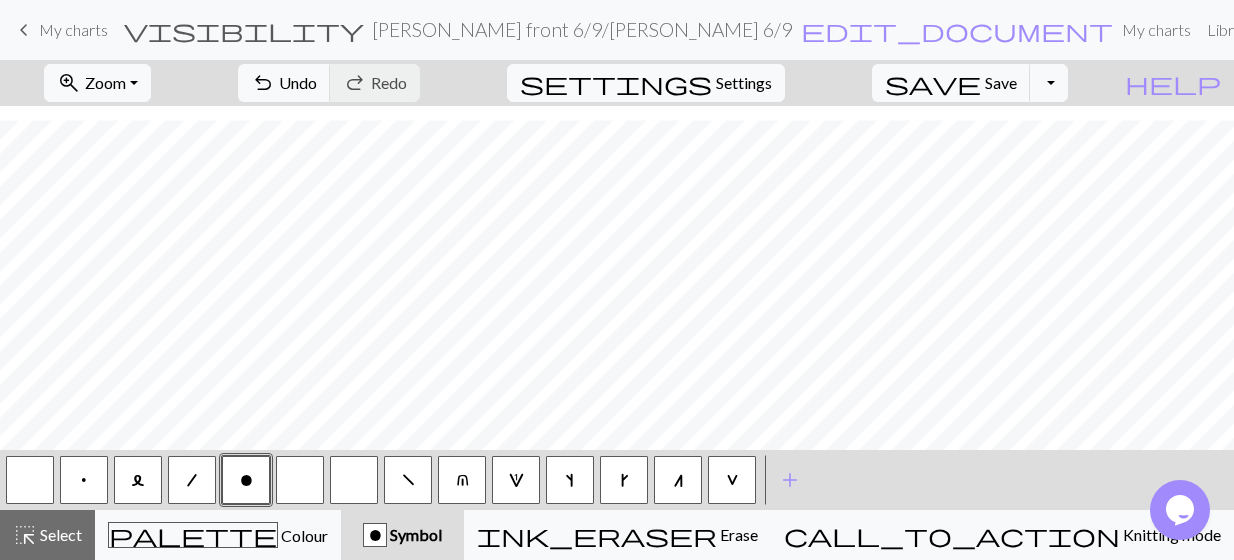 click at bounding box center [30, 480] 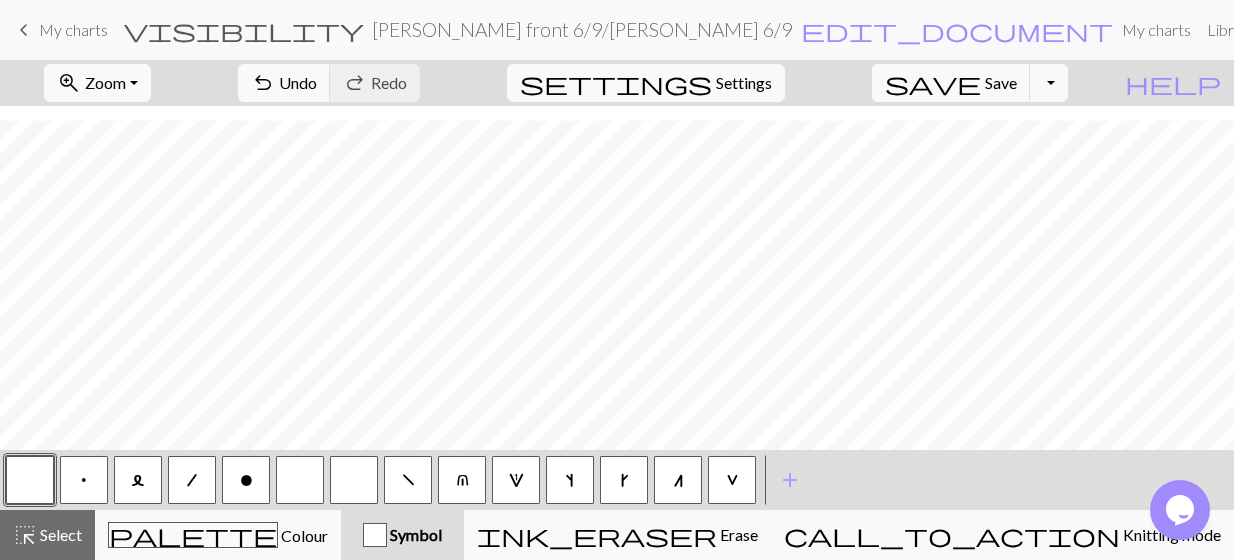 click on "o" at bounding box center [246, 480] 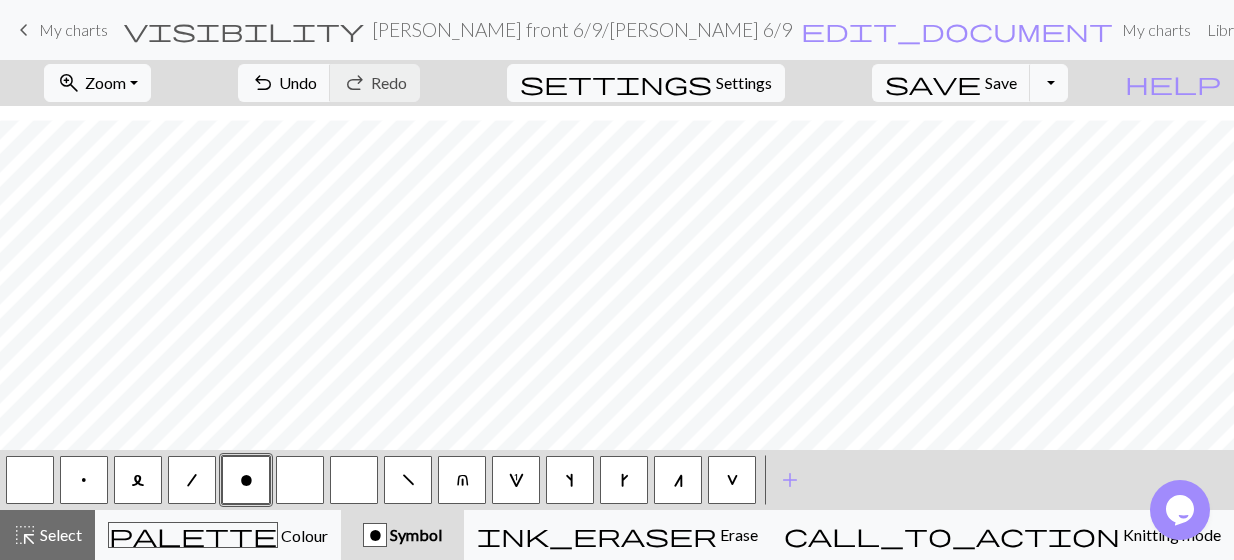 click at bounding box center [30, 480] 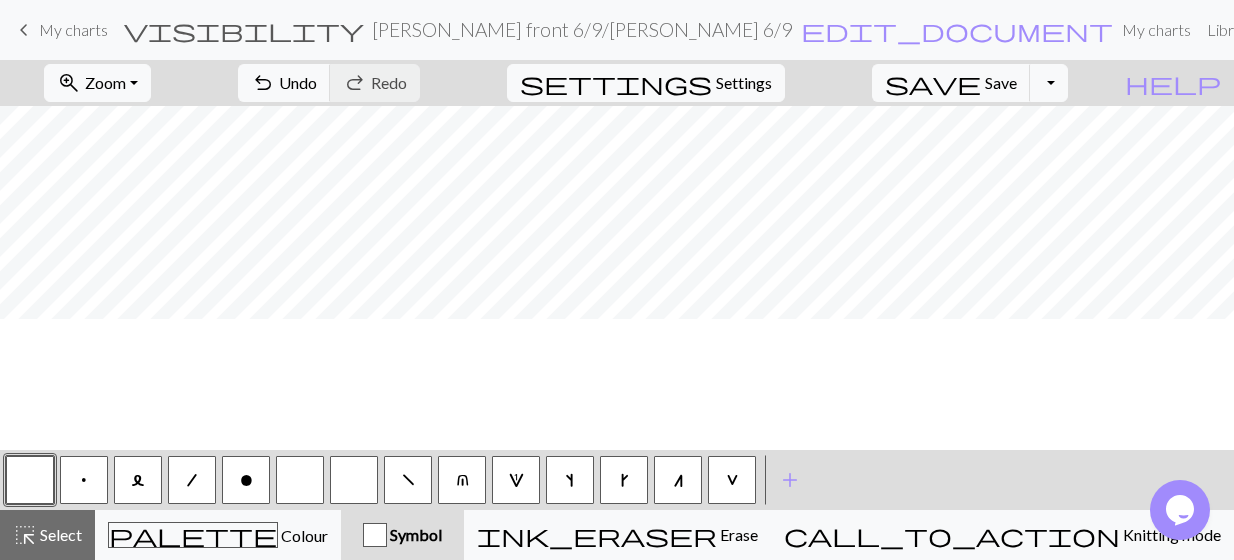 scroll, scrollTop: 0, scrollLeft: 0, axis: both 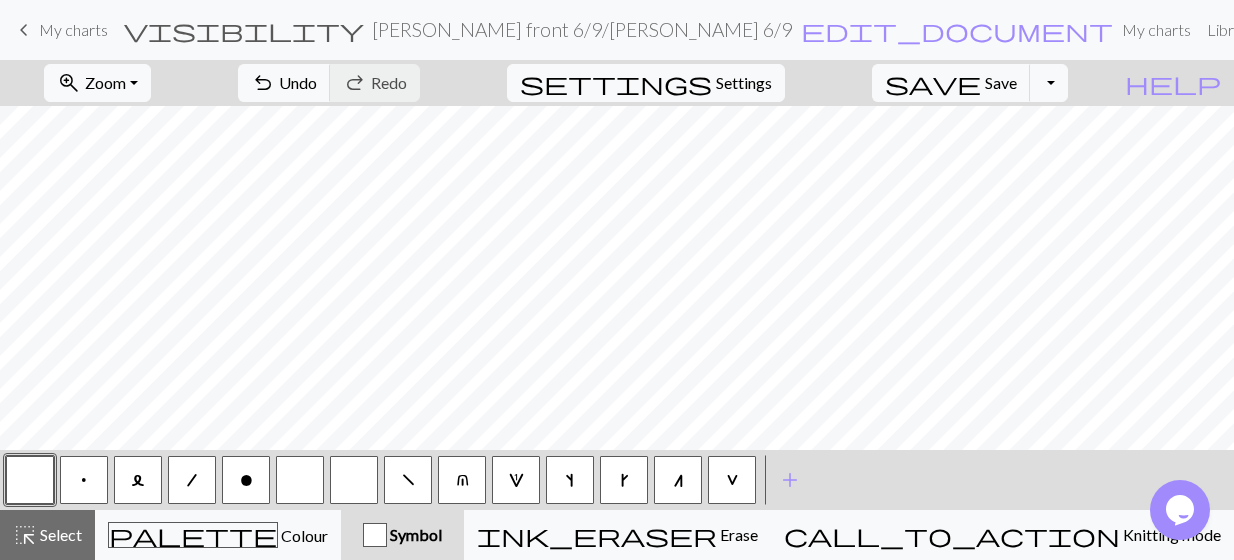 click on "o" at bounding box center (246, 480) 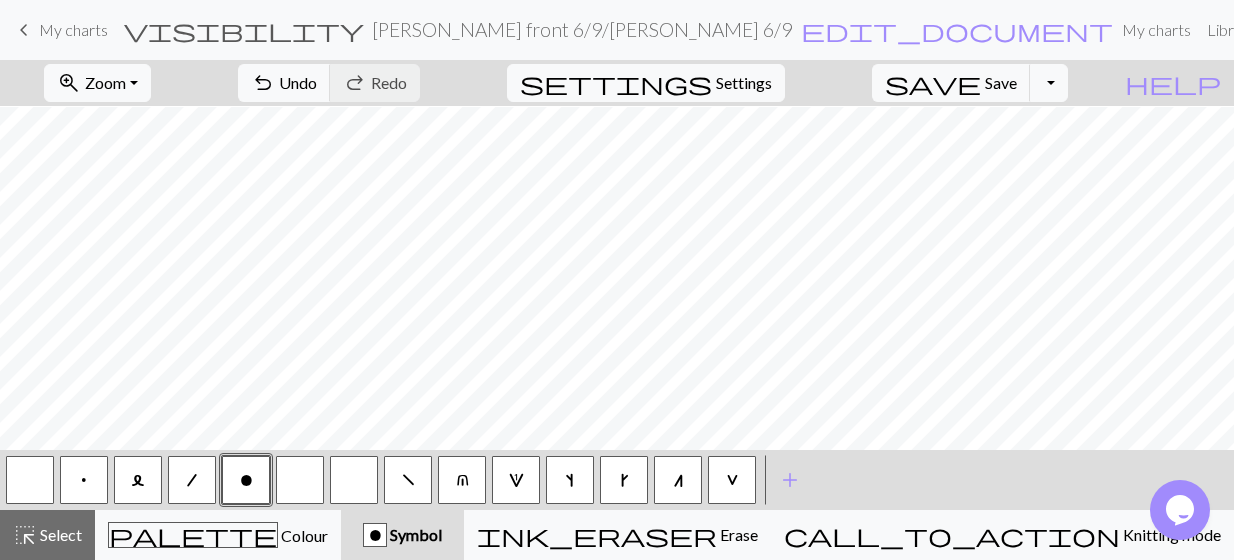 scroll, scrollTop: 64, scrollLeft: 0, axis: vertical 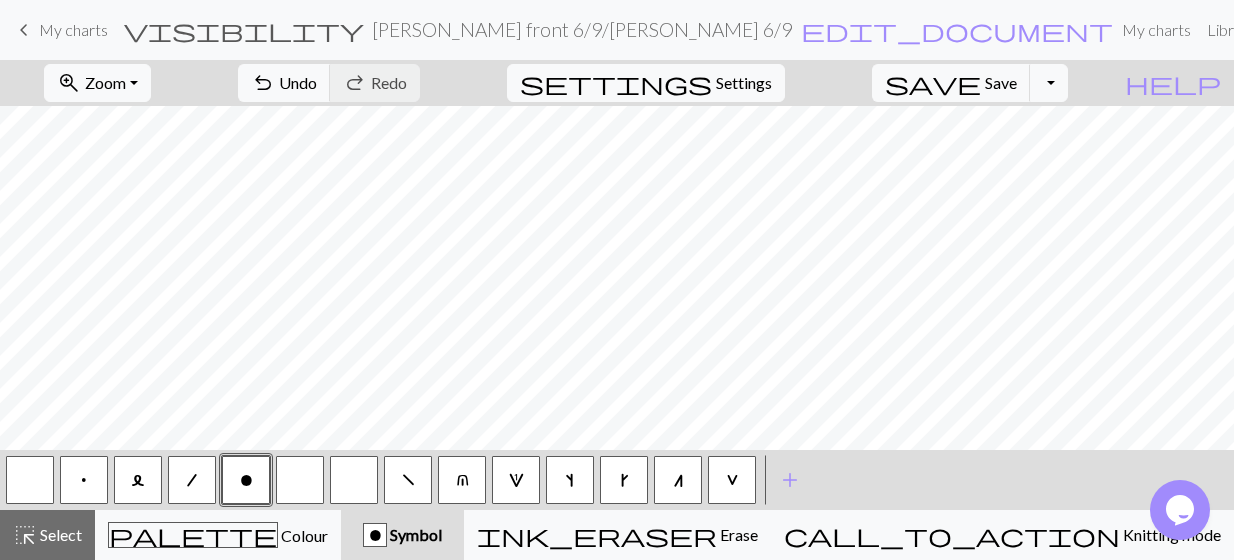 click at bounding box center [300, 480] 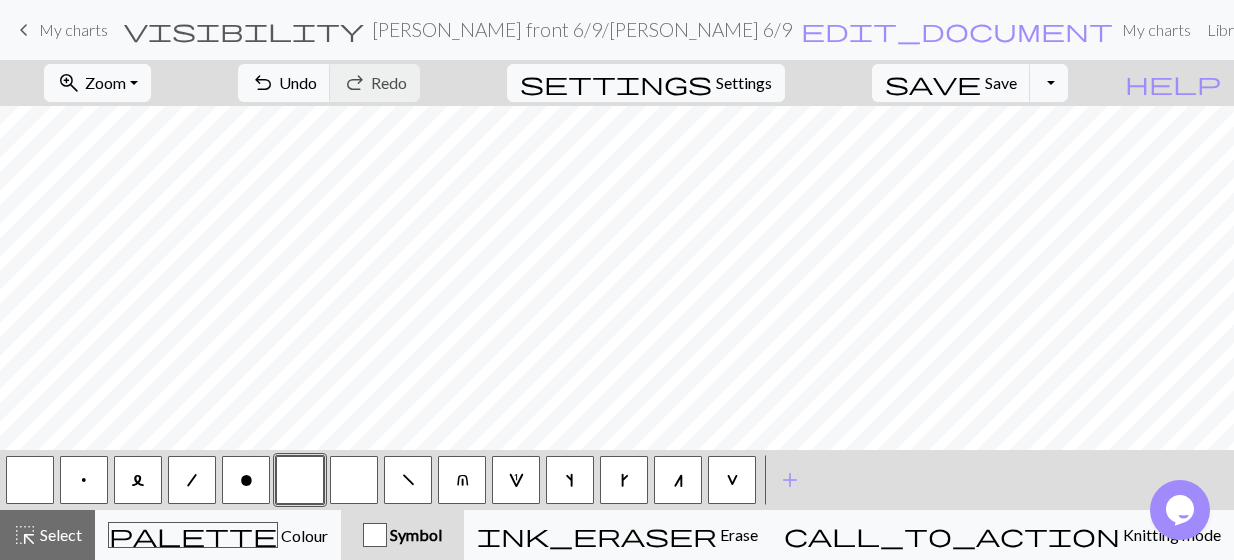 click on "o" at bounding box center (246, 480) 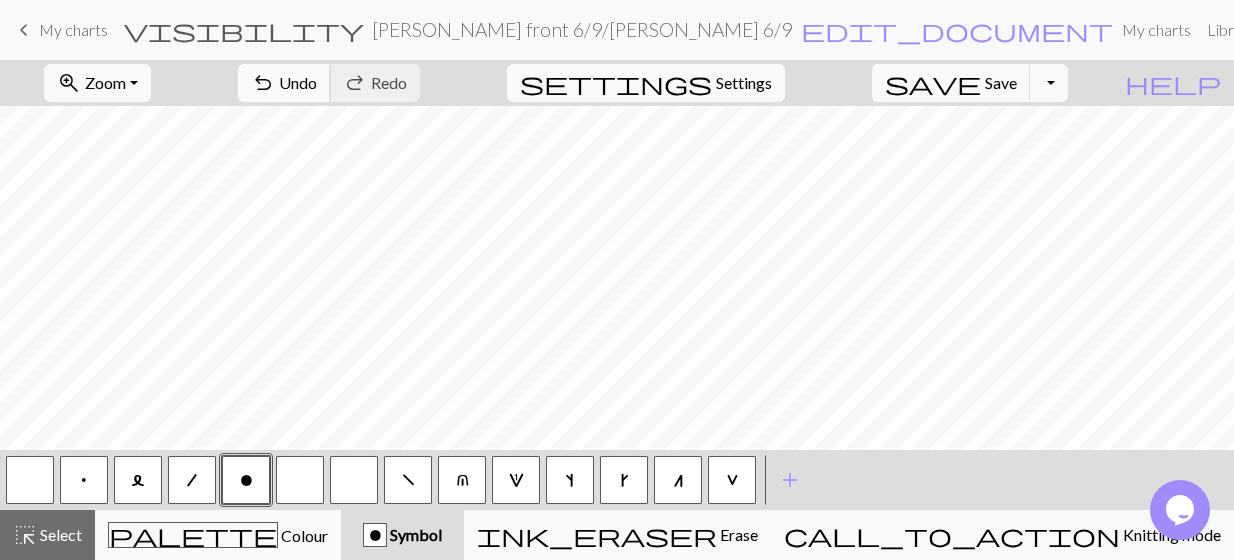 click on "undo" at bounding box center (263, 83) 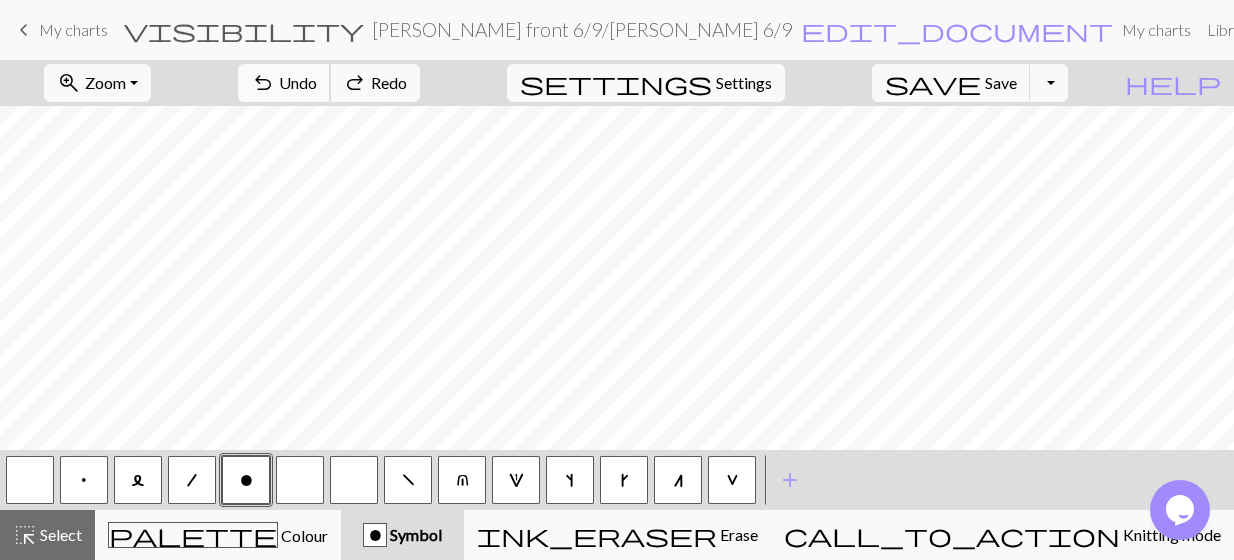 click on "undo" at bounding box center (263, 83) 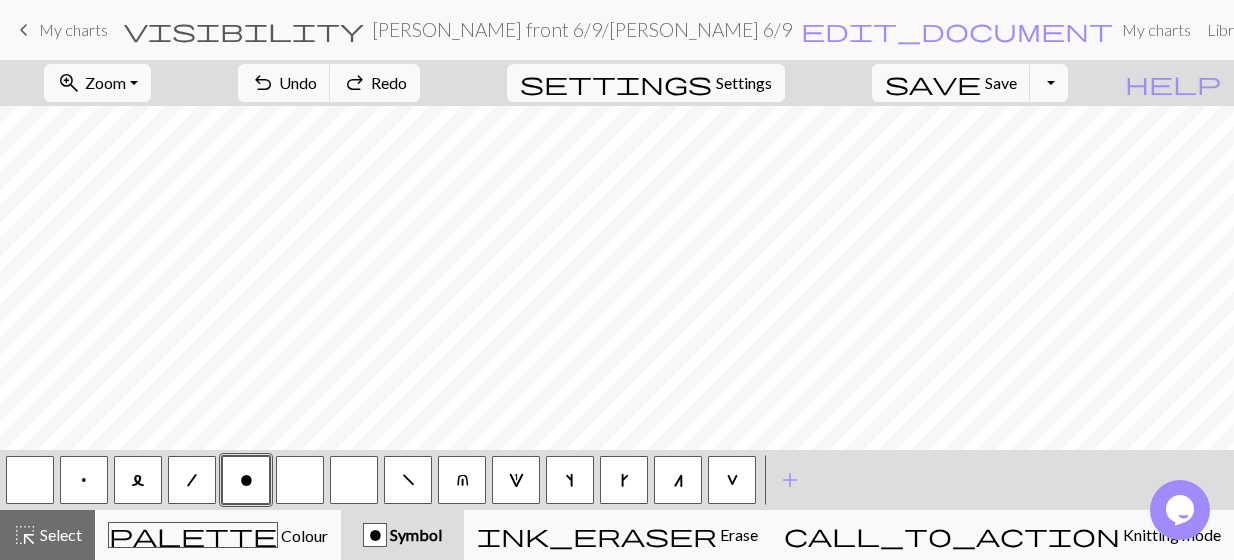 click at bounding box center (300, 480) 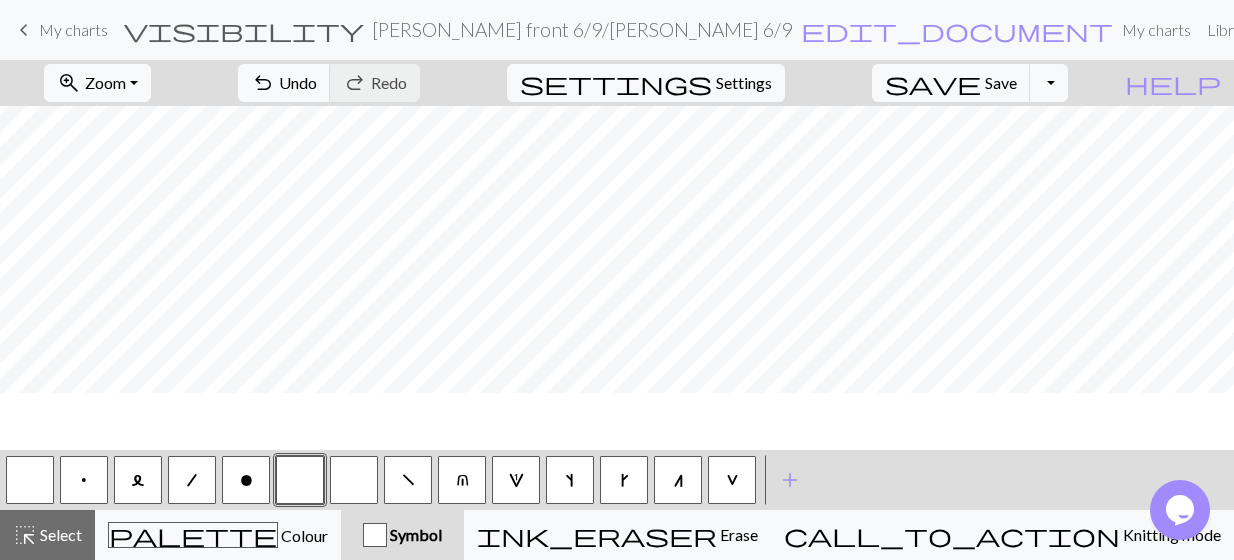 scroll, scrollTop: 42, scrollLeft: 0, axis: vertical 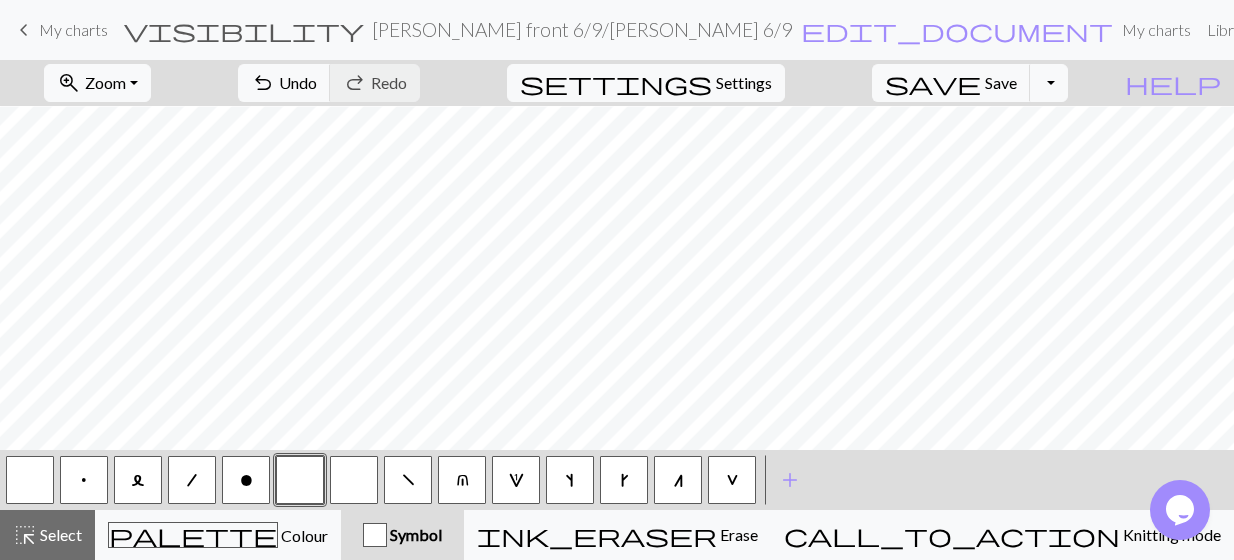 click on "o" at bounding box center [246, 481] 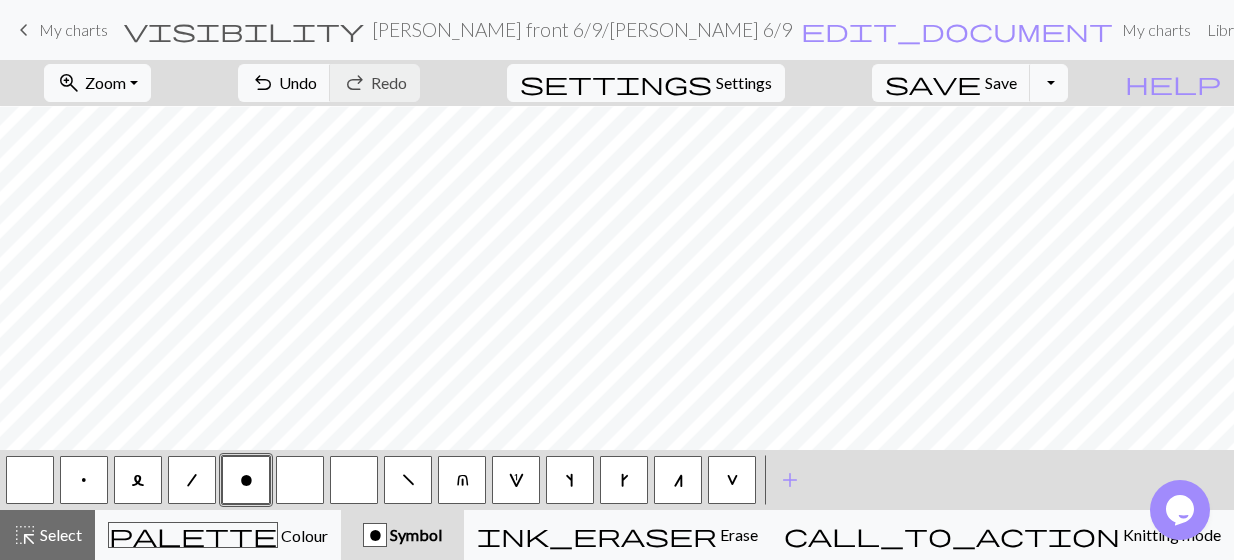 click at bounding box center (354, 480) 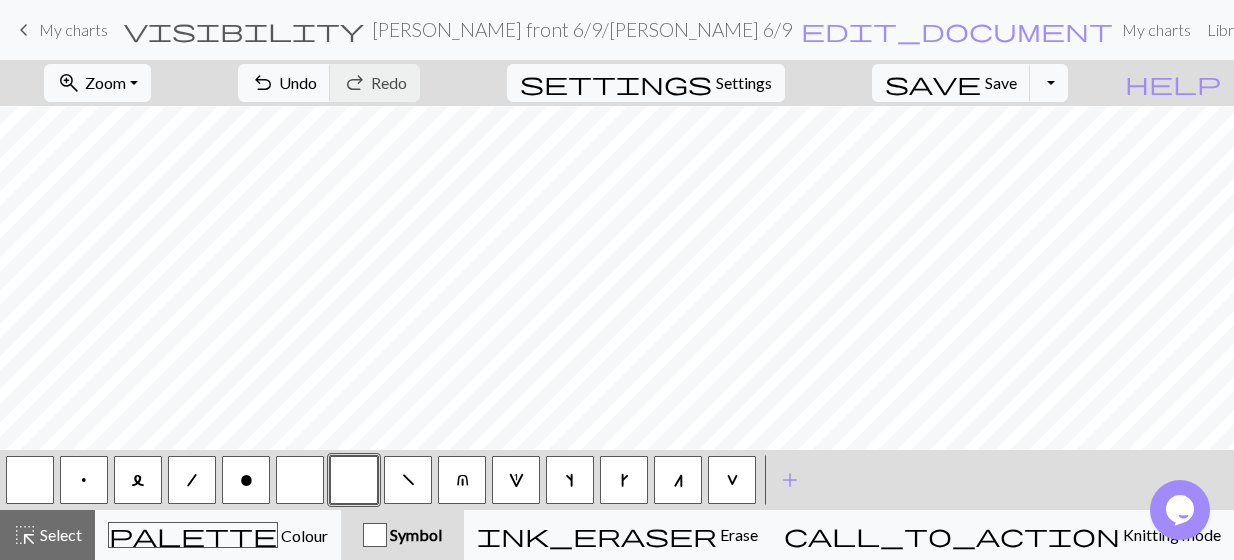 click on "o" at bounding box center (246, 481) 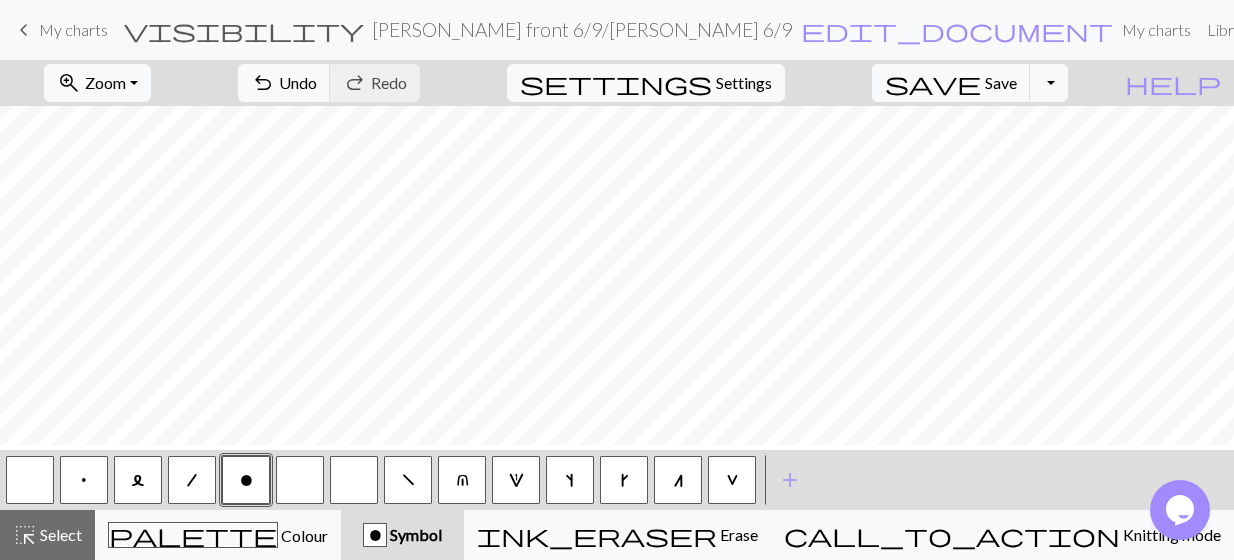 scroll, scrollTop: 202, scrollLeft: 0, axis: vertical 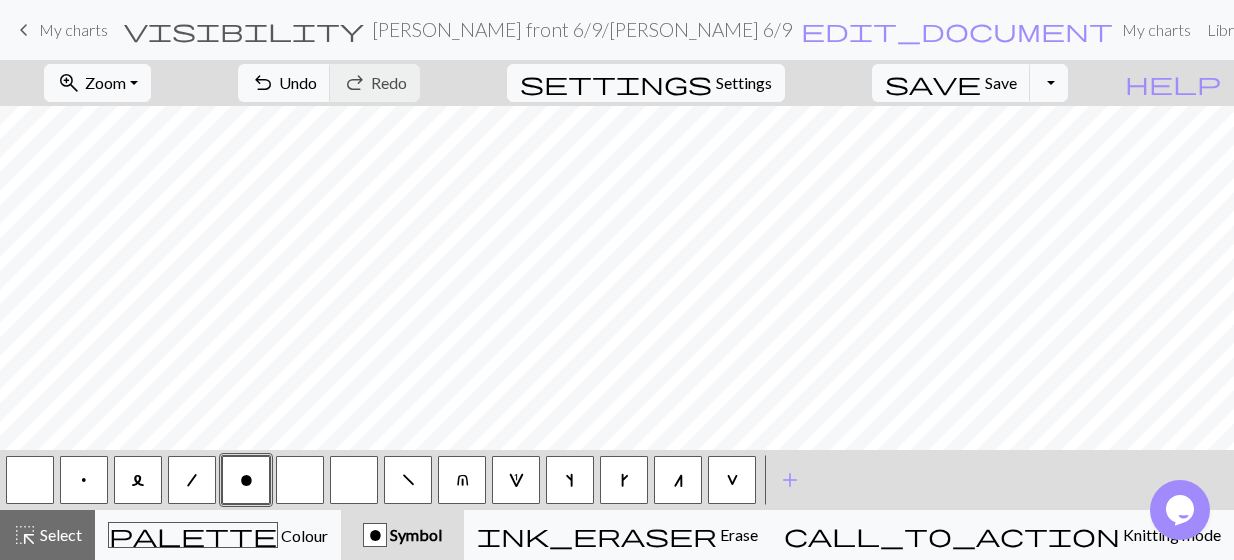 click at bounding box center [300, 480] 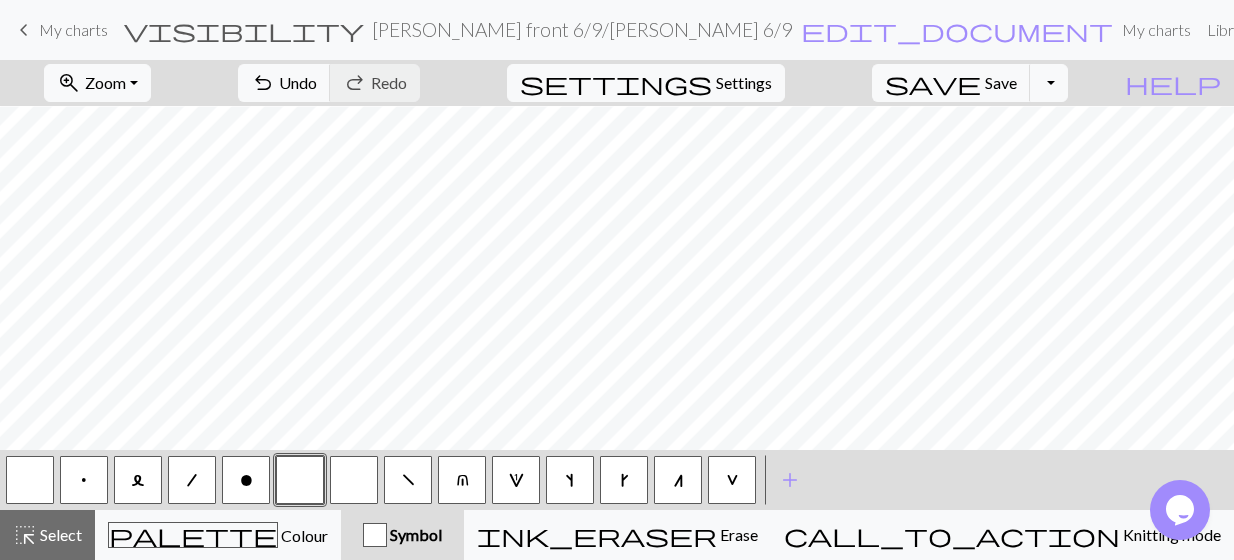 scroll, scrollTop: 150, scrollLeft: 0, axis: vertical 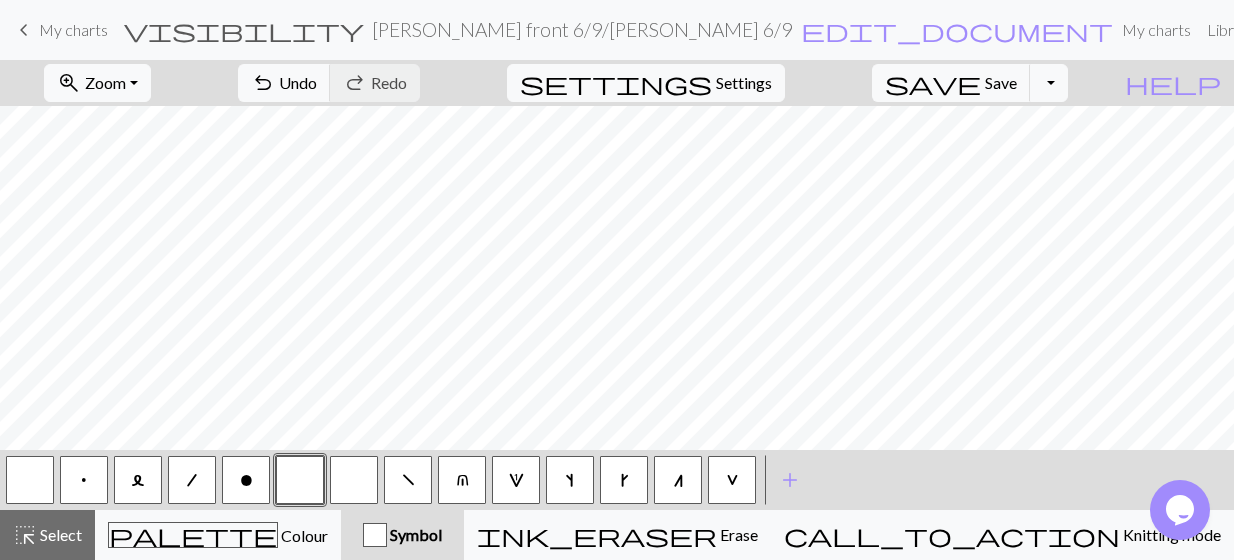 click on "o" at bounding box center [246, 480] 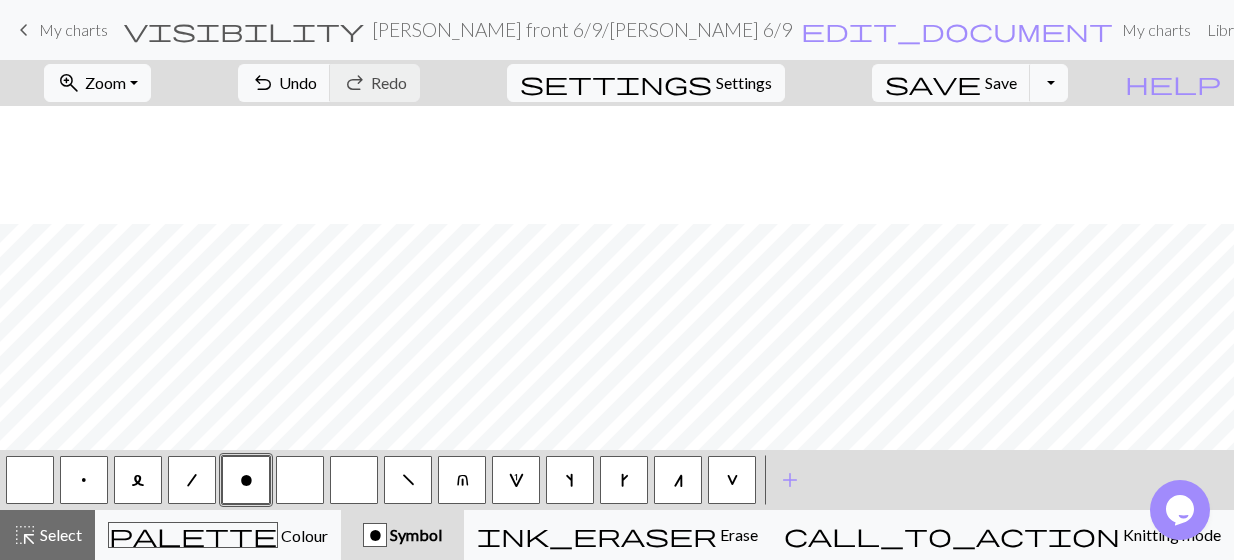 scroll, scrollTop: 268, scrollLeft: 0, axis: vertical 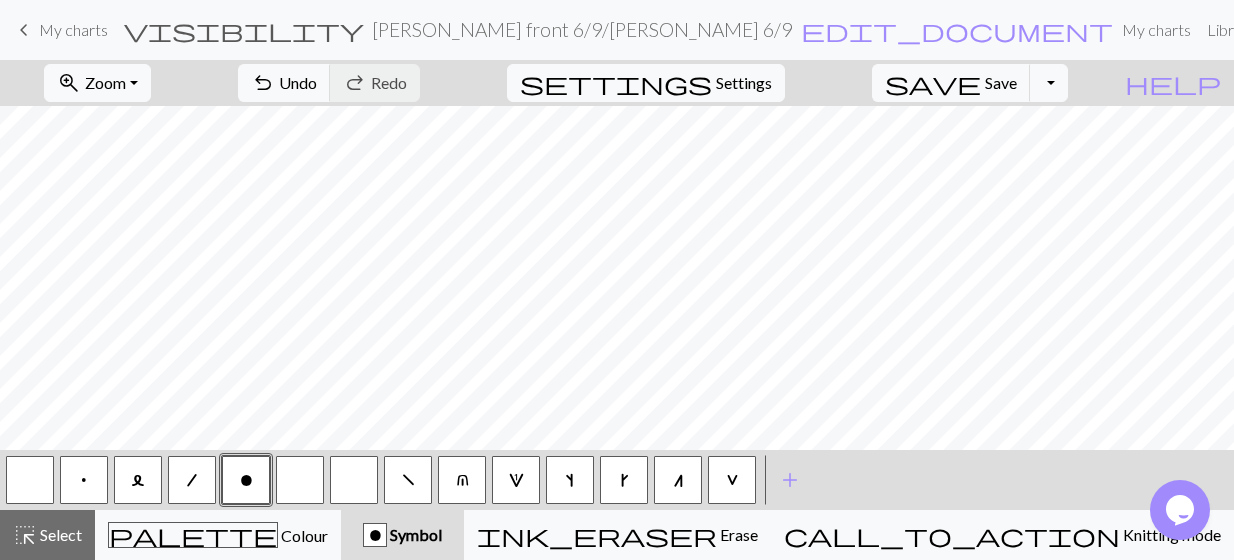 click on "o" at bounding box center [246, 480] 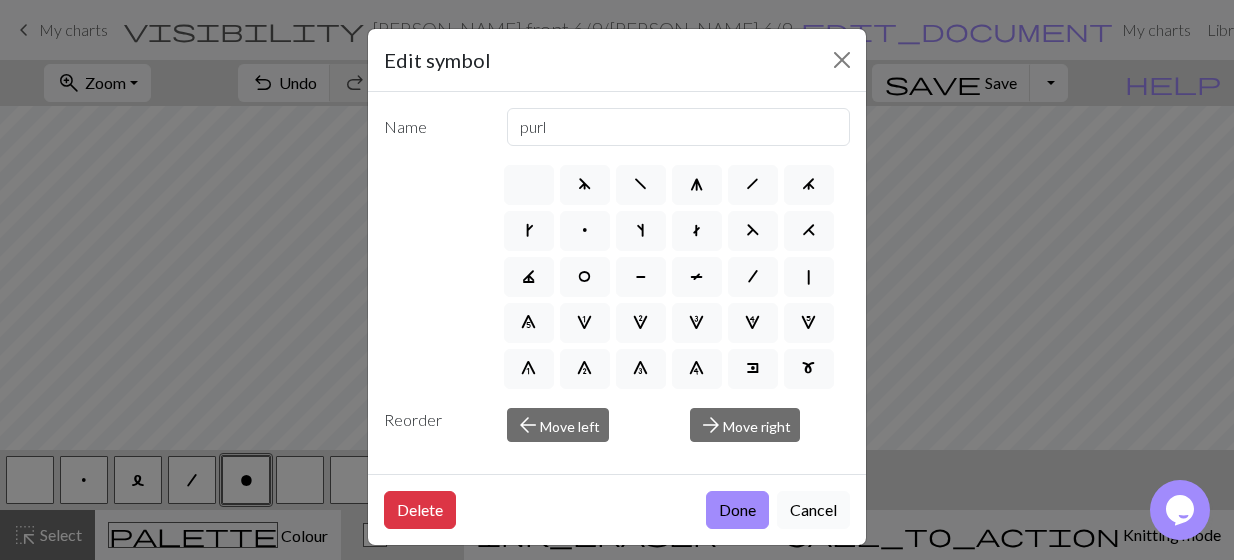 click on "Cancel" at bounding box center (813, 510) 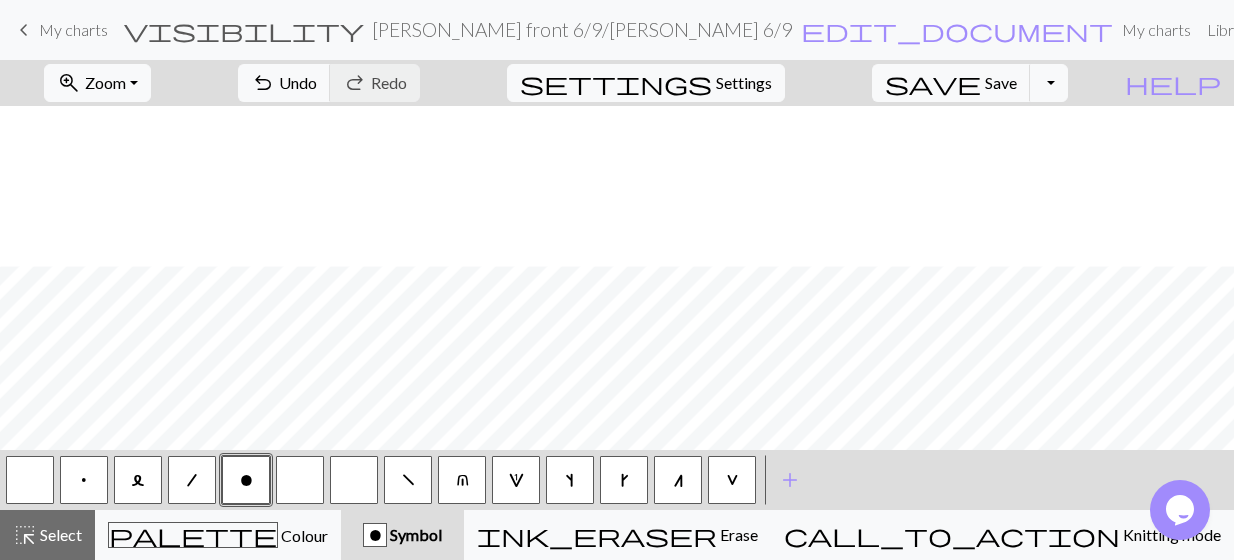 scroll, scrollTop: 320, scrollLeft: 0, axis: vertical 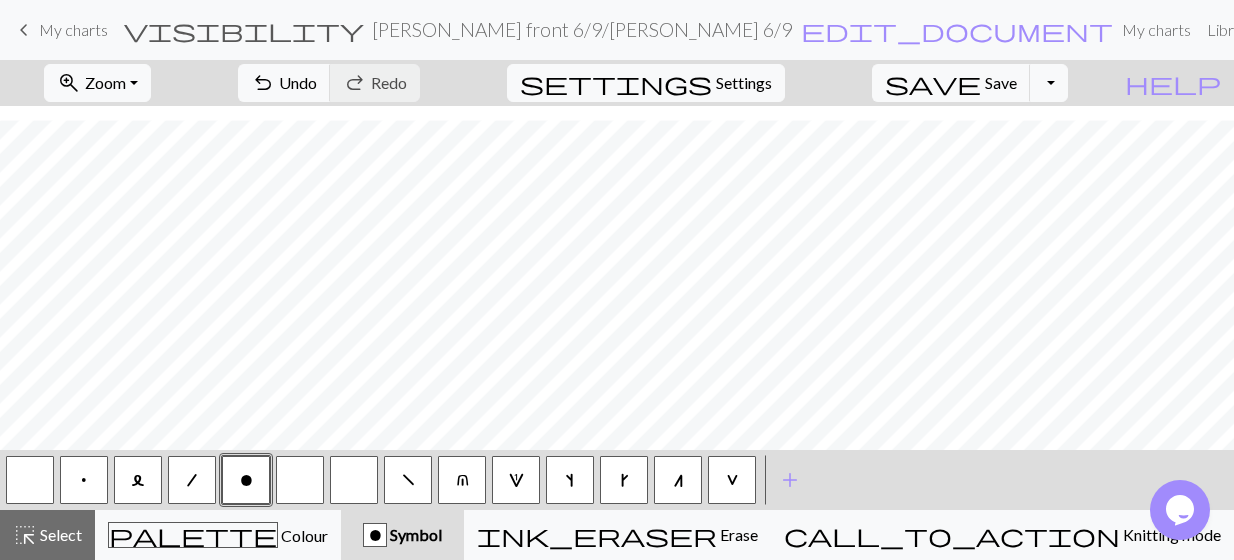 click on "V" at bounding box center (732, 480) 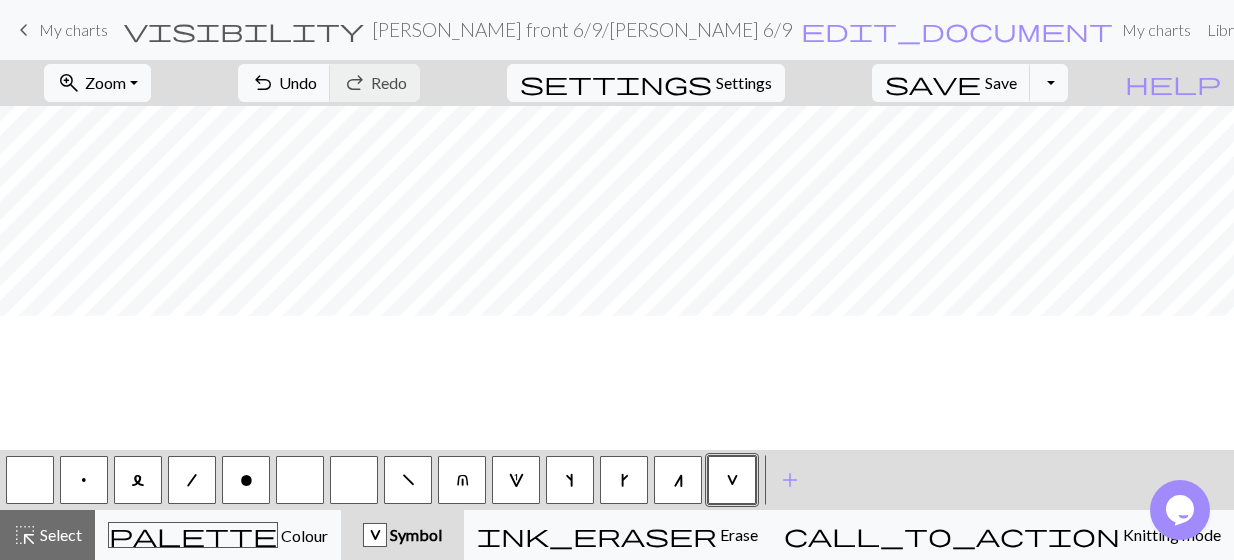scroll, scrollTop: 170, scrollLeft: 0, axis: vertical 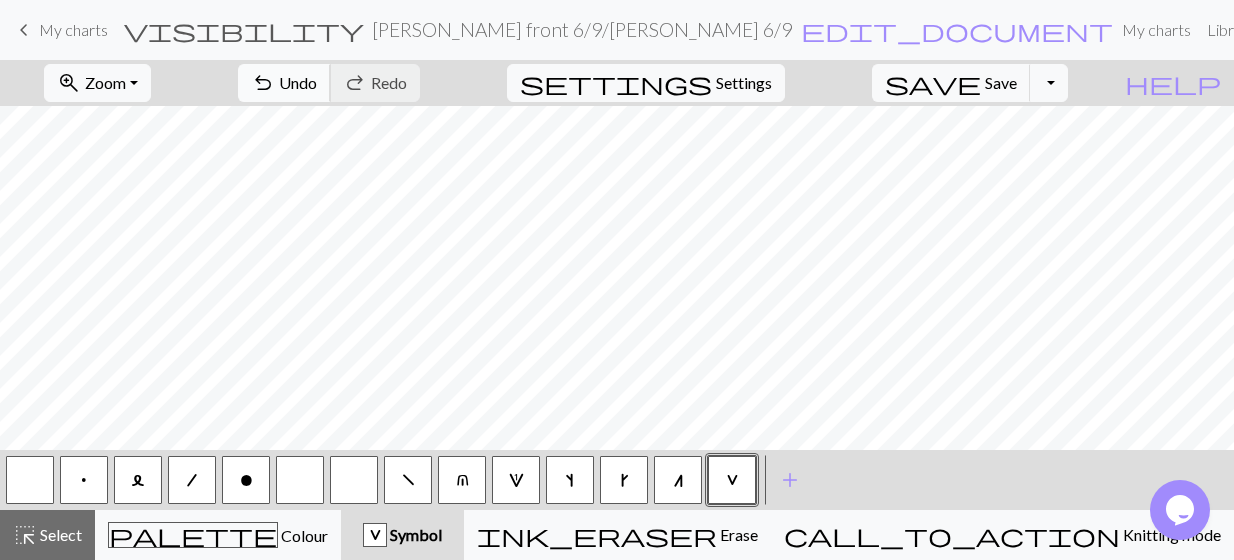 click on "Undo" at bounding box center [298, 82] 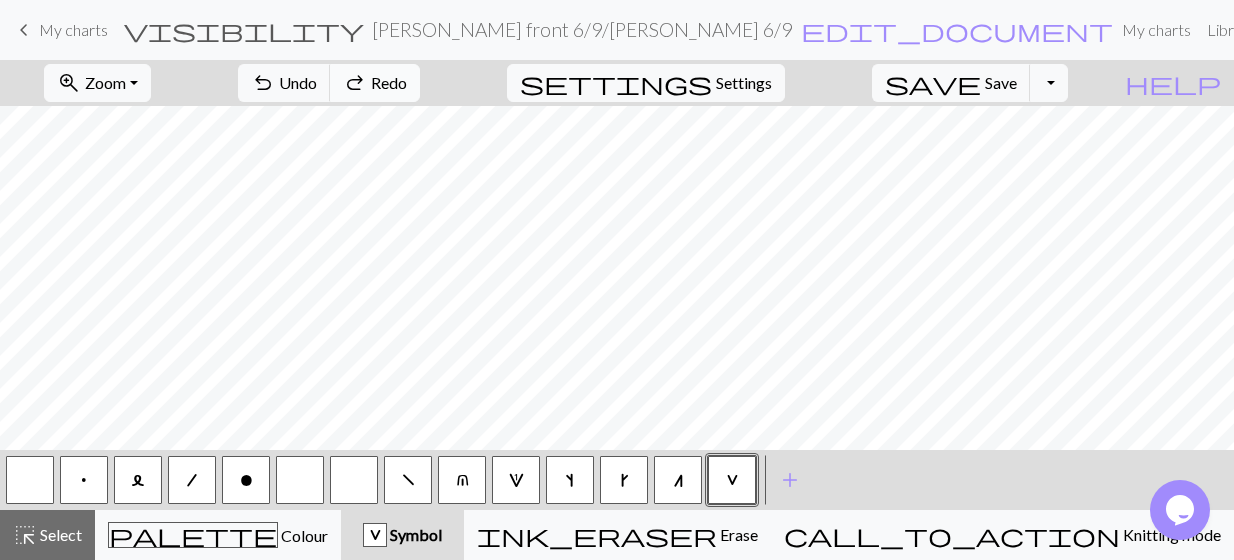 scroll, scrollTop: 86, scrollLeft: 0, axis: vertical 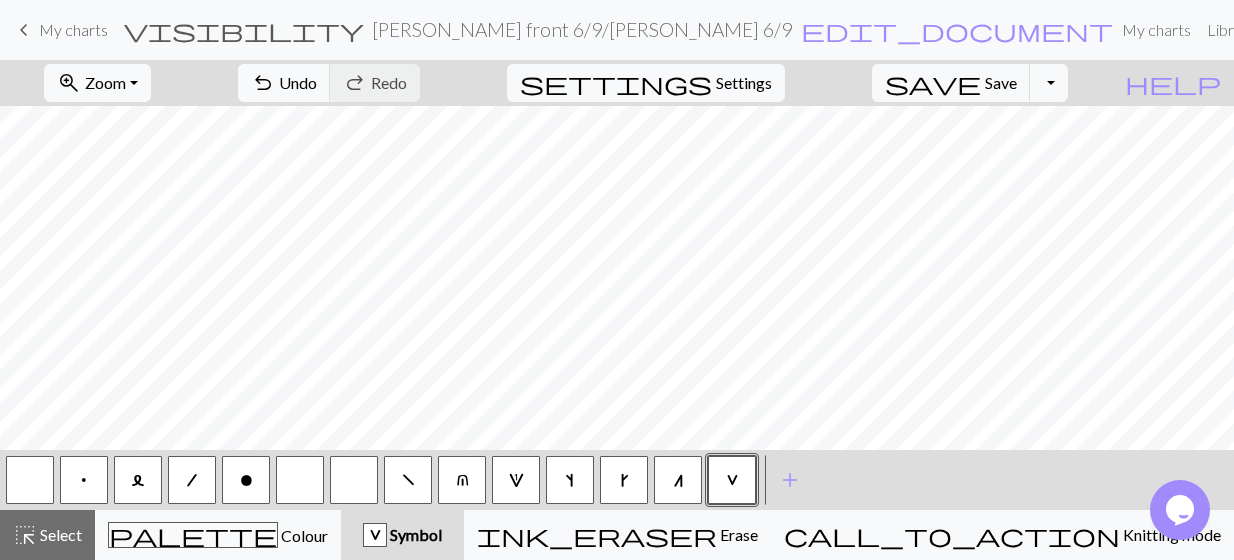 click at bounding box center (354, 480) 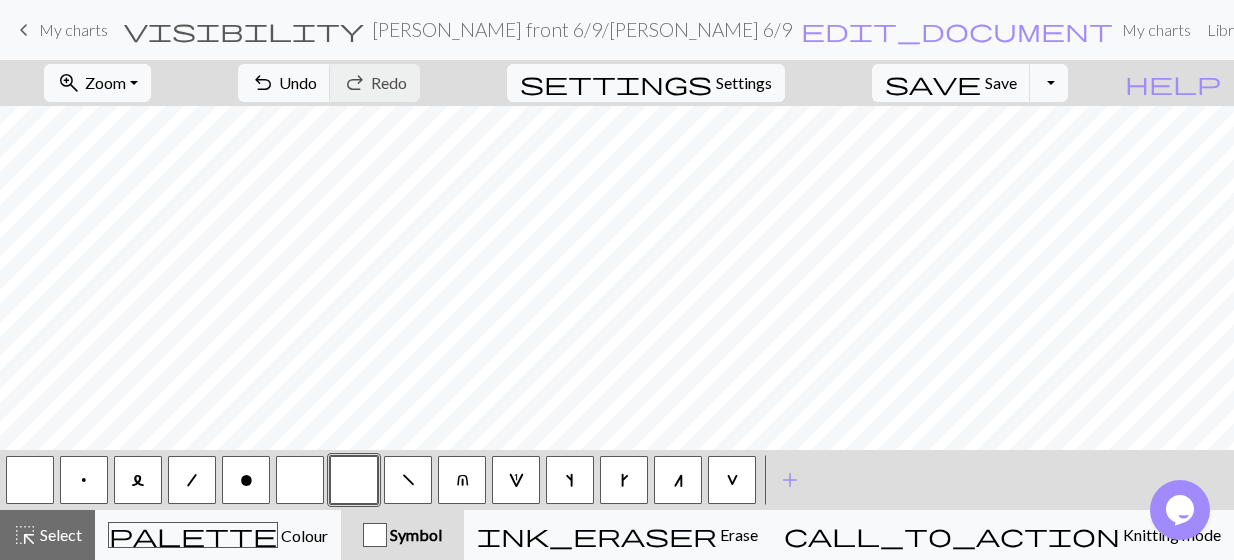 click on "V" at bounding box center (732, 481) 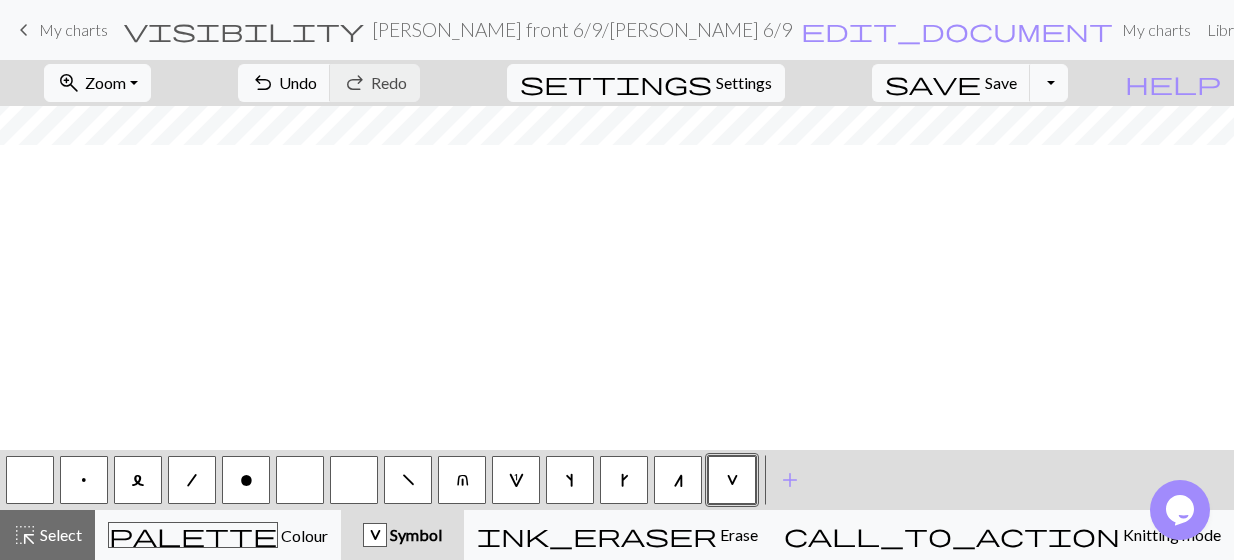 scroll, scrollTop: 0, scrollLeft: 0, axis: both 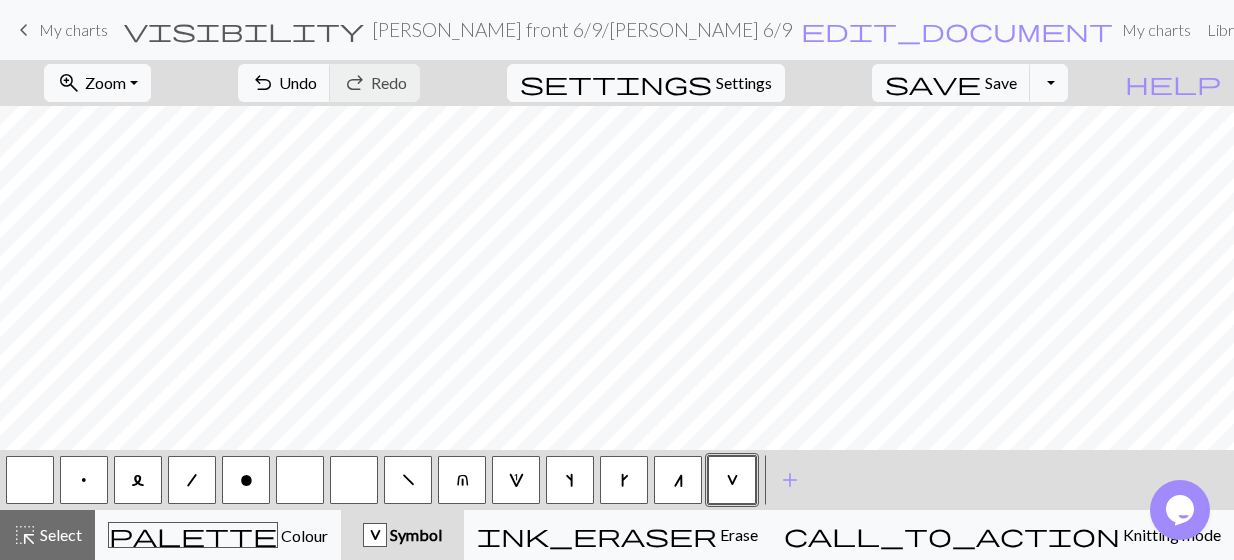 click on "n" at bounding box center (678, 480) 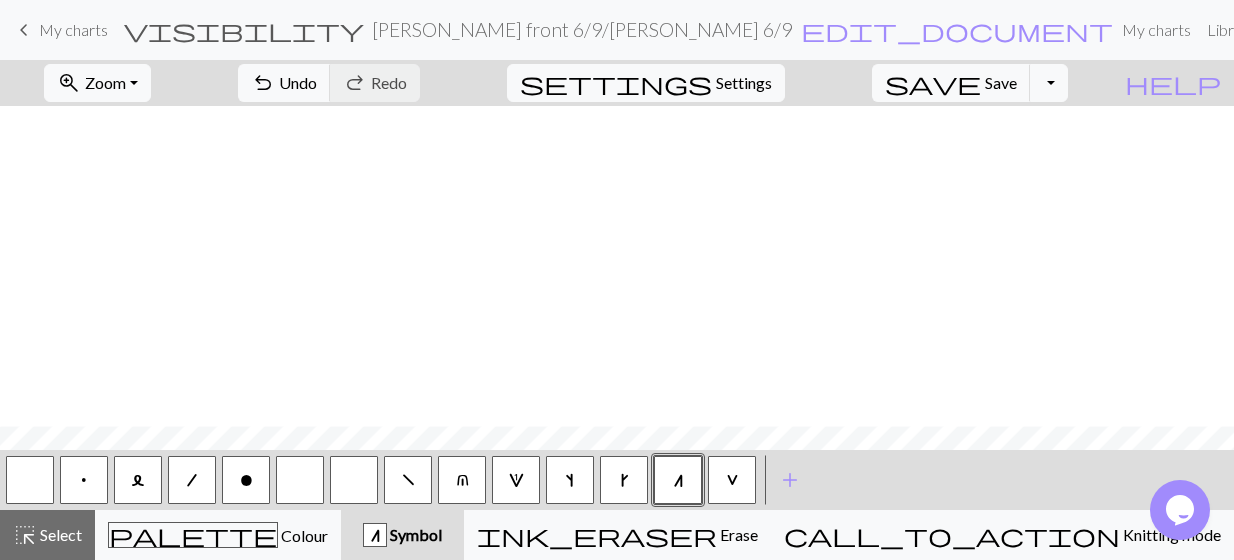 scroll, scrollTop: 320, scrollLeft: 0, axis: vertical 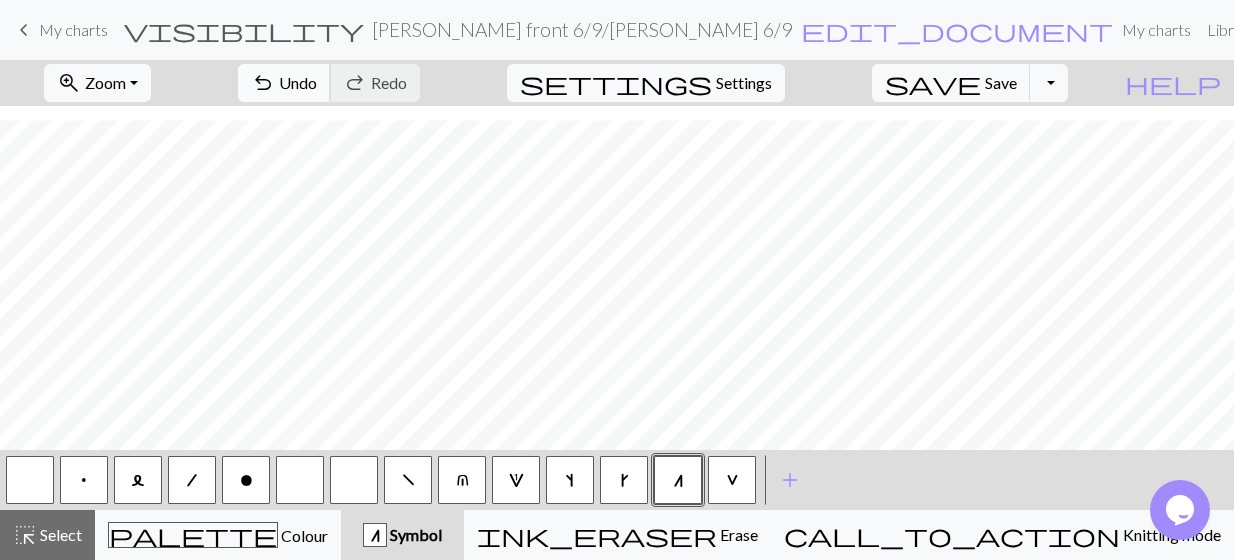 click on "Undo" at bounding box center (298, 82) 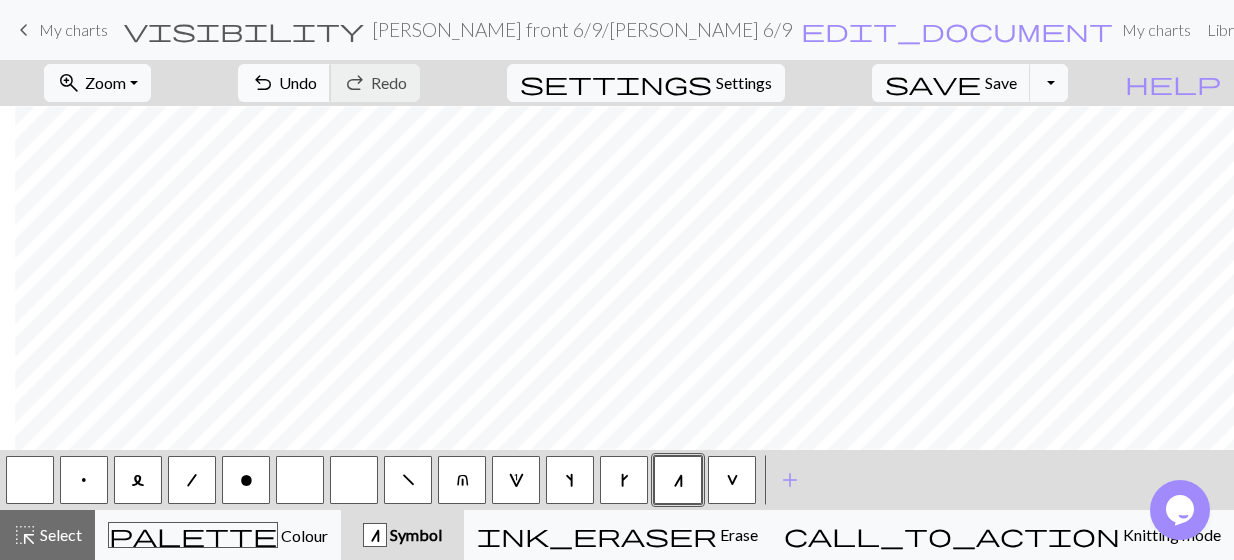 scroll, scrollTop: 0, scrollLeft: 15, axis: horizontal 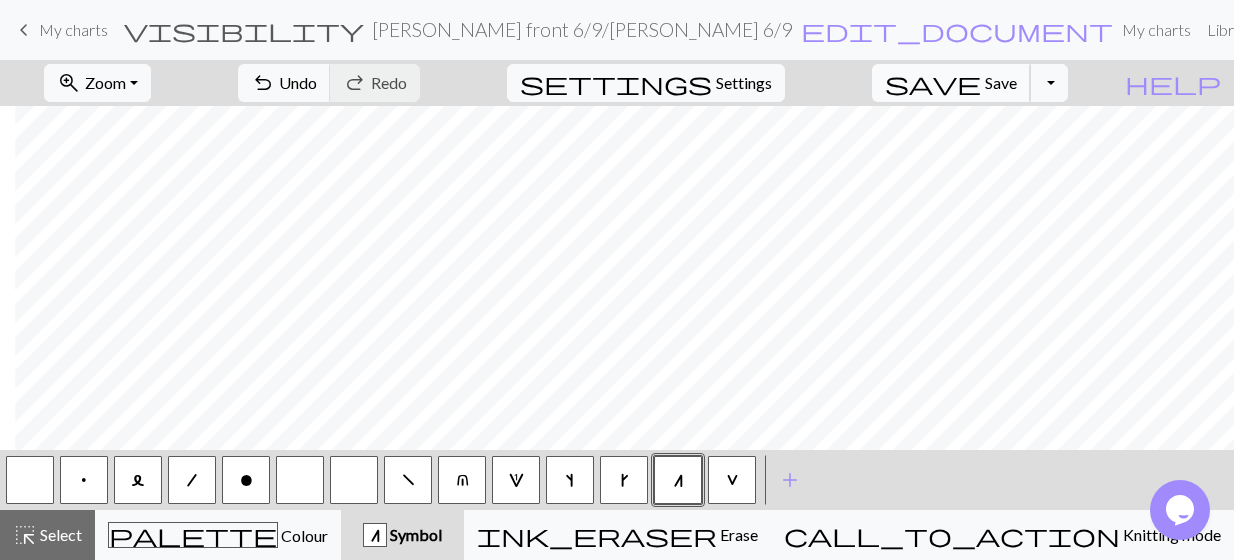 click on "save Save Save" at bounding box center (951, 83) 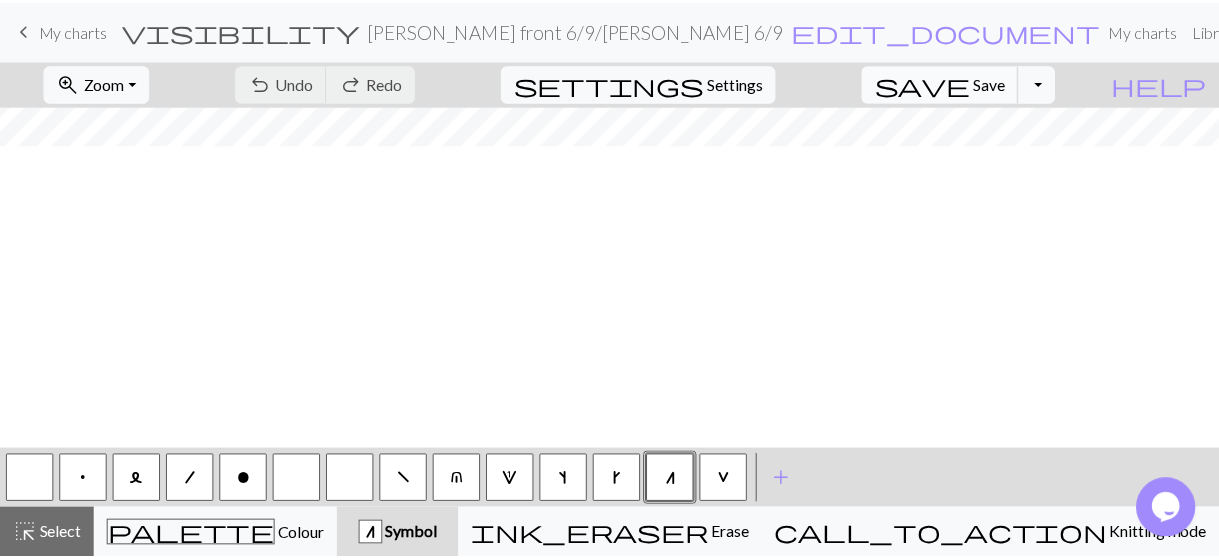 scroll, scrollTop: 0, scrollLeft: 0, axis: both 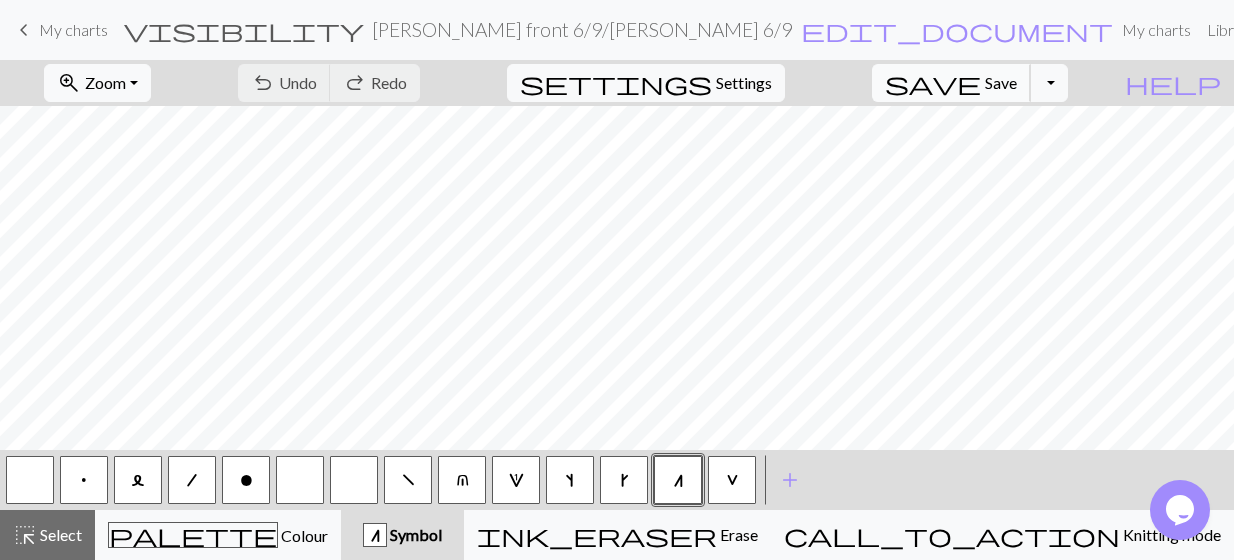 click on "Save" at bounding box center [1001, 82] 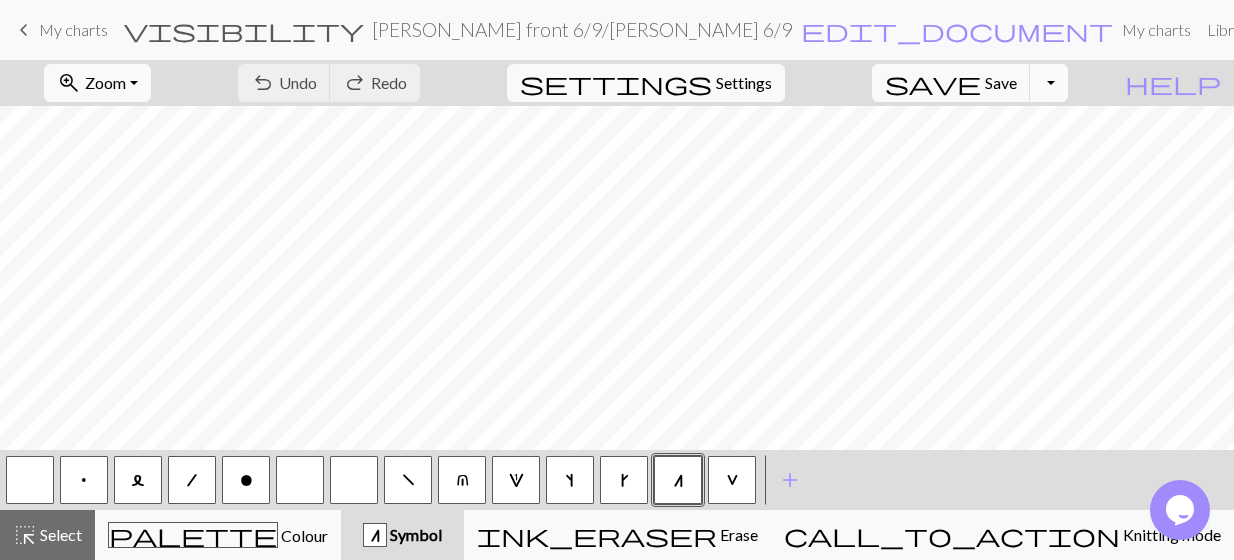 click on "Toggle Dropdown" at bounding box center (1049, 83) 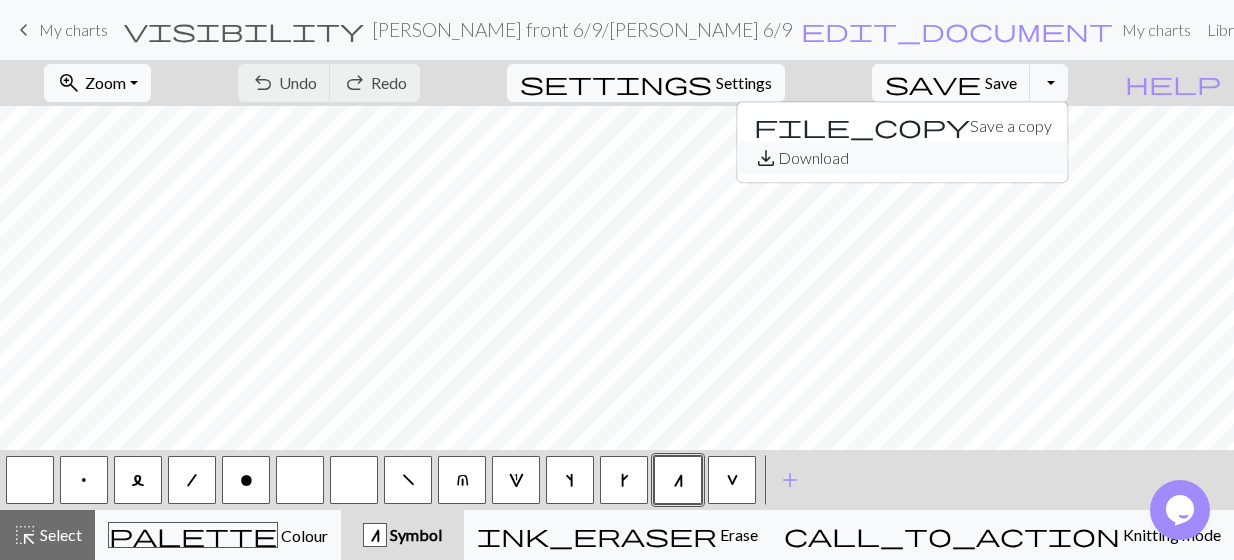 click on "save_alt  Download" at bounding box center [903, 158] 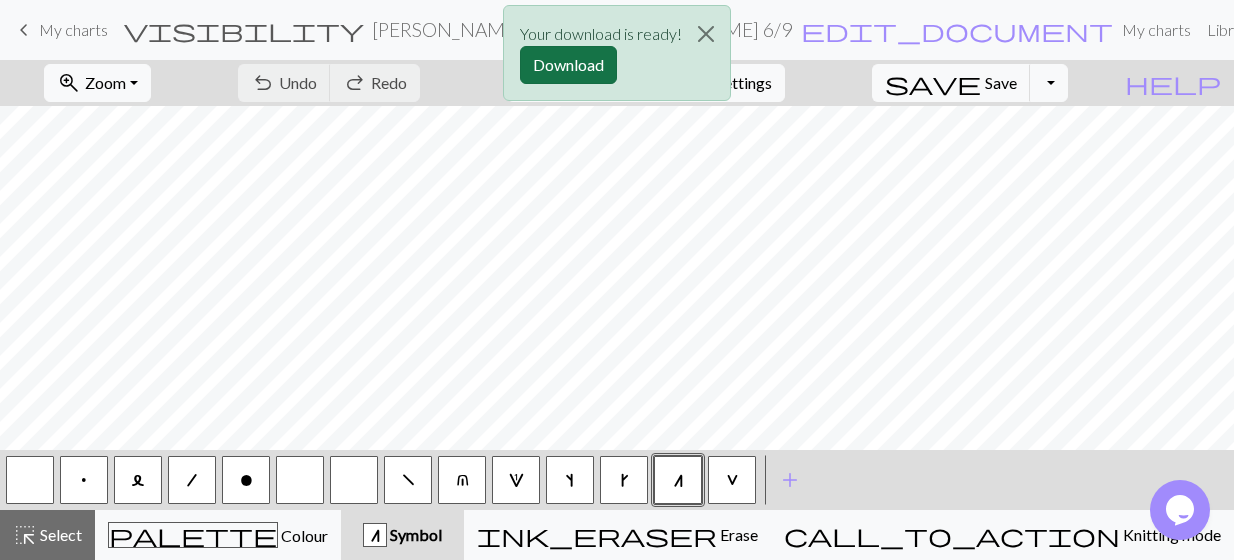 click on "Download" at bounding box center [568, 65] 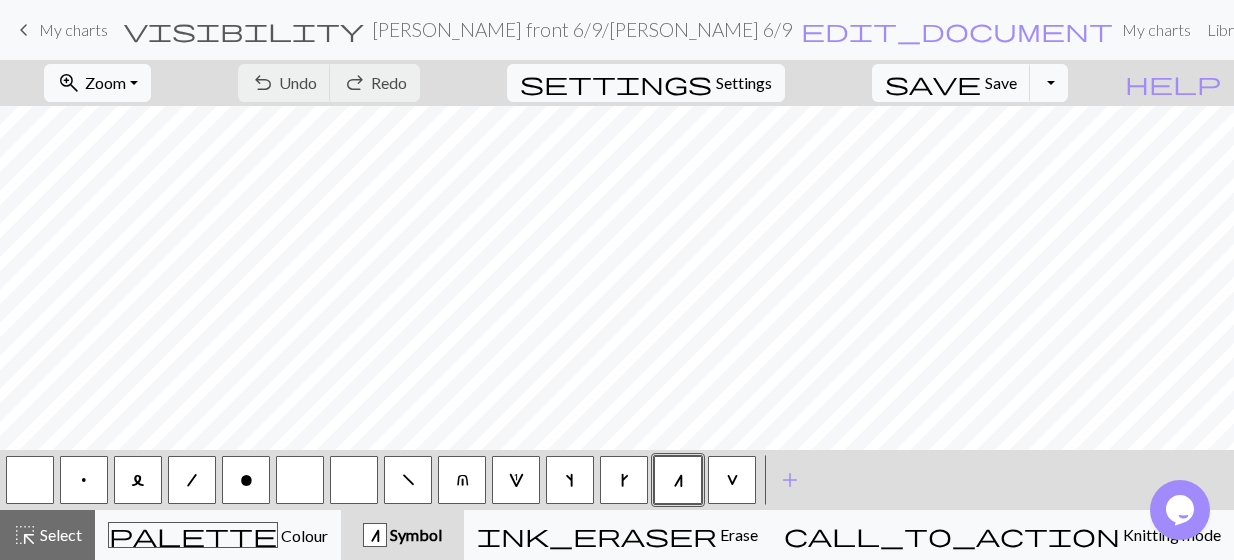 click on "My charts" at bounding box center (73, 29) 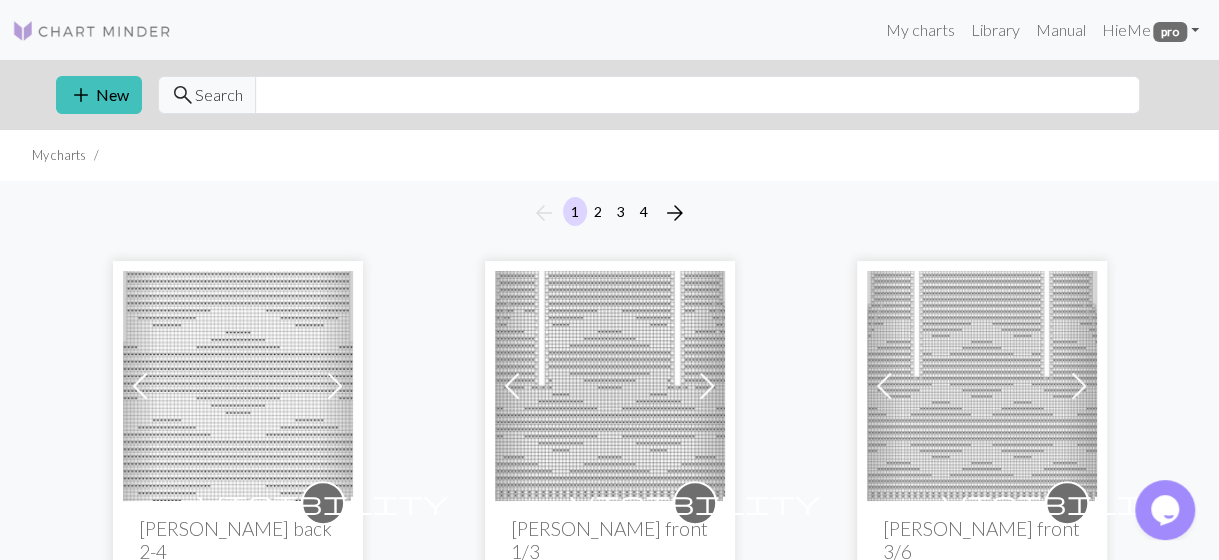 scroll, scrollTop: 170, scrollLeft: 0, axis: vertical 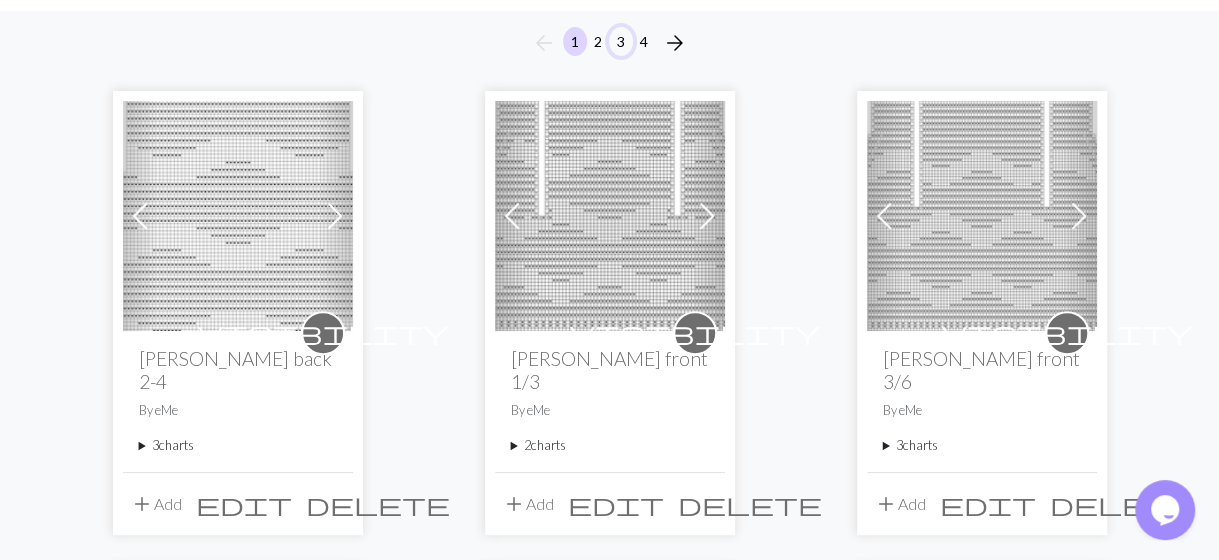click on "3" at bounding box center (621, 41) 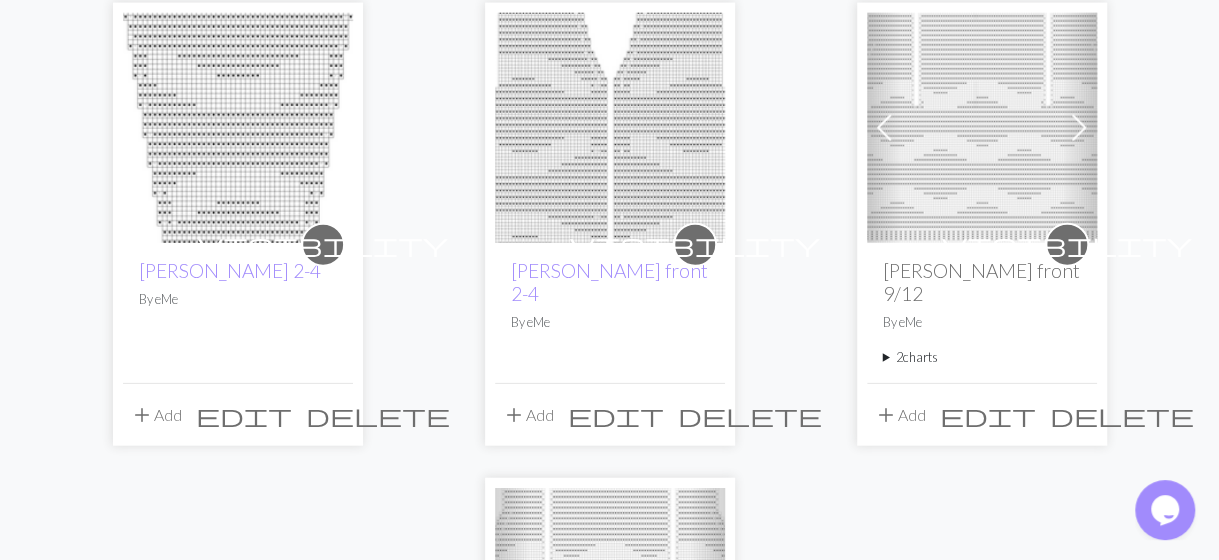 scroll, scrollTop: 2140, scrollLeft: 0, axis: vertical 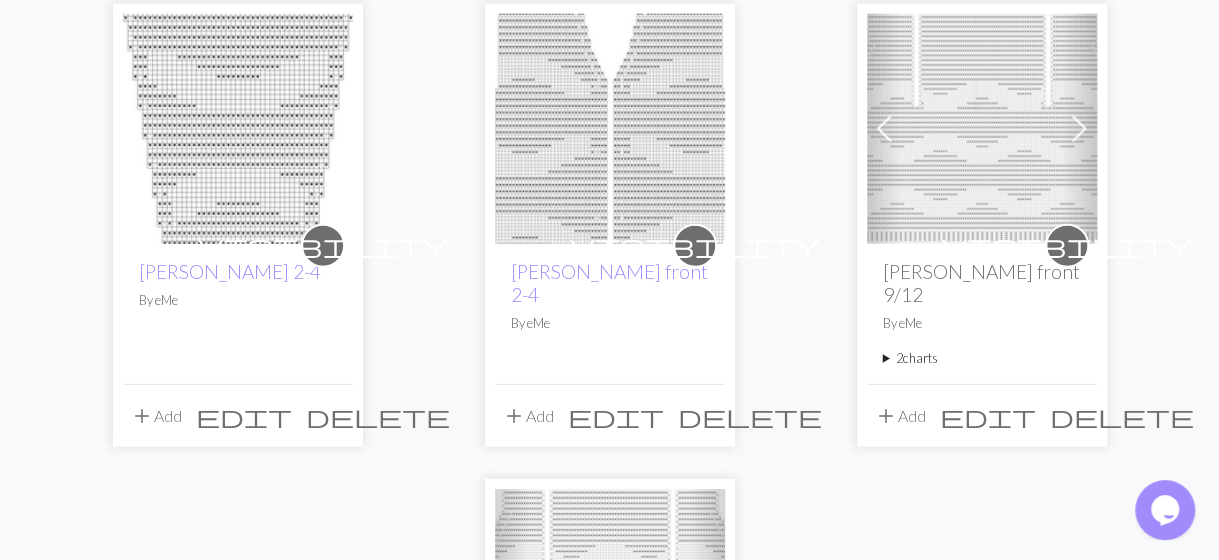 click on "2  charts" at bounding box center [982, 358] 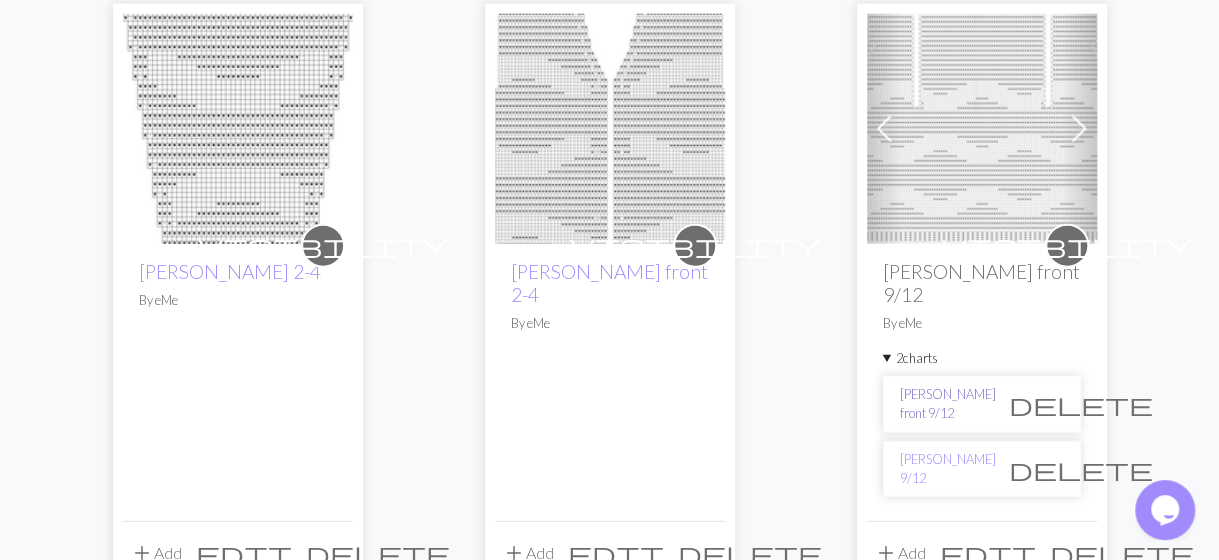 click on "[PERSON_NAME] front 9/12" at bounding box center (948, 404) 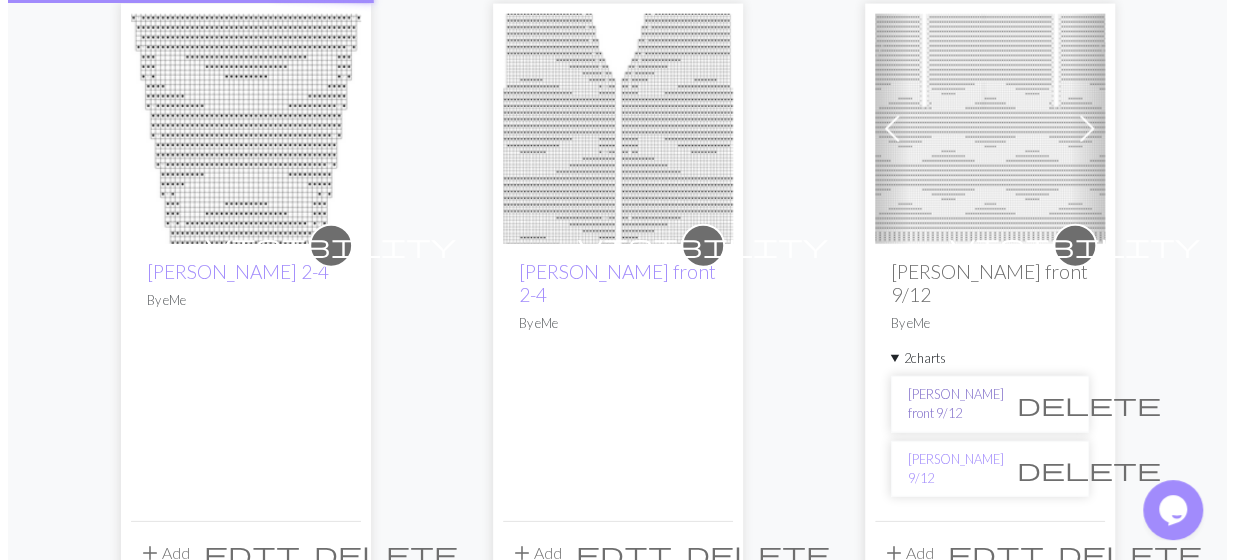 scroll, scrollTop: 0, scrollLeft: 0, axis: both 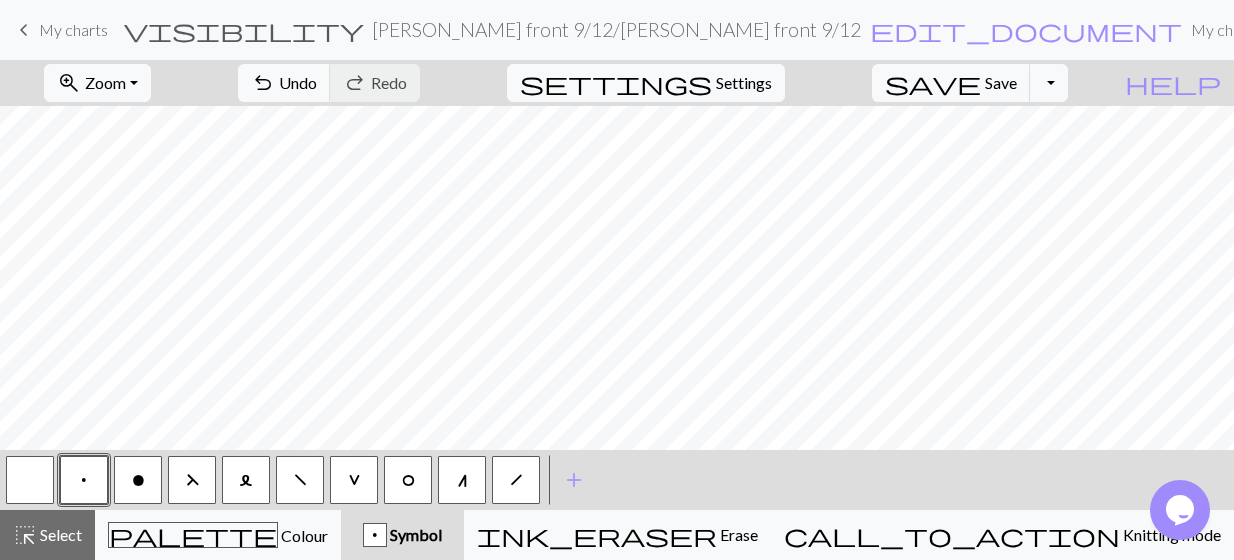drag, startPoint x: 173, startPoint y: 87, endPoint x: 71, endPoint y: 29, distance: 117.33712 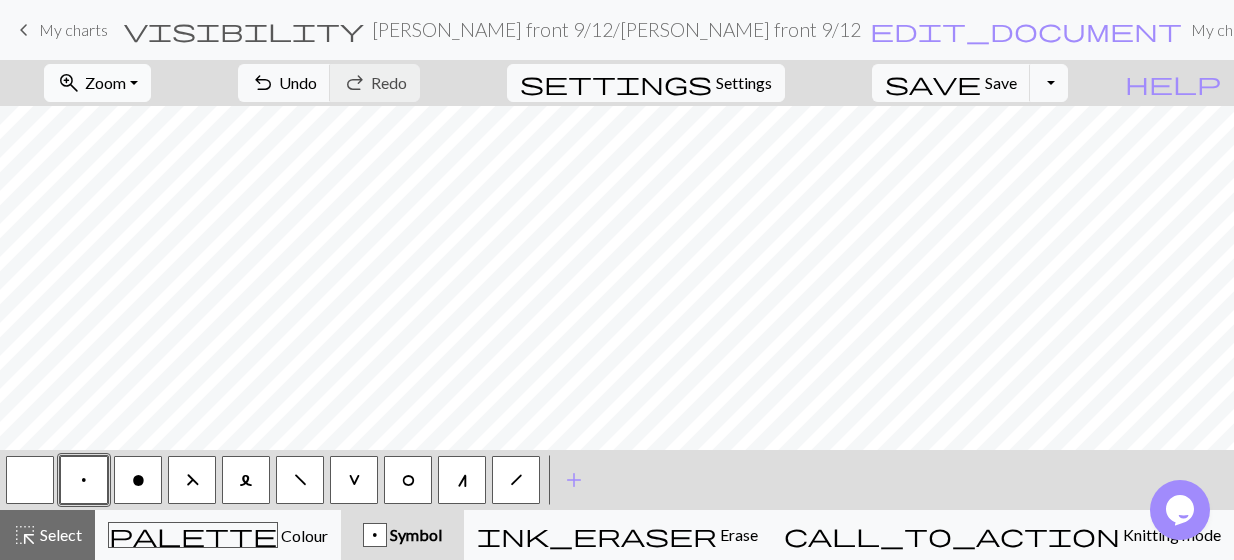 click on "zoom_in Zoom Zoom" at bounding box center [97, 83] 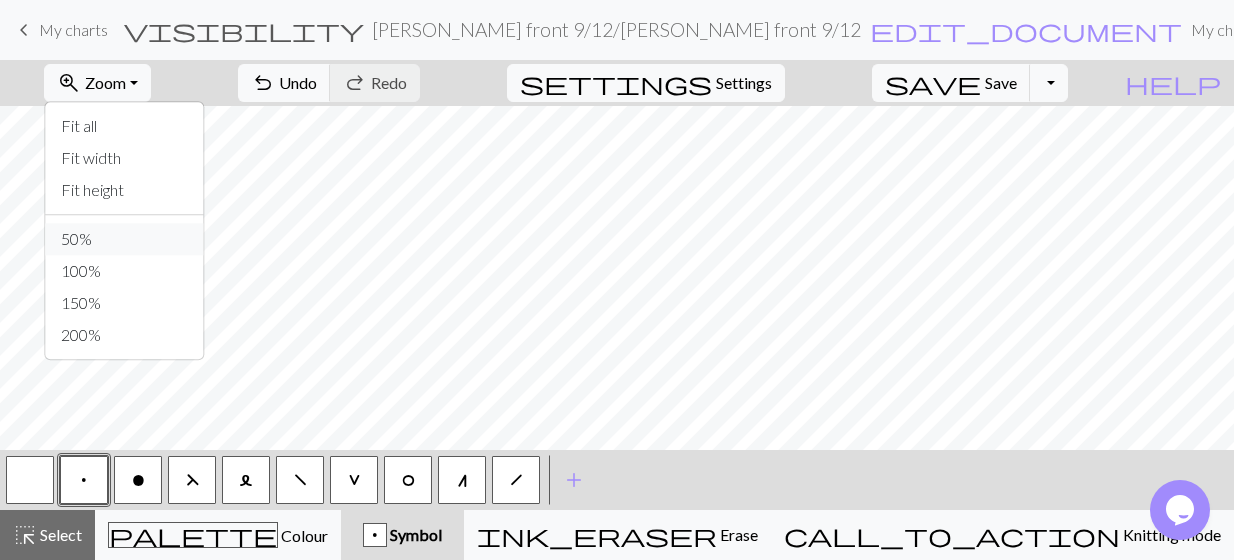 click on "50%" at bounding box center (124, 239) 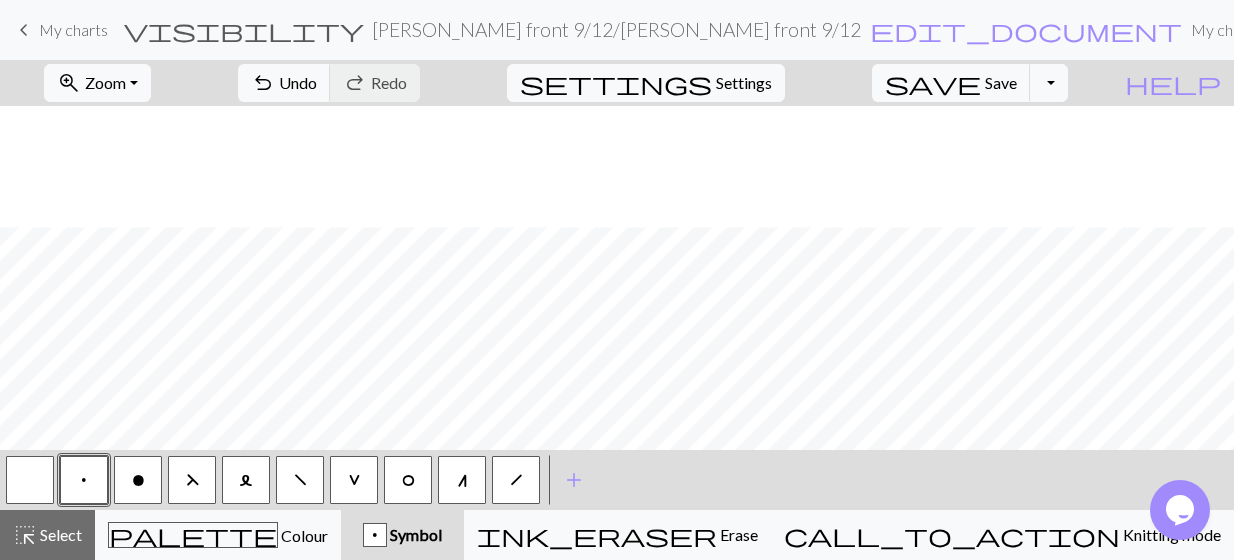 scroll, scrollTop: 700, scrollLeft: 0, axis: vertical 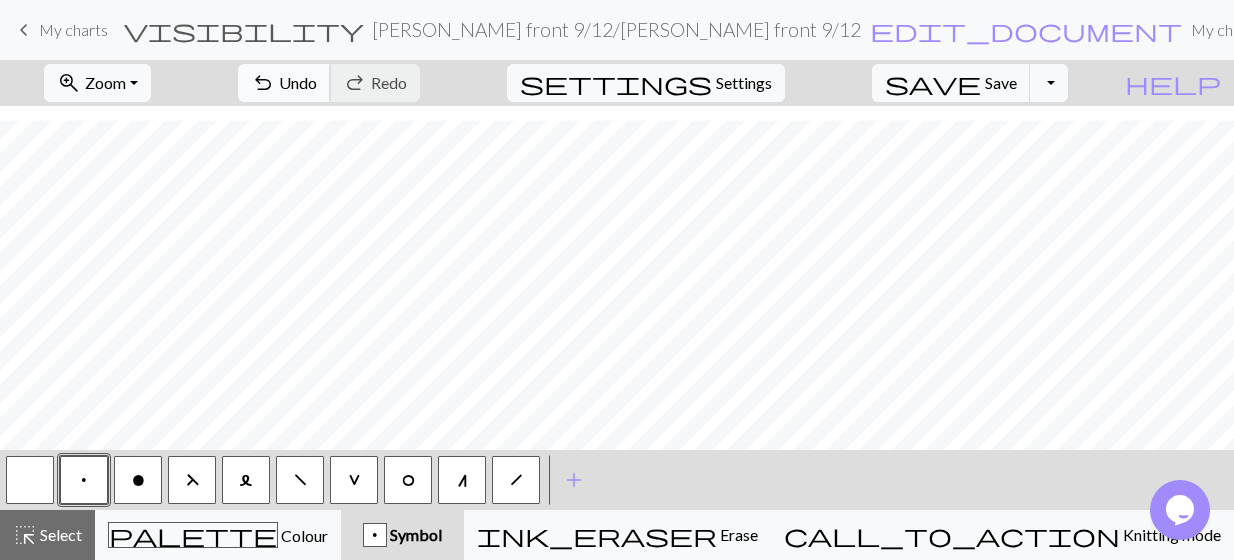 click on "undo" at bounding box center (263, 83) 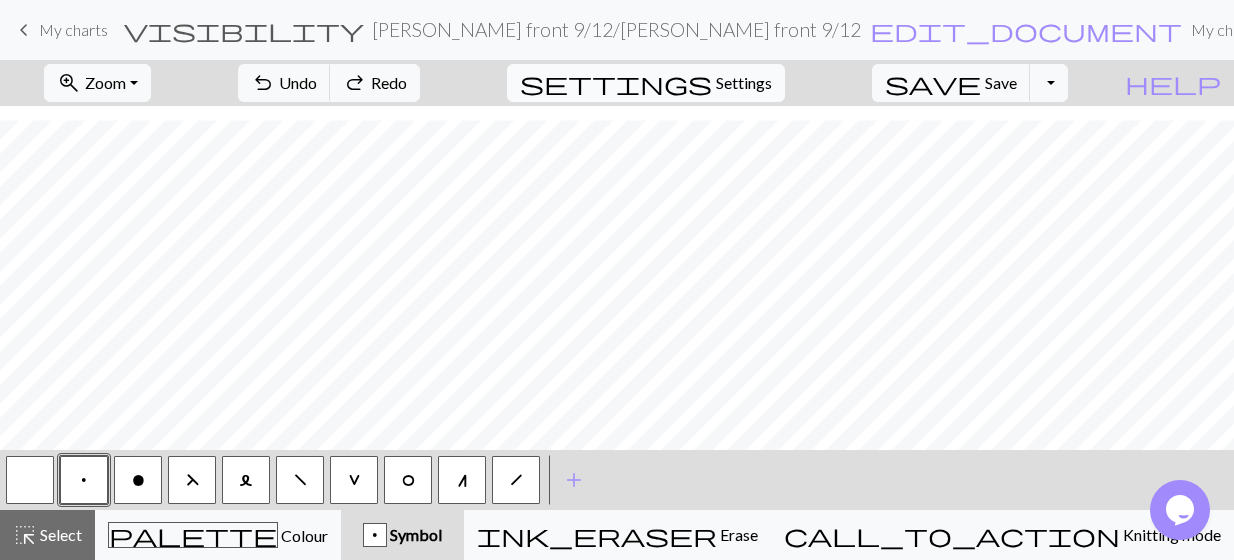 click on "Settings" at bounding box center [744, 83] 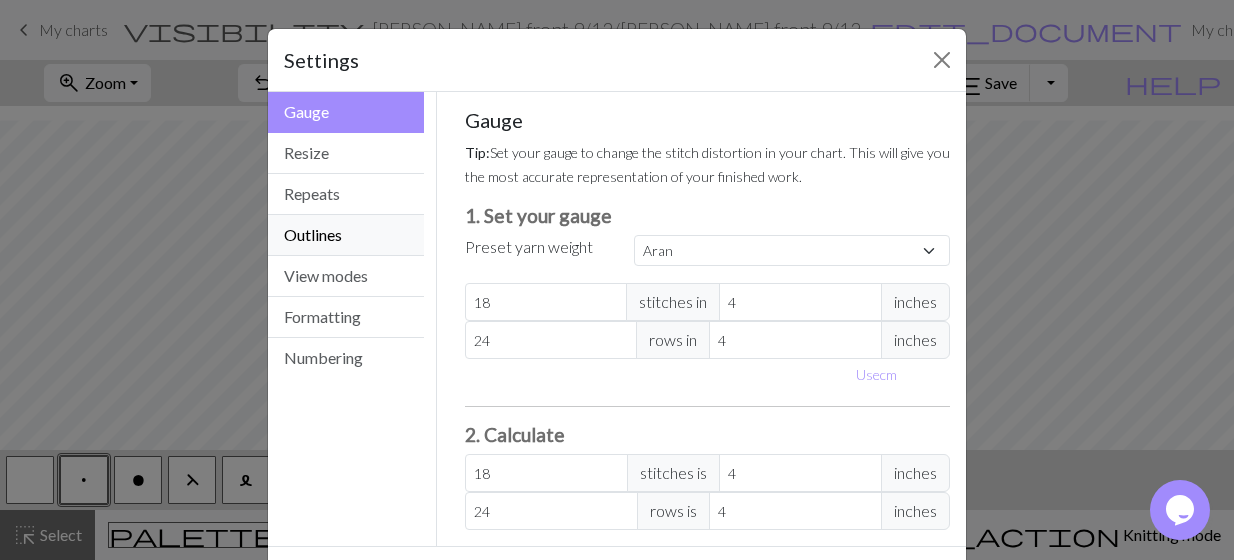 click on "Outlines" at bounding box center (346, 235) 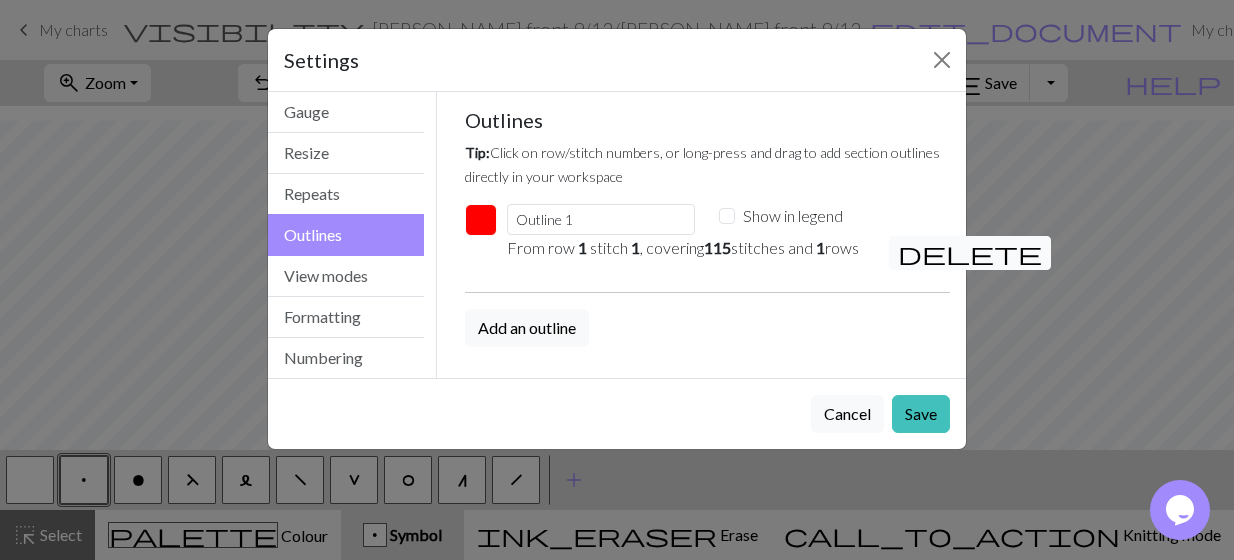 click on "delete" at bounding box center [970, 253] 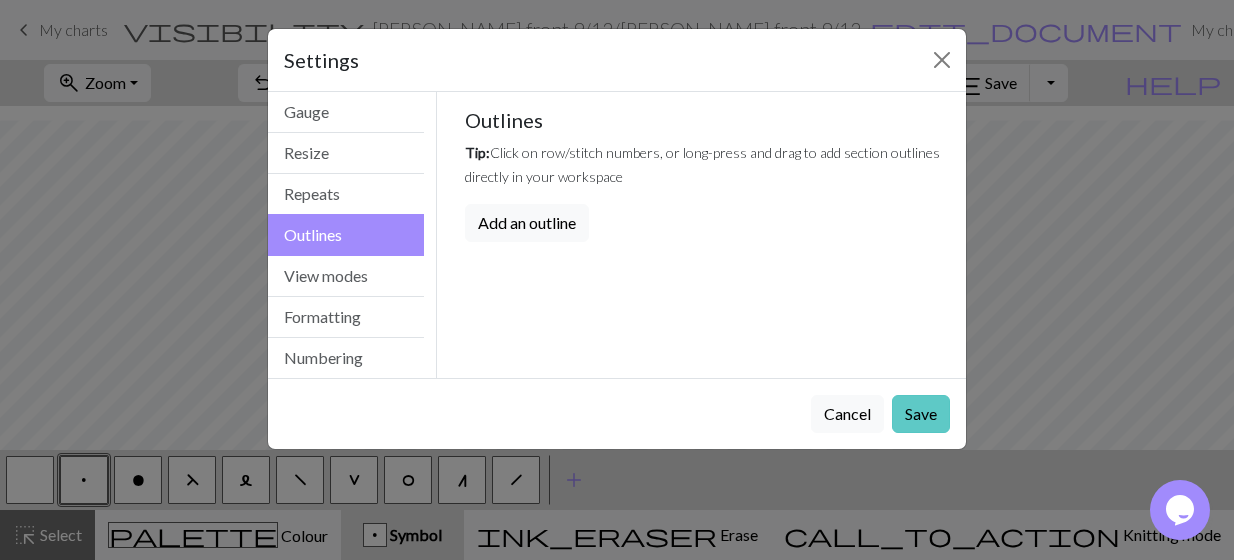 click on "Save" at bounding box center [921, 414] 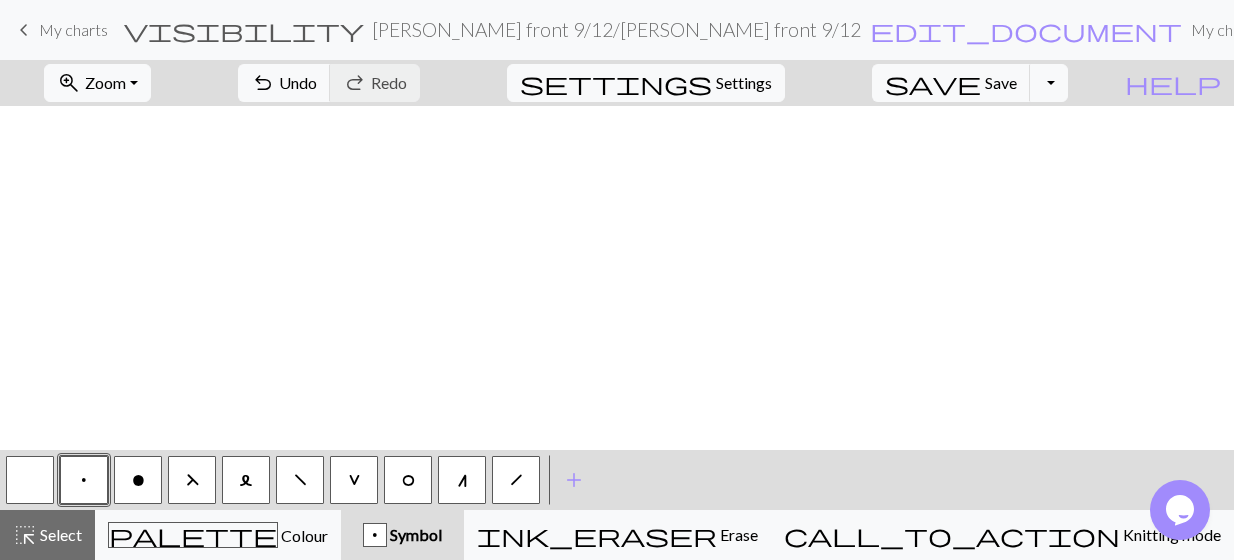 scroll, scrollTop: 0, scrollLeft: 0, axis: both 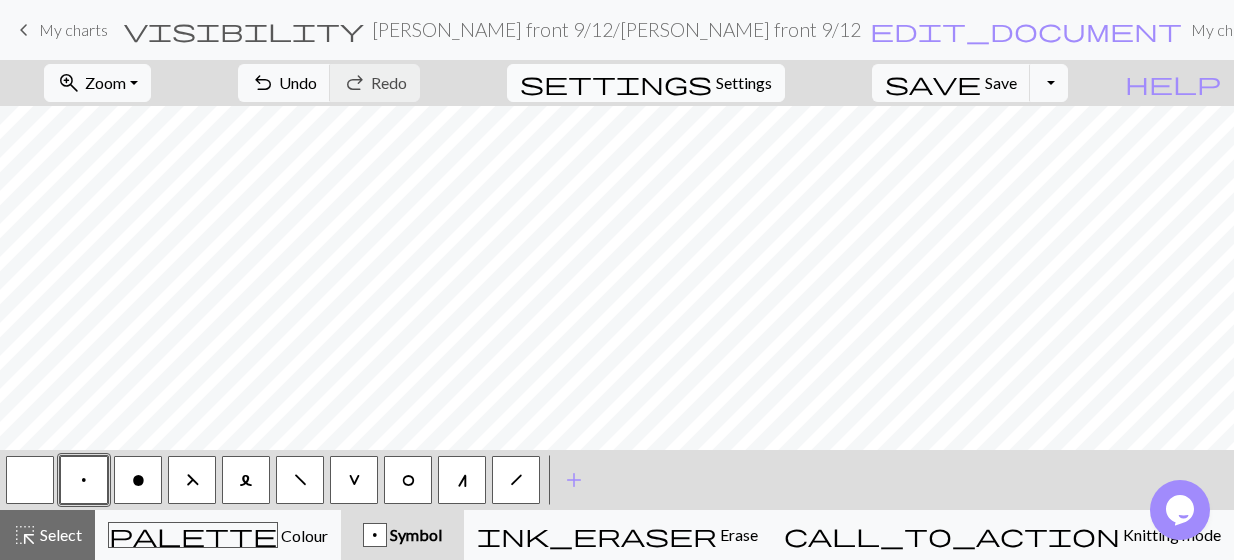click on "Settings" at bounding box center [744, 83] 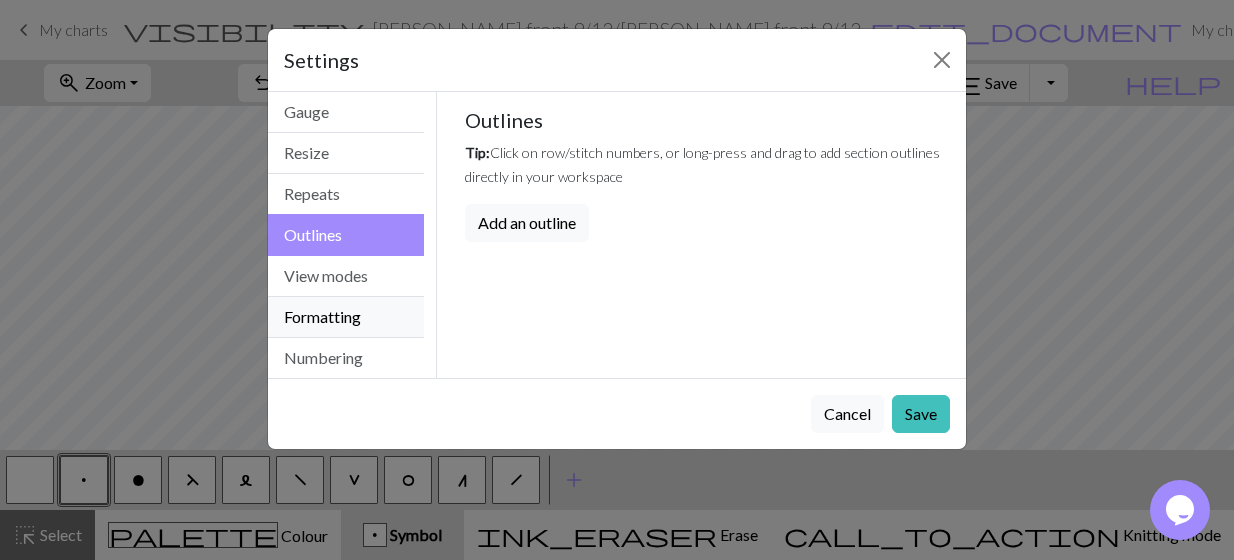 click on "Formatting" at bounding box center [346, 317] 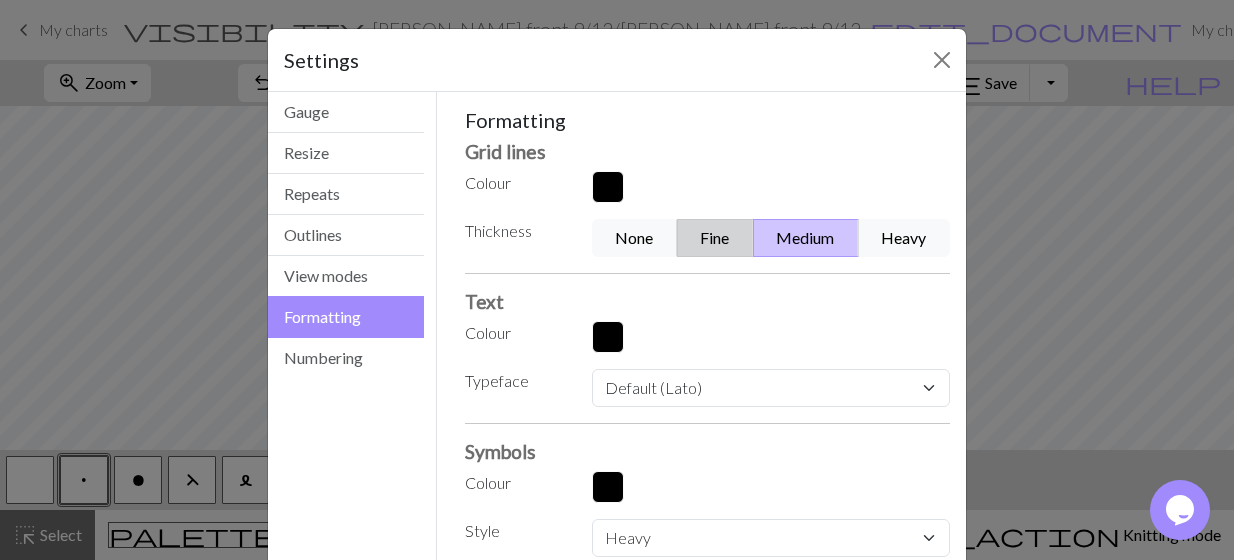 click on "Fine" at bounding box center (715, 238) 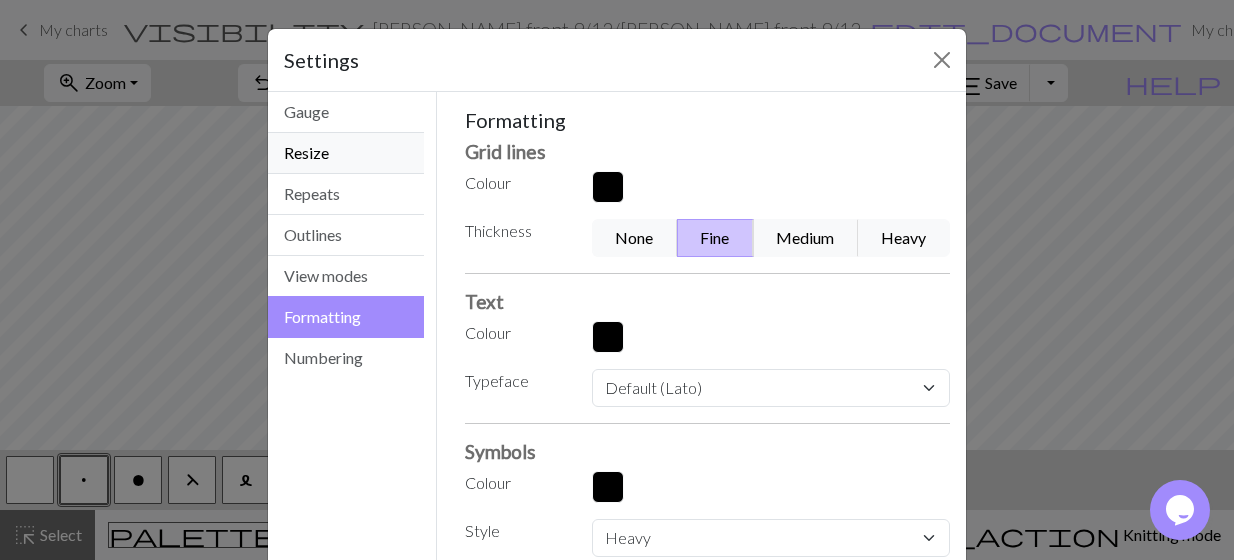 click on "Resize" at bounding box center (346, 153) 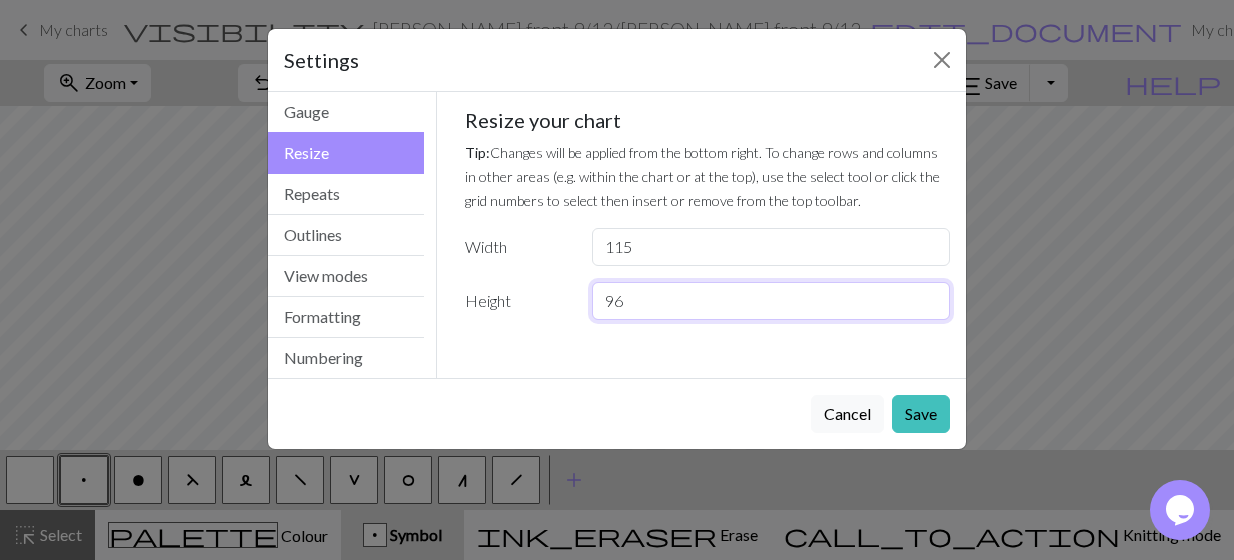 drag, startPoint x: 623, startPoint y: 295, endPoint x: 557, endPoint y: 295, distance: 66 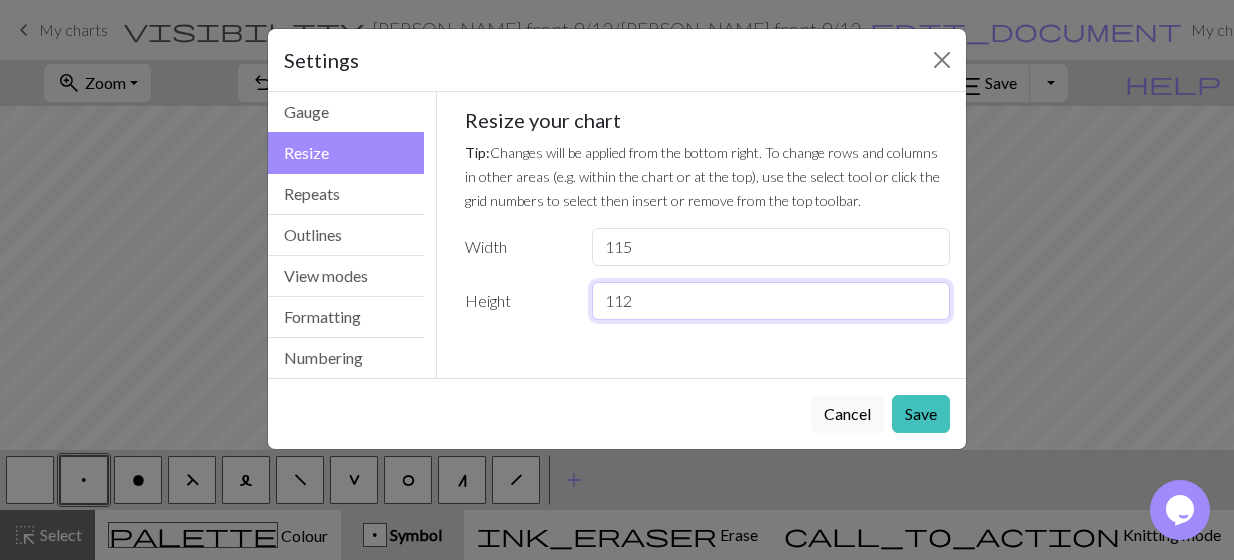 type on "112" 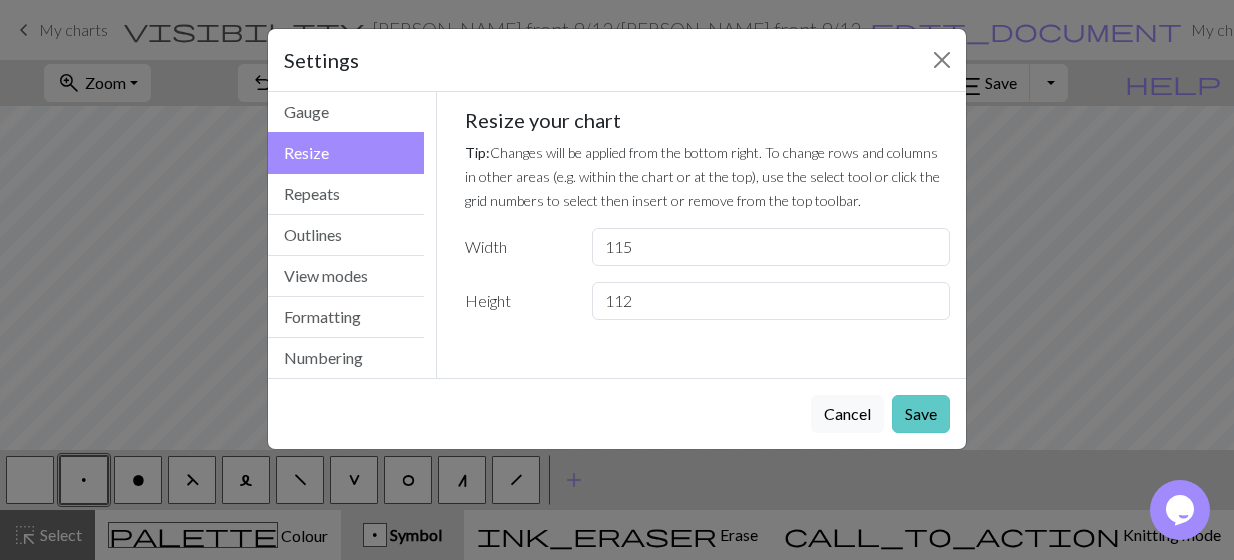 click on "Save" at bounding box center [921, 414] 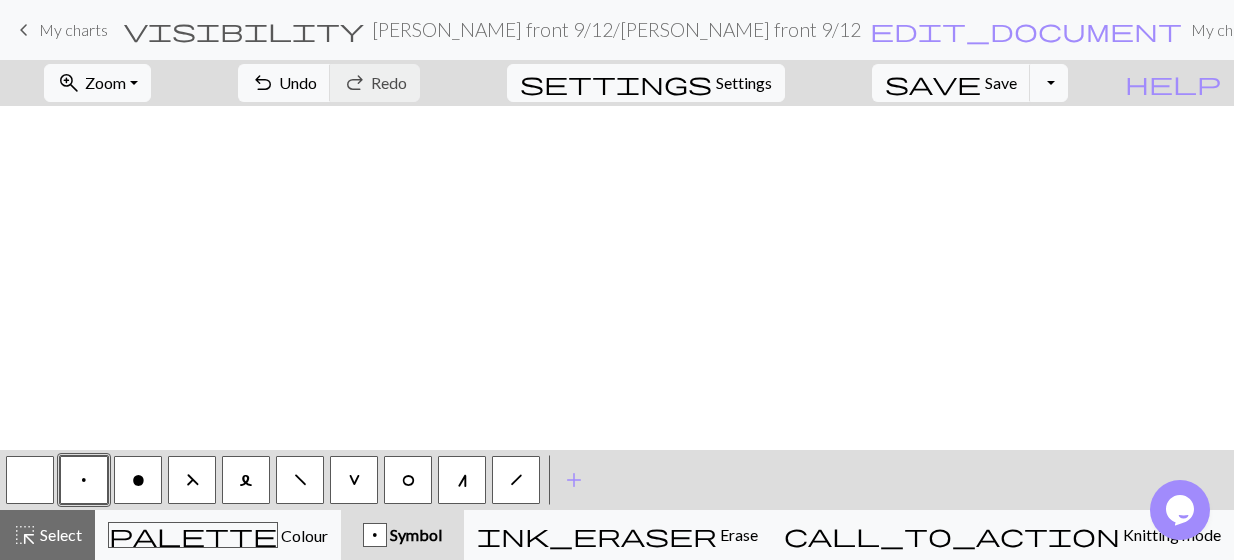 scroll, scrollTop: 860, scrollLeft: 0, axis: vertical 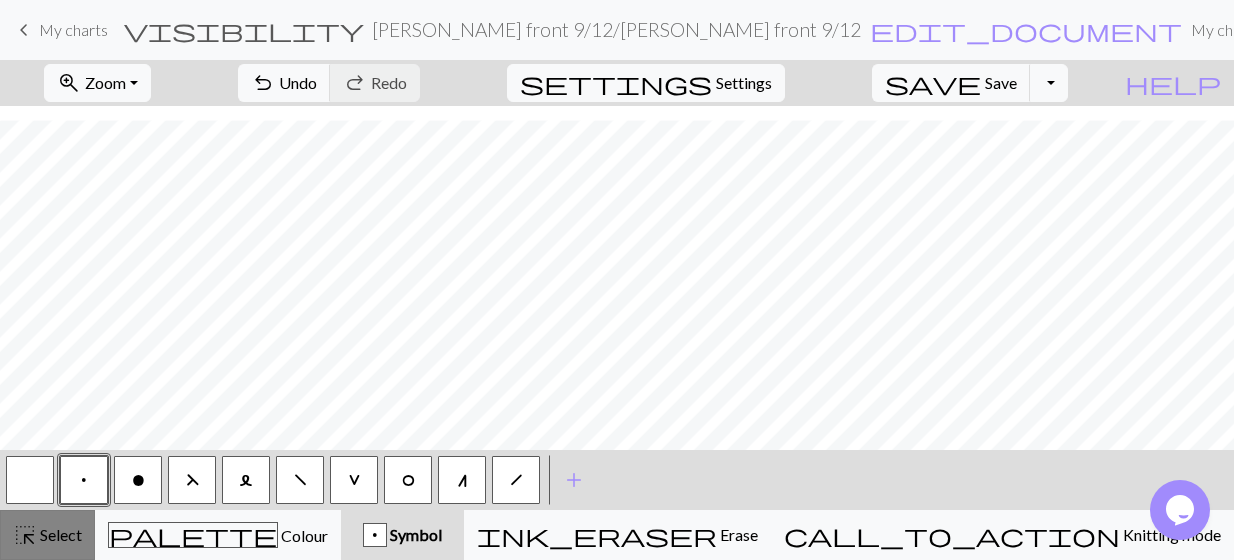 click on "Select" at bounding box center [59, 534] 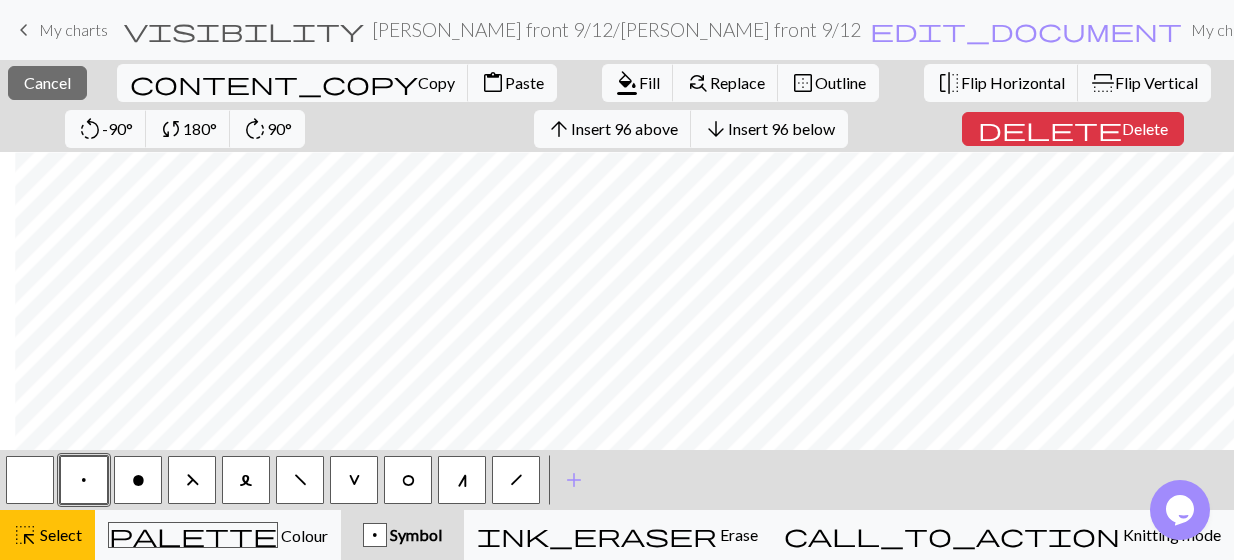 scroll, scrollTop: 0, scrollLeft: 391, axis: horizontal 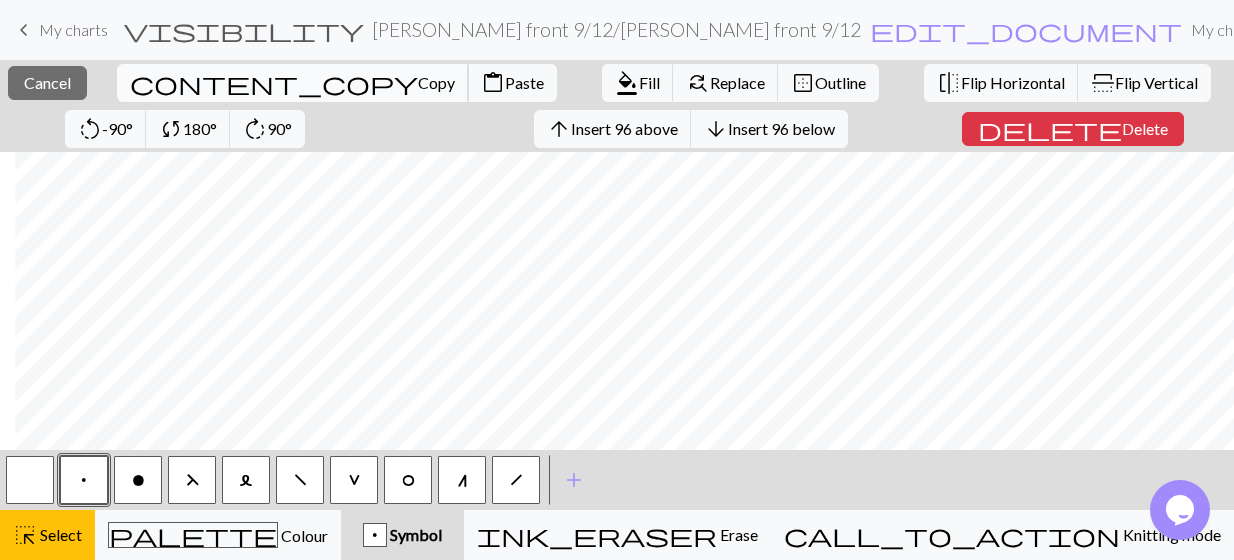 click on "Copy" at bounding box center (436, 82) 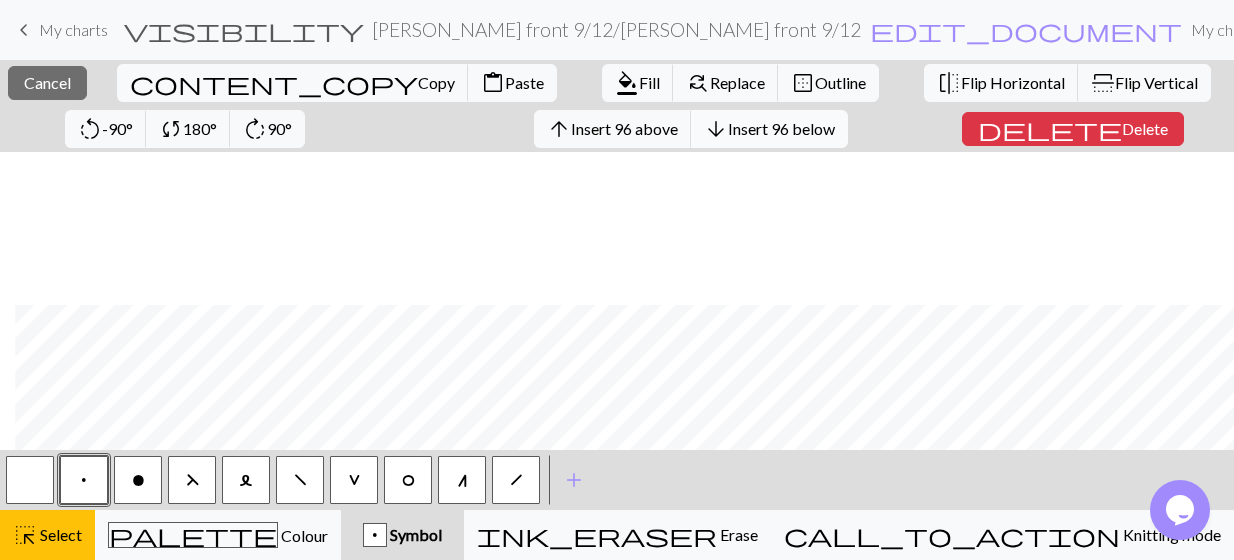 scroll, scrollTop: 906, scrollLeft: 391, axis: both 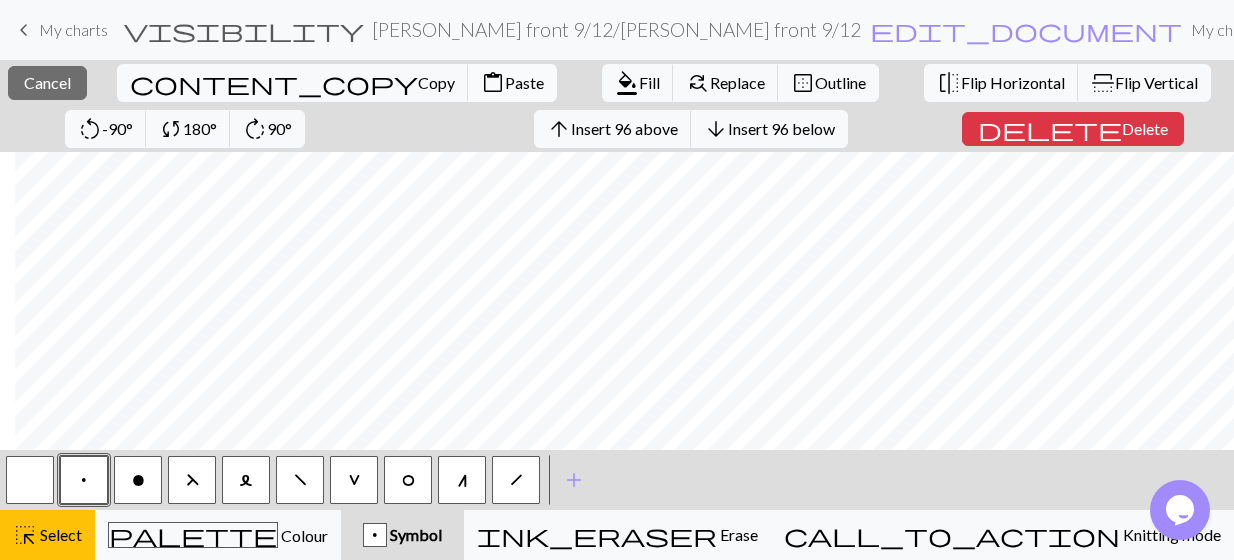 click on "Paste" at bounding box center [524, 82] 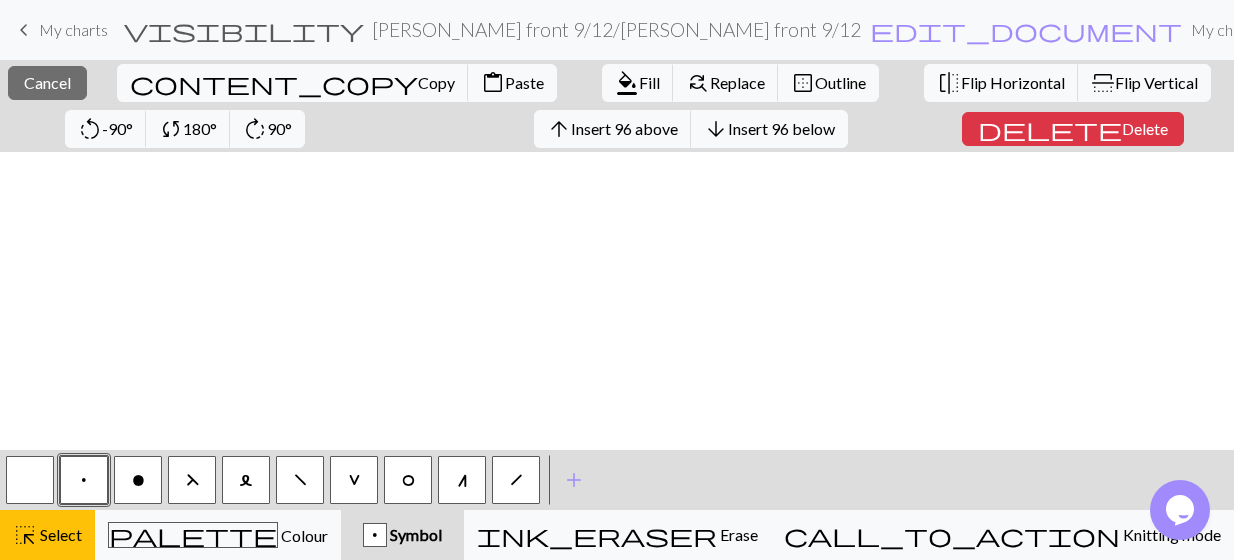 scroll, scrollTop: 906, scrollLeft: 391, axis: both 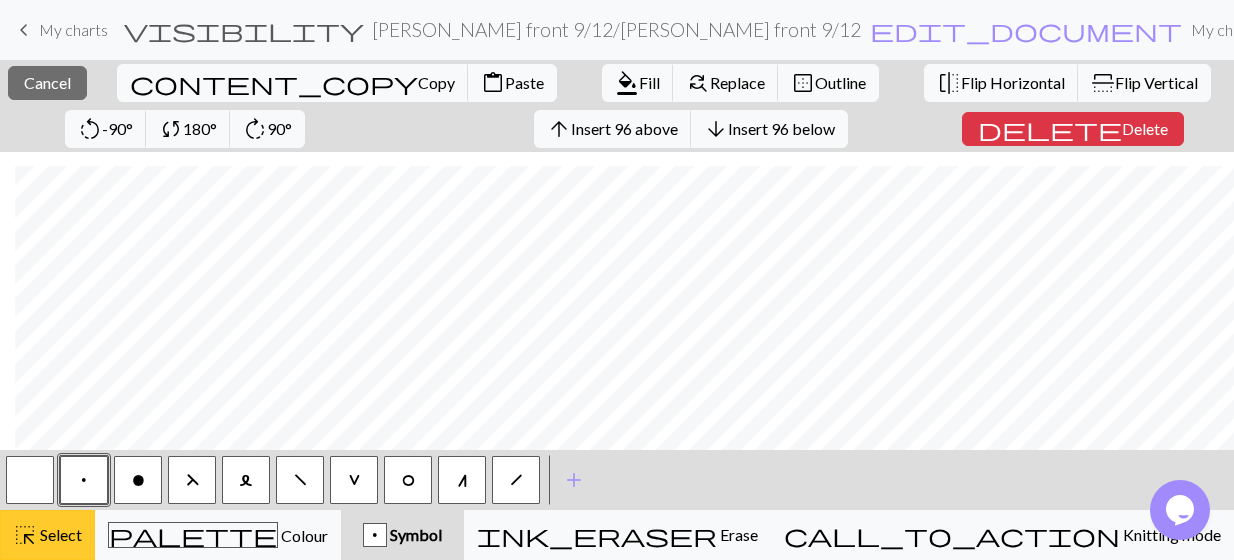click on "highlight_alt   Select   Select" at bounding box center [47, 535] 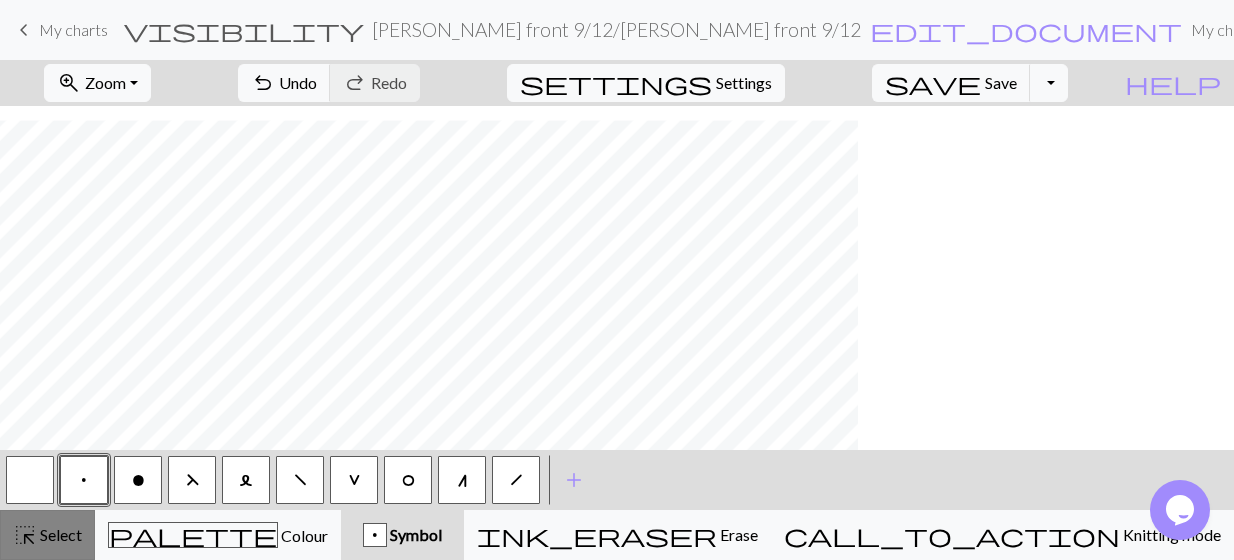 scroll, scrollTop: 860, scrollLeft: 0, axis: vertical 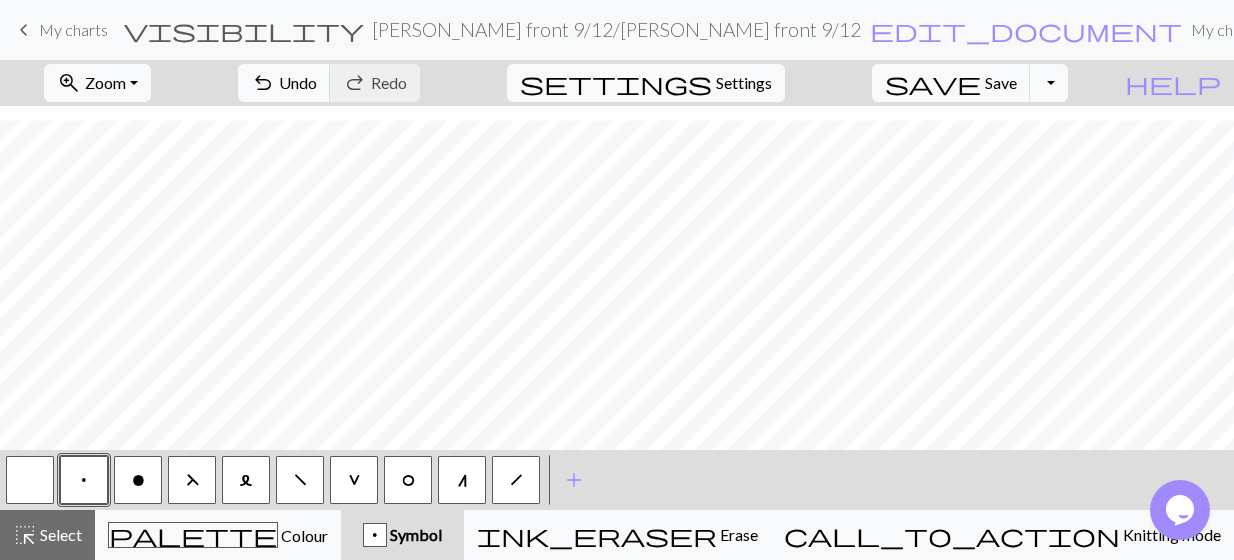 click on "o" at bounding box center (138, 480) 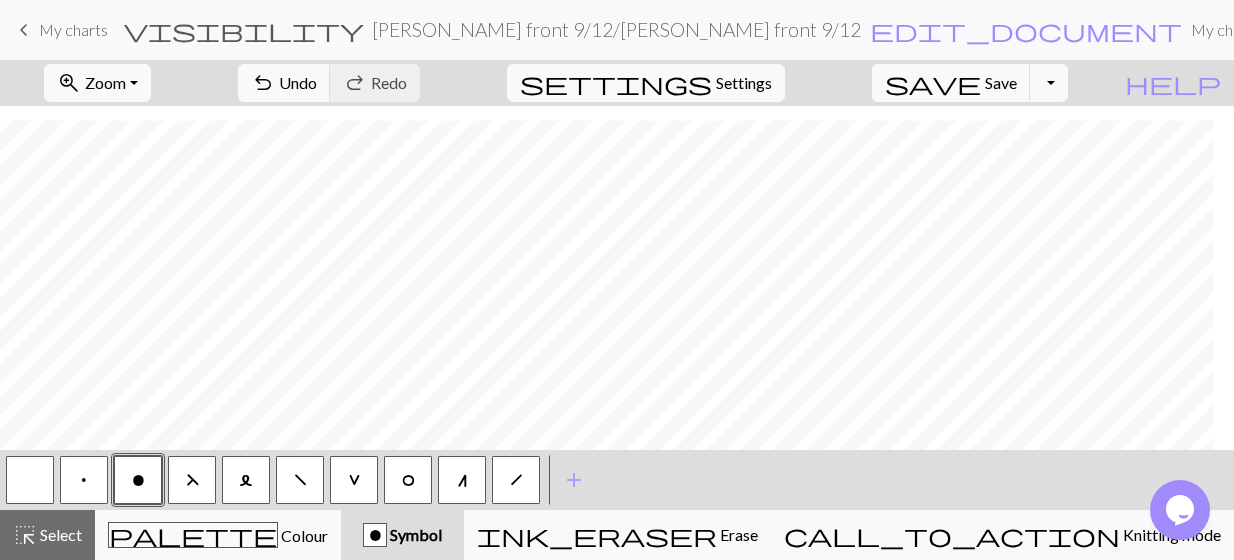 scroll, scrollTop: 860, scrollLeft: 355, axis: both 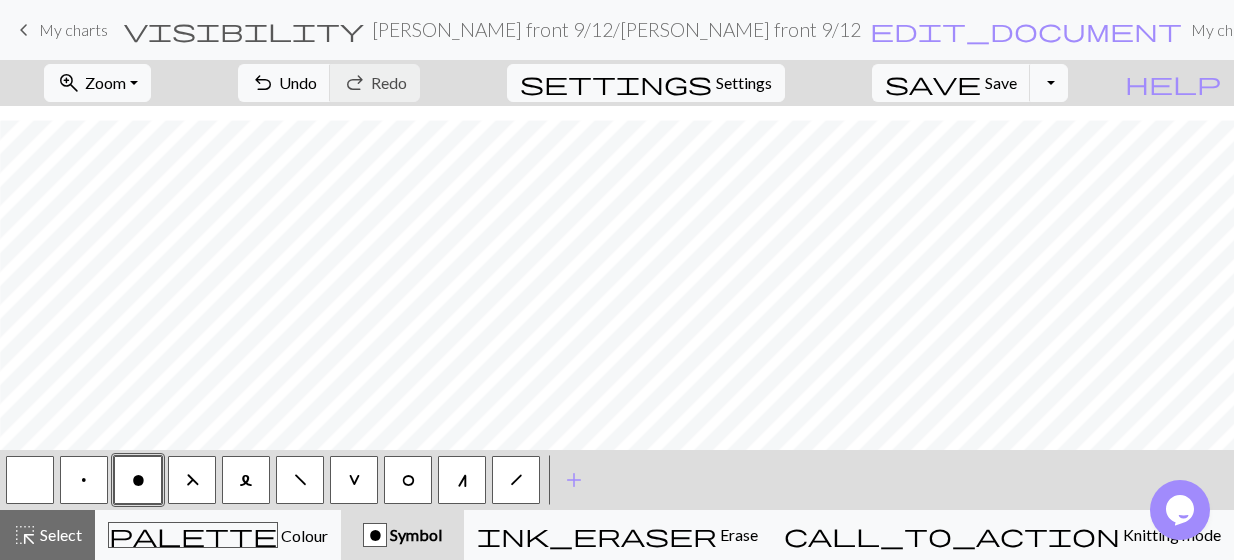 click at bounding box center [30, 480] 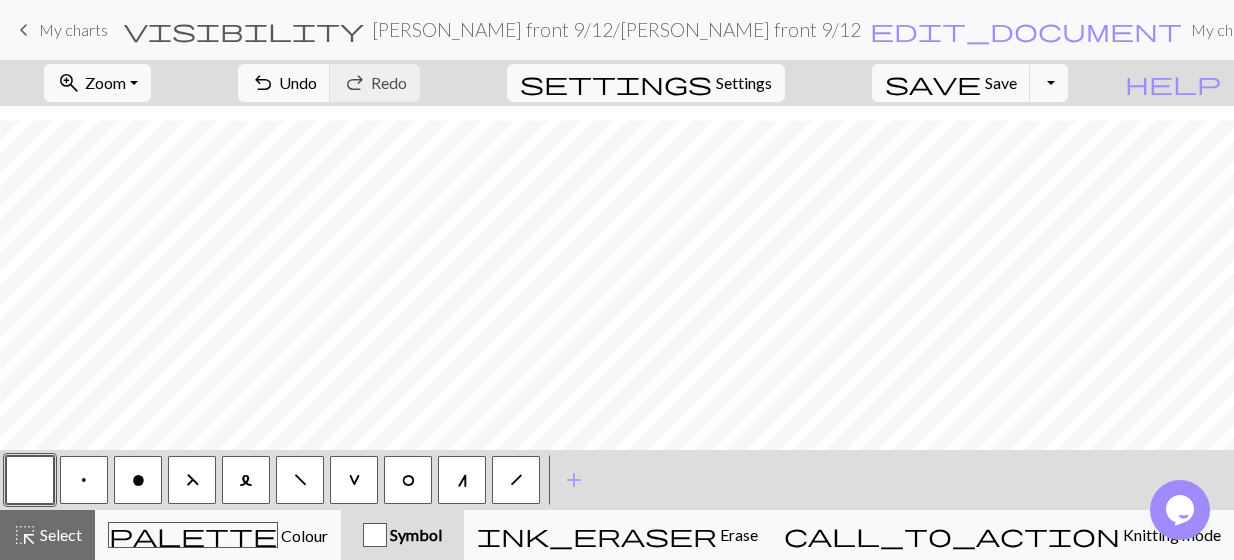 click on "o" at bounding box center (138, 480) 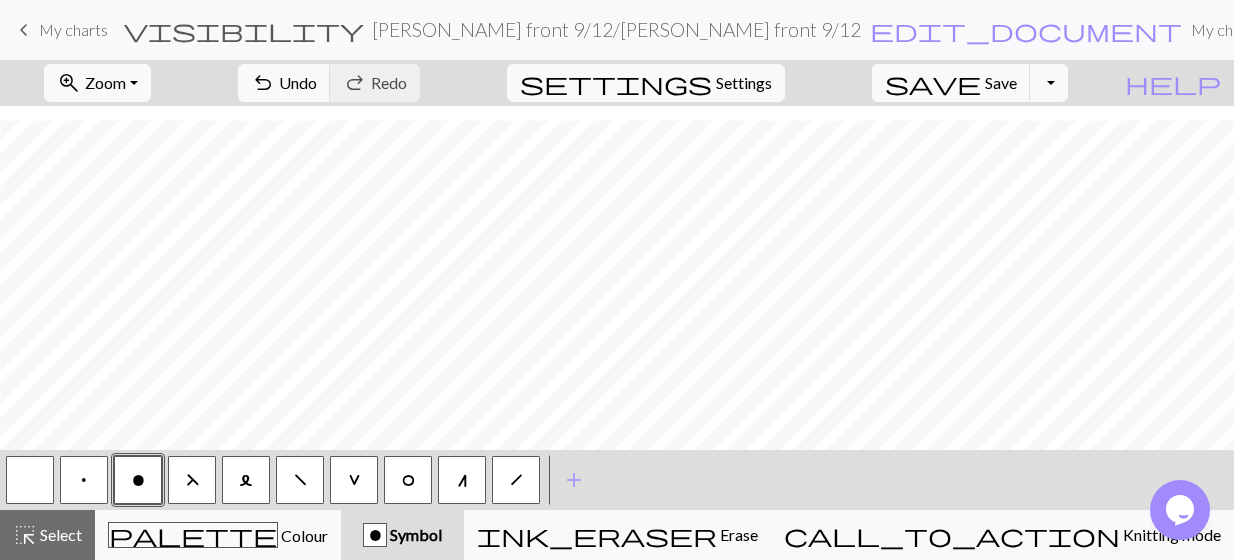 click at bounding box center (30, 480) 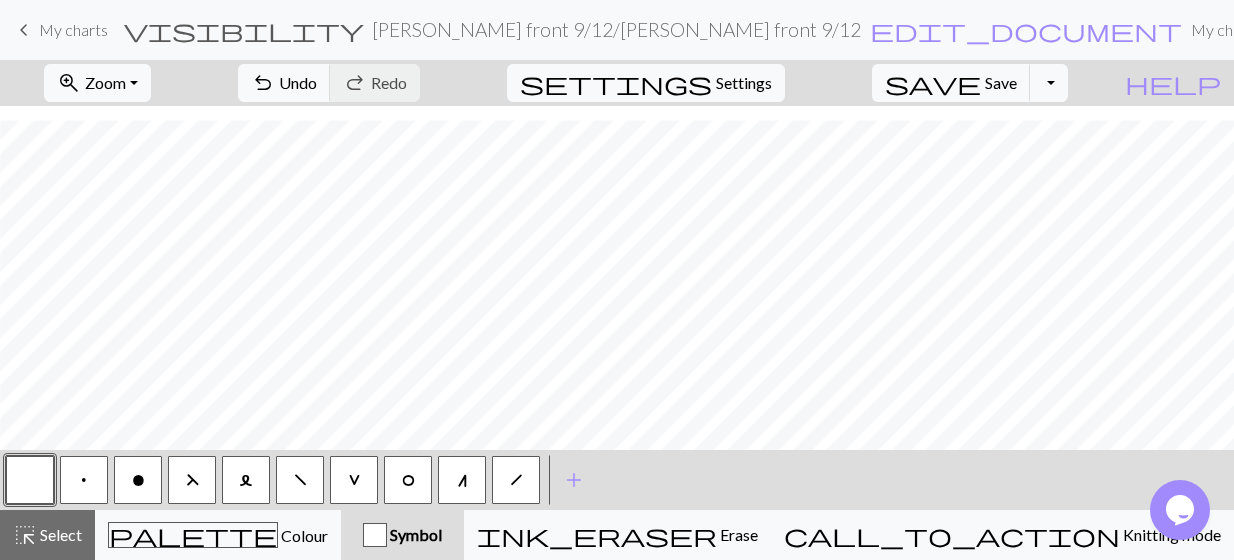 click on "o" at bounding box center [138, 480] 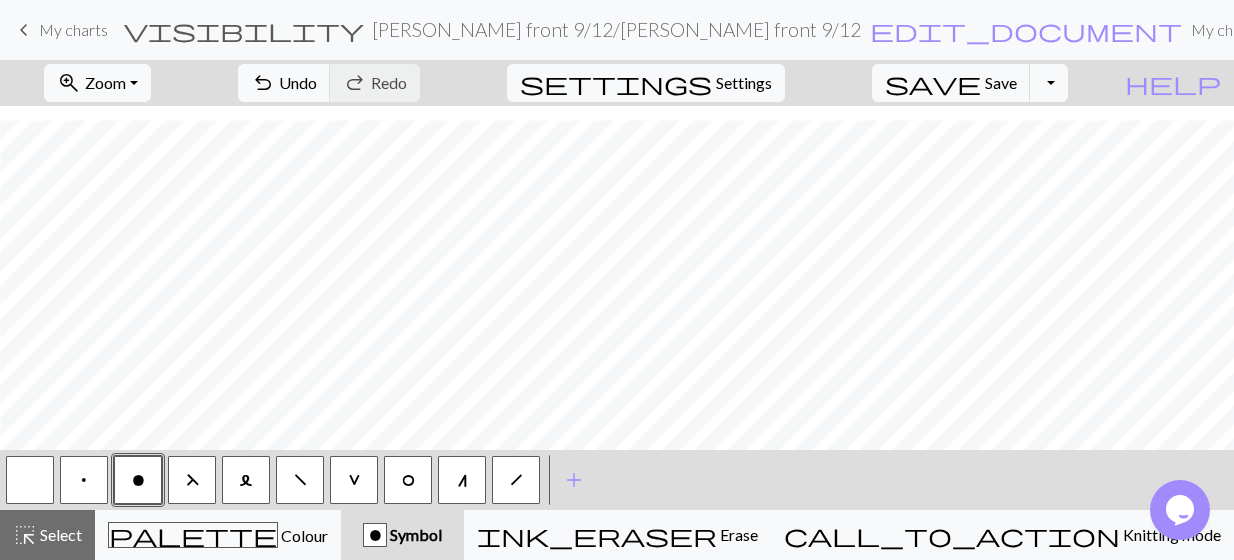 click at bounding box center (30, 480) 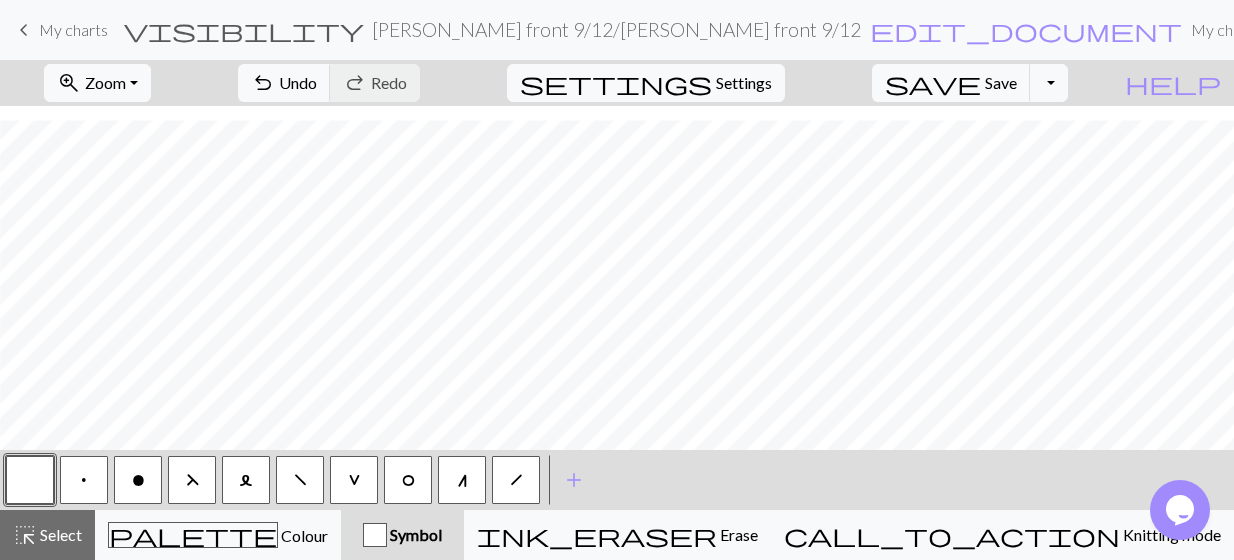 click on "o" at bounding box center (138, 481) 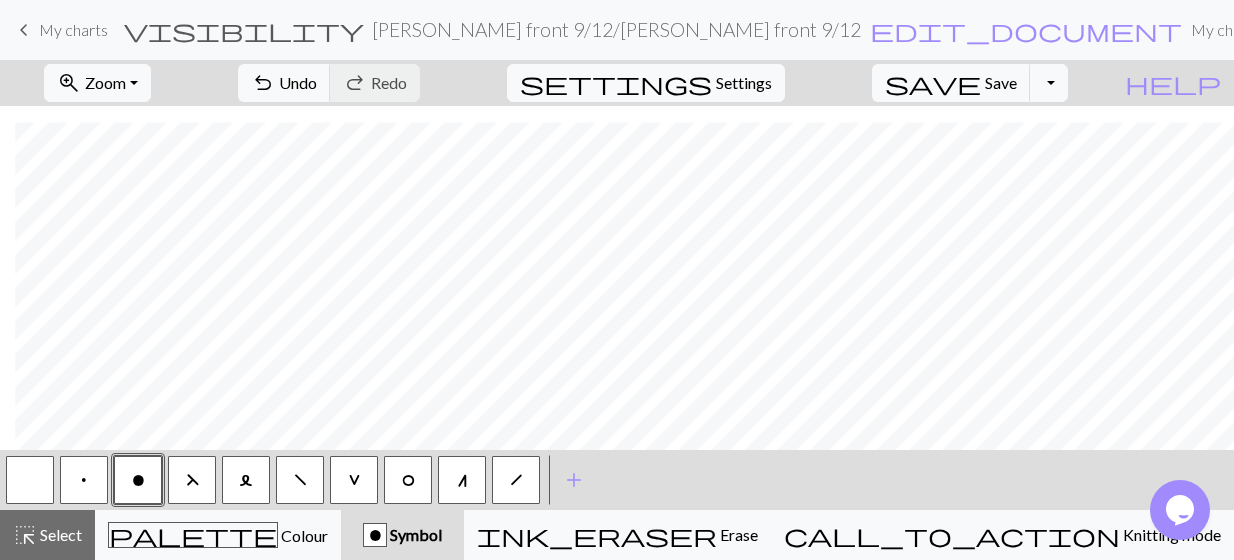 scroll, scrollTop: 860, scrollLeft: 391, axis: both 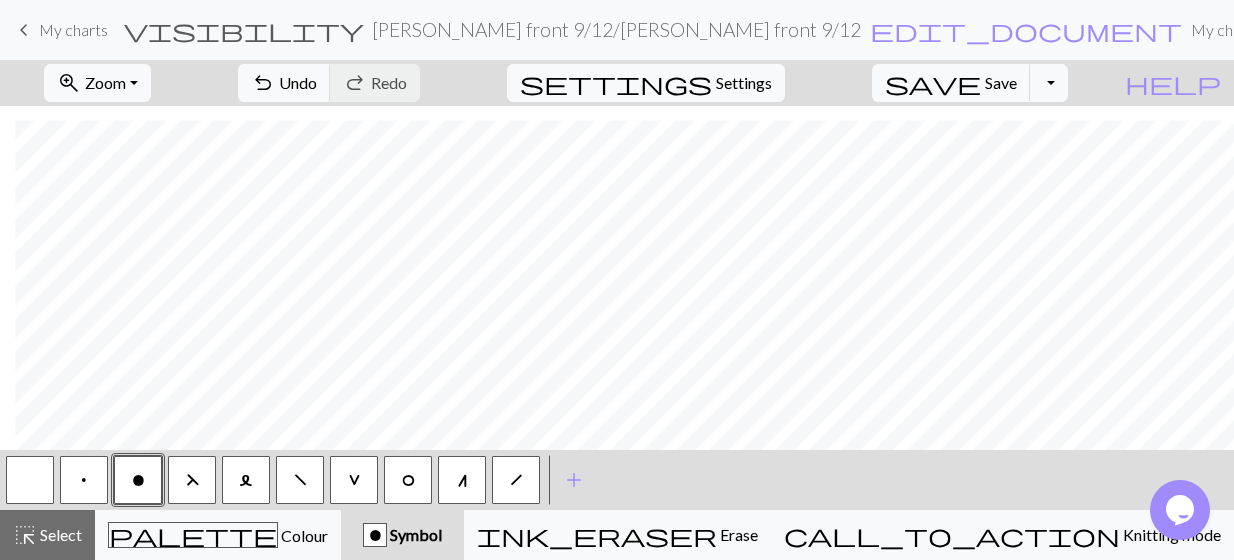 click at bounding box center [30, 480] 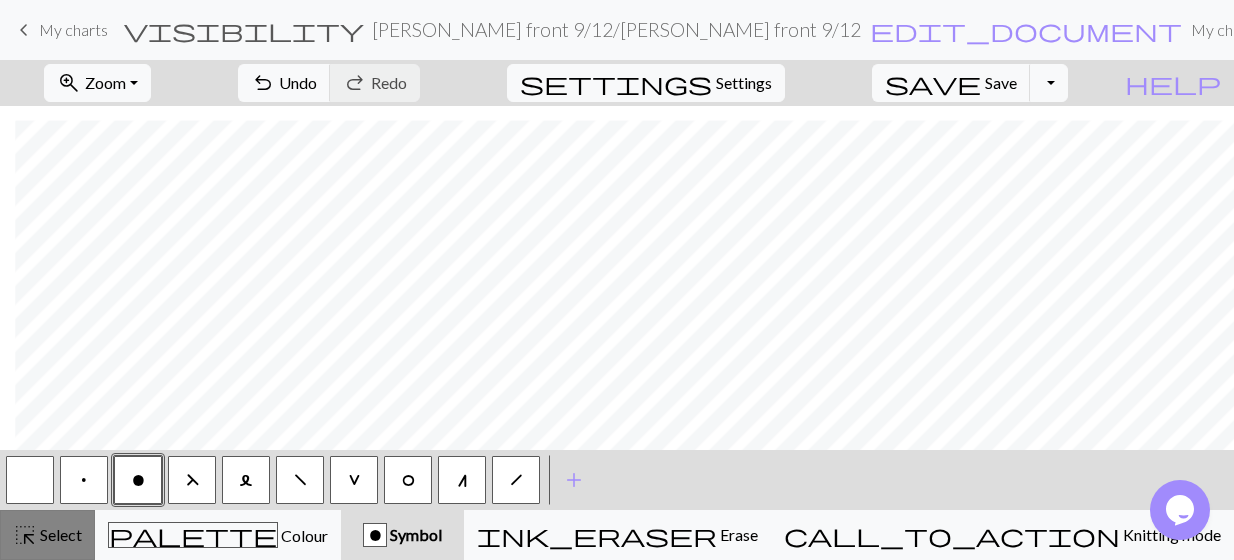 click on "Select" at bounding box center [59, 534] 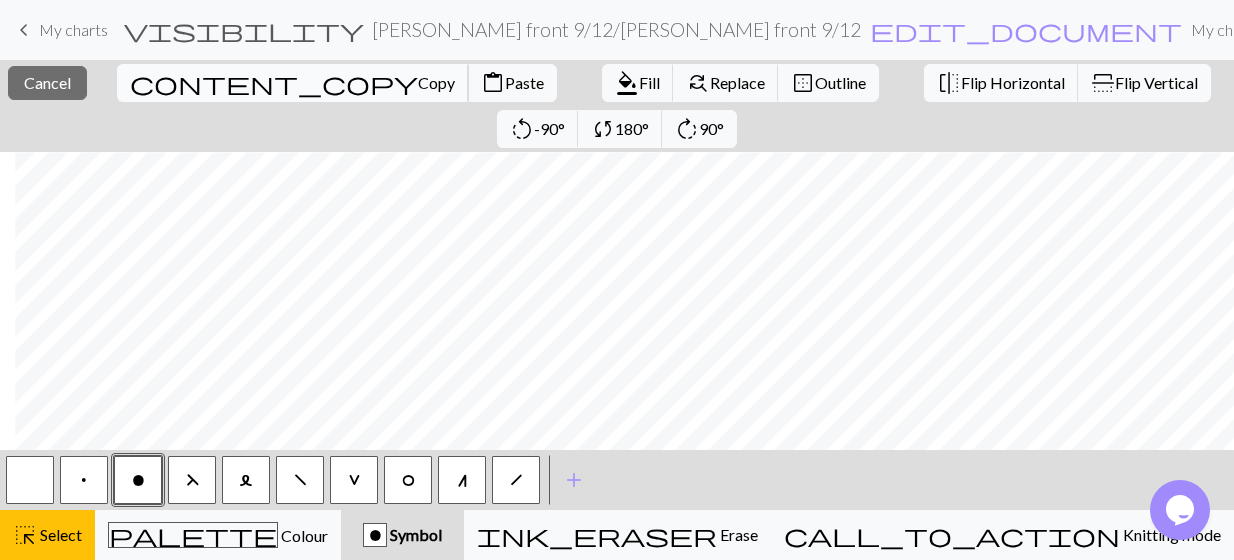 click on "Copy" at bounding box center (436, 82) 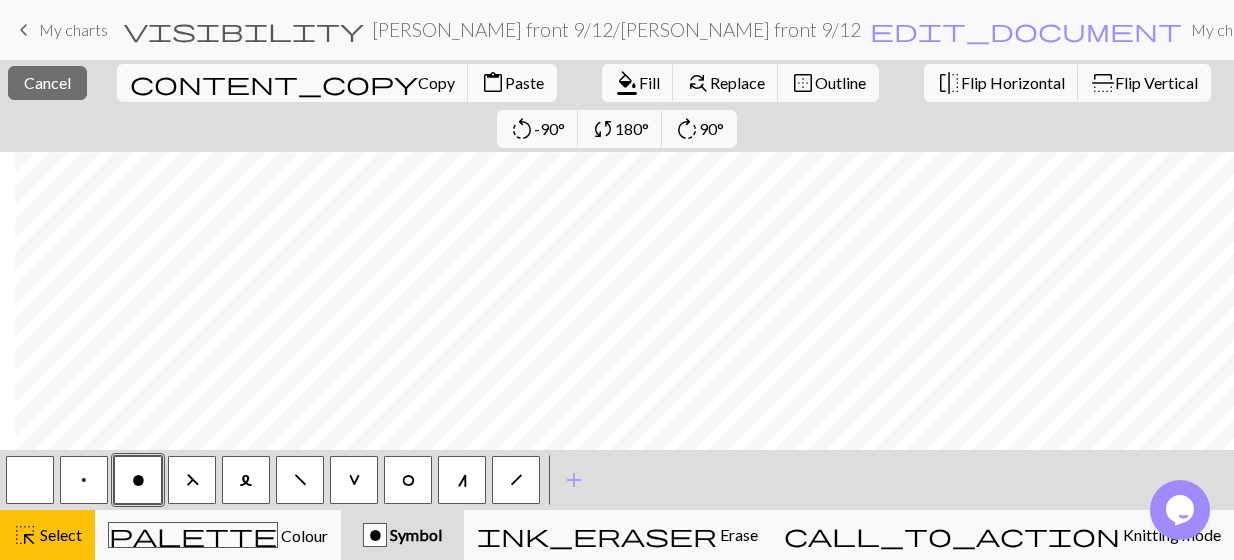 click on "Paste" at bounding box center [524, 82] 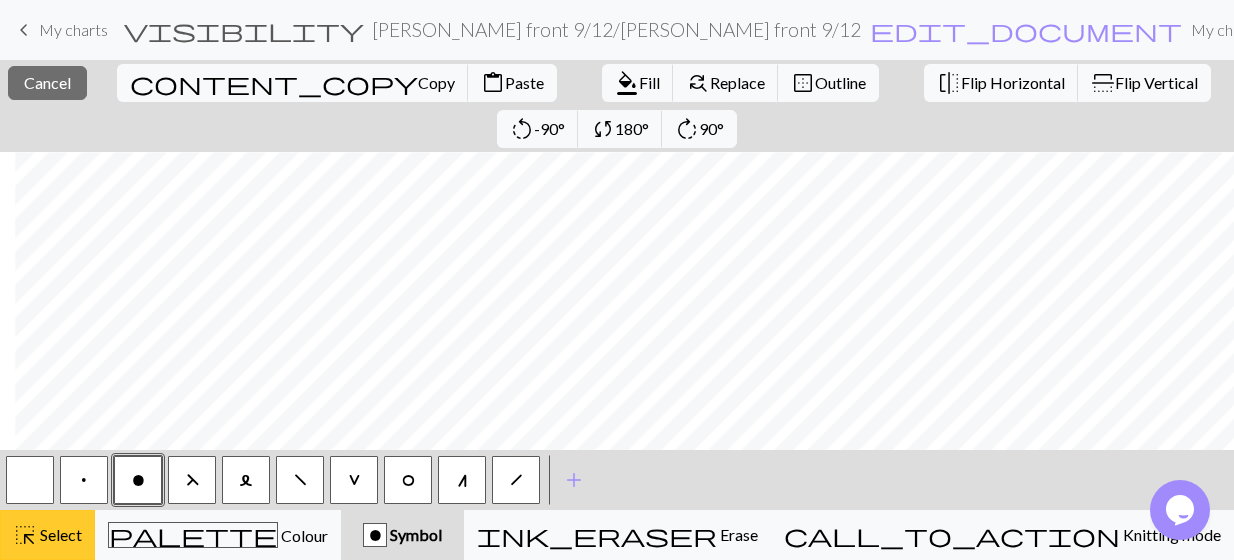 click on "Select" at bounding box center [59, 534] 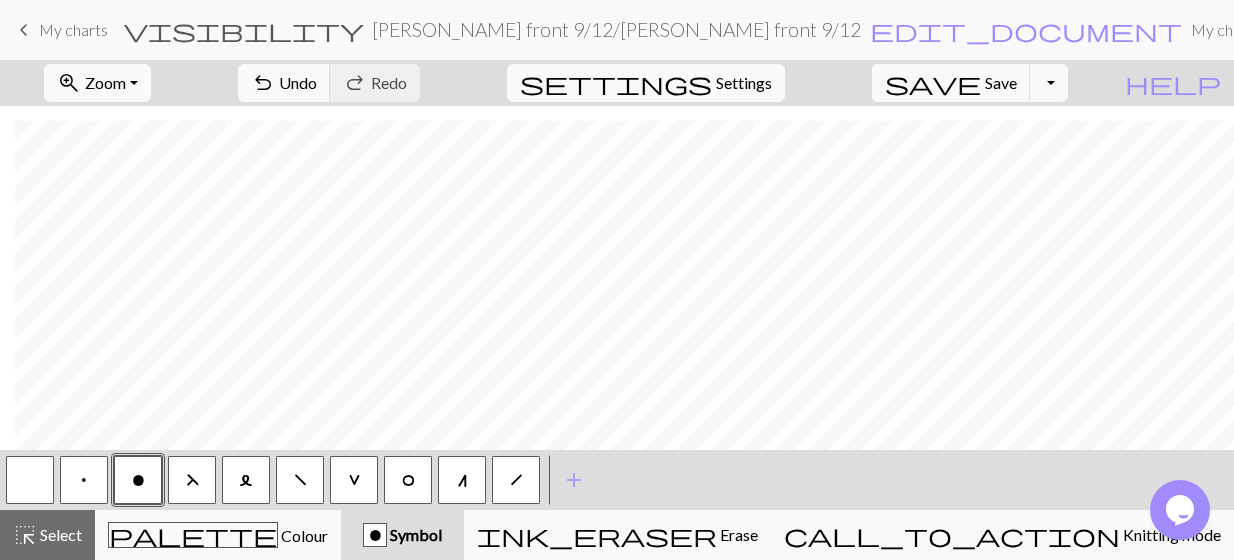 click at bounding box center (30, 480) 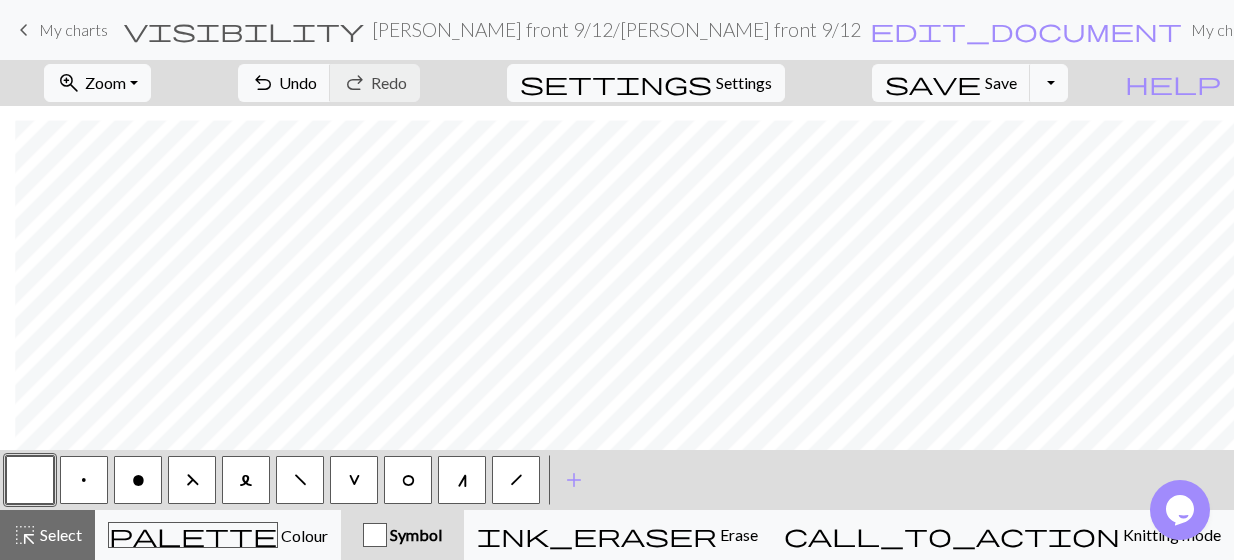click at bounding box center [30, 480] 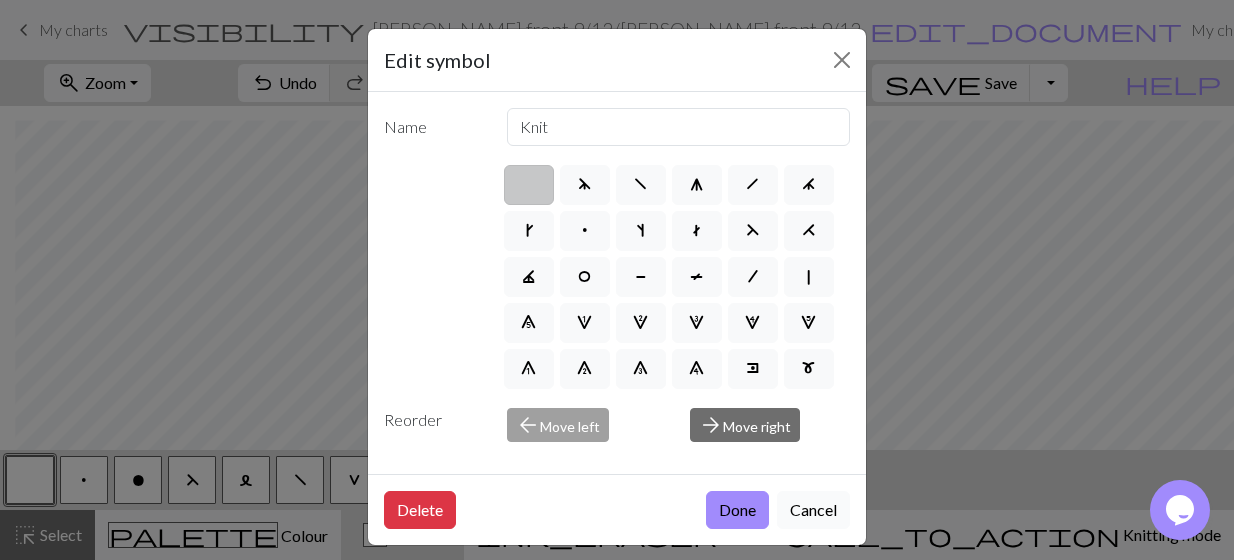 click on "Cancel" at bounding box center [813, 510] 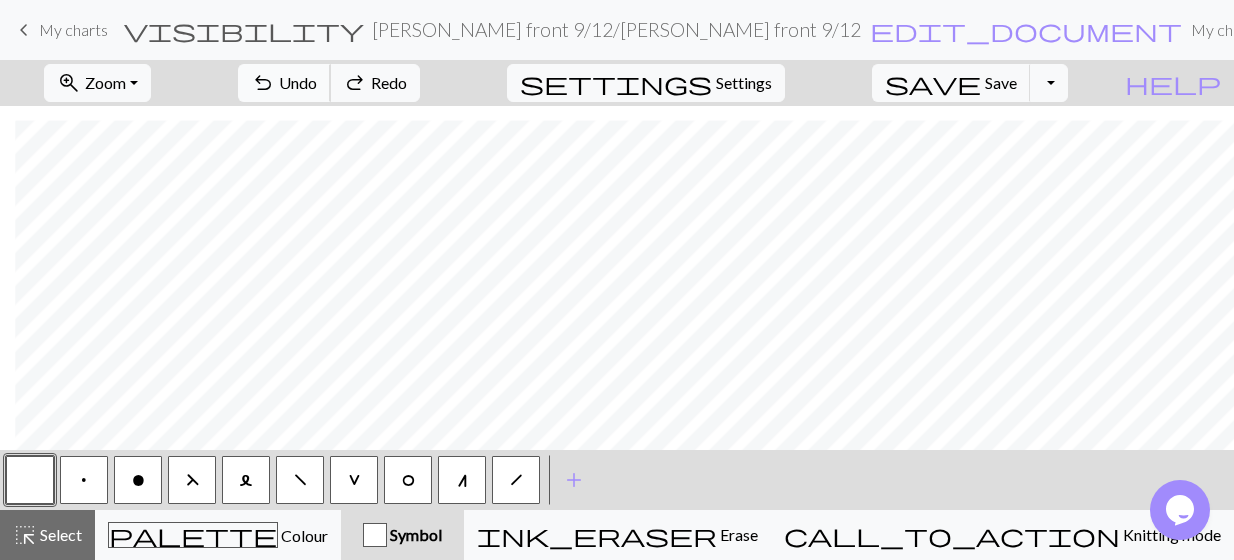click on "Undo" at bounding box center (298, 82) 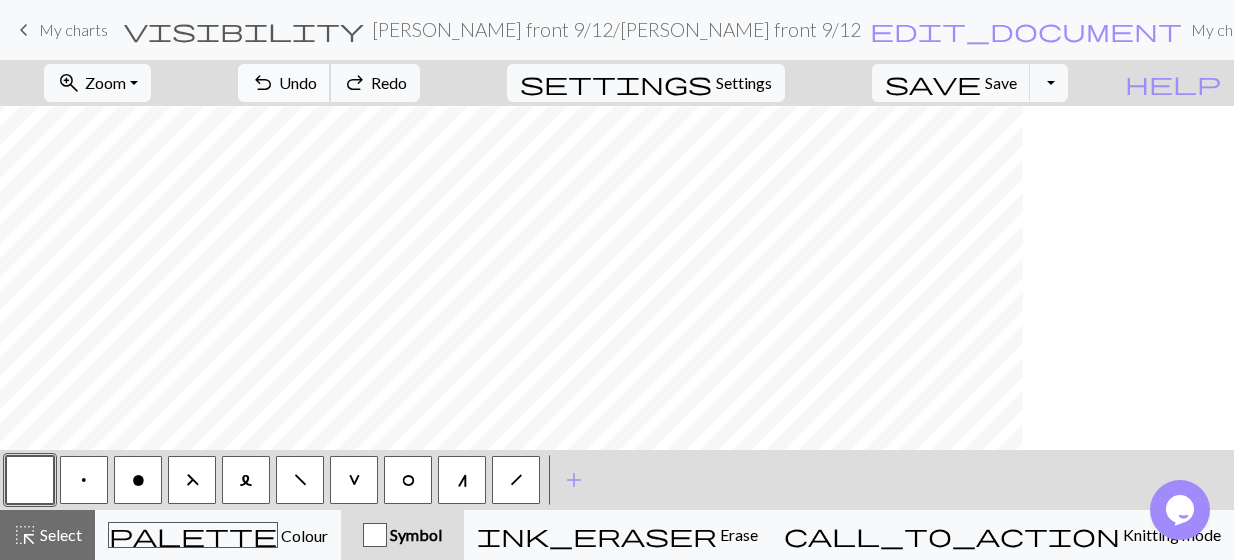 scroll, scrollTop: 820, scrollLeft: 164, axis: both 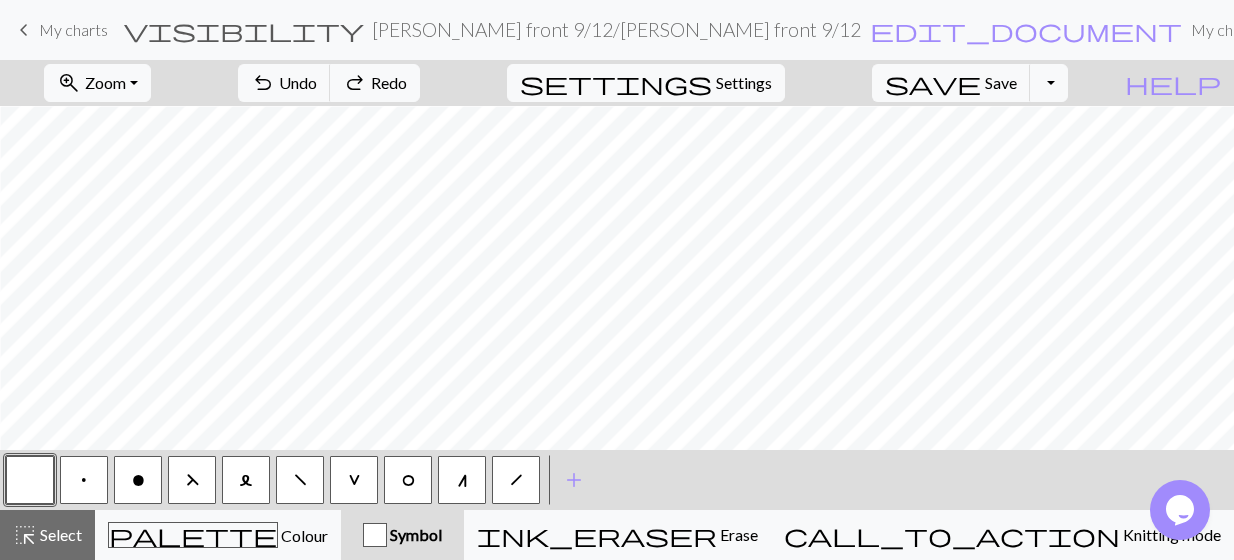 click on "o" at bounding box center [138, 481] 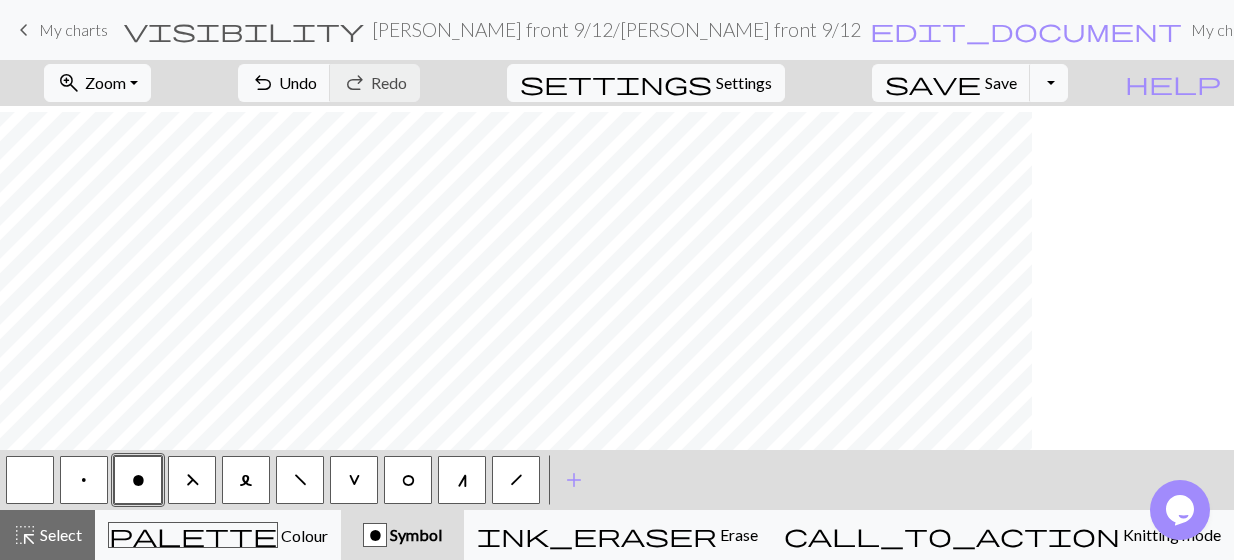 scroll, scrollTop: 852, scrollLeft: 0, axis: vertical 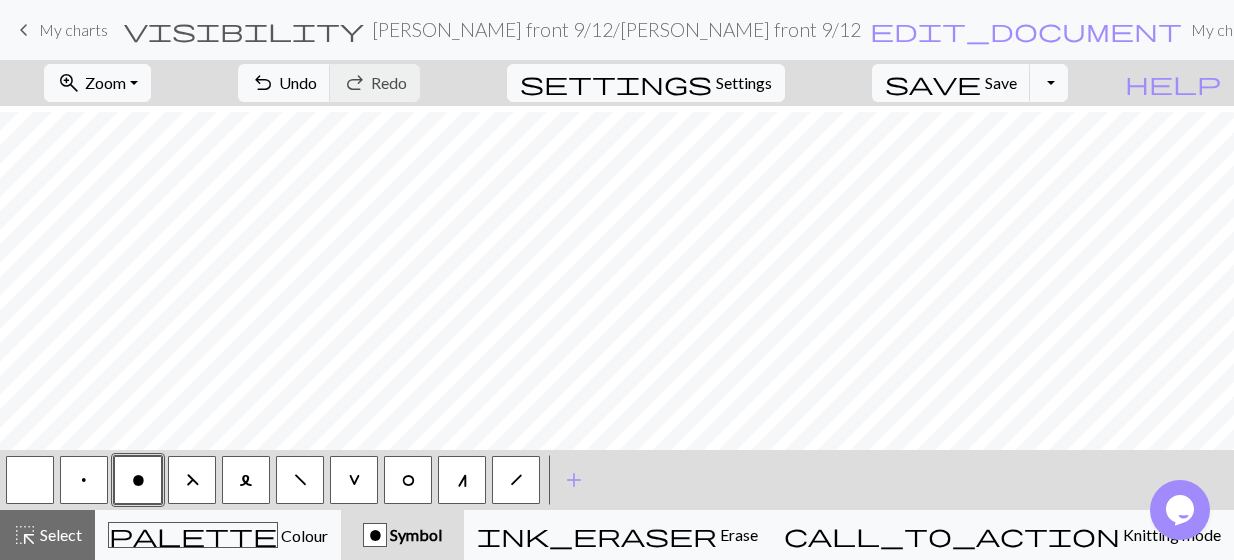 click at bounding box center (30, 480) 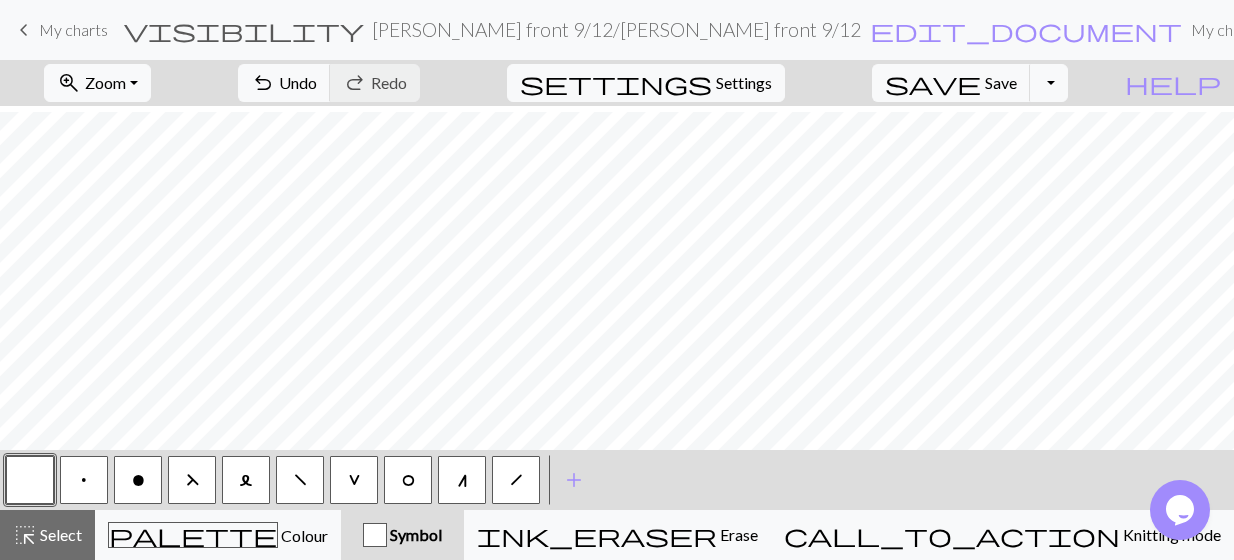 click on "o" at bounding box center (138, 480) 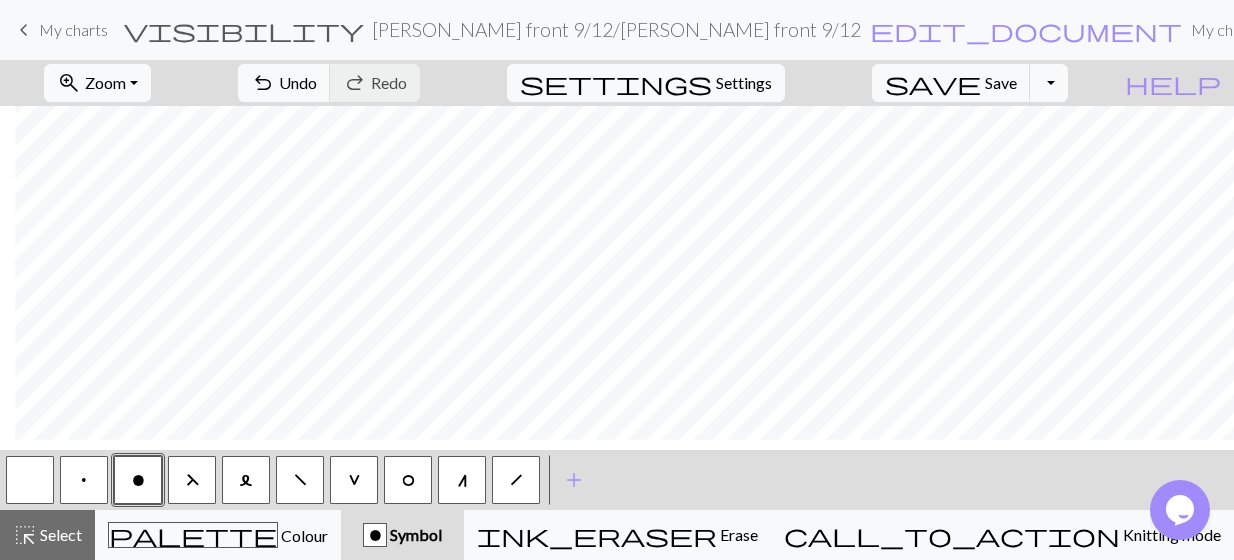 scroll, scrollTop: 688, scrollLeft: 391, axis: both 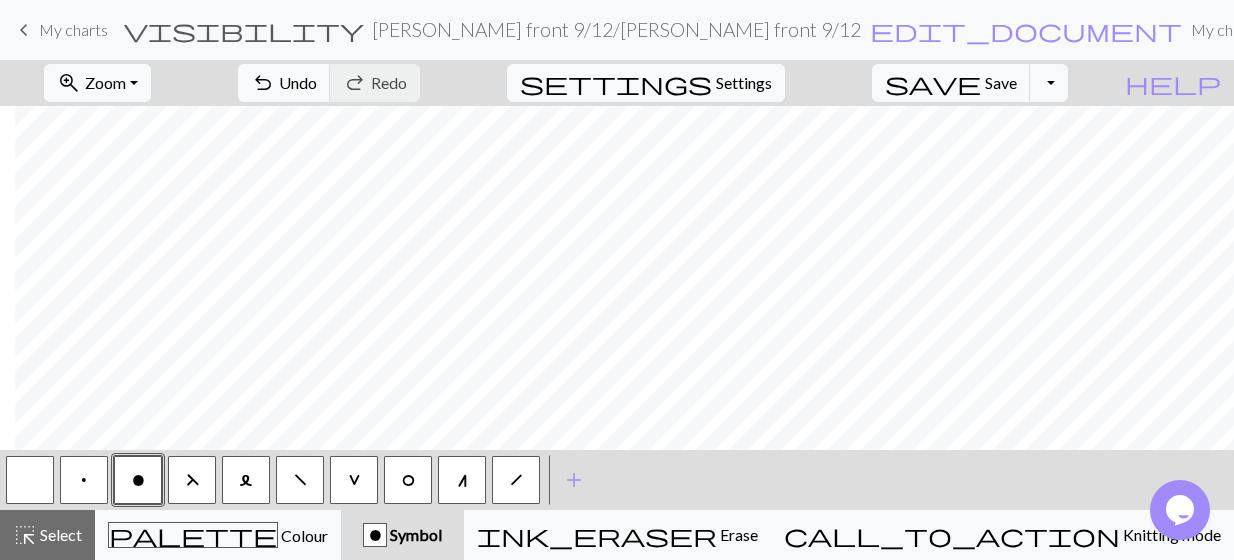 click at bounding box center [30, 480] 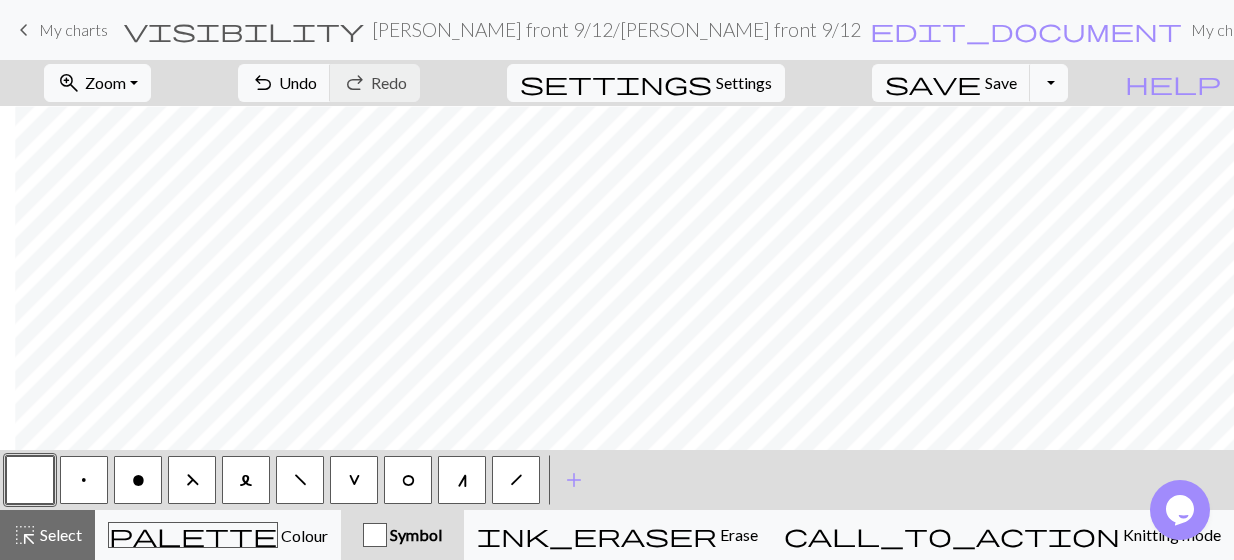 click on "o" at bounding box center [138, 481] 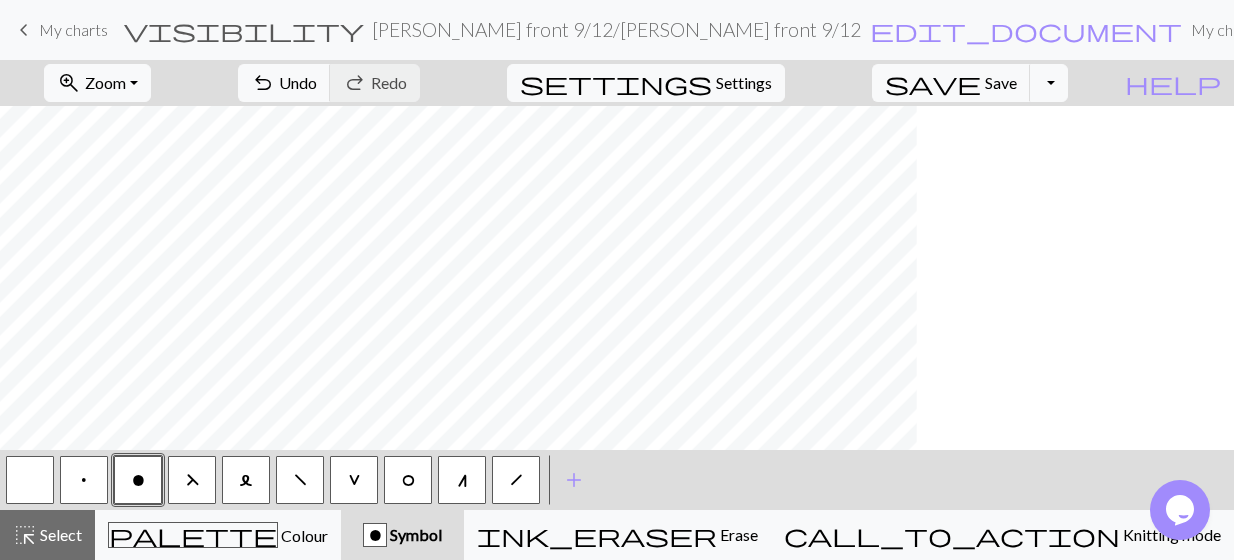 scroll, scrollTop: 574, scrollLeft: 58, axis: both 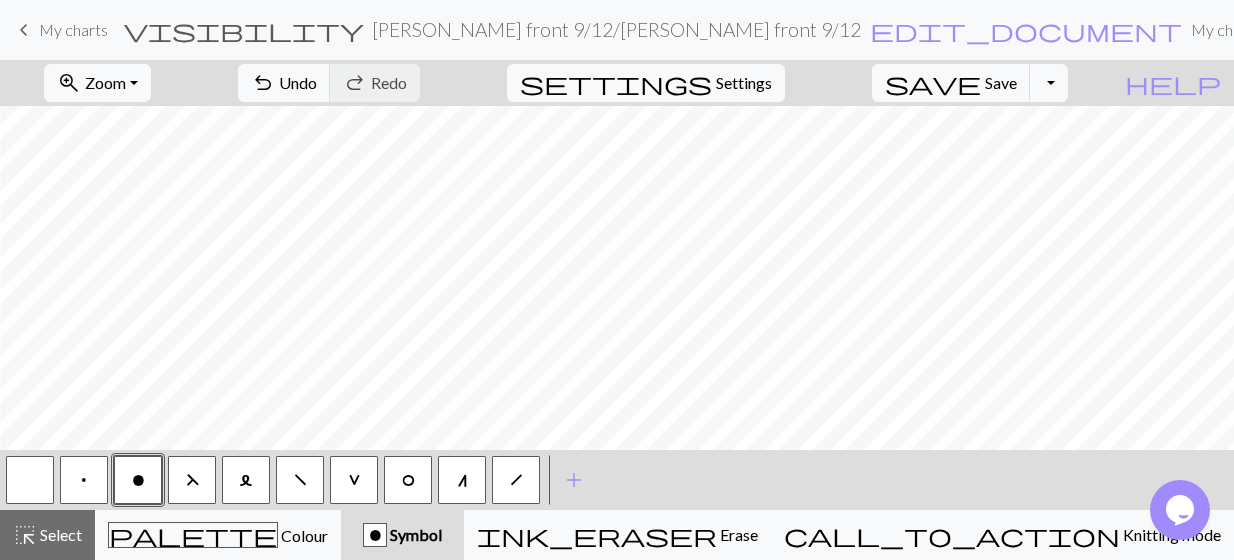click at bounding box center (30, 480) 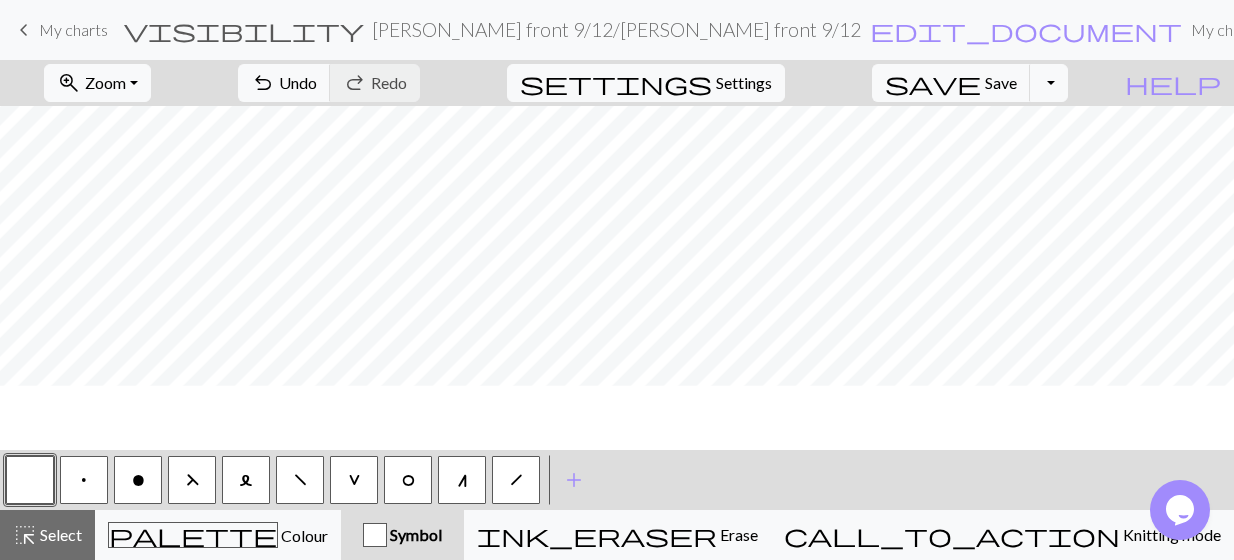 scroll, scrollTop: 458, scrollLeft: 0, axis: vertical 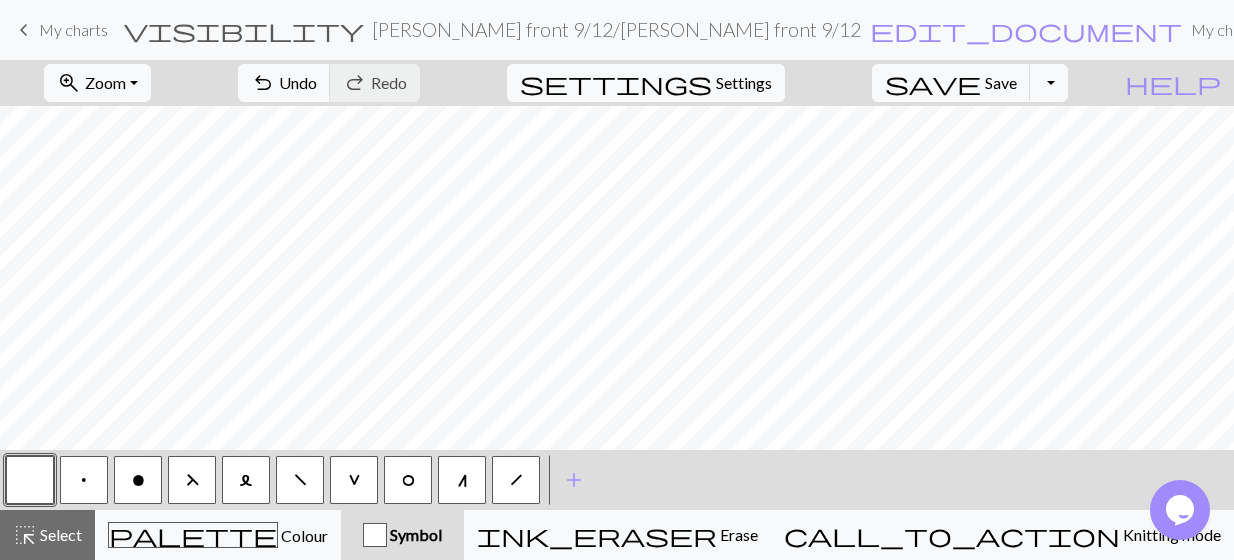 click on "o" at bounding box center (138, 480) 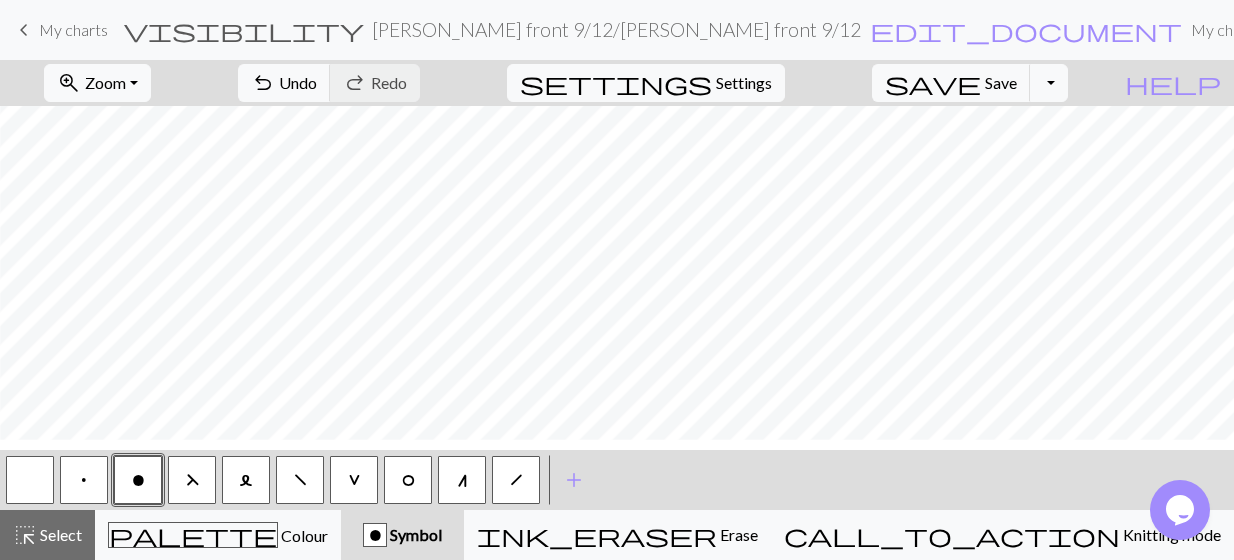 scroll, scrollTop: 42, scrollLeft: 143, axis: both 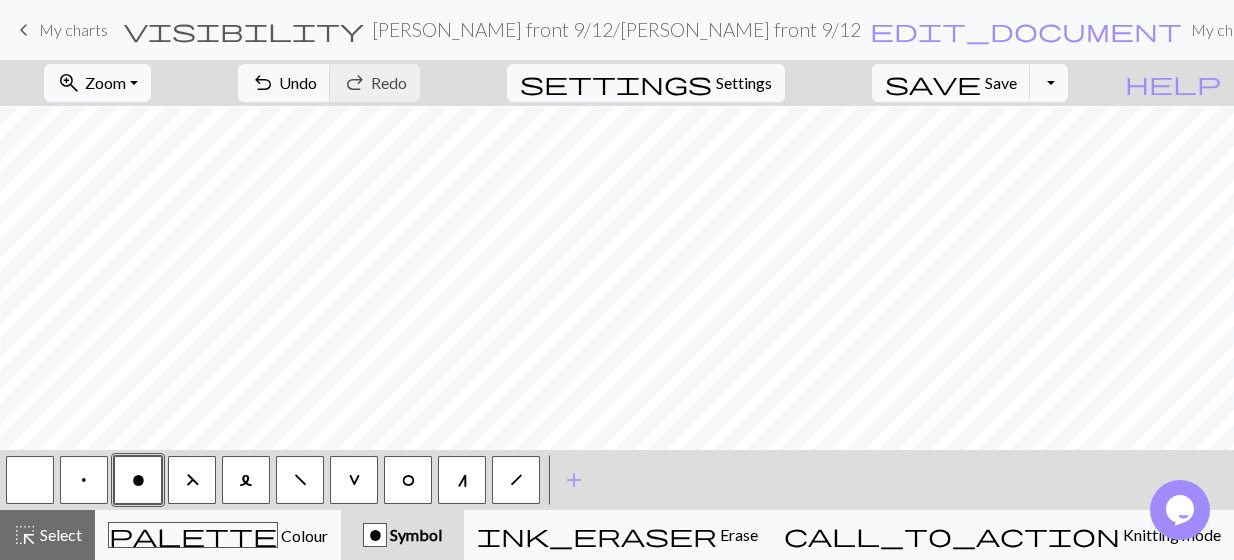 click at bounding box center [30, 480] 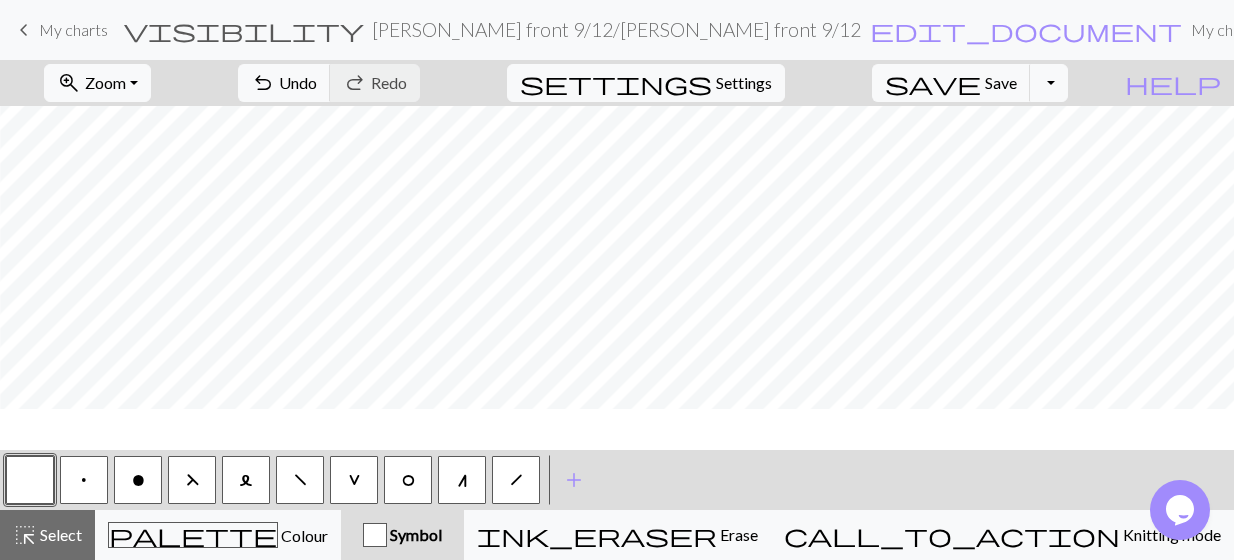 scroll, scrollTop: 0, scrollLeft: 143, axis: horizontal 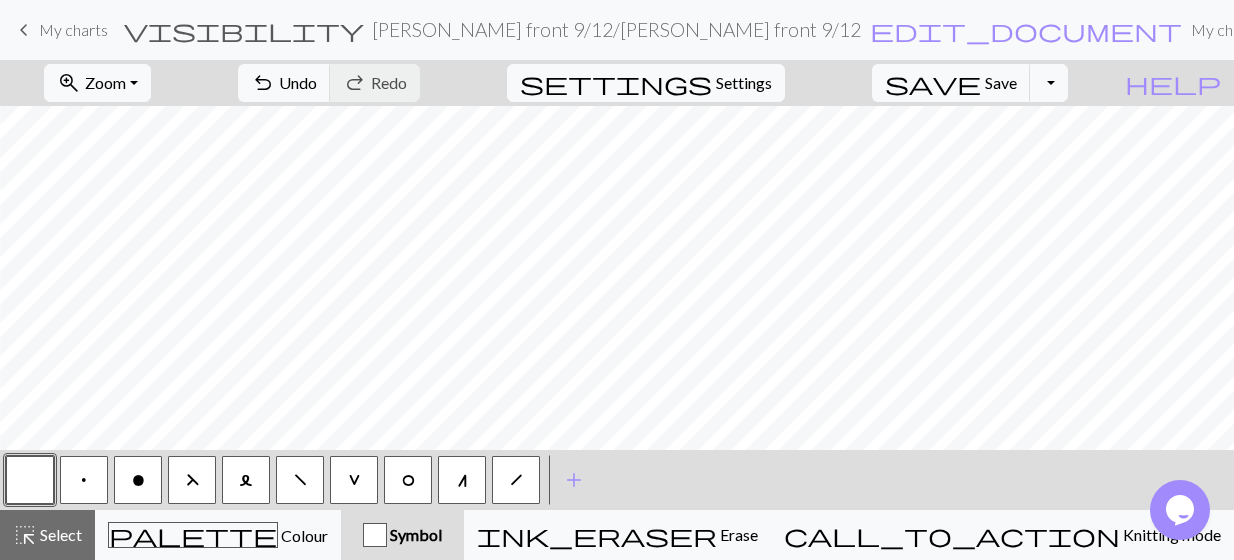 click on "o" at bounding box center [138, 481] 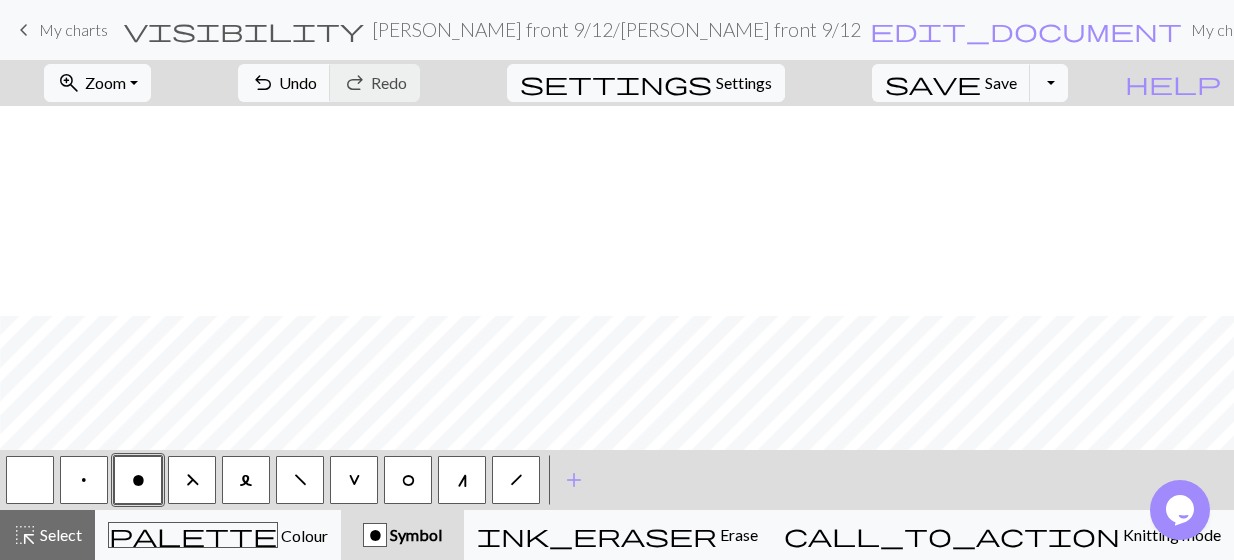 scroll, scrollTop: 210, scrollLeft: 143, axis: both 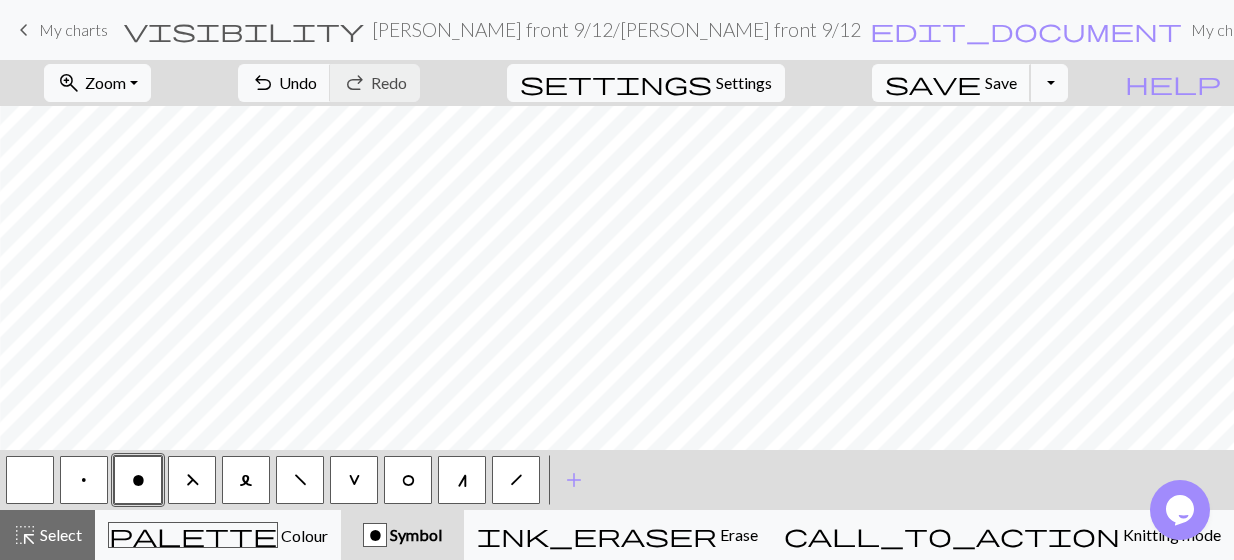 click on "save" at bounding box center (933, 83) 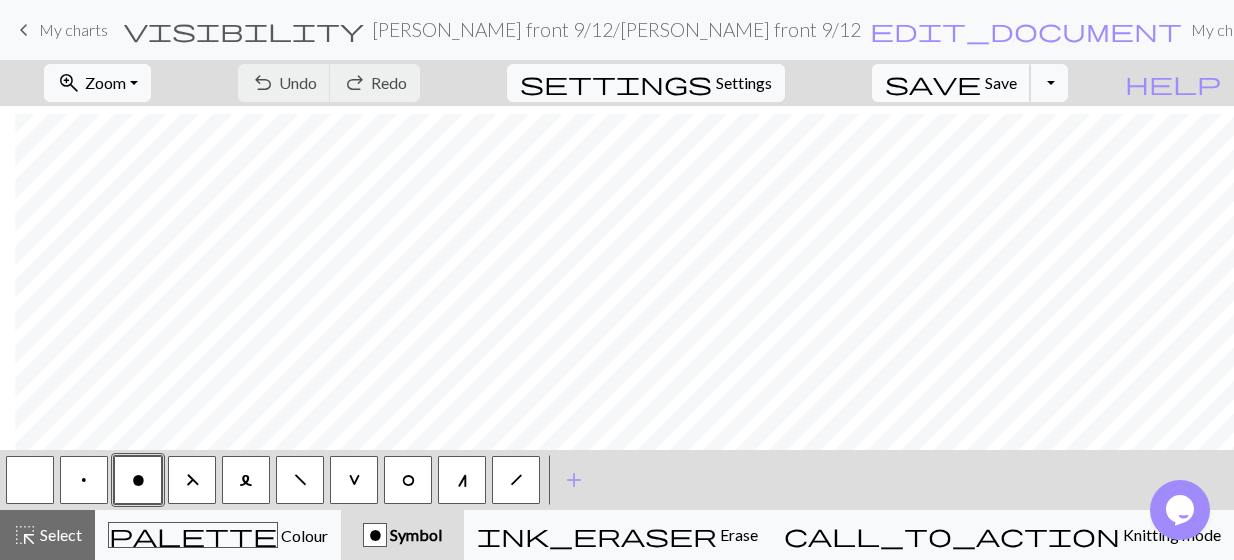 scroll, scrollTop: 436, scrollLeft: 391, axis: both 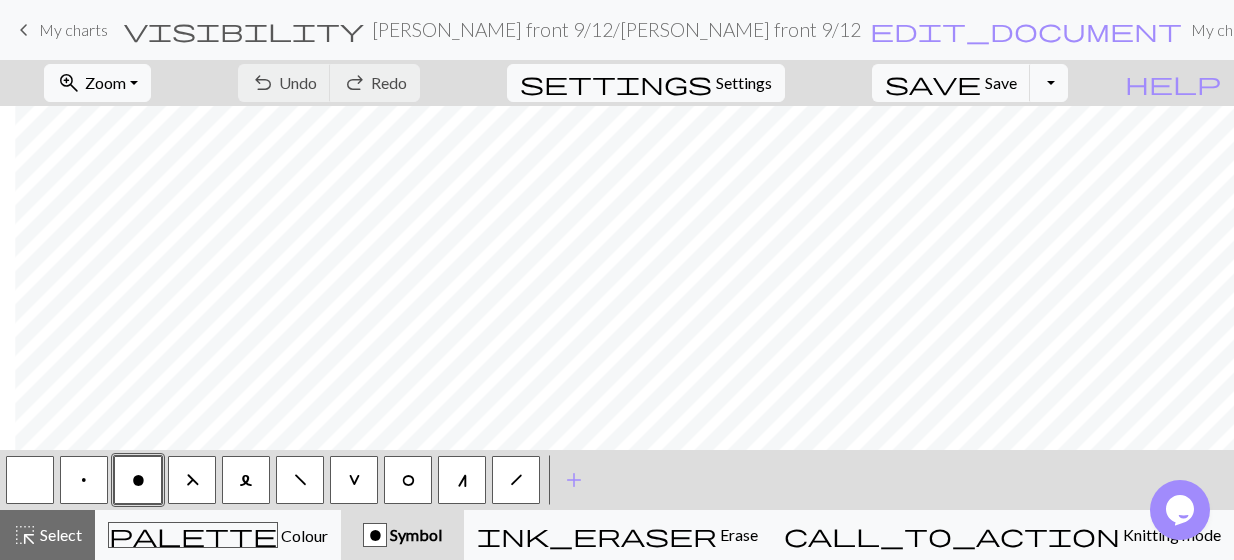 click on "o" at bounding box center [138, 481] 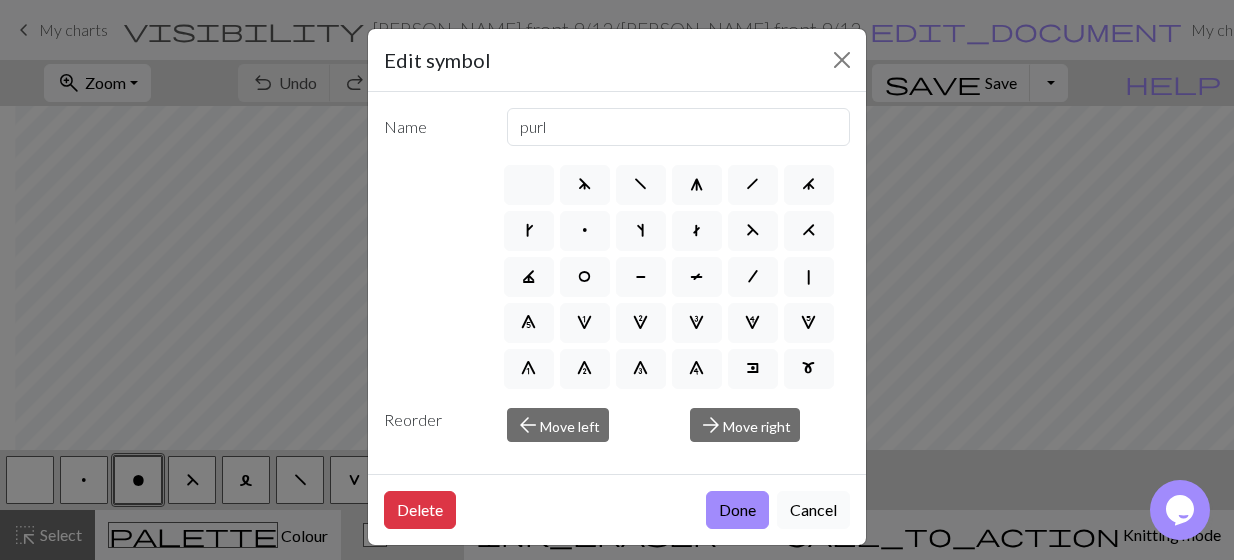 click on "Cancel" at bounding box center [813, 510] 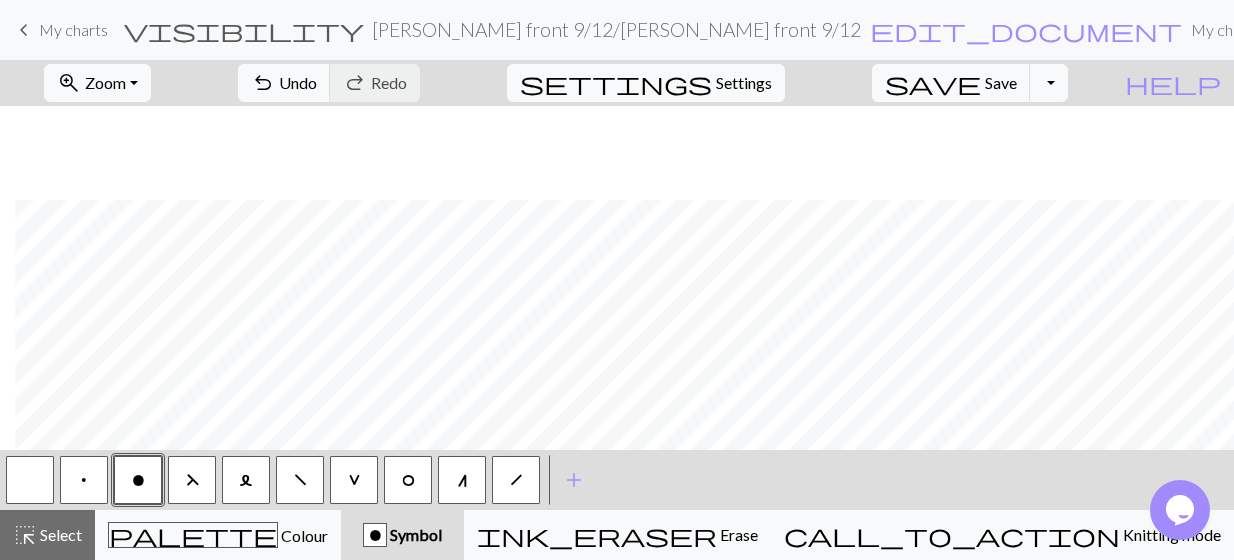 scroll, scrollTop: 592, scrollLeft: 391, axis: both 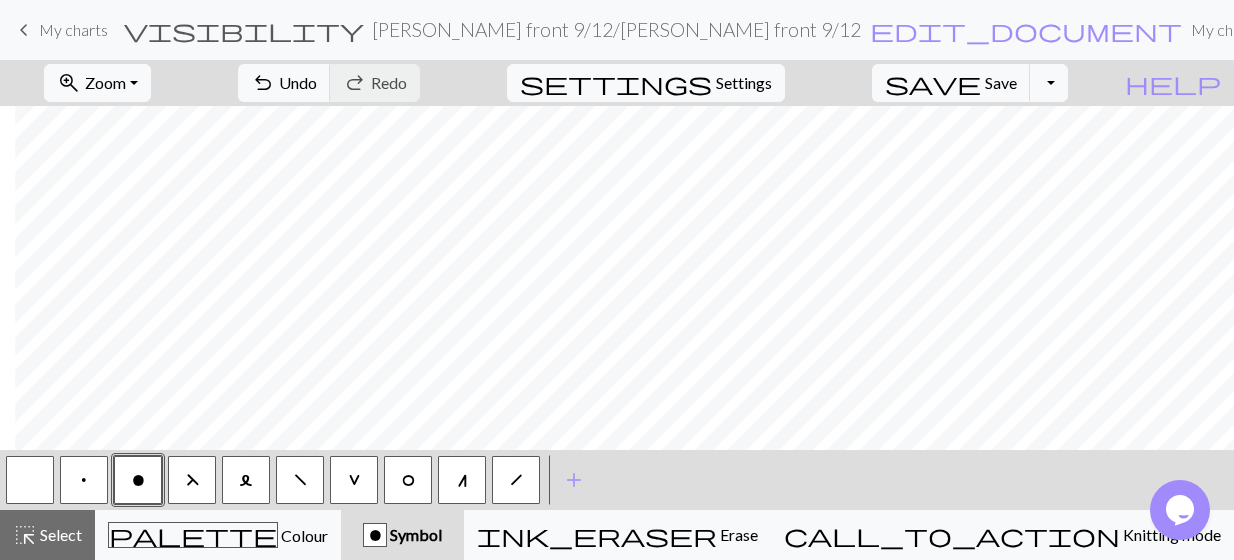 click at bounding box center [30, 480] 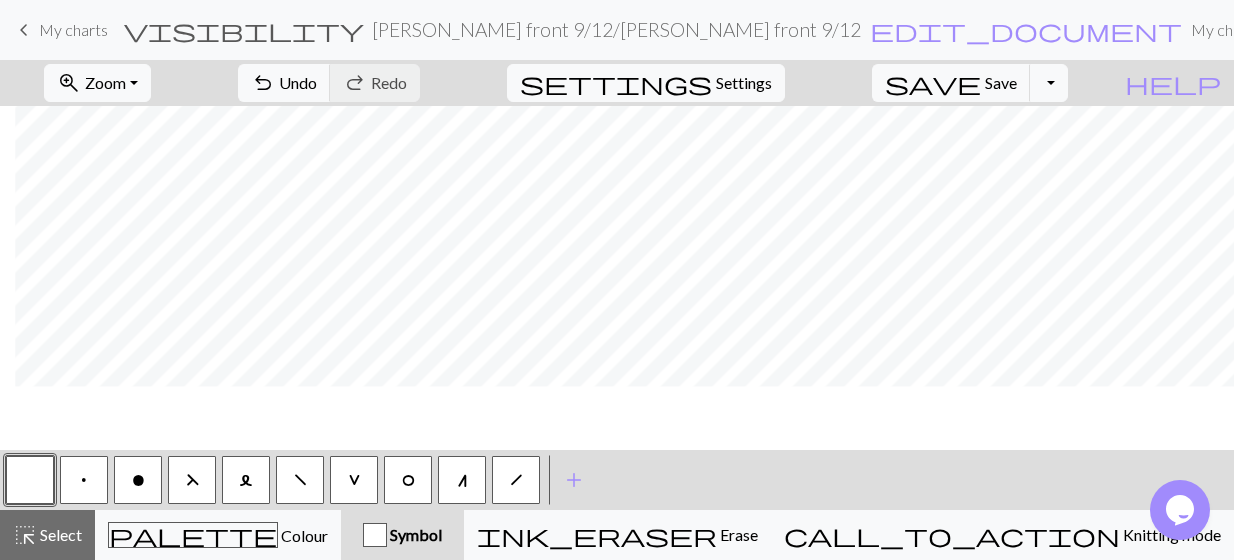 scroll, scrollTop: 419, scrollLeft: 391, axis: both 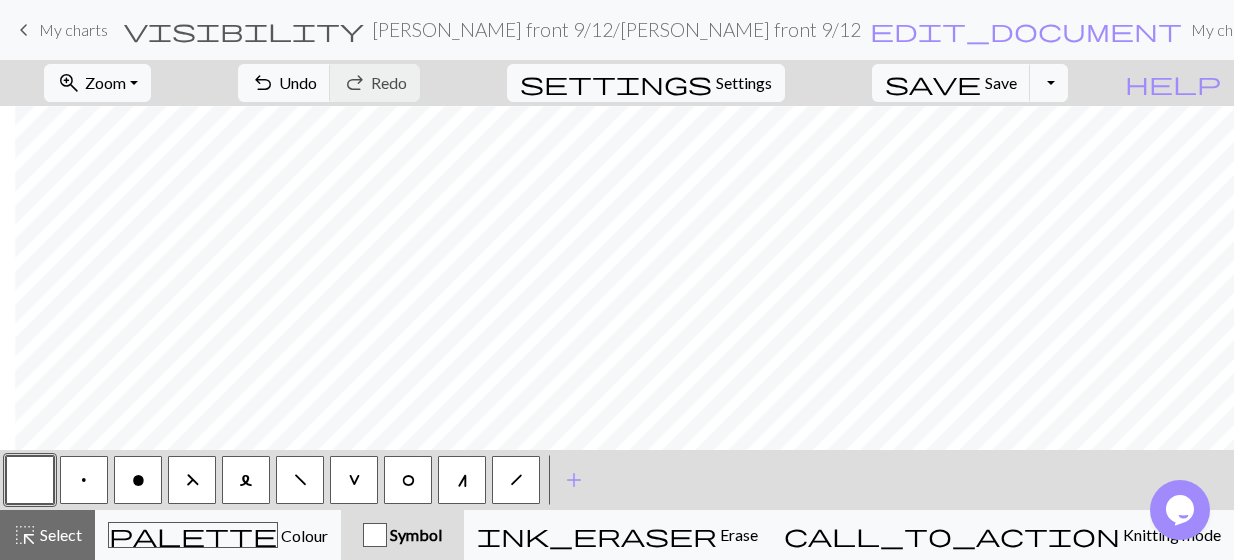 click on "o" at bounding box center (138, 480) 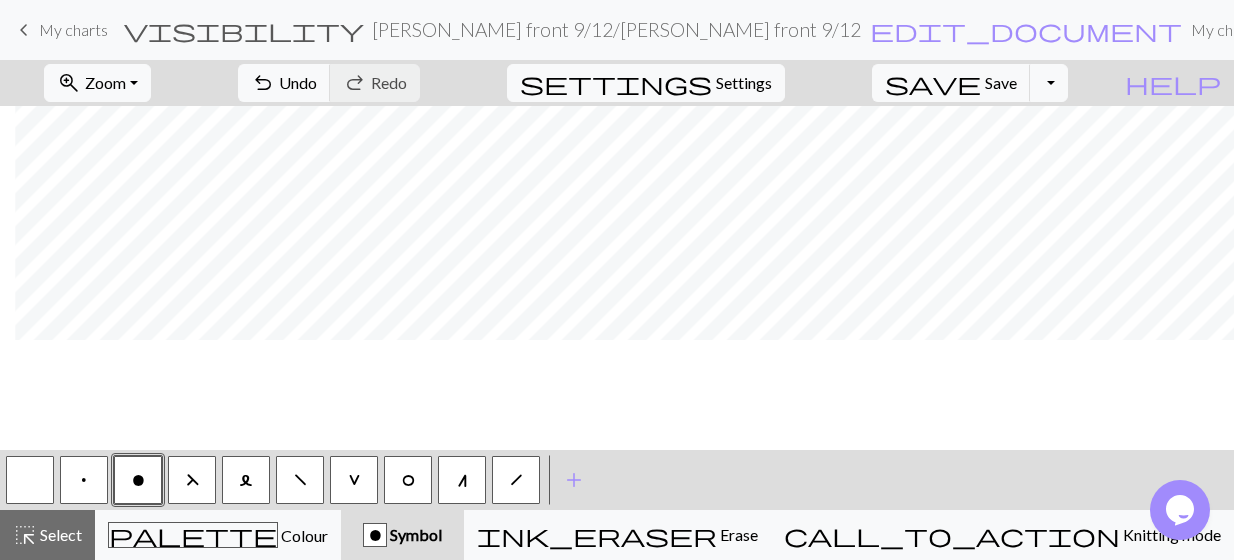 scroll, scrollTop: 420, scrollLeft: 391, axis: both 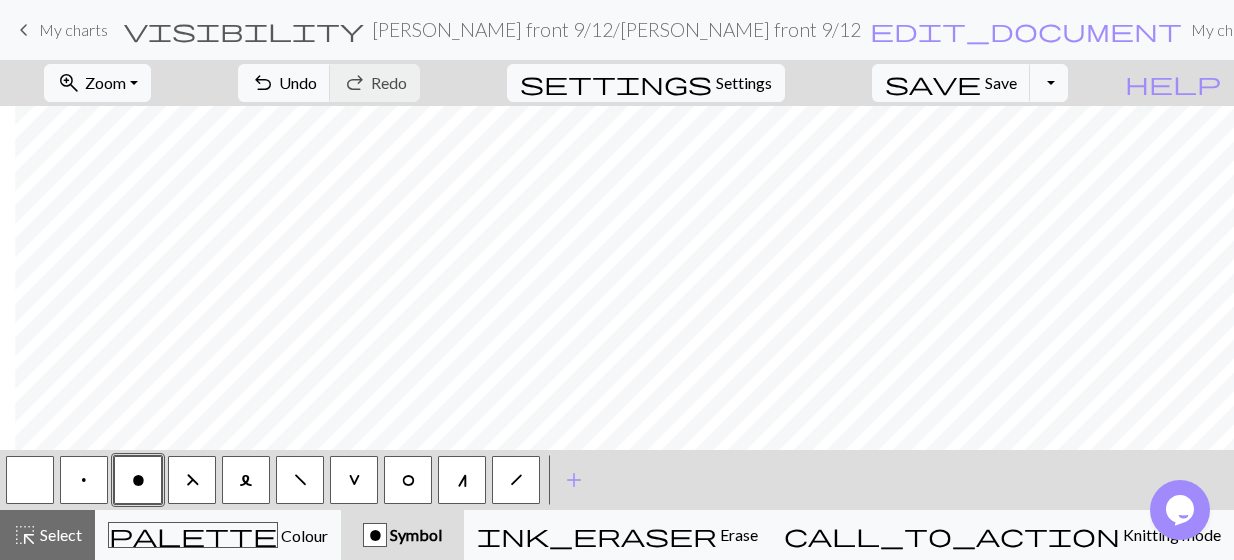 click at bounding box center (30, 480) 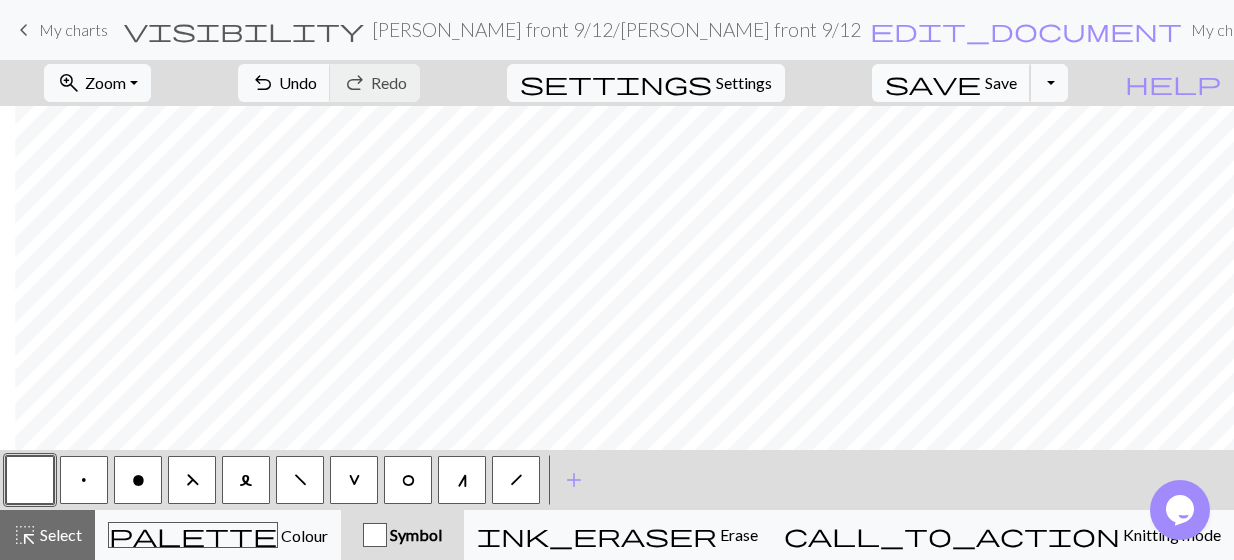click on "Save" at bounding box center (1001, 82) 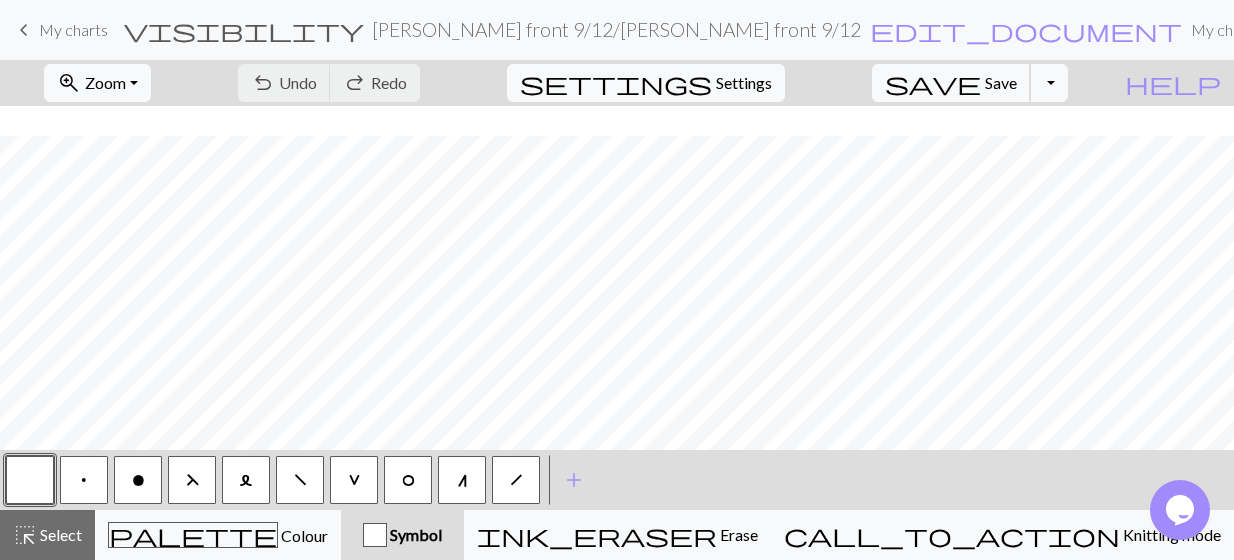 scroll, scrollTop: 450, scrollLeft: 0, axis: vertical 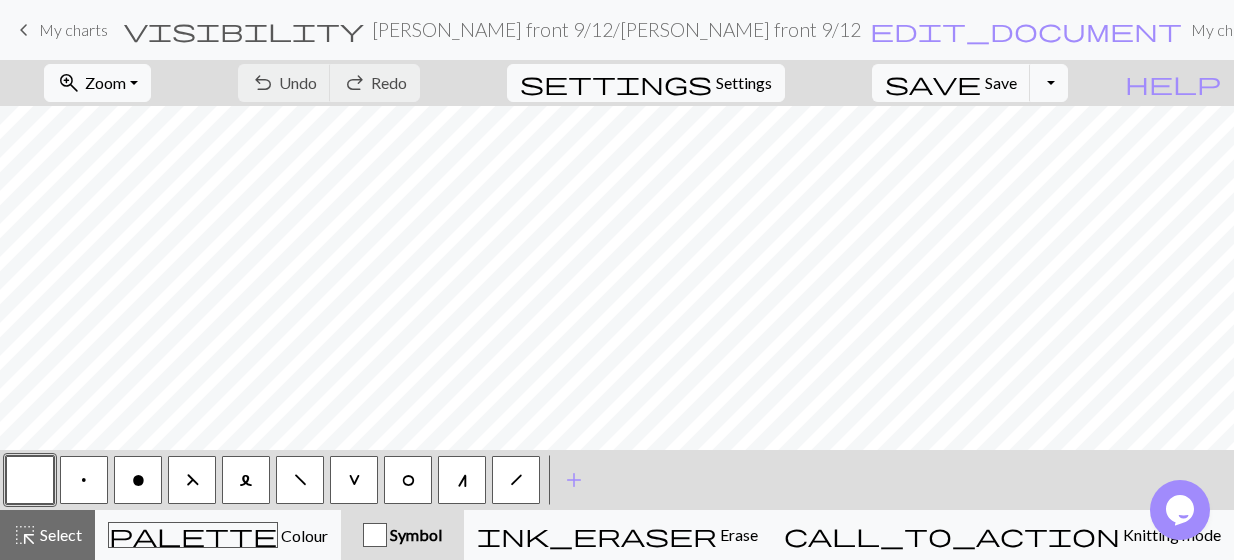 click on "o" at bounding box center [138, 480] 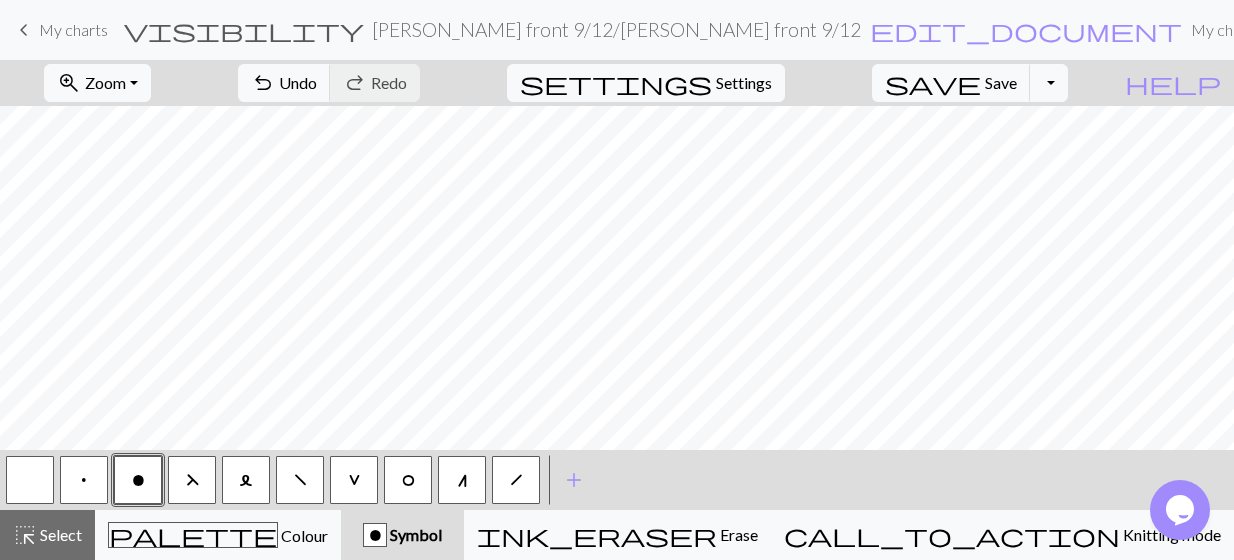 click at bounding box center [30, 480] 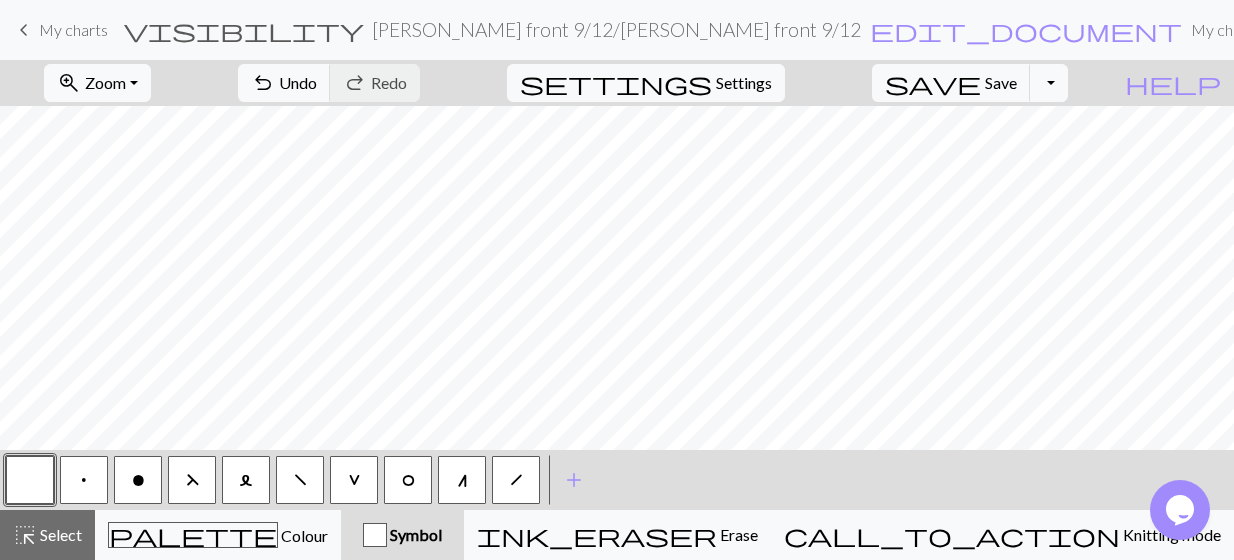 click on "o" at bounding box center [138, 480] 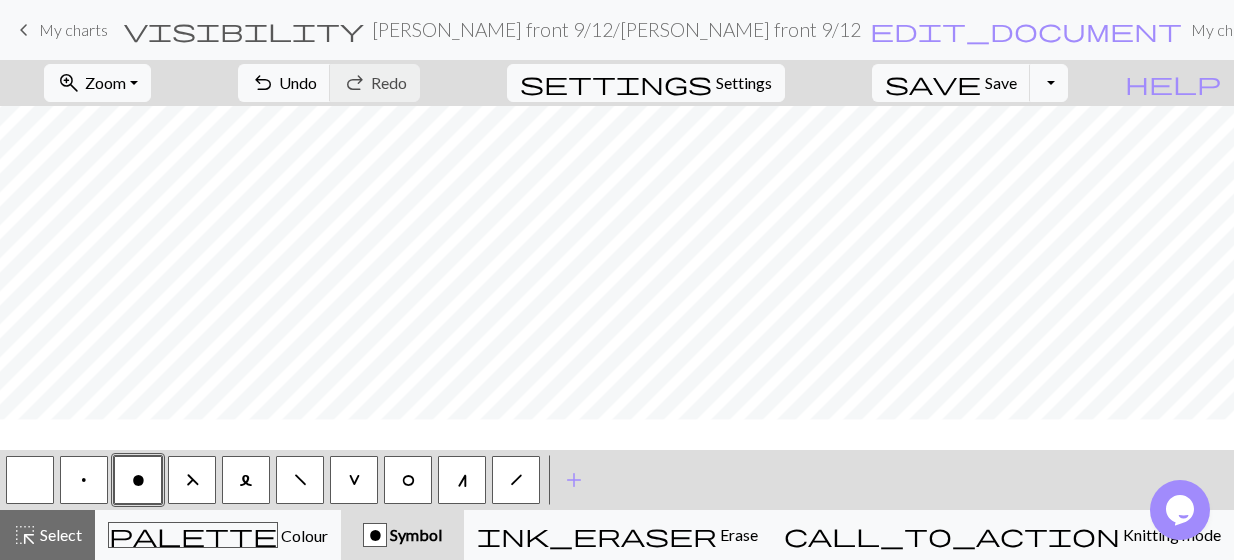 scroll, scrollTop: 225, scrollLeft: 0, axis: vertical 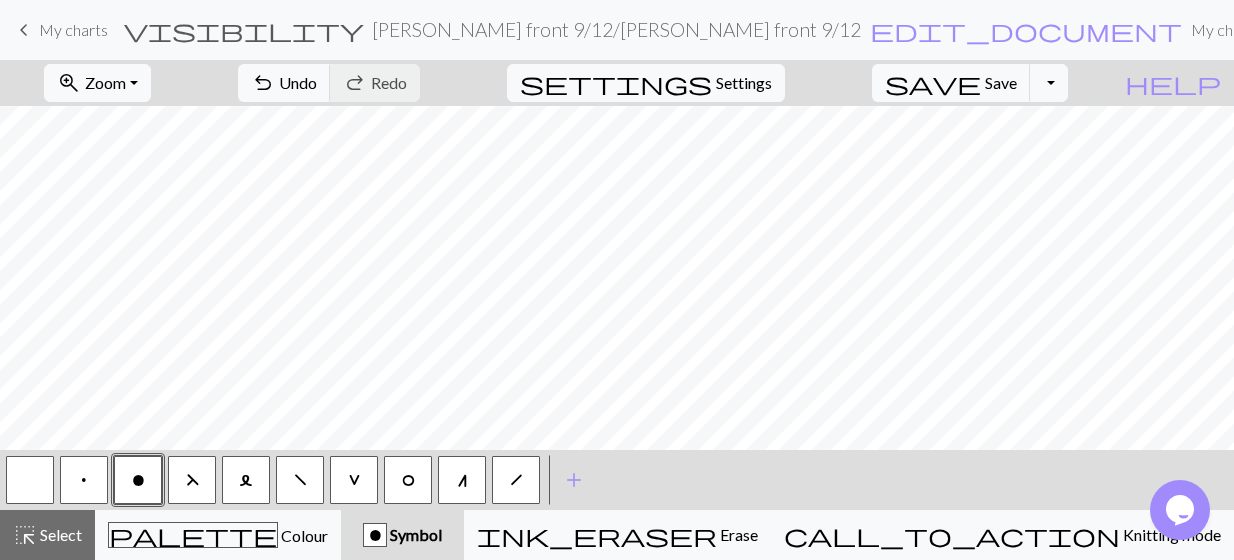 click at bounding box center [30, 480] 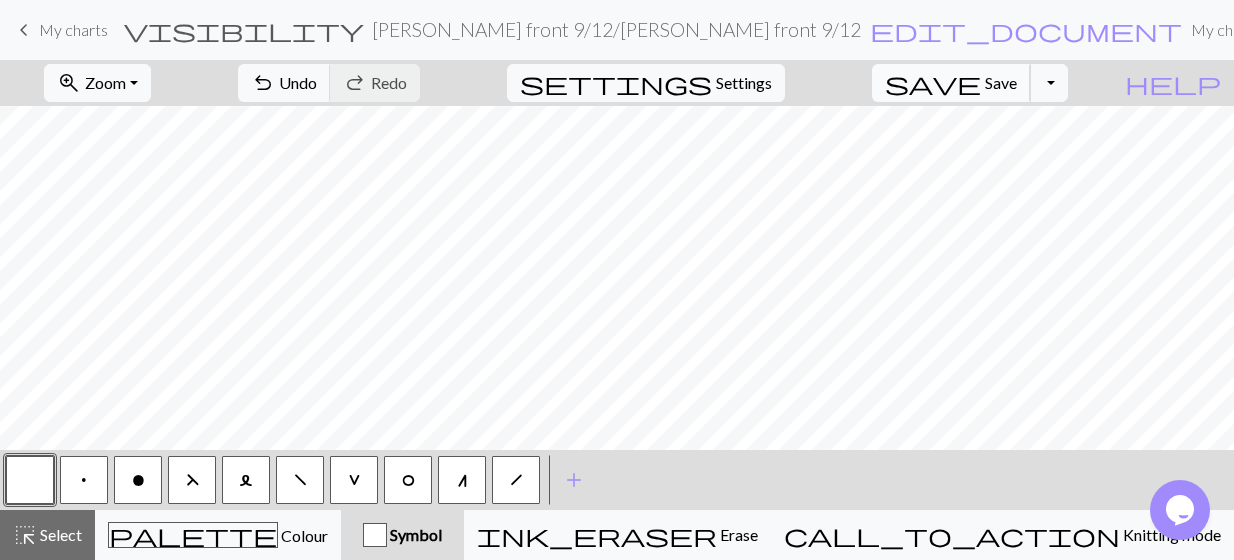 click on "Save" at bounding box center [1001, 82] 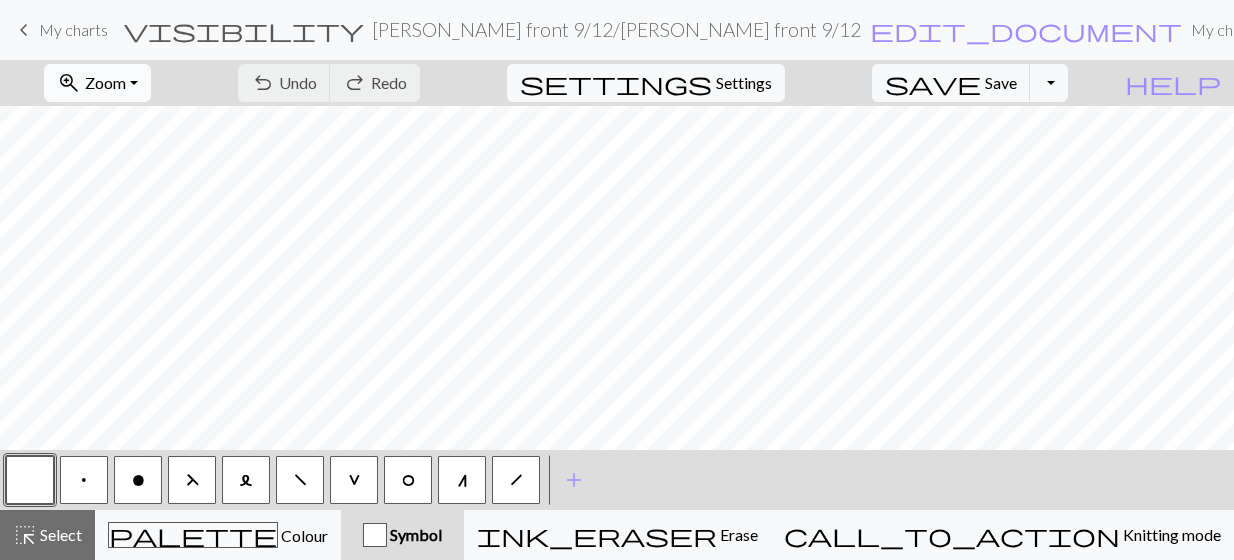click on "zoom_in Zoom Zoom" at bounding box center [97, 83] 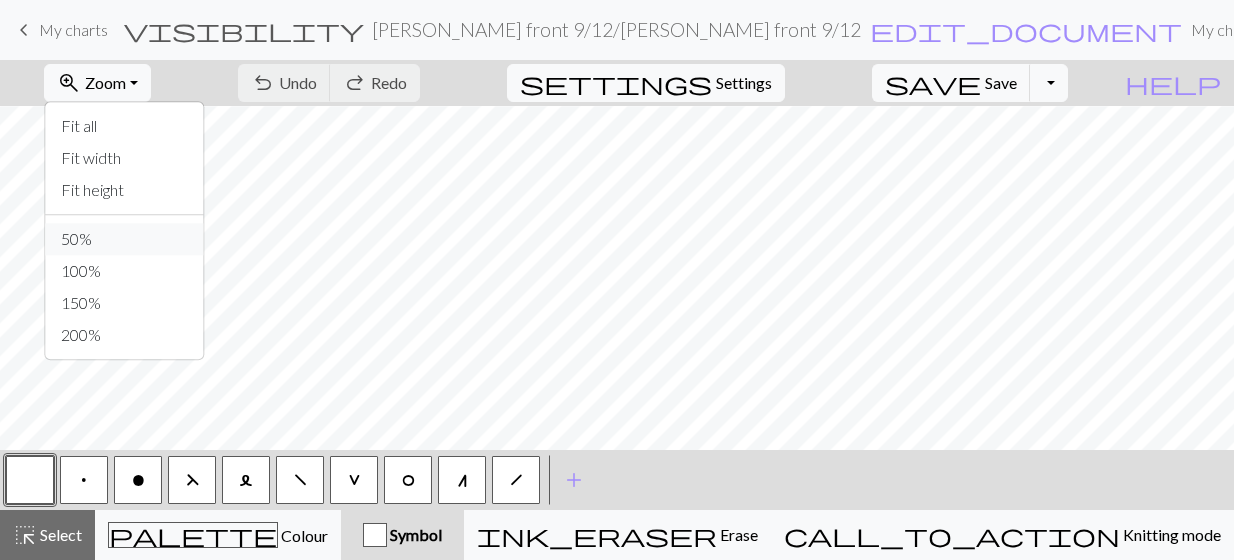 click on "50%" at bounding box center [124, 239] 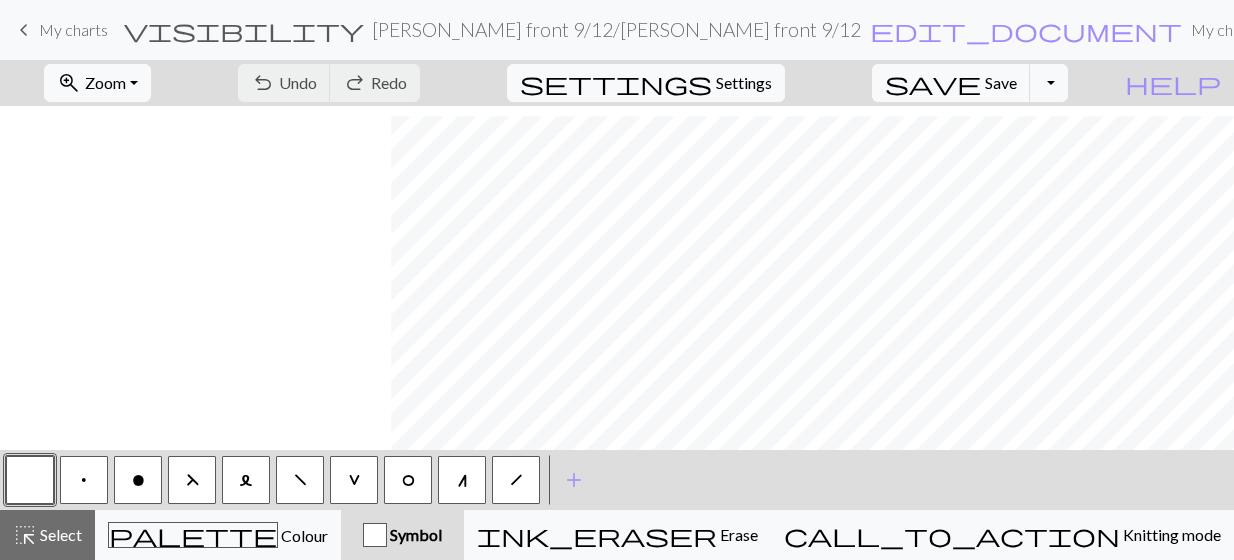 scroll, scrollTop: 493, scrollLeft: 391, axis: both 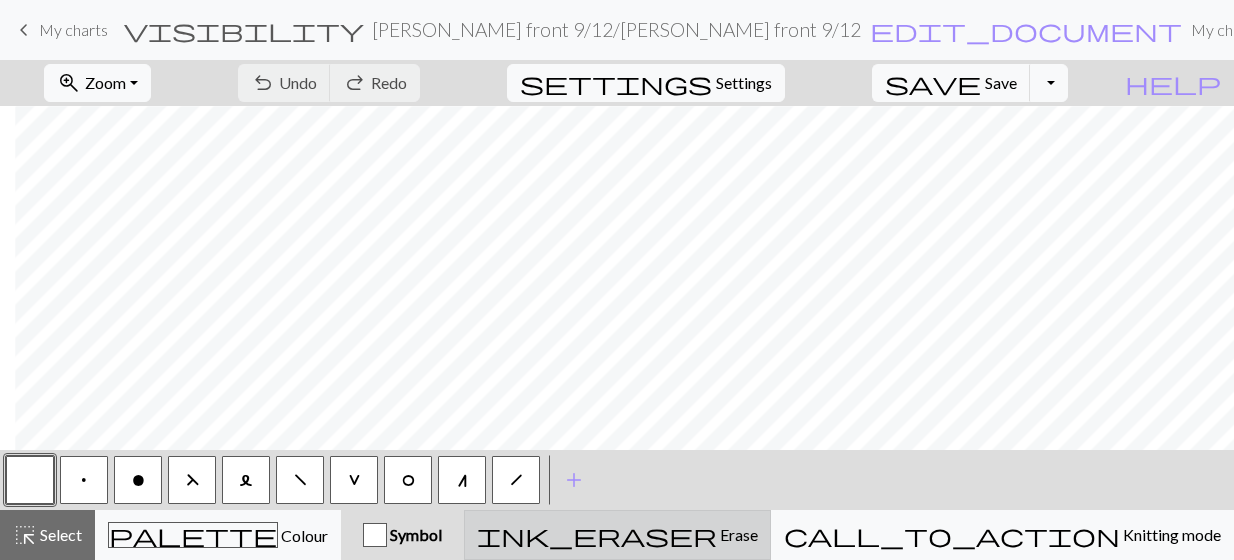 click on "ink_eraser   Erase   Erase" at bounding box center [617, 535] 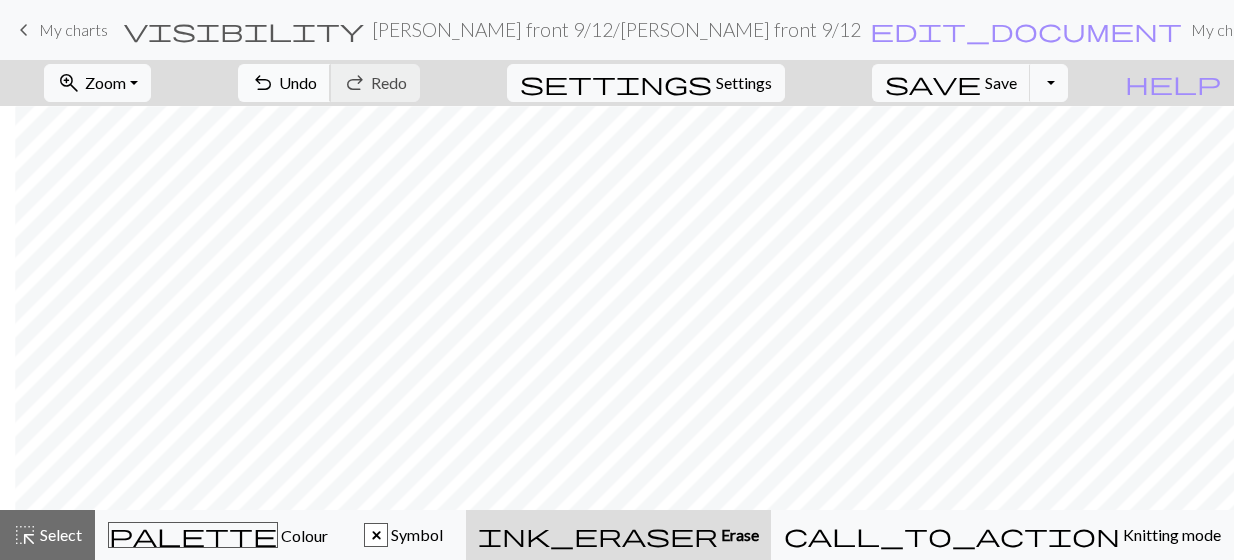 click on "Undo" at bounding box center [298, 82] 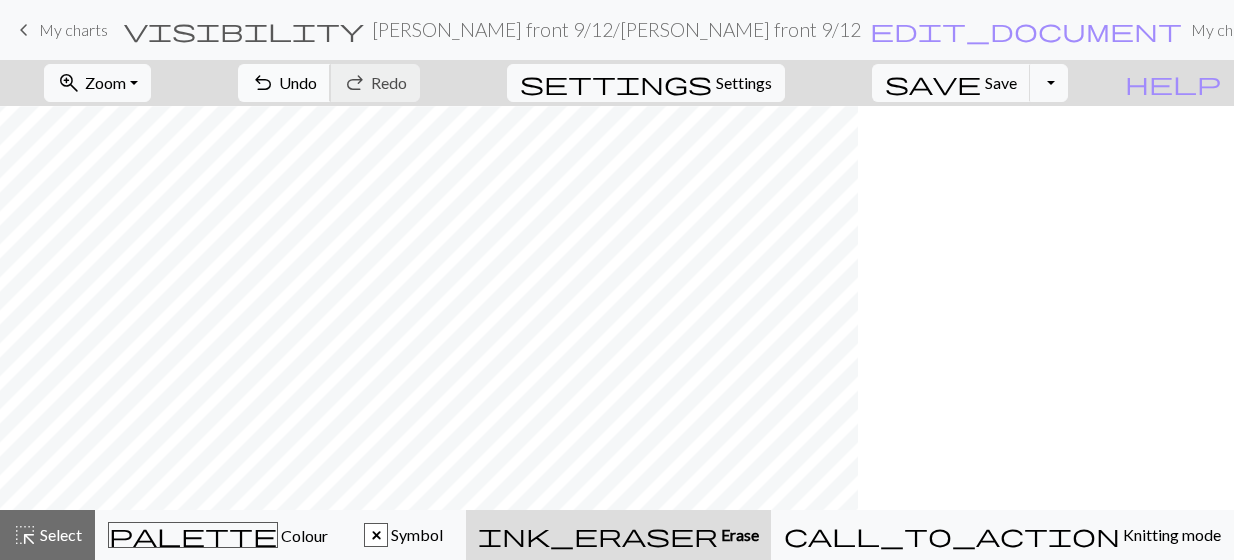 scroll, scrollTop: 493, scrollLeft: 0, axis: vertical 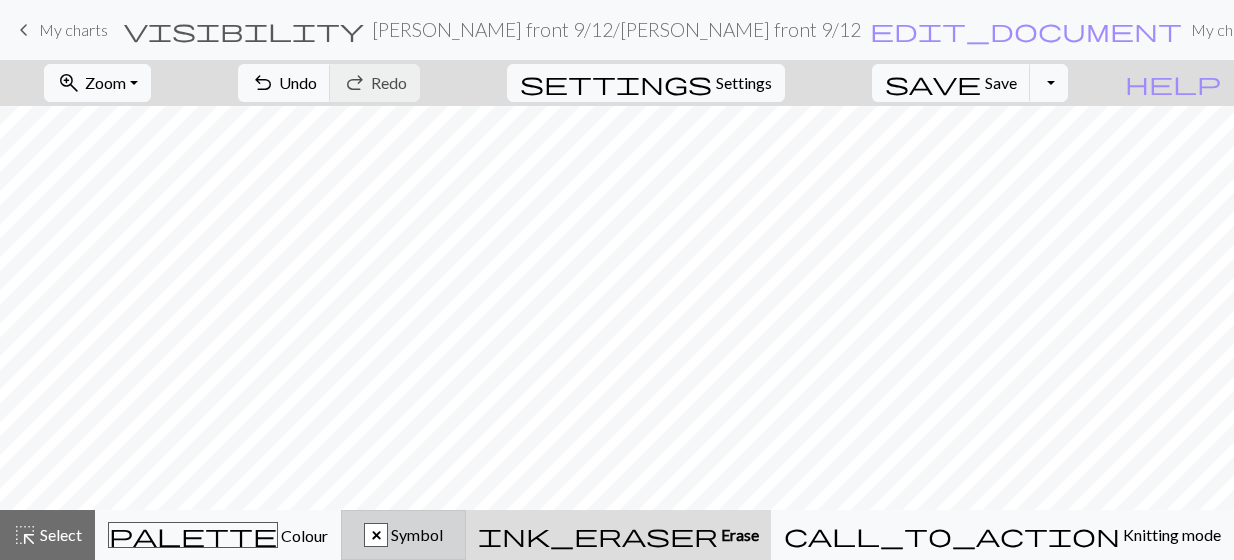 click on "x   Symbol" at bounding box center [403, 535] 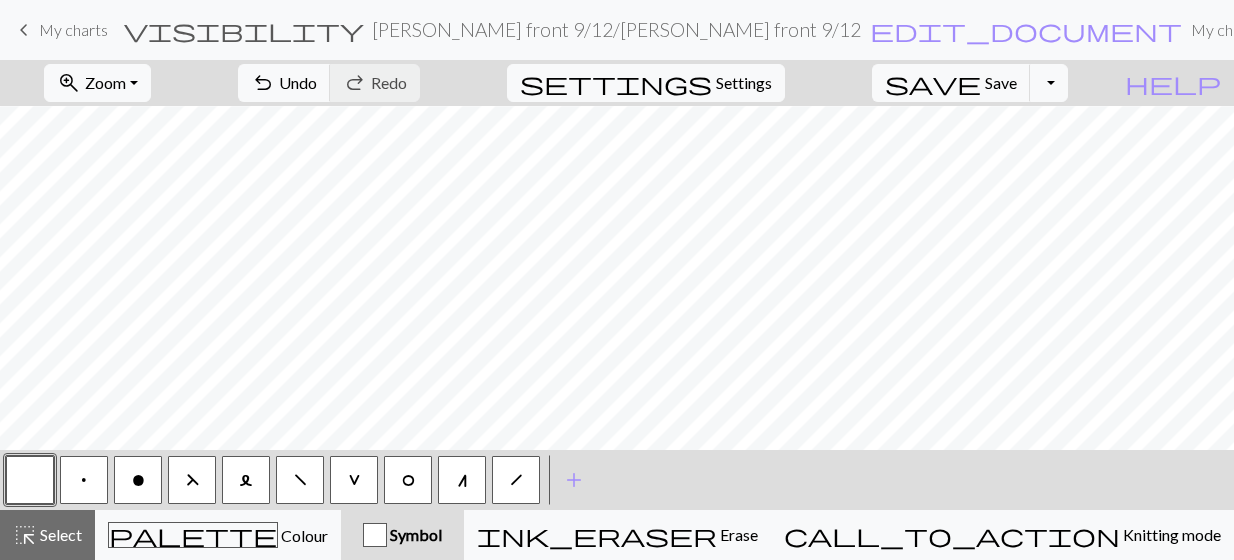 click on "n" at bounding box center (462, 481) 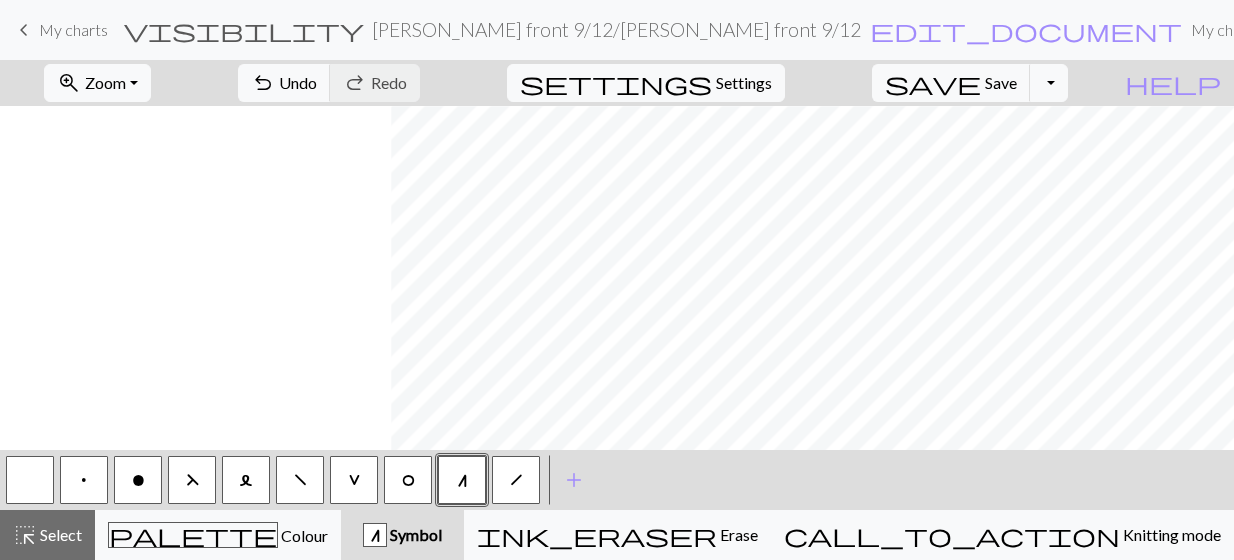 scroll, scrollTop: 493, scrollLeft: 391, axis: both 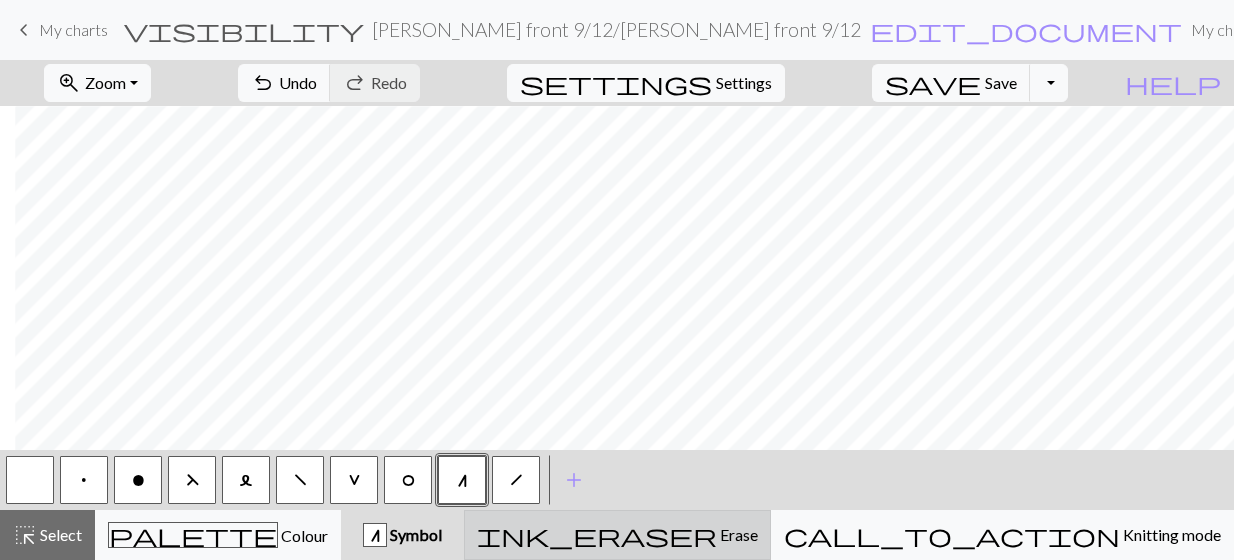 click on "ink_eraser   Erase   Erase" at bounding box center [617, 535] 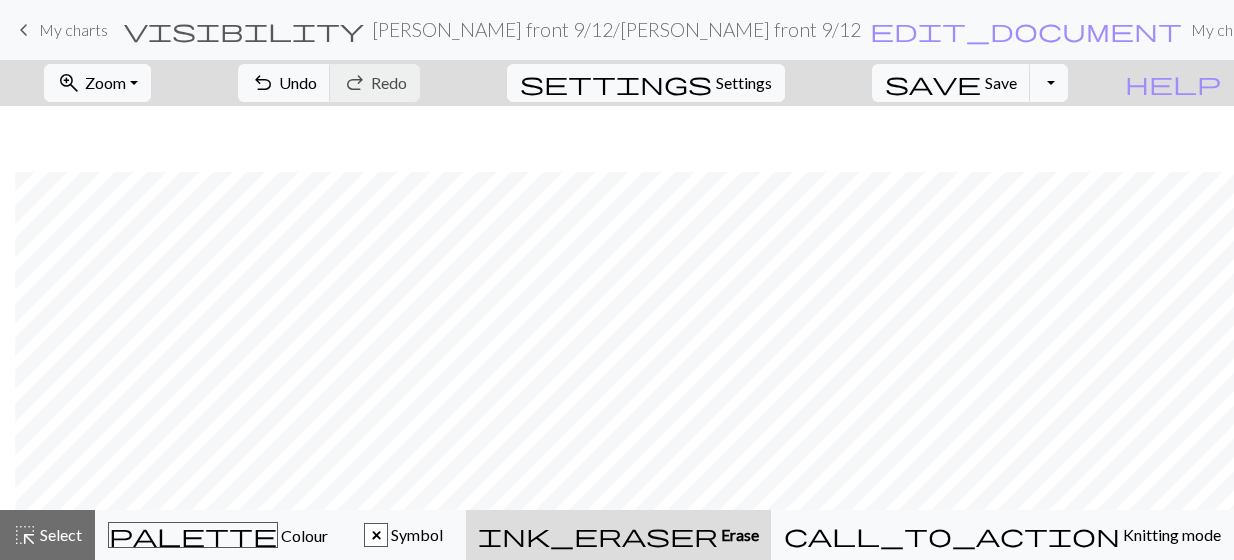 scroll, scrollTop: 222, scrollLeft: 391, axis: both 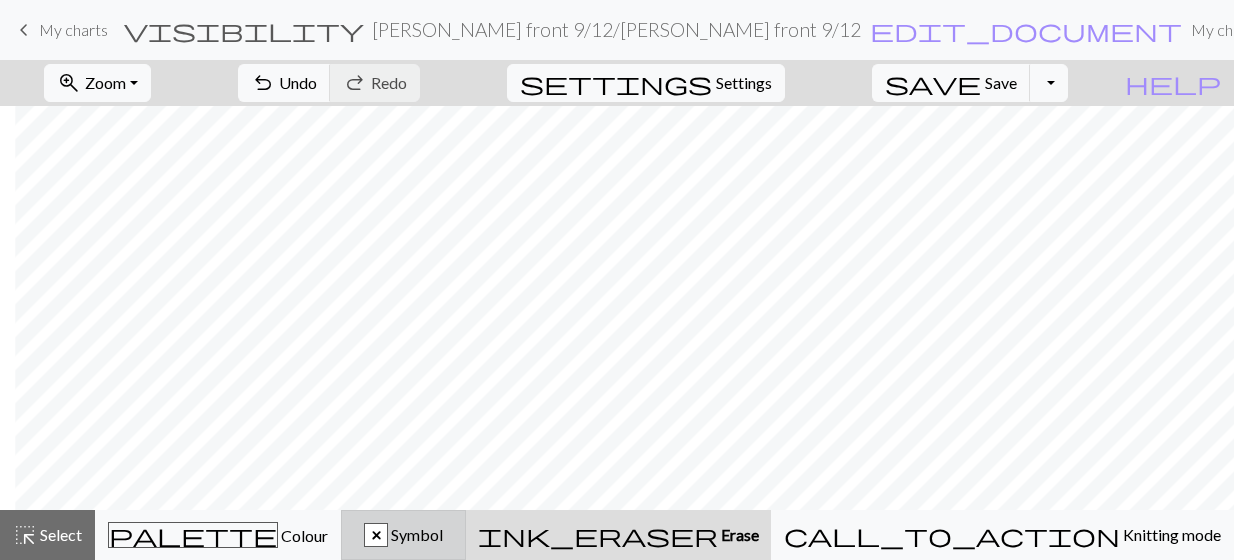 click on "Symbol" at bounding box center [415, 534] 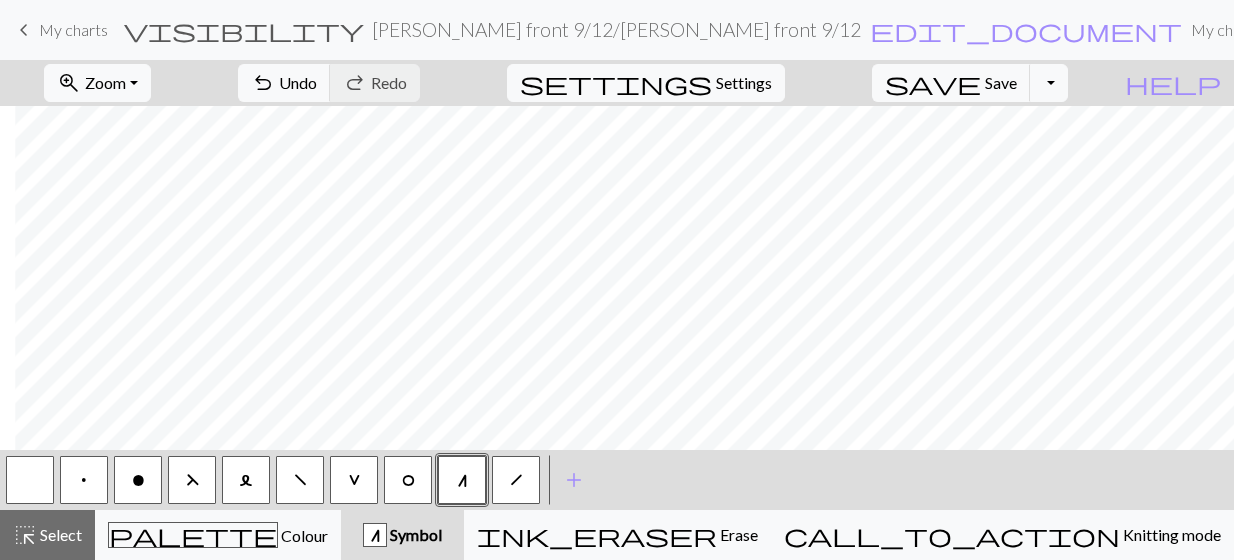 click at bounding box center (30, 480) 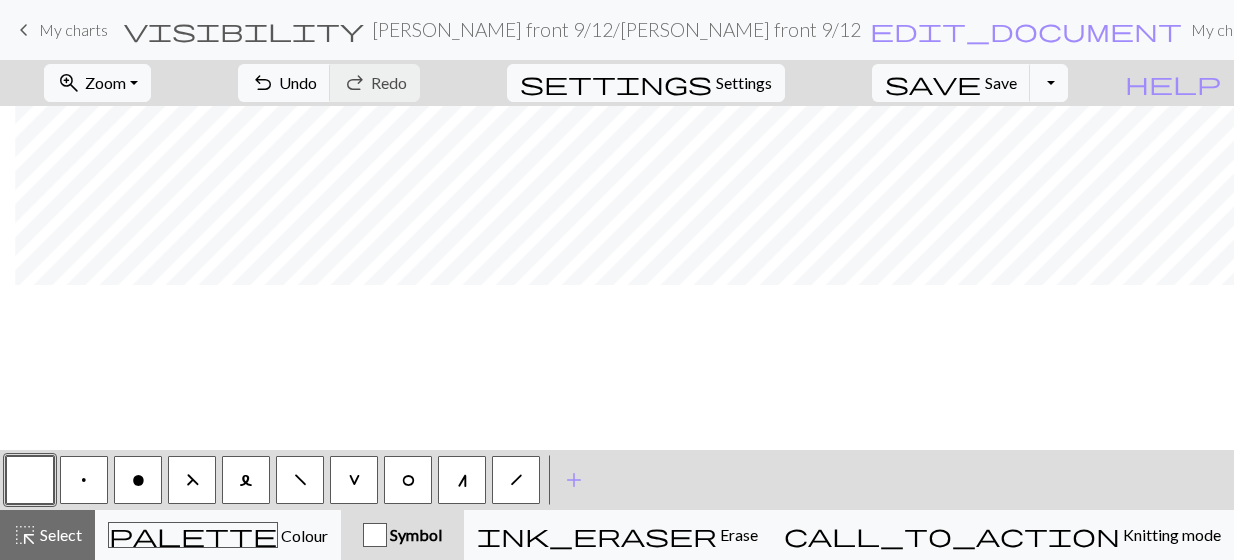 scroll, scrollTop: 58, scrollLeft: 391, axis: both 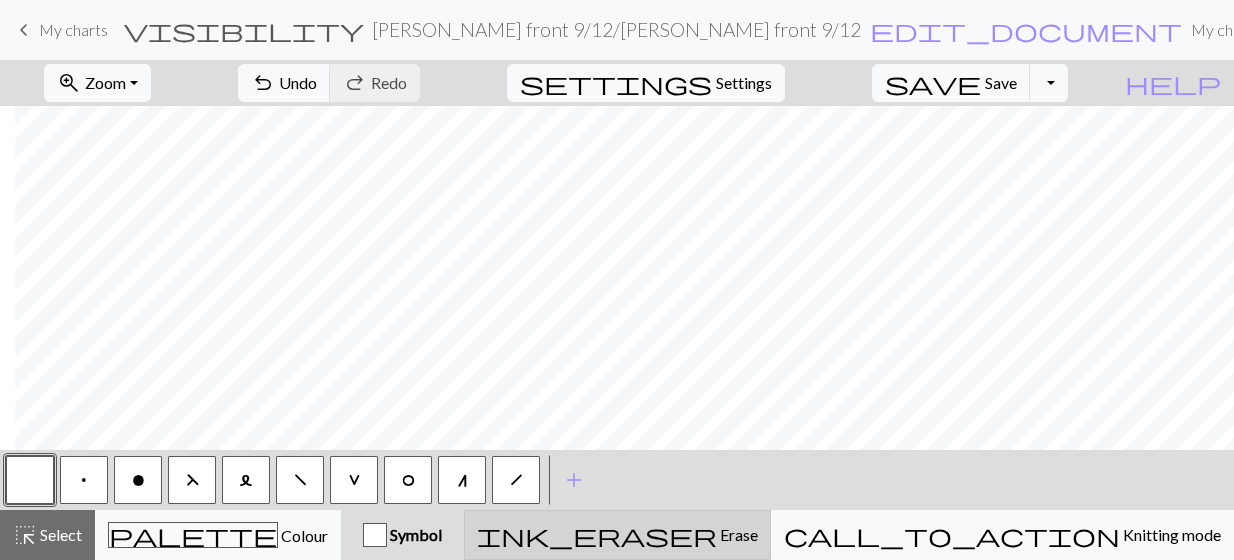 click on "ink_eraser   Erase   Erase" at bounding box center [617, 535] 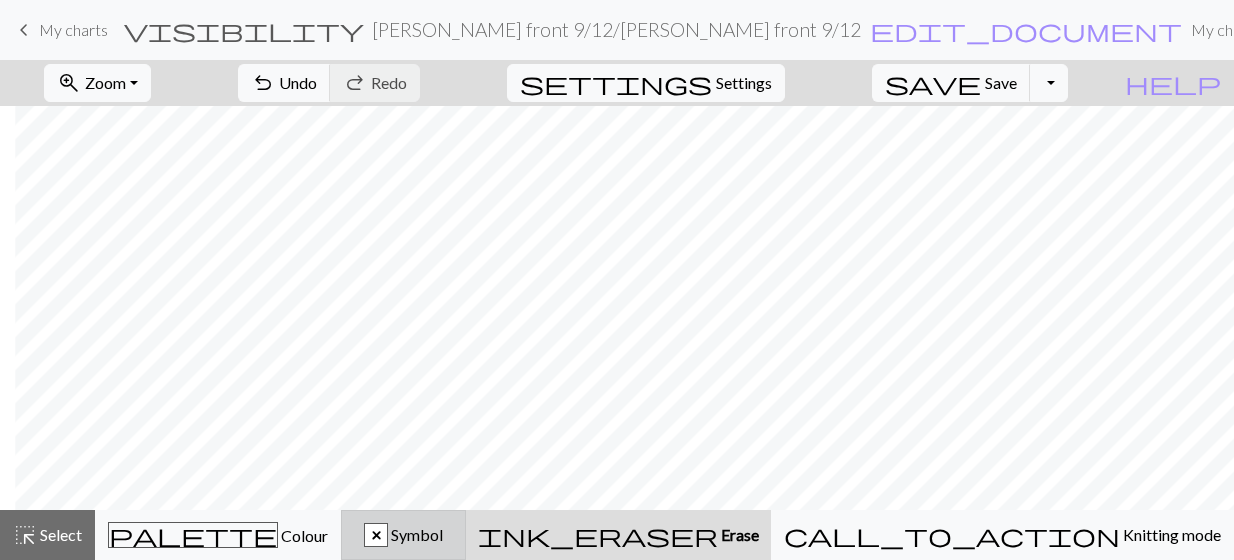 click on "x   Symbol" at bounding box center [403, 535] 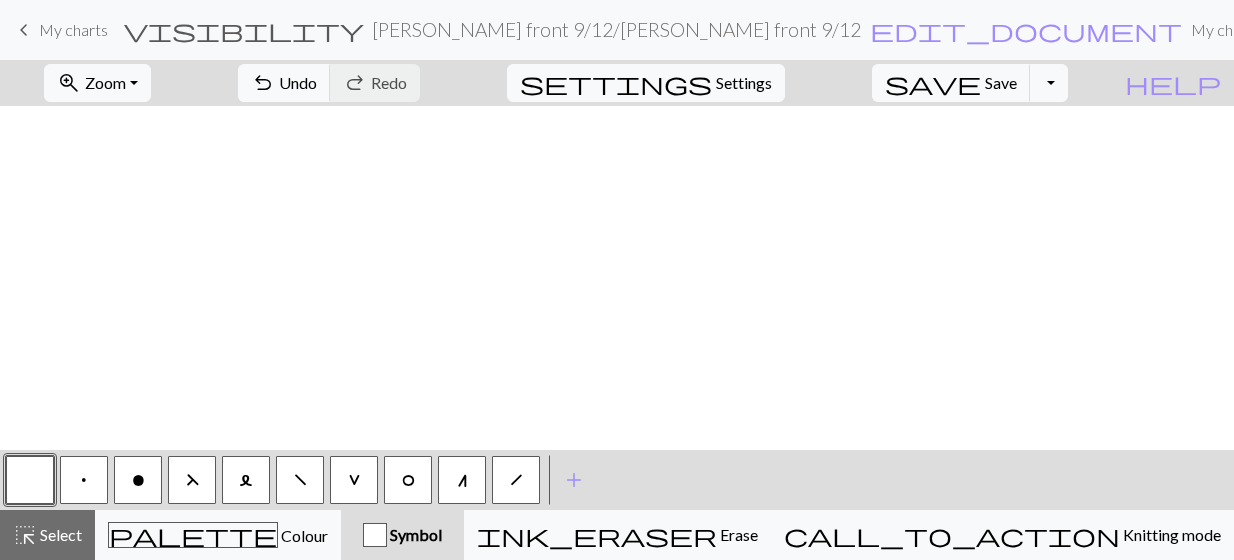scroll, scrollTop: 0, scrollLeft: 391, axis: horizontal 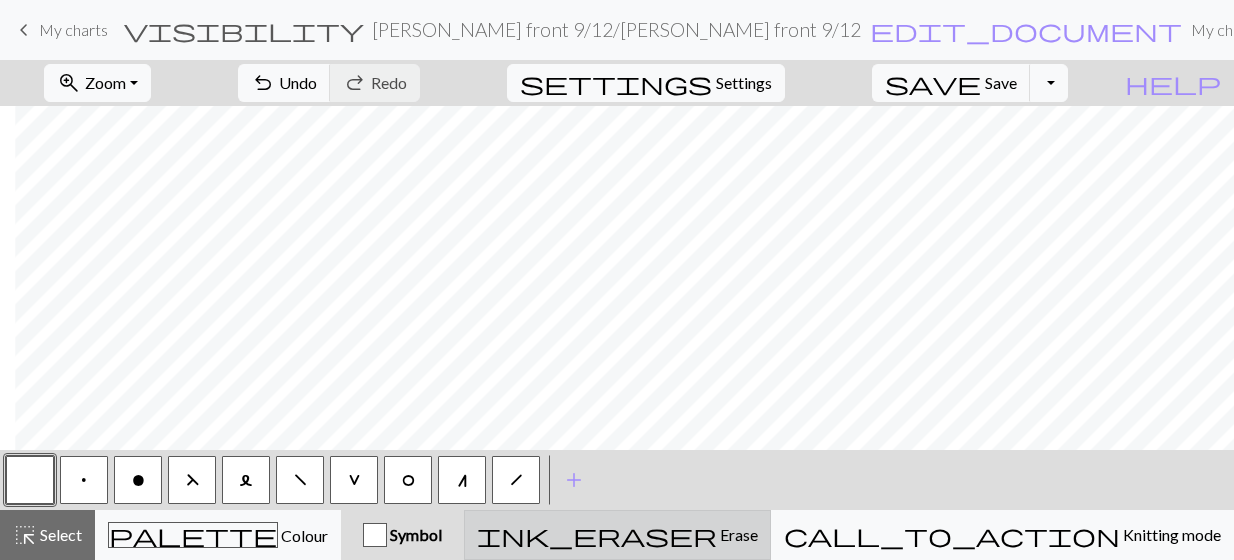 click on "ink_eraser   Erase   Erase" at bounding box center [617, 535] 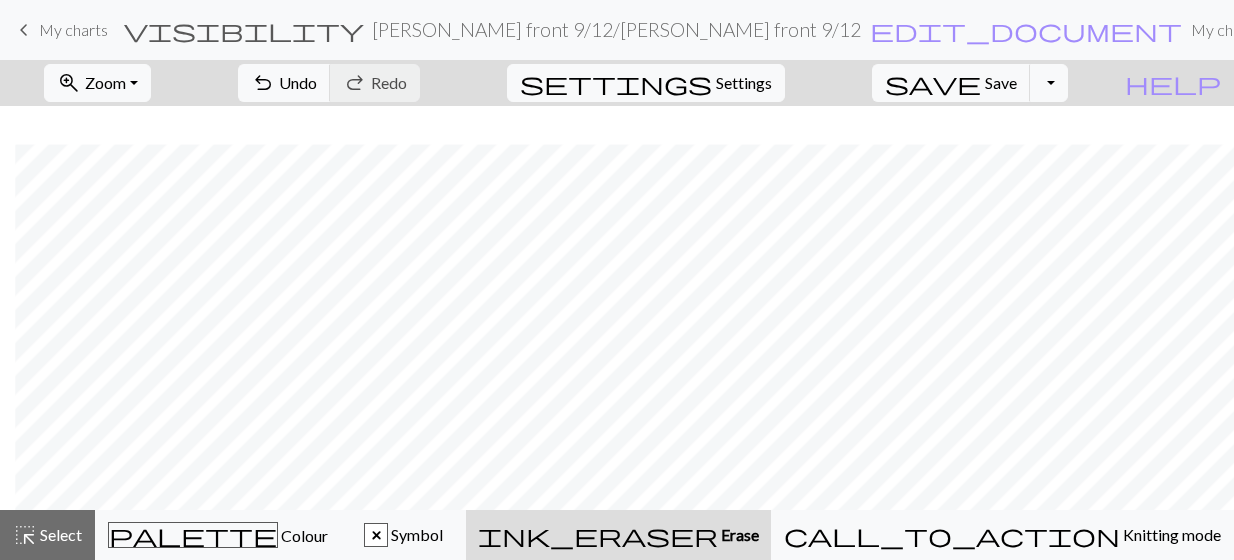 scroll, scrollTop: 316, scrollLeft: 391, axis: both 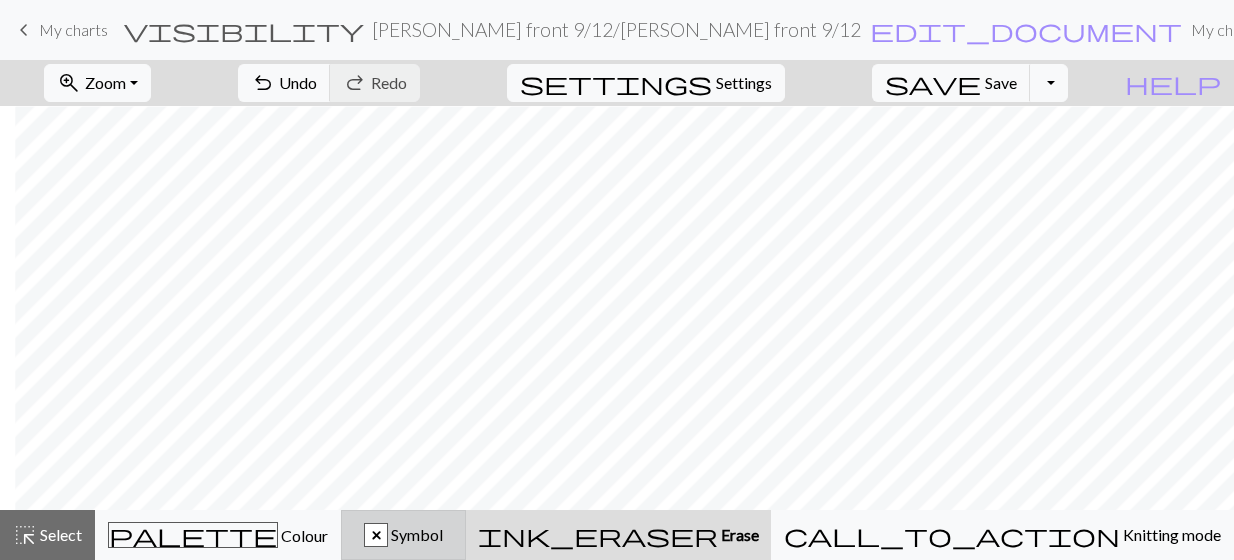 click on "x   Symbol" at bounding box center (403, 535) 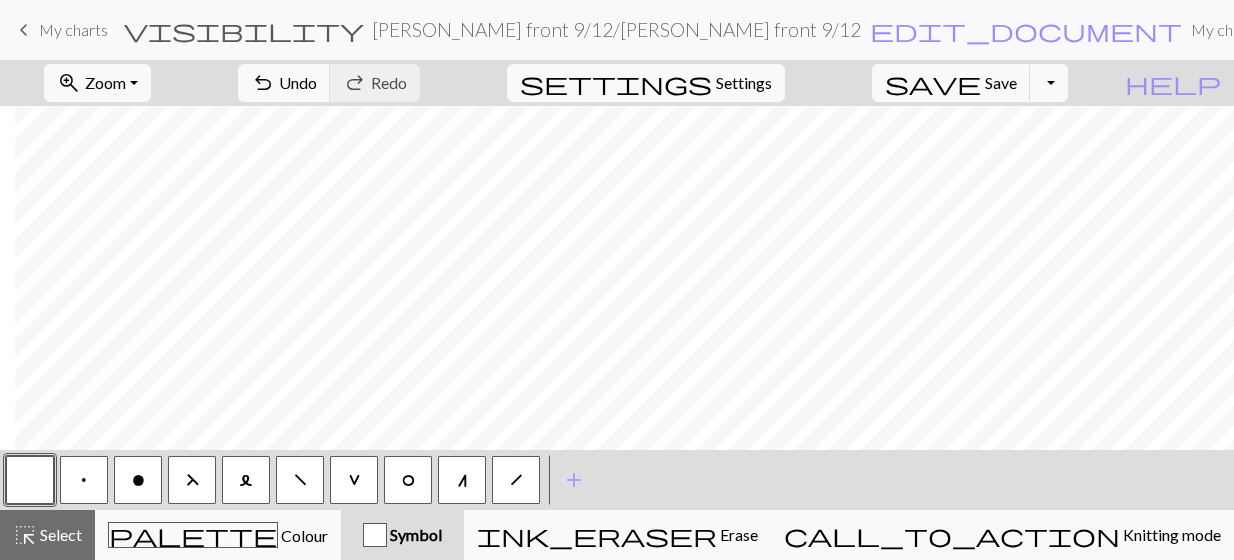 click at bounding box center [30, 480] 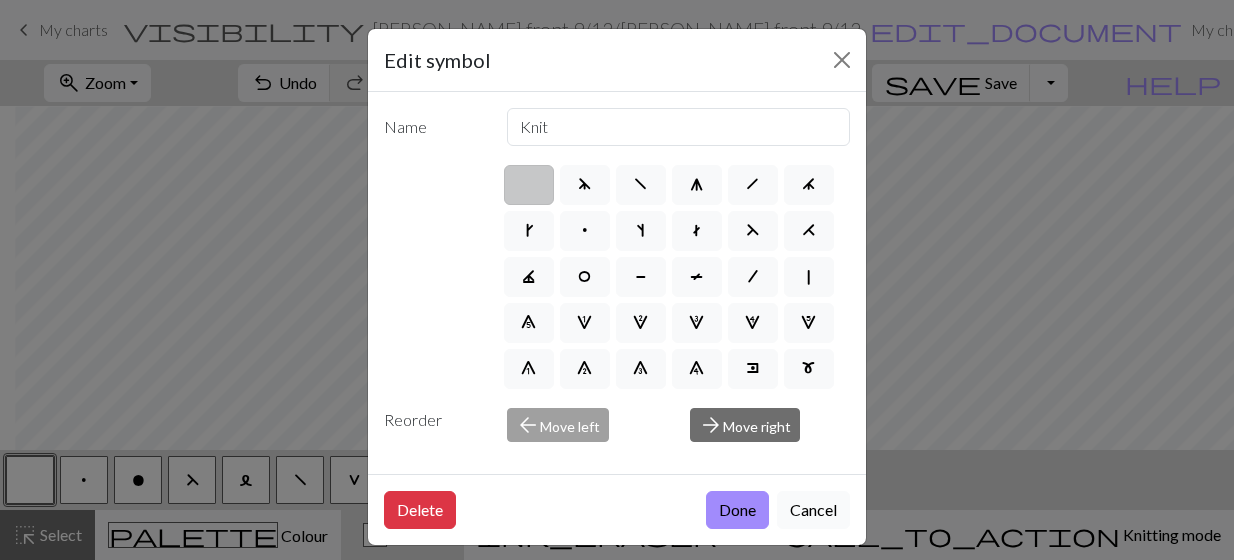click on "Cancel" at bounding box center (813, 510) 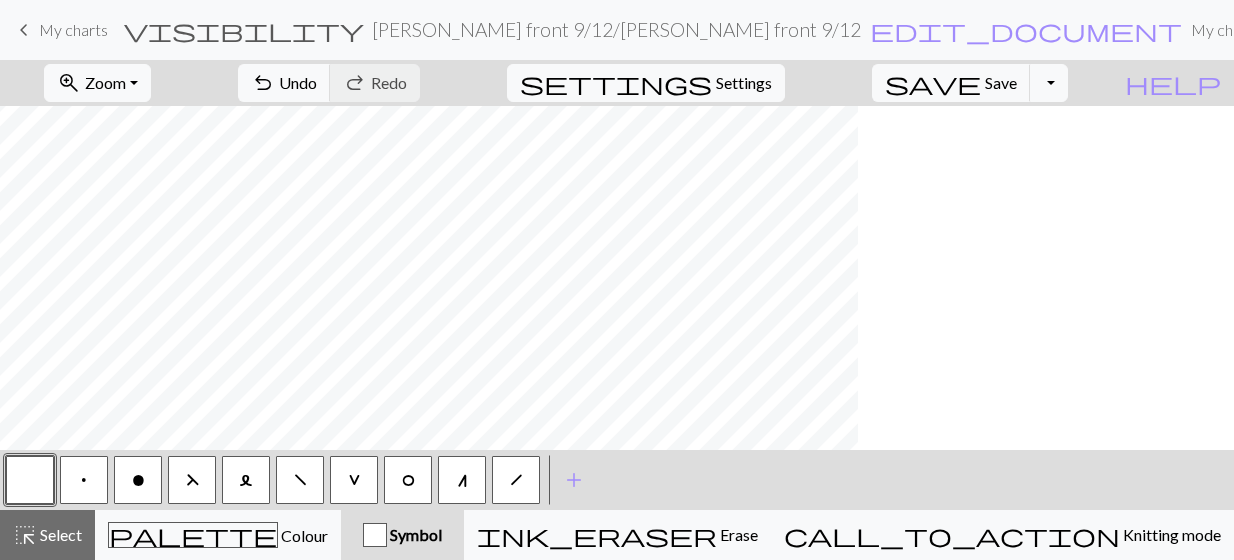 scroll, scrollTop: 386, scrollLeft: 0, axis: vertical 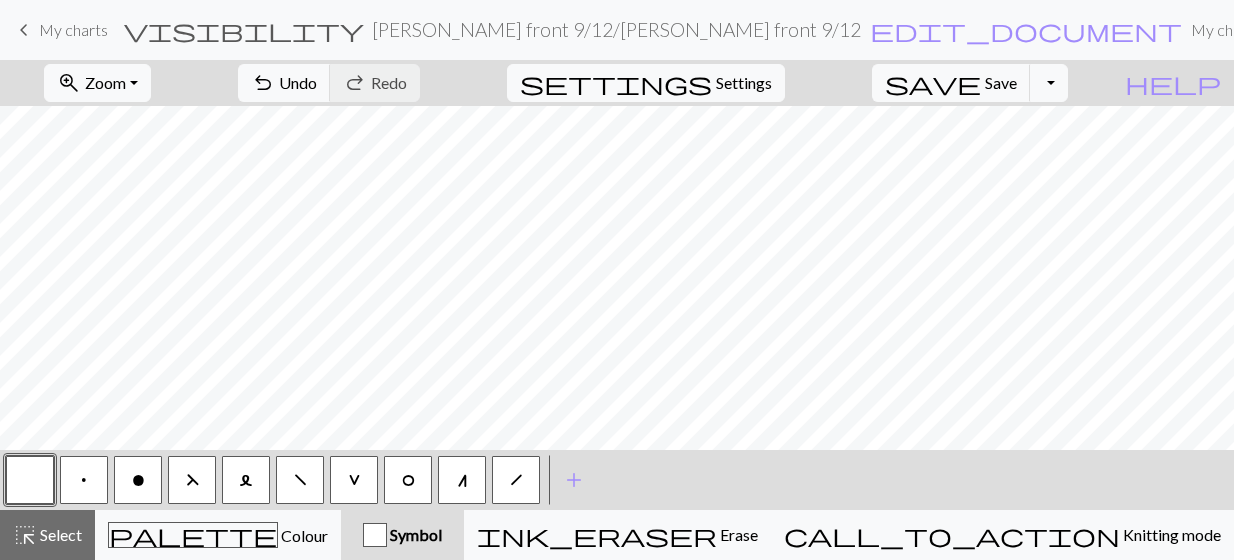 click on "V" at bounding box center [354, 481] 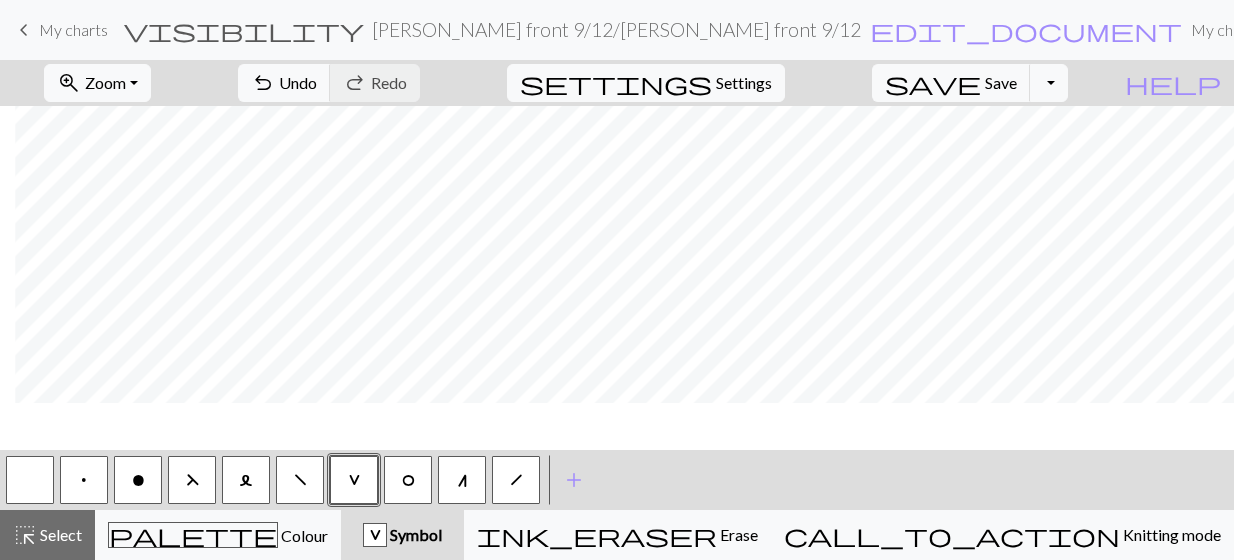 scroll, scrollTop: 234, scrollLeft: 391, axis: both 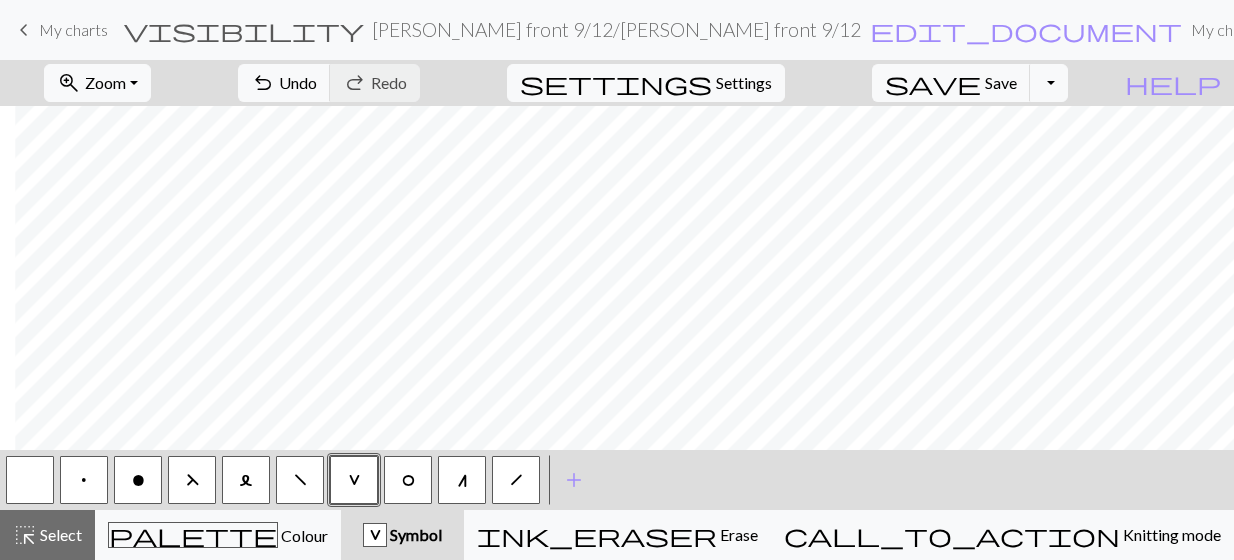 click on "o" at bounding box center [138, 481] 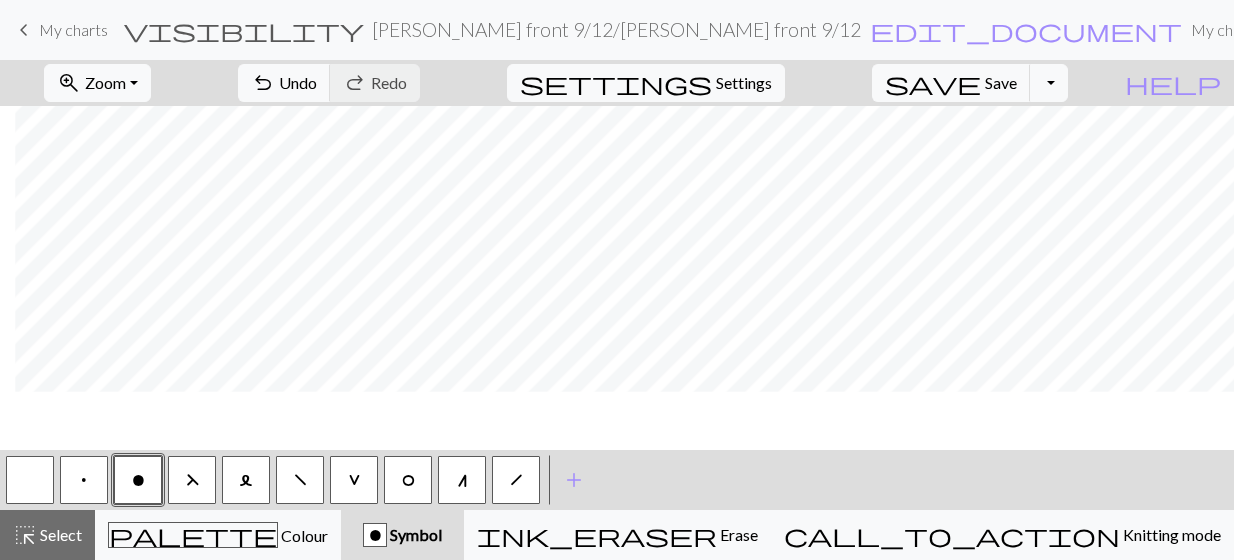 scroll, scrollTop: 174, scrollLeft: 391, axis: both 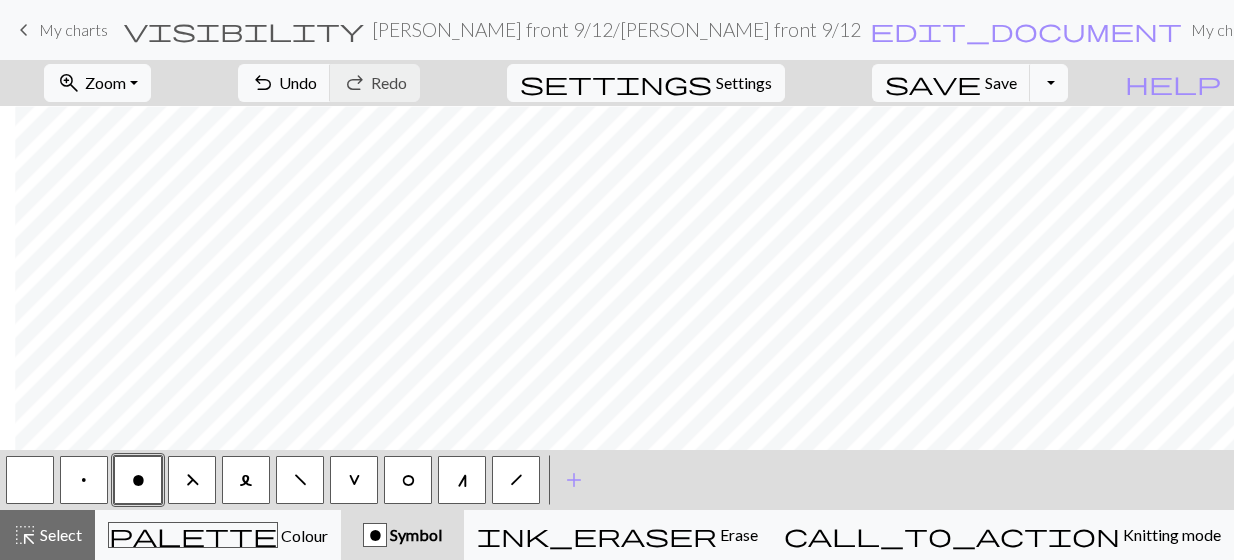 click at bounding box center (30, 480) 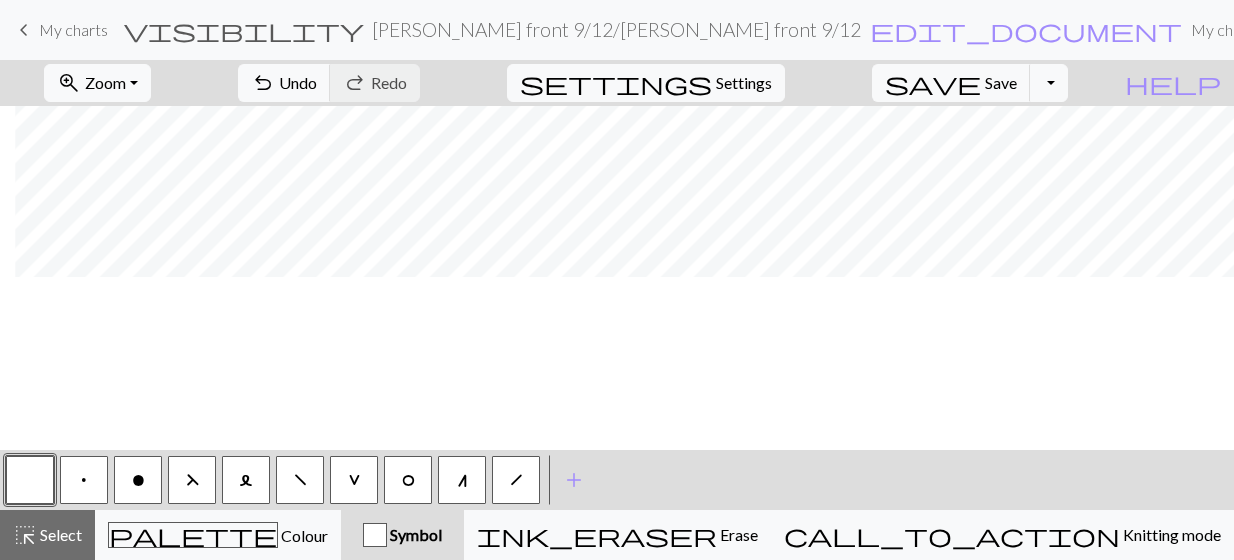 scroll, scrollTop: 0, scrollLeft: 391, axis: horizontal 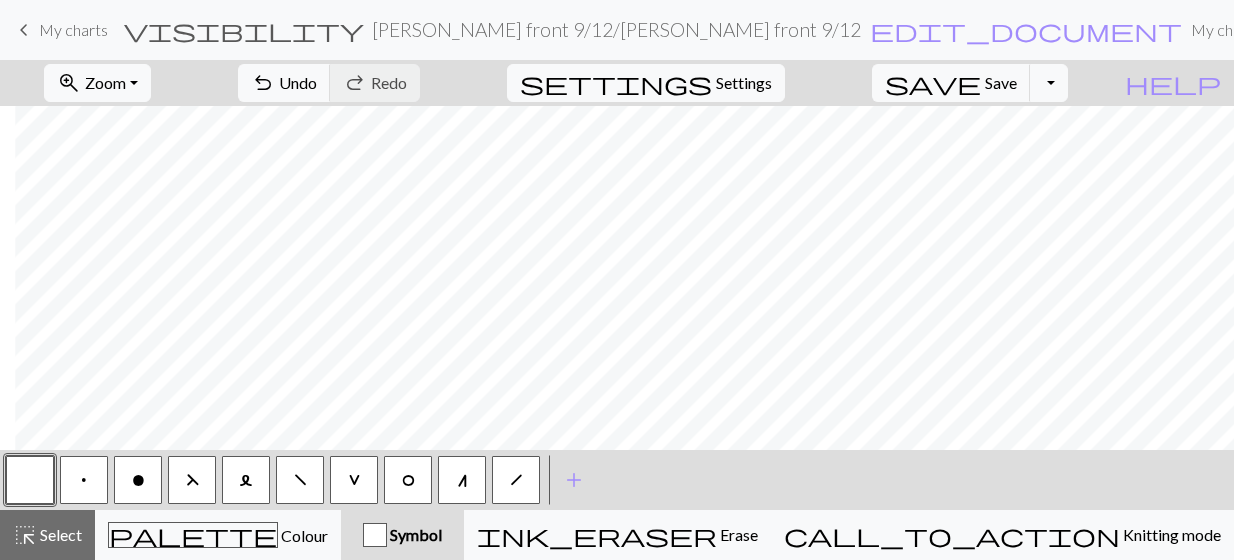 click on "o" at bounding box center (138, 481) 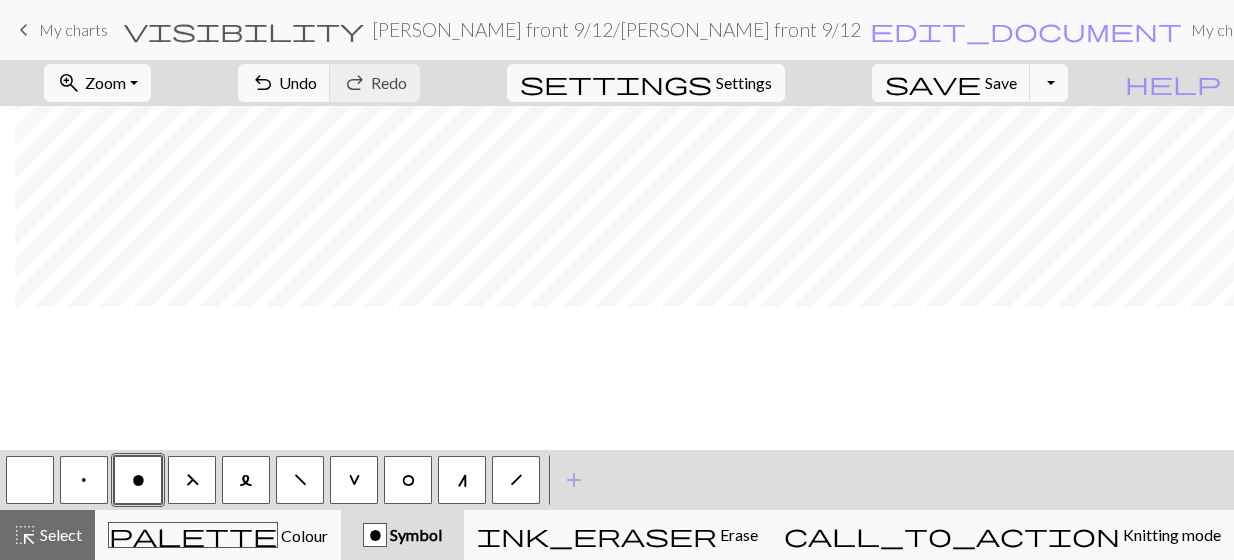 scroll, scrollTop: 0, scrollLeft: 391, axis: horizontal 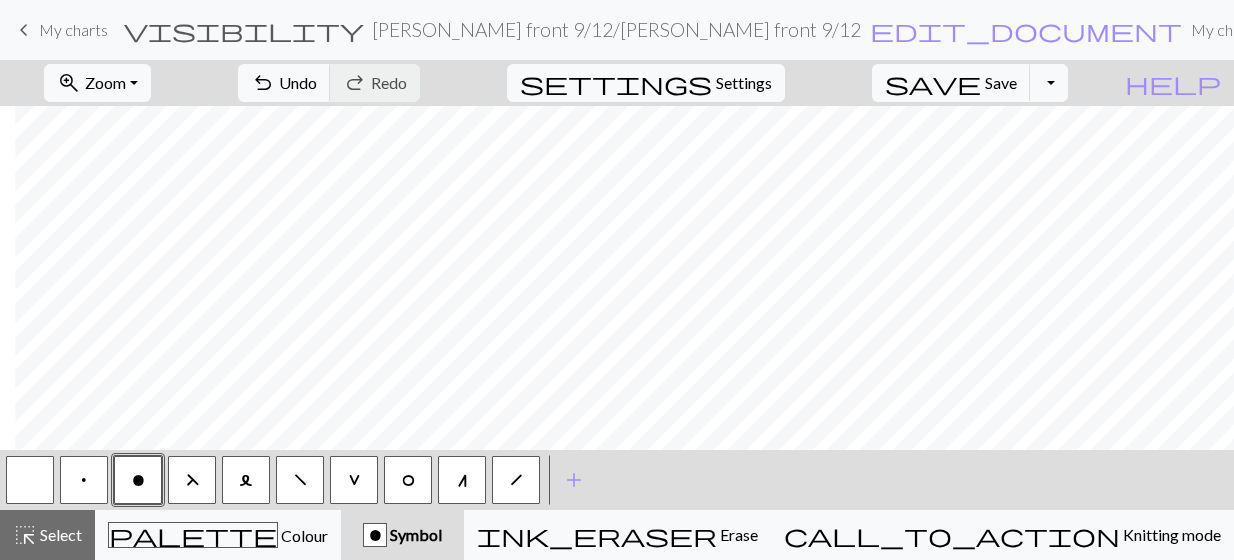 click at bounding box center (30, 480) 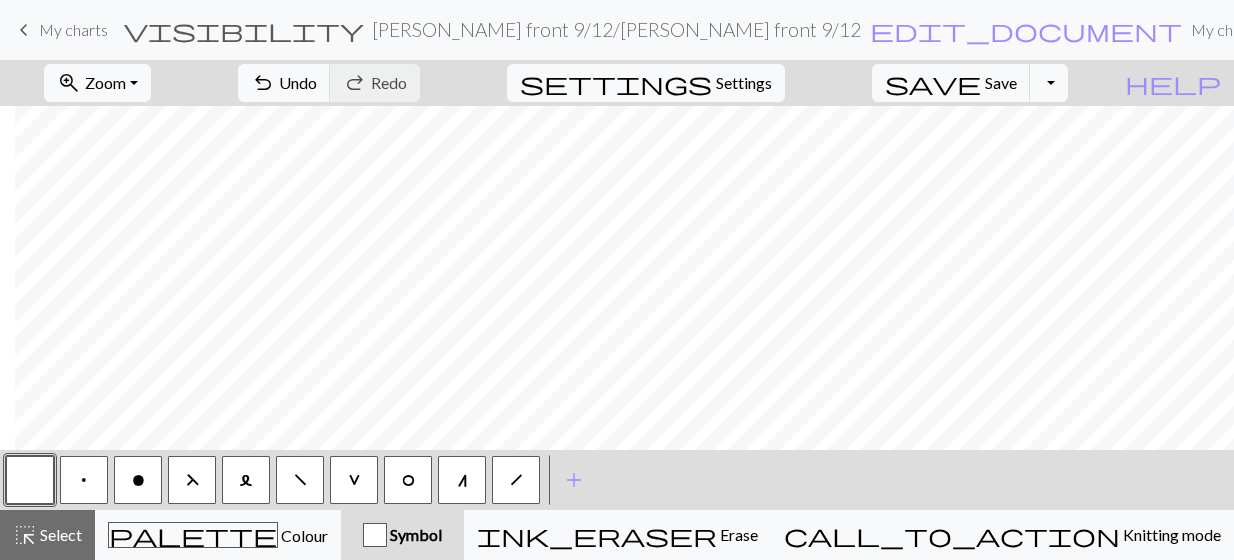 click on "V" at bounding box center (354, 481) 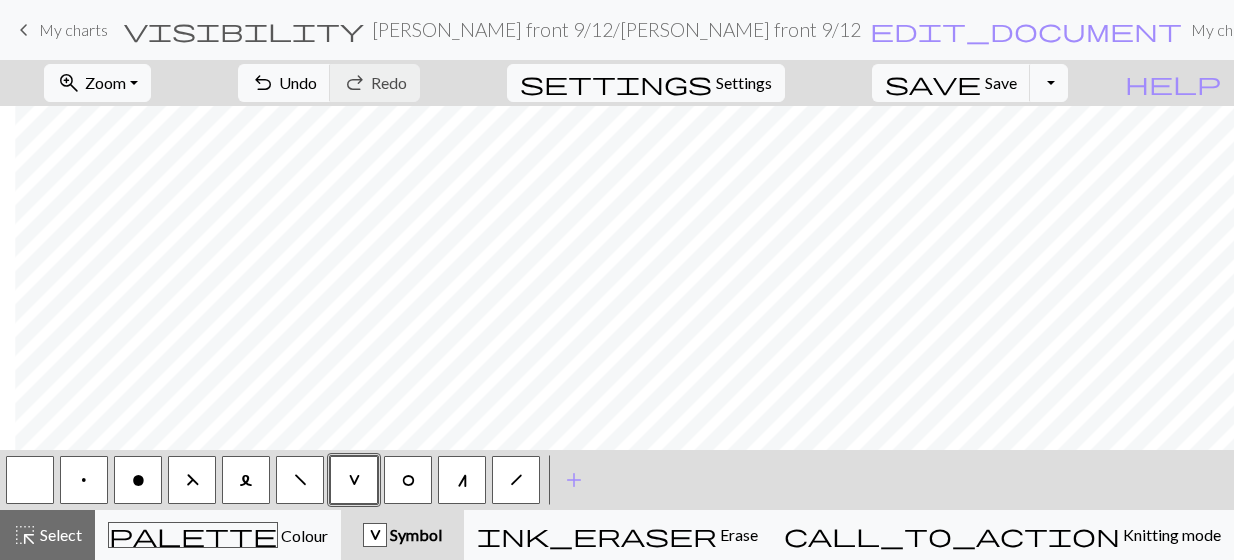 click at bounding box center [30, 480] 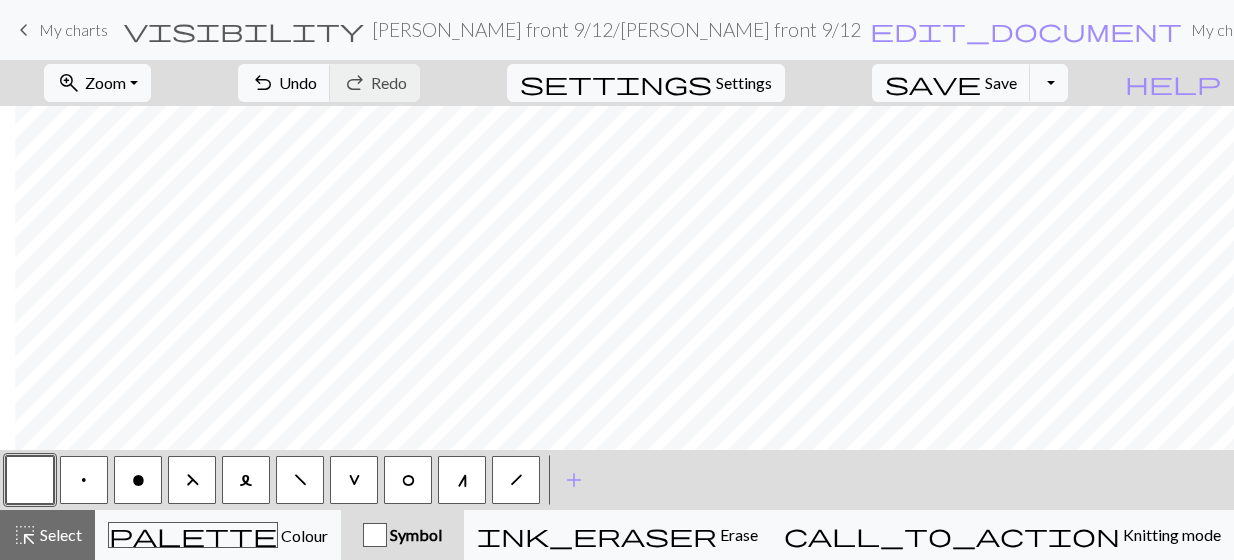 click on "n" at bounding box center (462, 481) 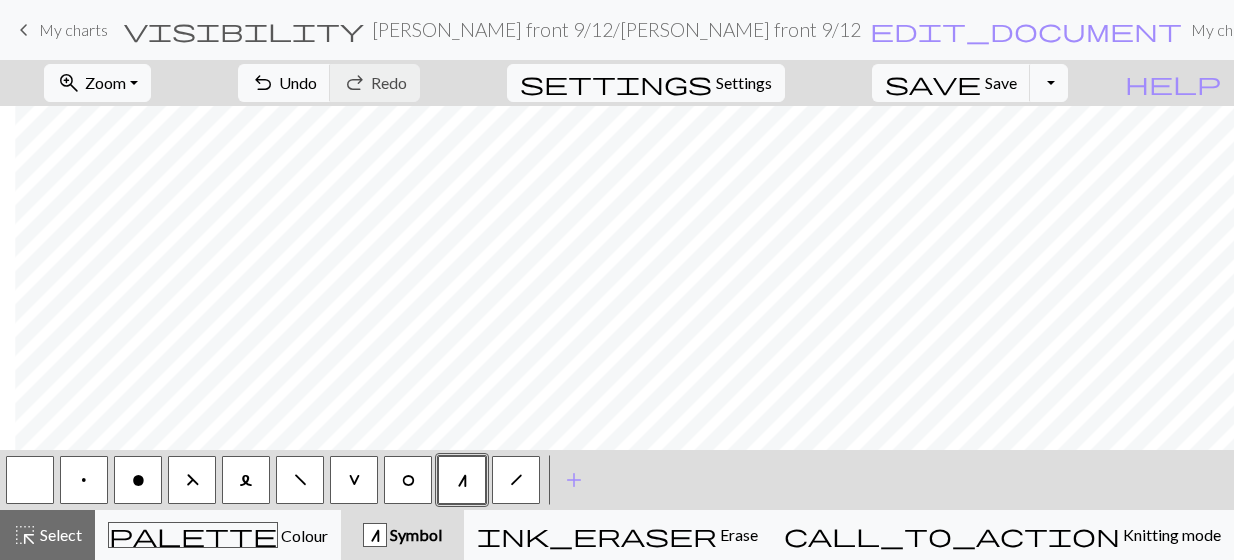 click on "V" at bounding box center [354, 480] 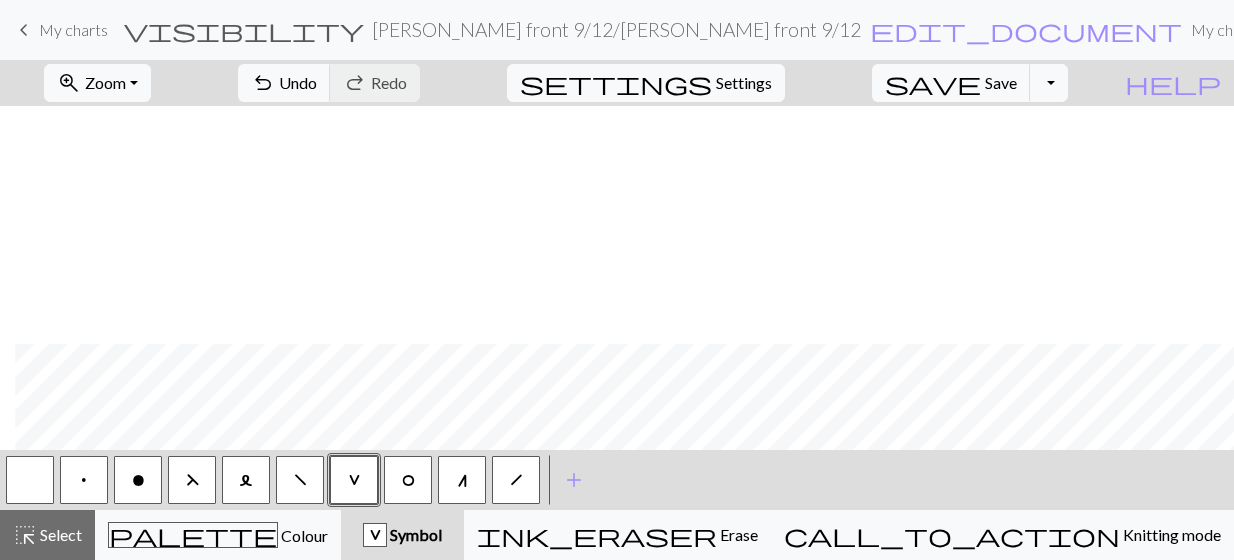 scroll, scrollTop: 238, scrollLeft: 391, axis: both 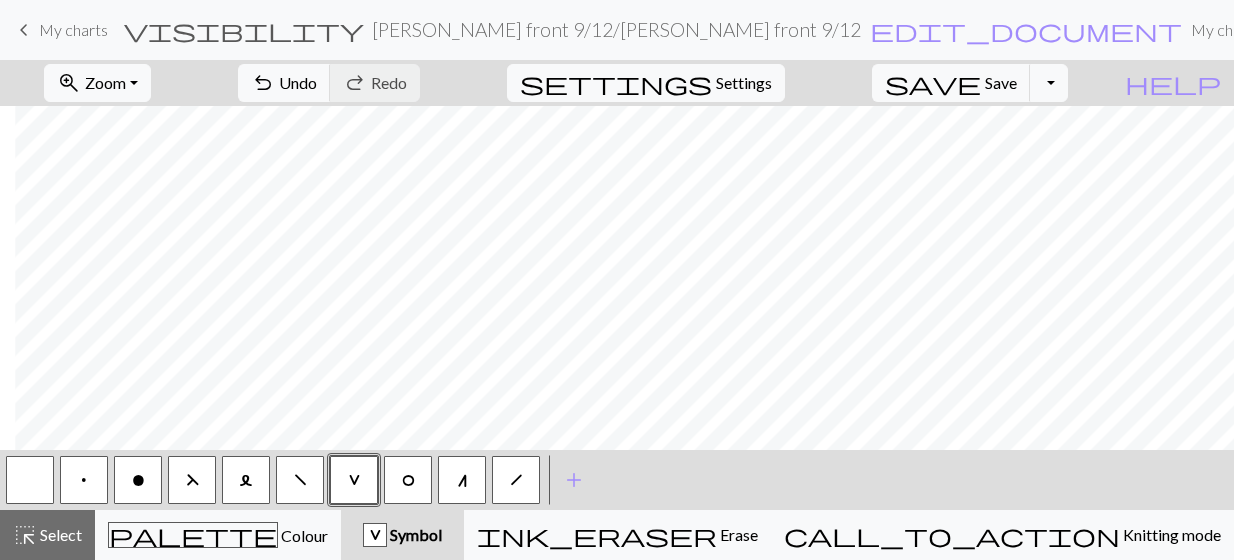 click at bounding box center [30, 480] 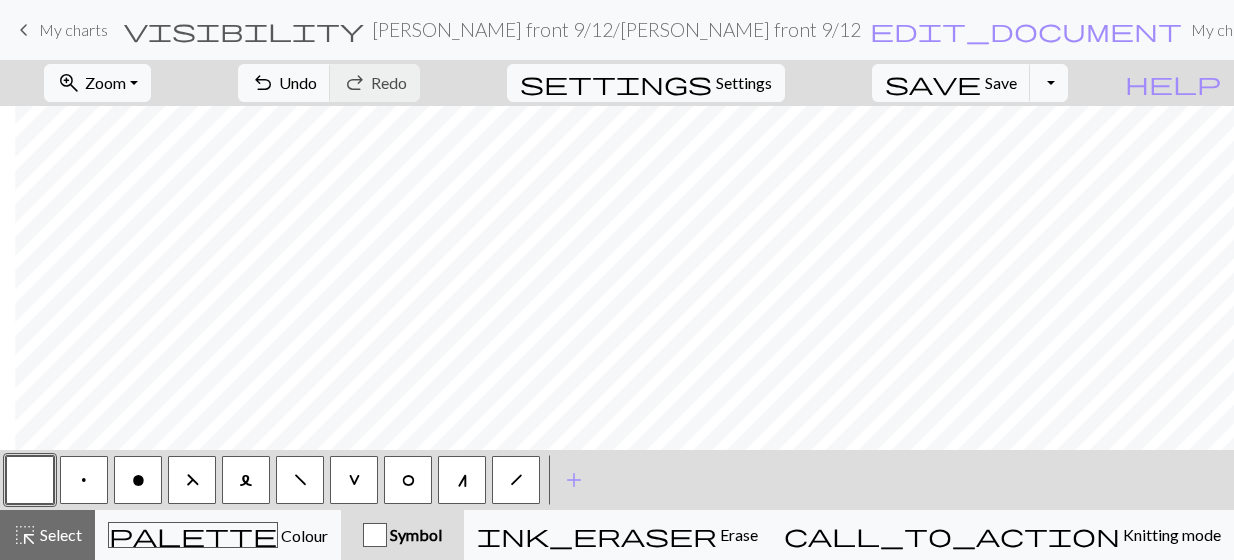 scroll, scrollTop: 14, scrollLeft: 391, axis: both 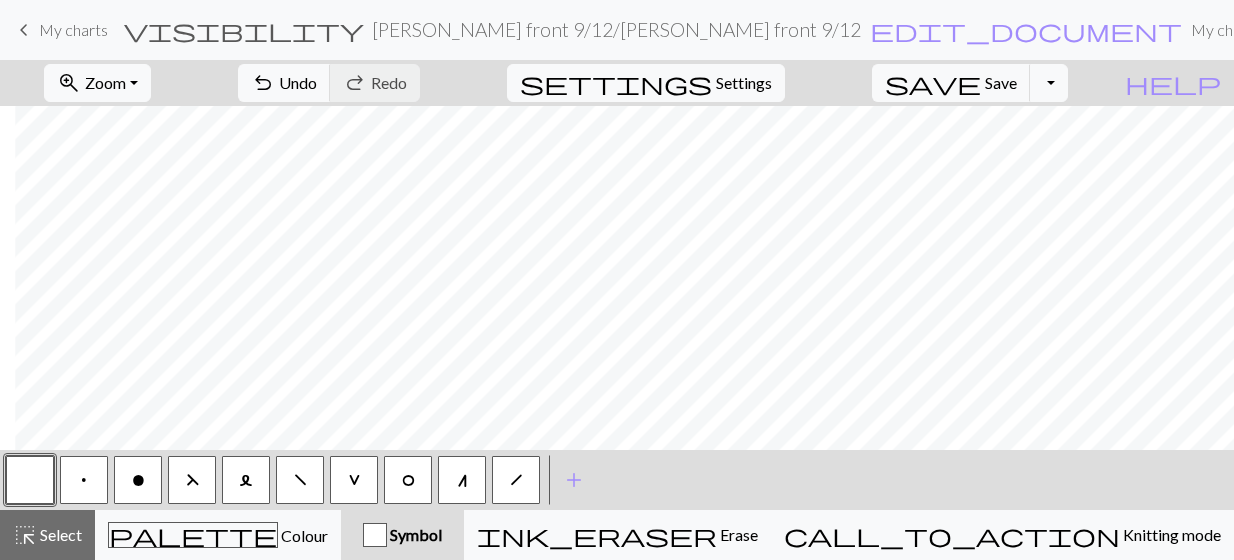 click on "V" at bounding box center [354, 480] 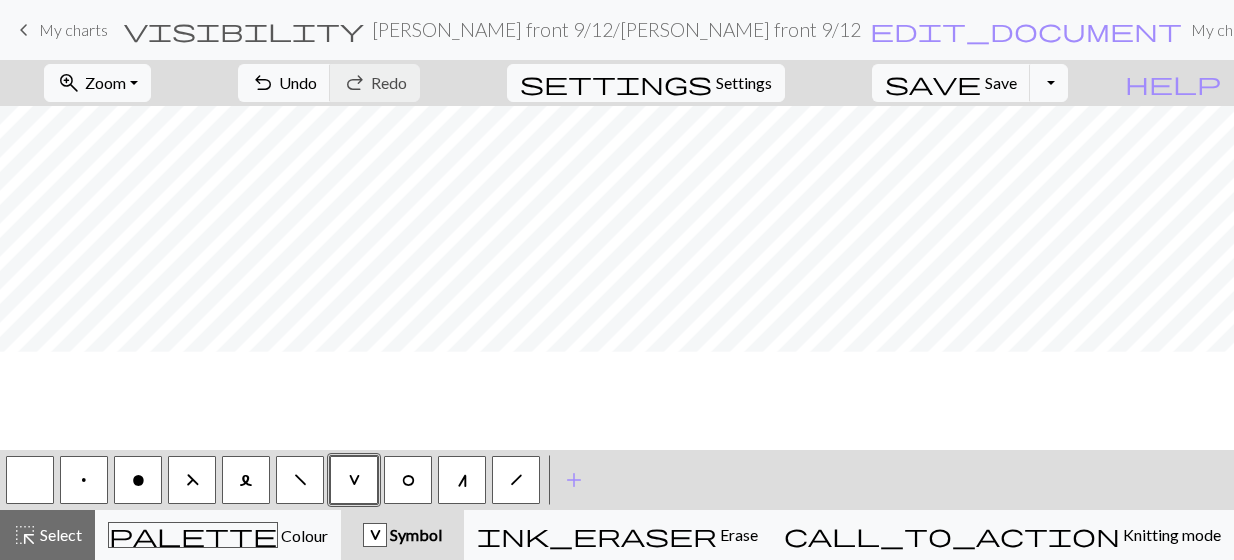 scroll, scrollTop: 250, scrollLeft: 0, axis: vertical 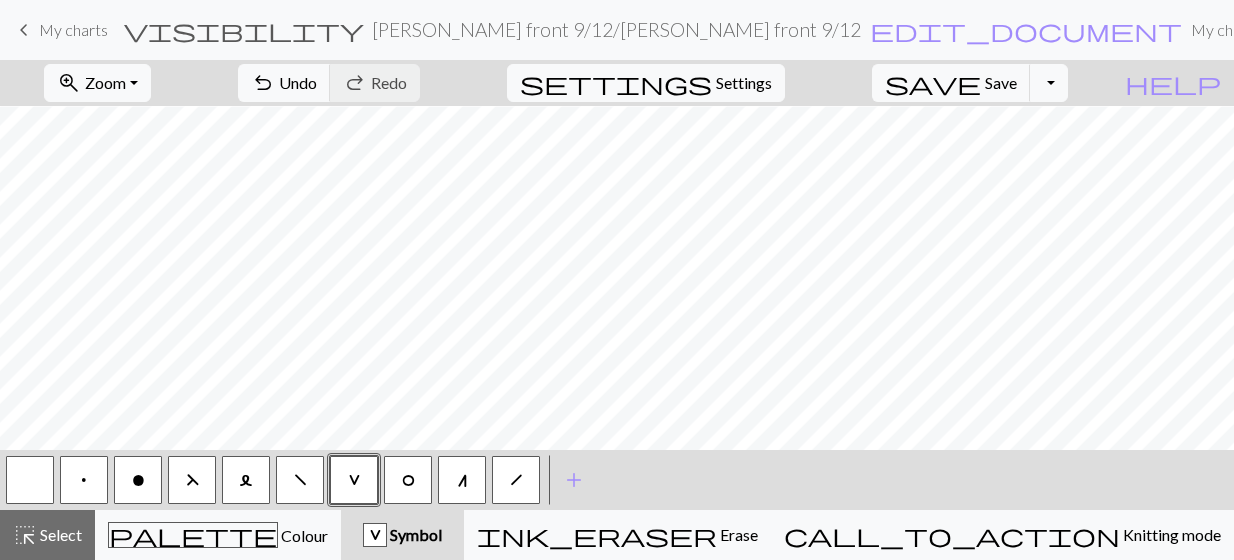 click at bounding box center [30, 480] 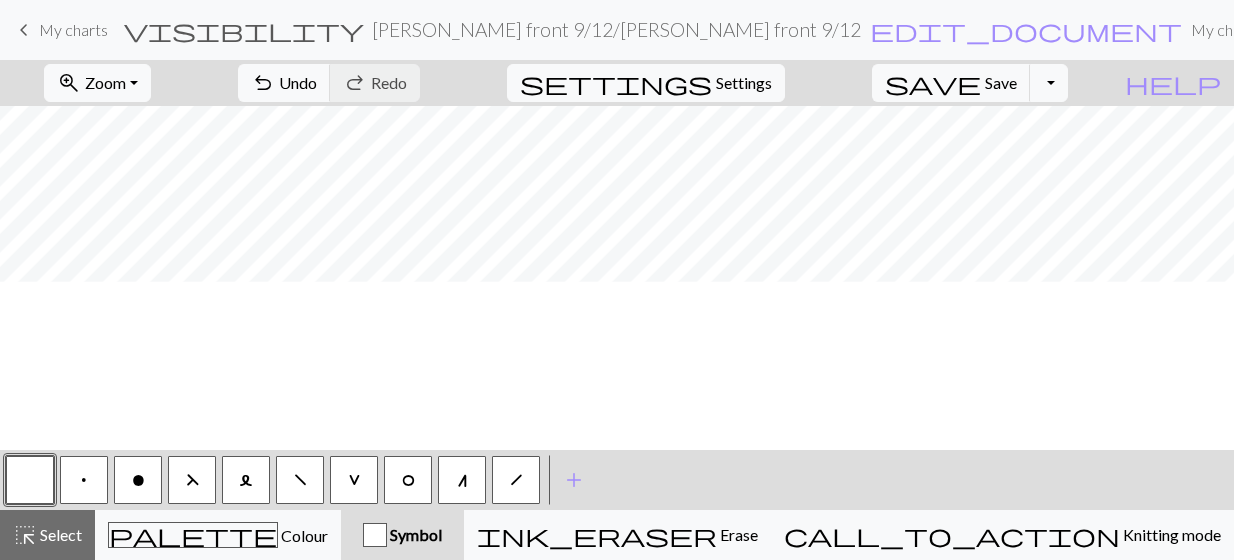 scroll, scrollTop: 80, scrollLeft: 0, axis: vertical 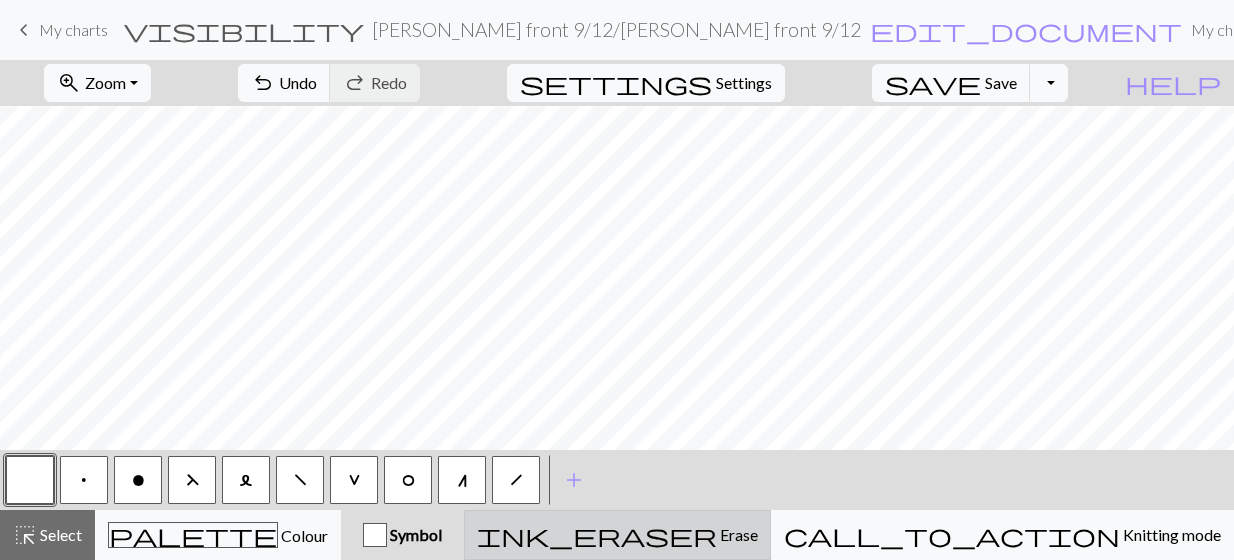 click on "ink_eraser   Erase   Erase" at bounding box center [617, 535] 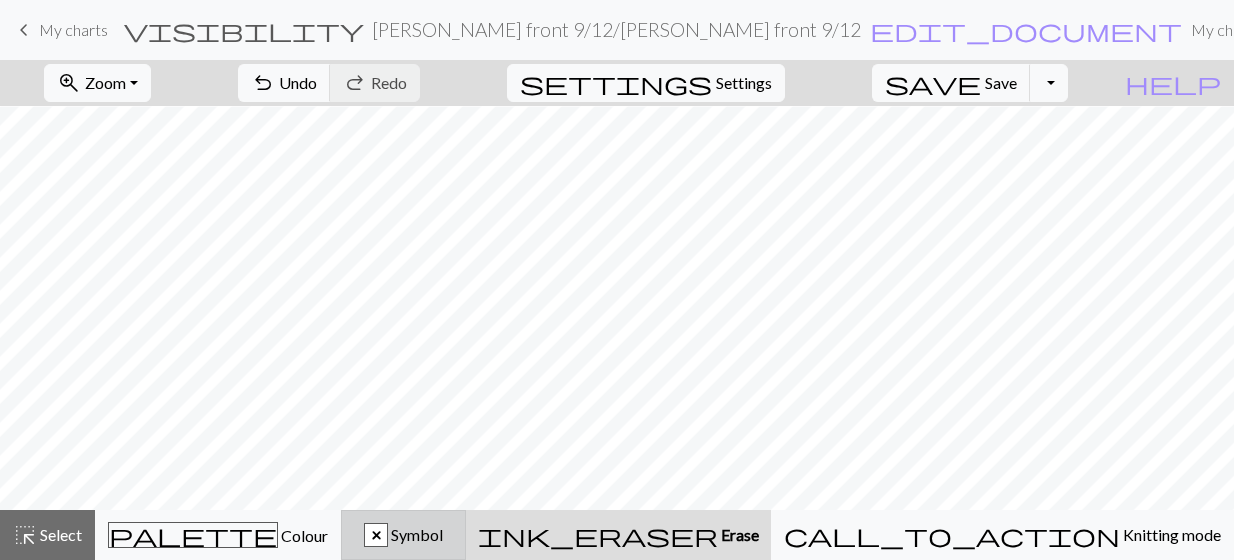 click on "x" at bounding box center [376, 536] 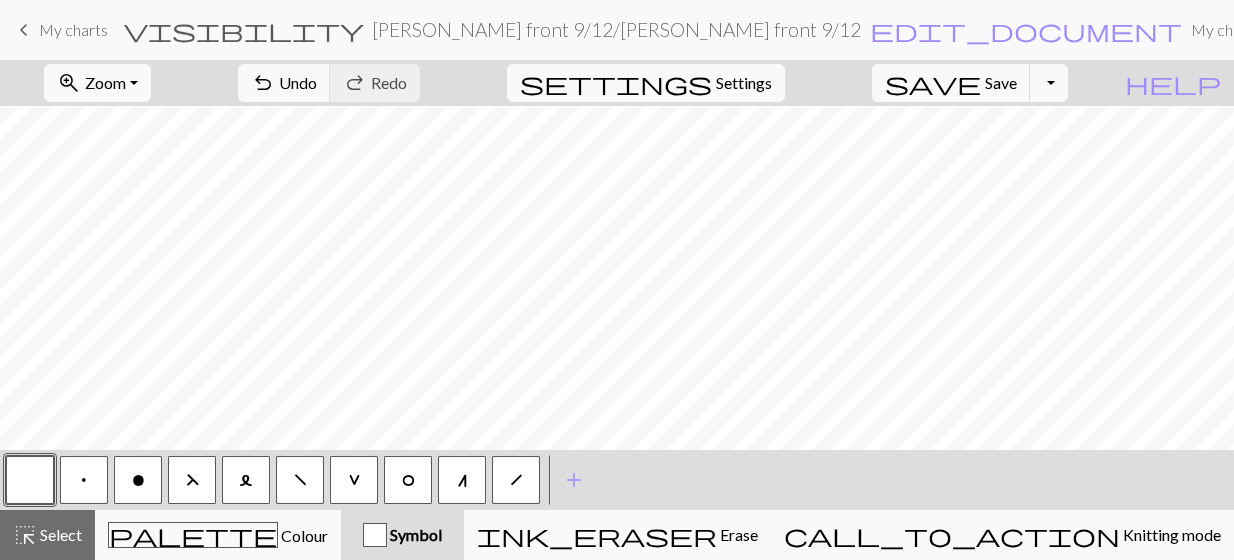 scroll, scrollTop: 0, scrollLeft: 0, axis: both 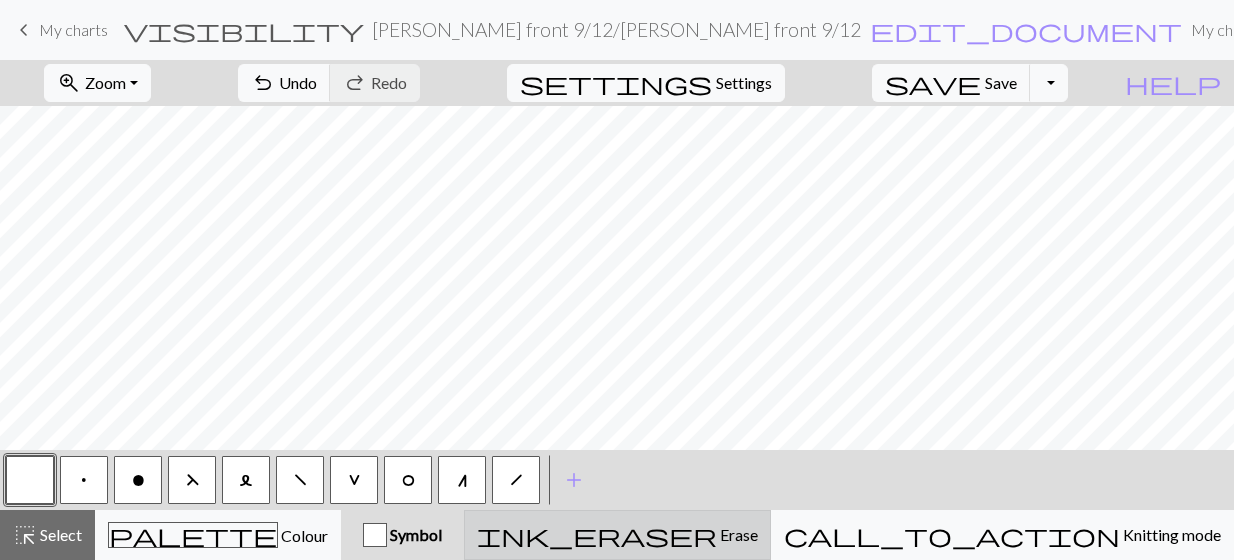 click on "ink_eraser   Erase   Erase" at bounding box center (617, 535) 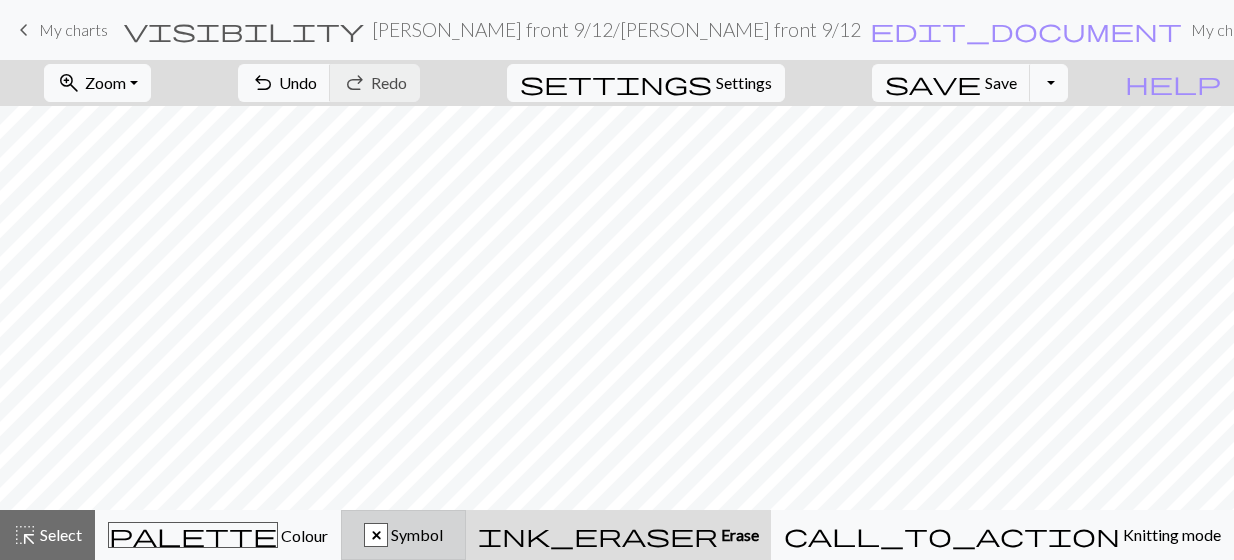 click on "Symbol" at bounding box center [415, 534] 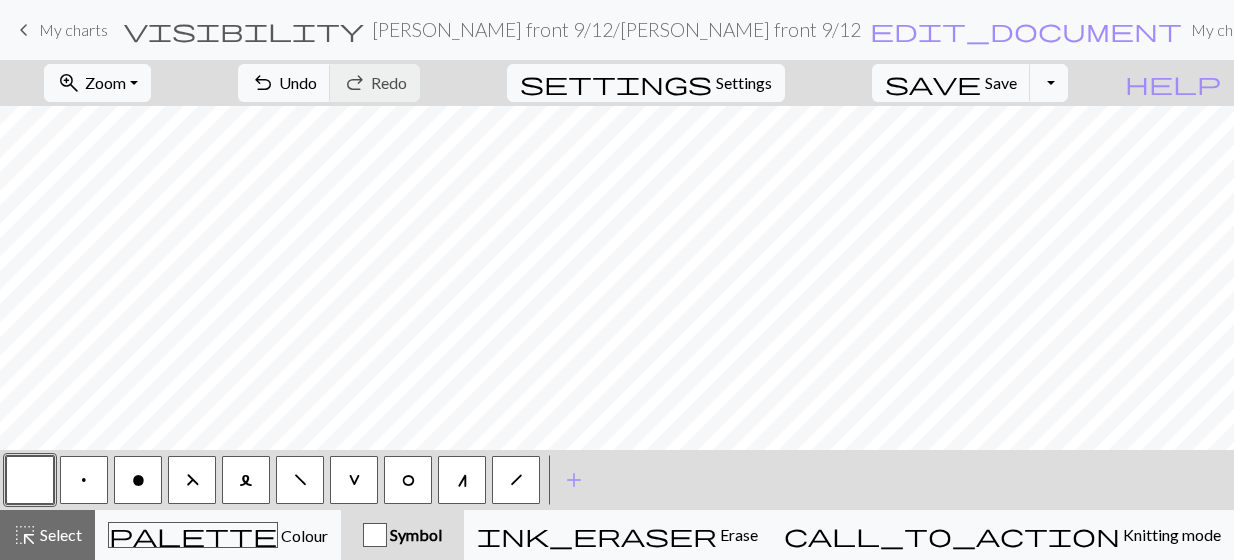 click on "V" at bounding box center (354, 481) 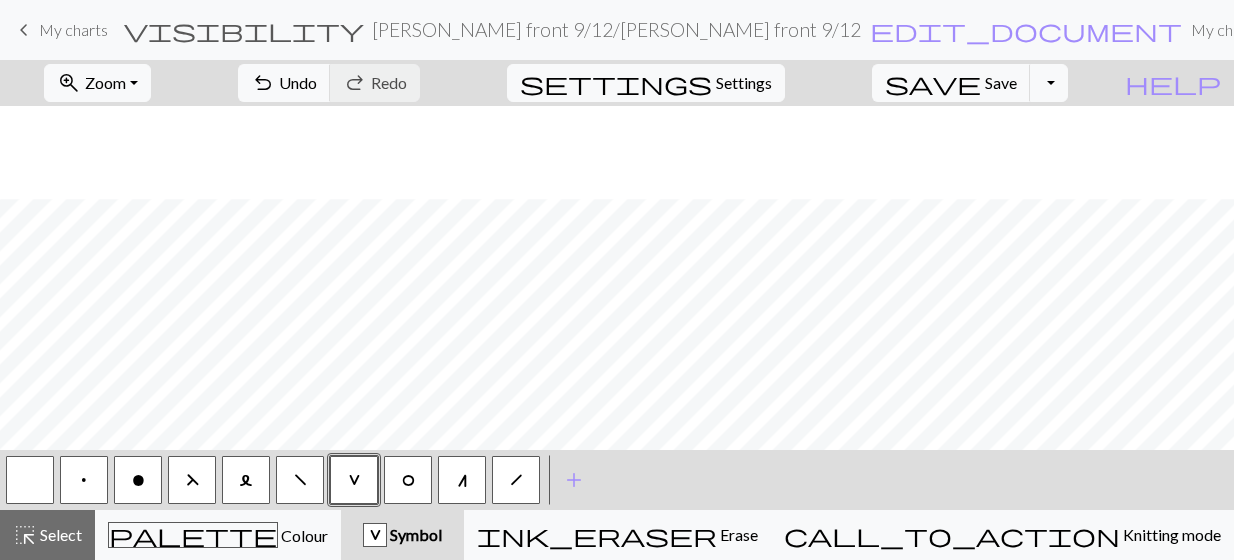 scroll, scrollTop: 231, scrollLeft: 0, axis: vertical 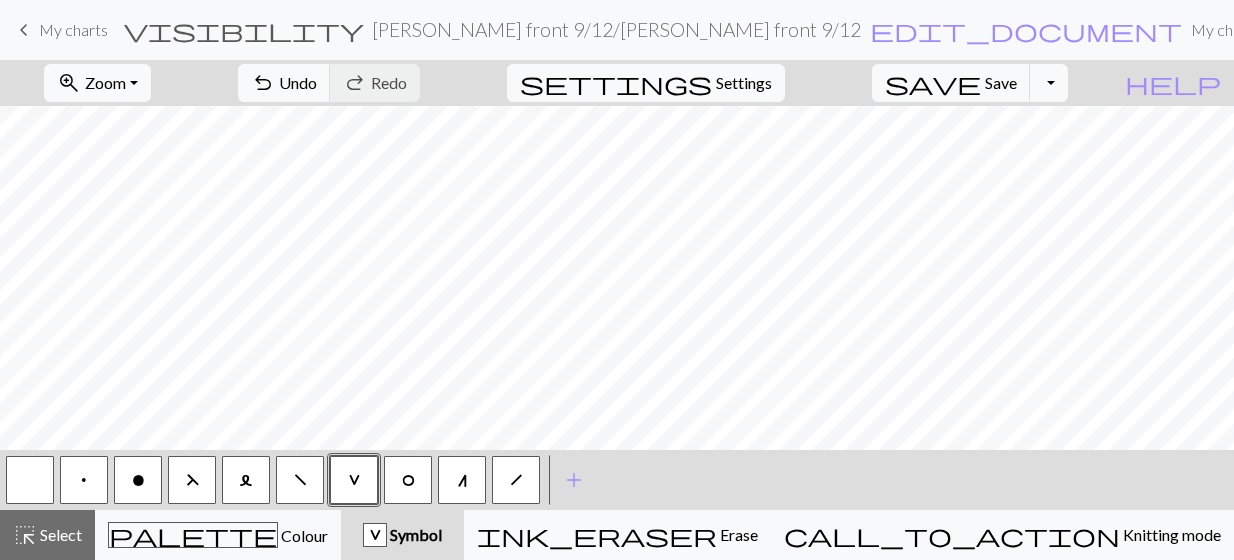 click on "o" at bounding box center (138, 481) 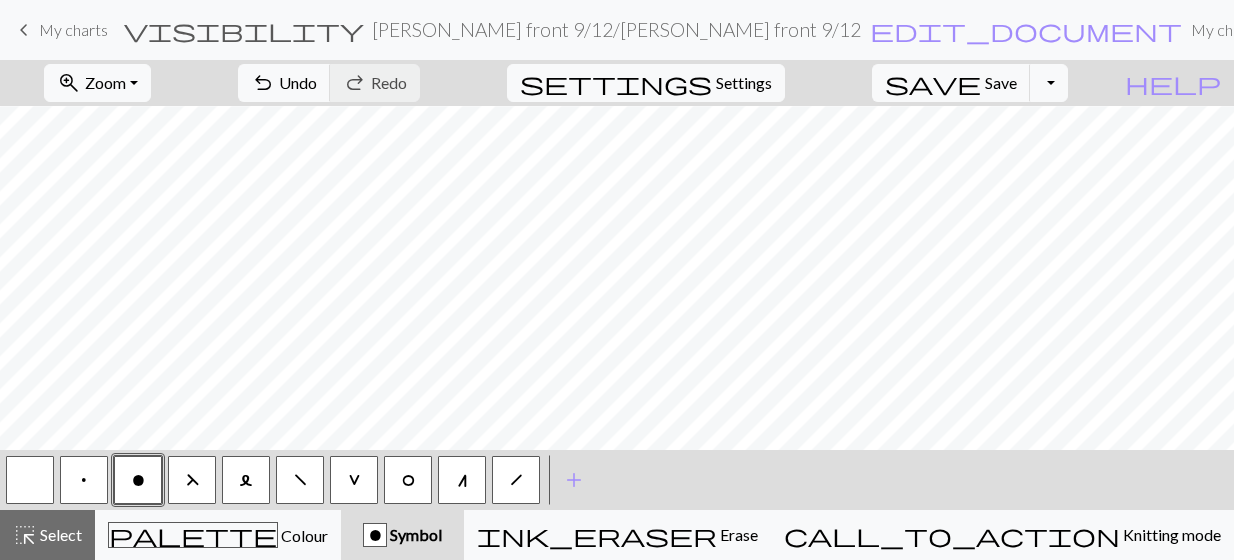 click at bounding box center (30, 480) 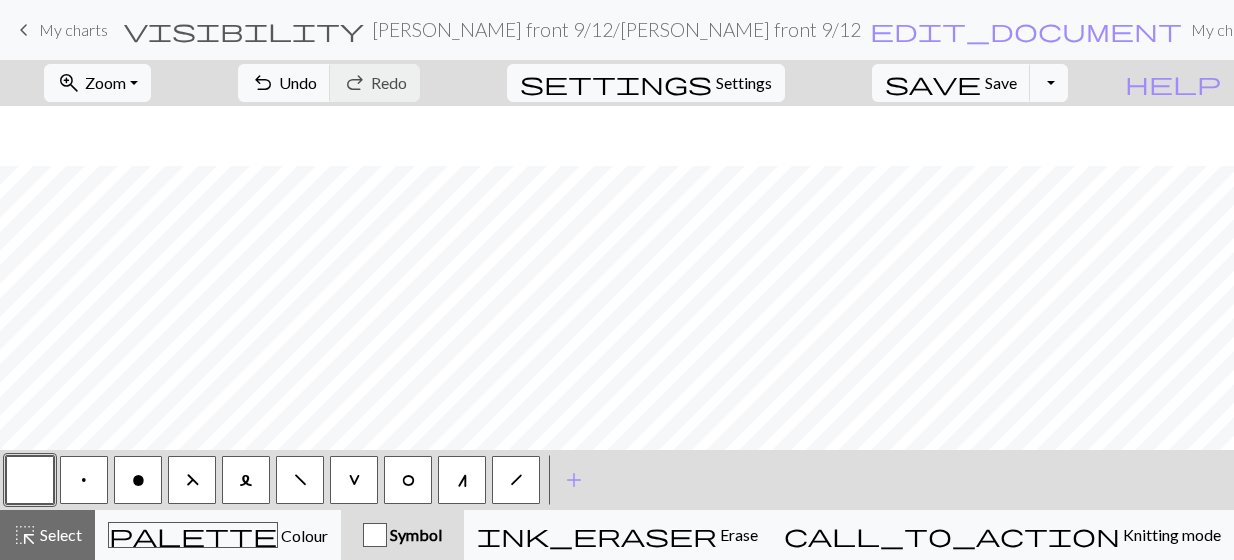 scroll, scrollTop: 60, scrollLeft: 0, axis: vertical 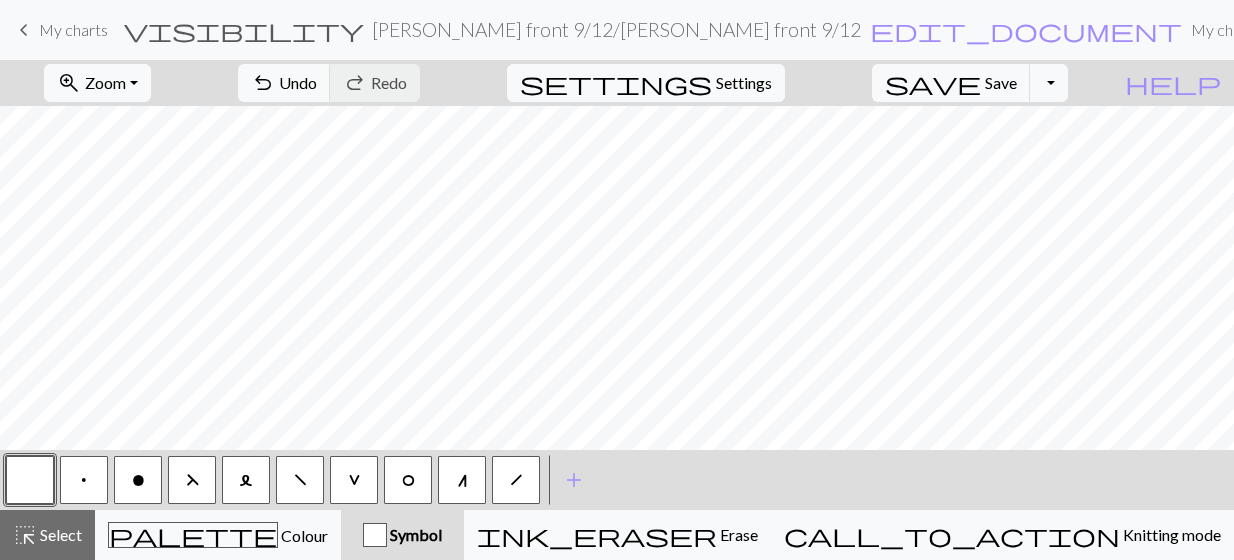 click on "V" at bounding box center (354, 481) 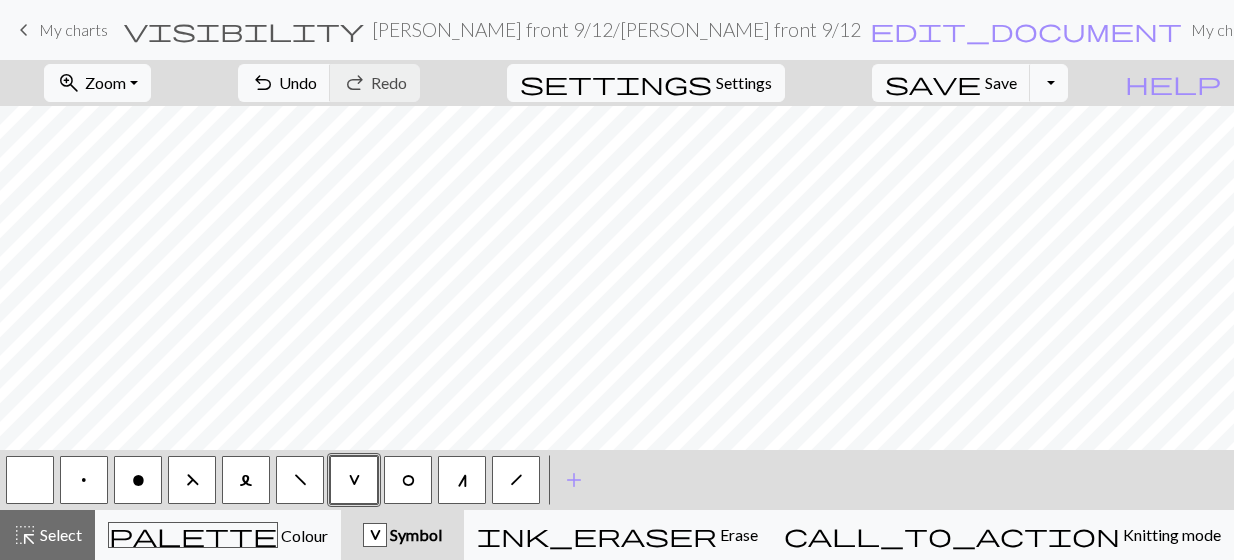 click on "o" at bounding box center [138, 480] 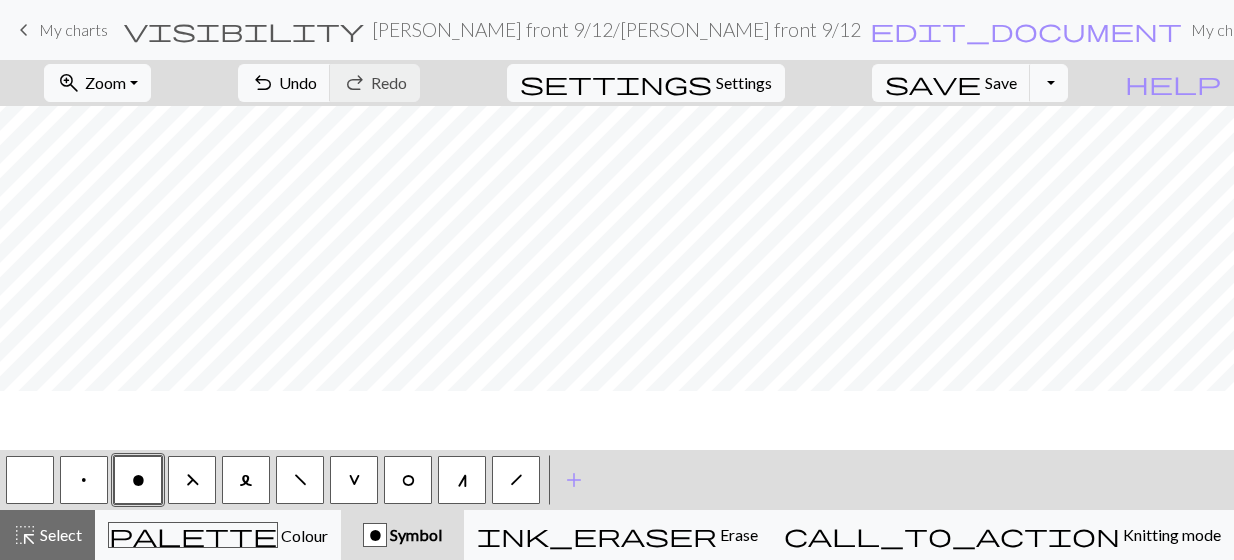 scroll, scrollTop: 0, scrollLeft: 0, axis: both 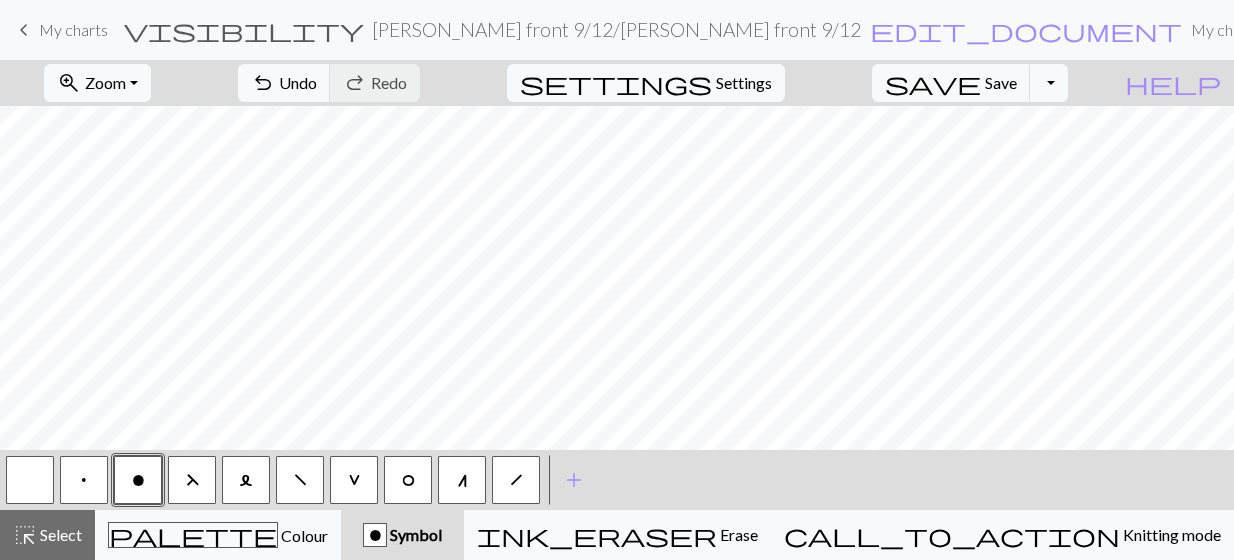 click on "n" at bounding box center [462, 480] 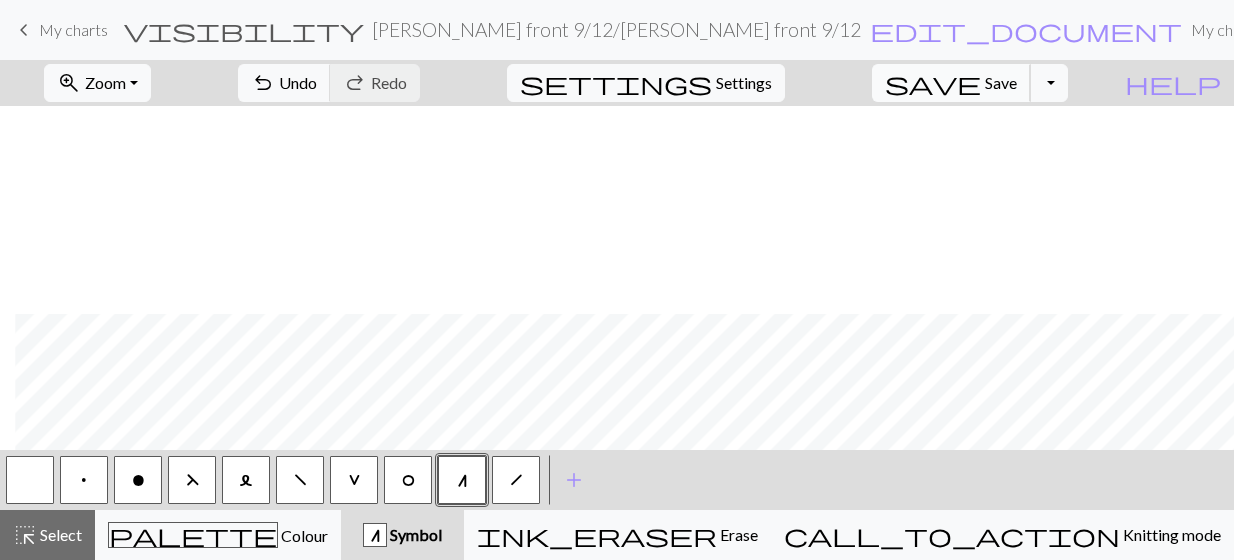 scroll, scrollTop: 208, scrollLeft: 391, axis: both 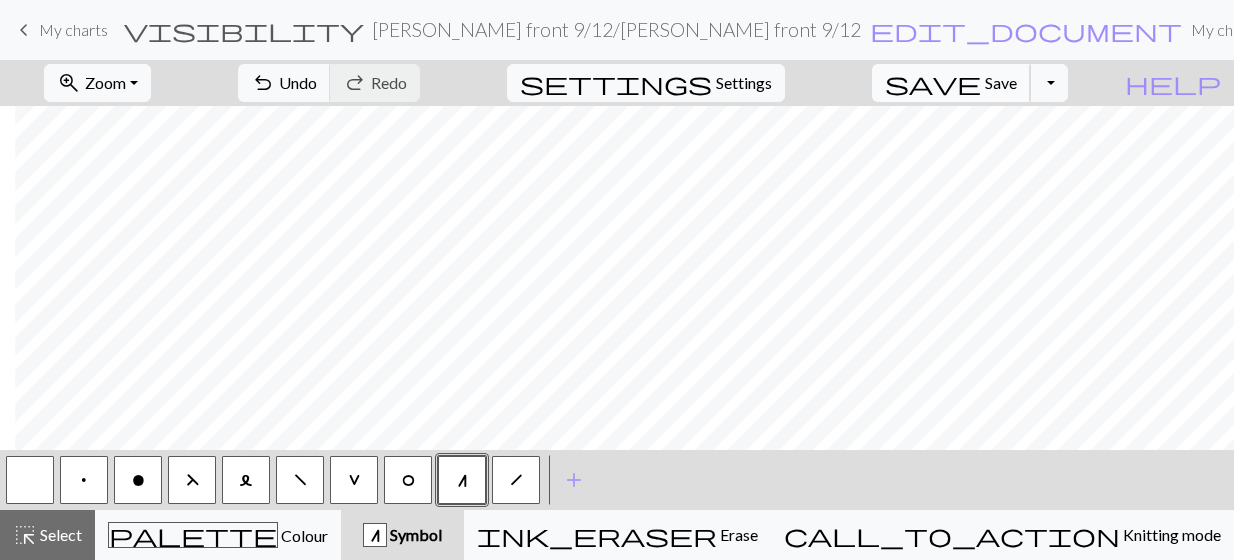 click on "Save" at bounding box center [1001, 82] 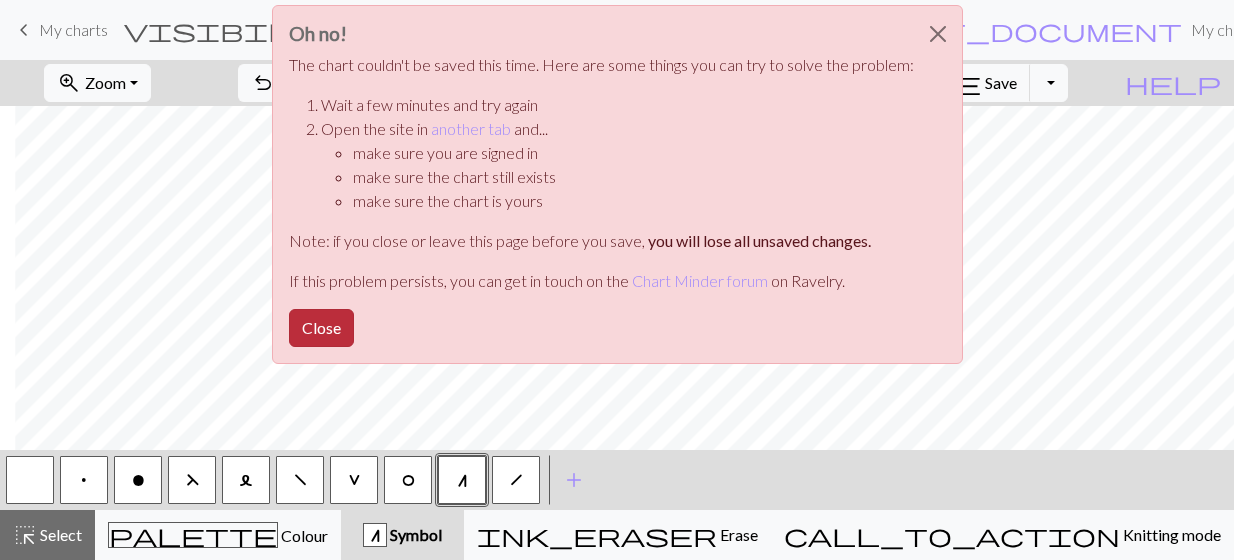 click on "Close" at bounding box center [321, 328] 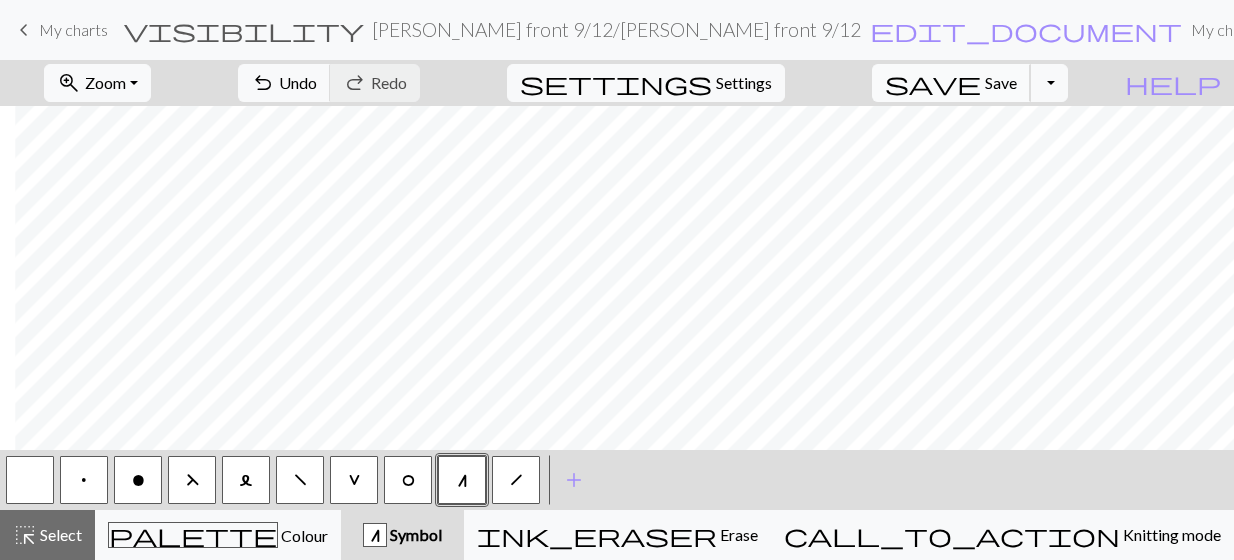 click on "Save" at bounding box center (1001, 82) 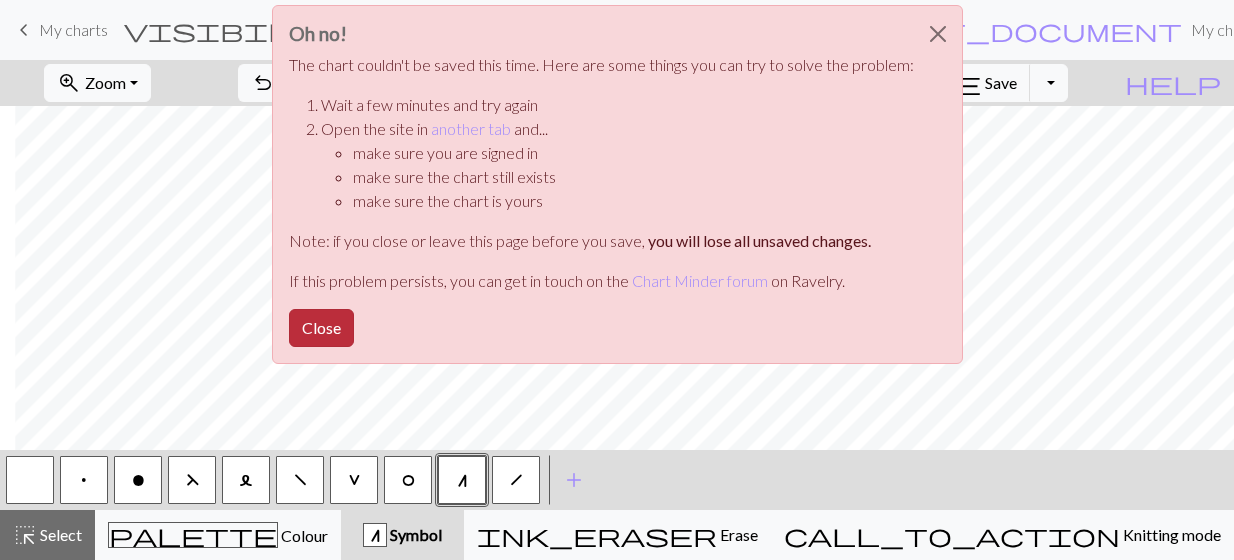 click on "Close" at bounding box center (321, 328) 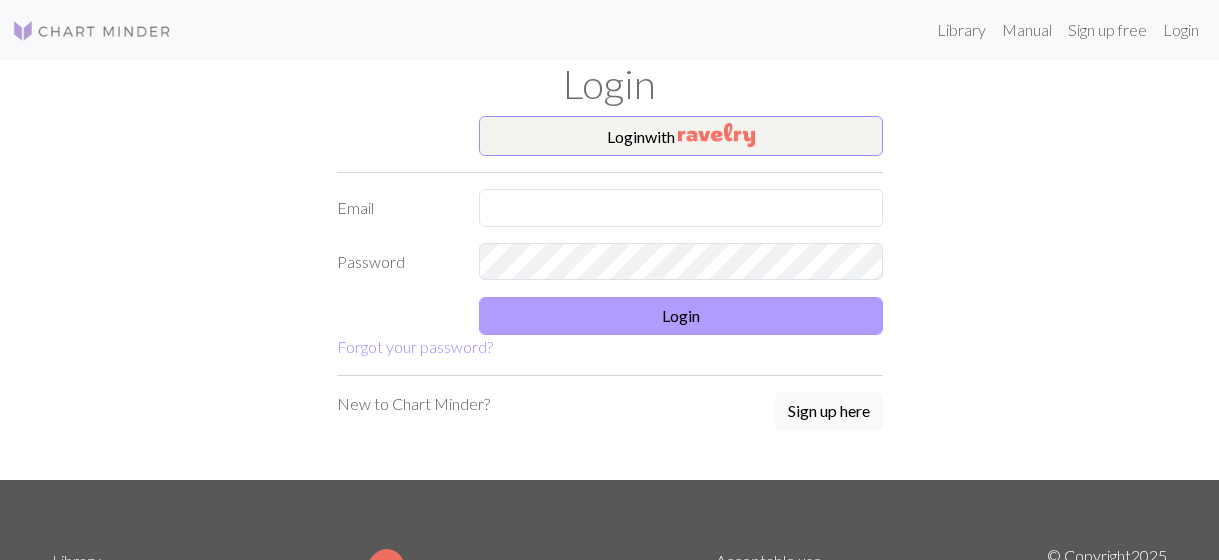 scroll, scrollTop: 0, scrollLeft: 0, axis: both 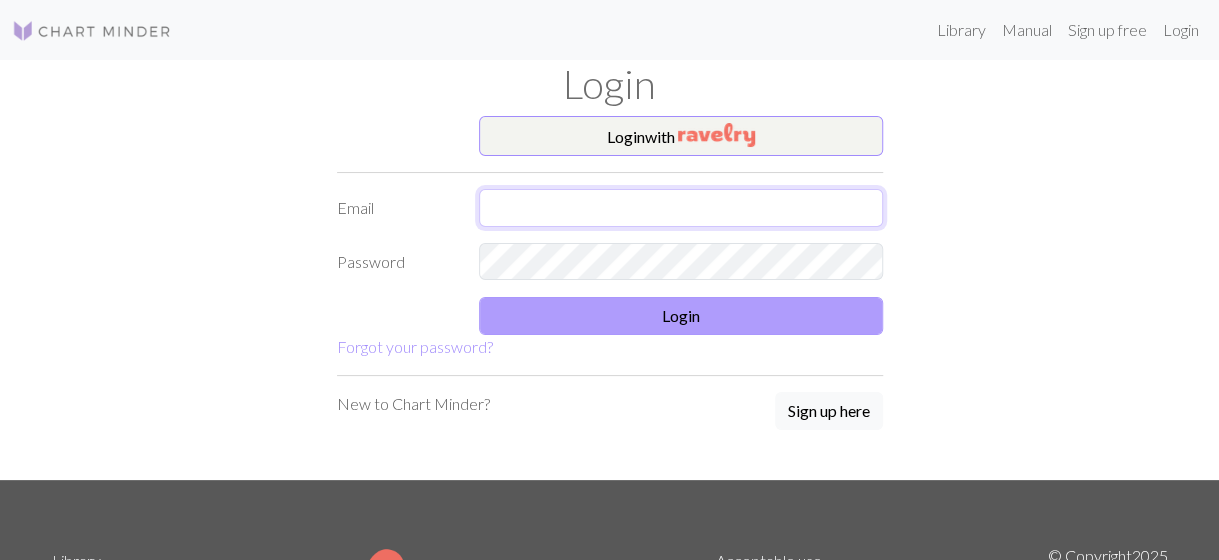 type on "[EMAIL_ADDRESS][DOMAIN_NAME]" 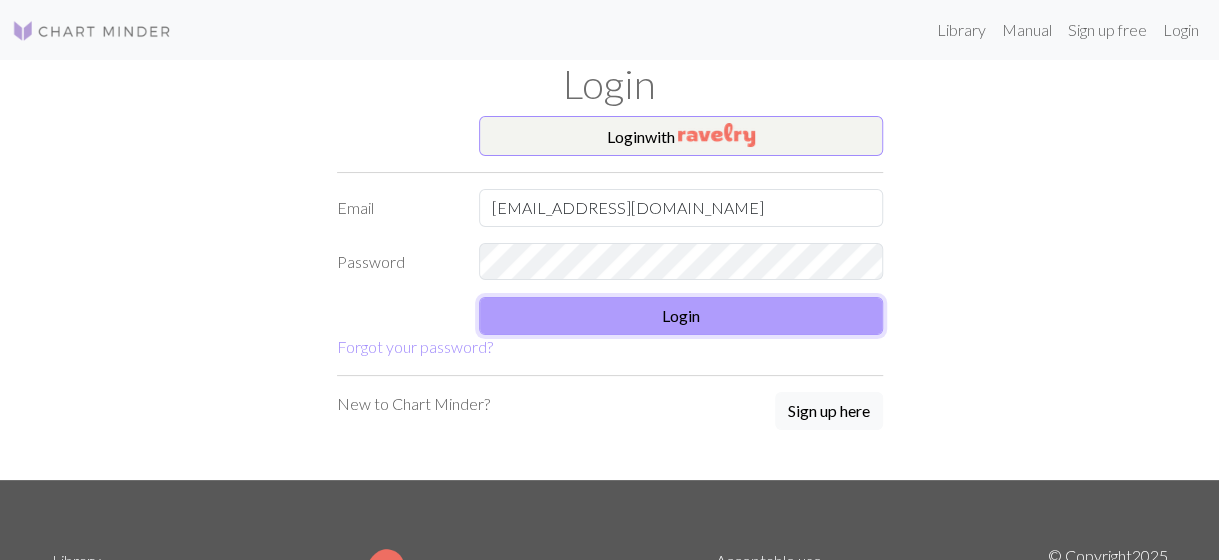 click on "Login" at bounding box center (681, 316) 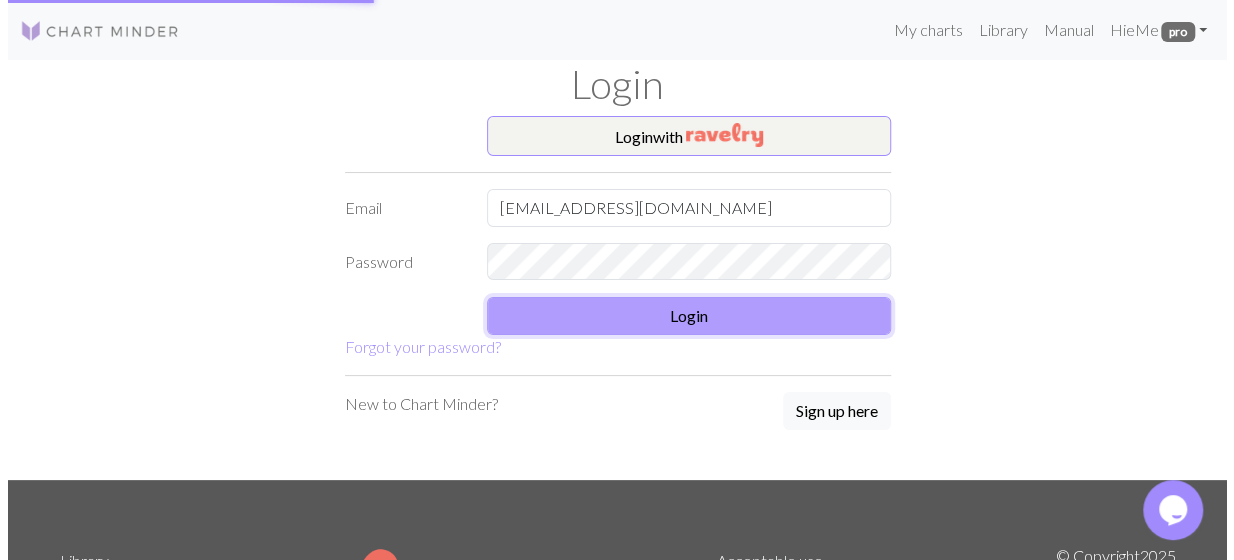 scroll, scrollTop: 0, scrollLeft: 0, axis: both 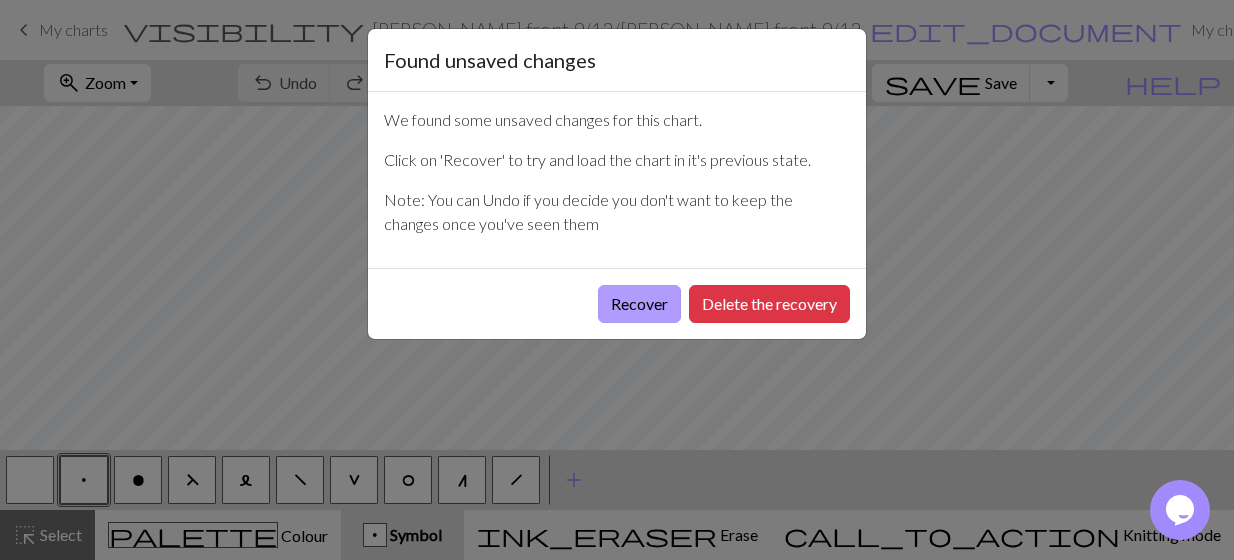 click on "Recover" at bounding box center (639, 304) 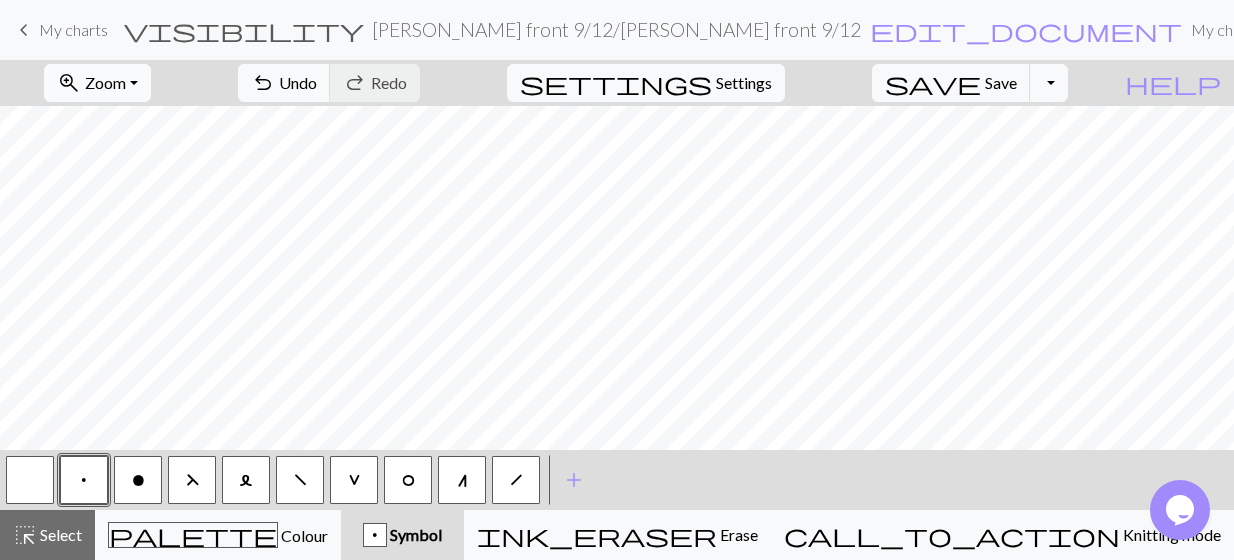 click on "zoom_in Zoom Zoom" at bounding box center (97, 83) 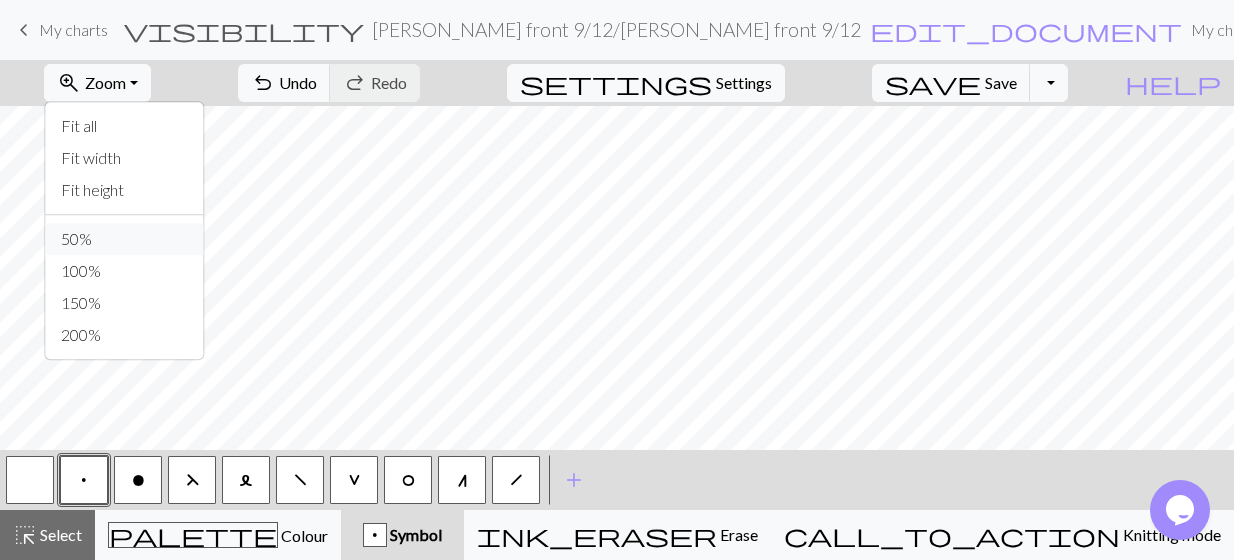 click on "50%" at bounding box center [124, 239] 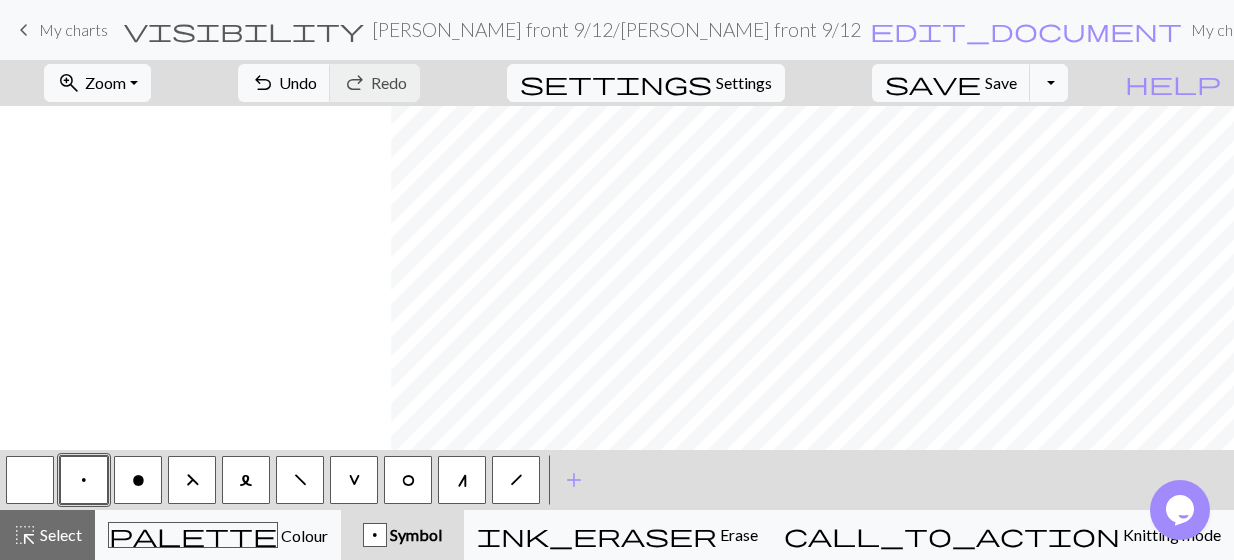 scroll, scrollTop: 0, scrollLeft: 391, axis: horizontal 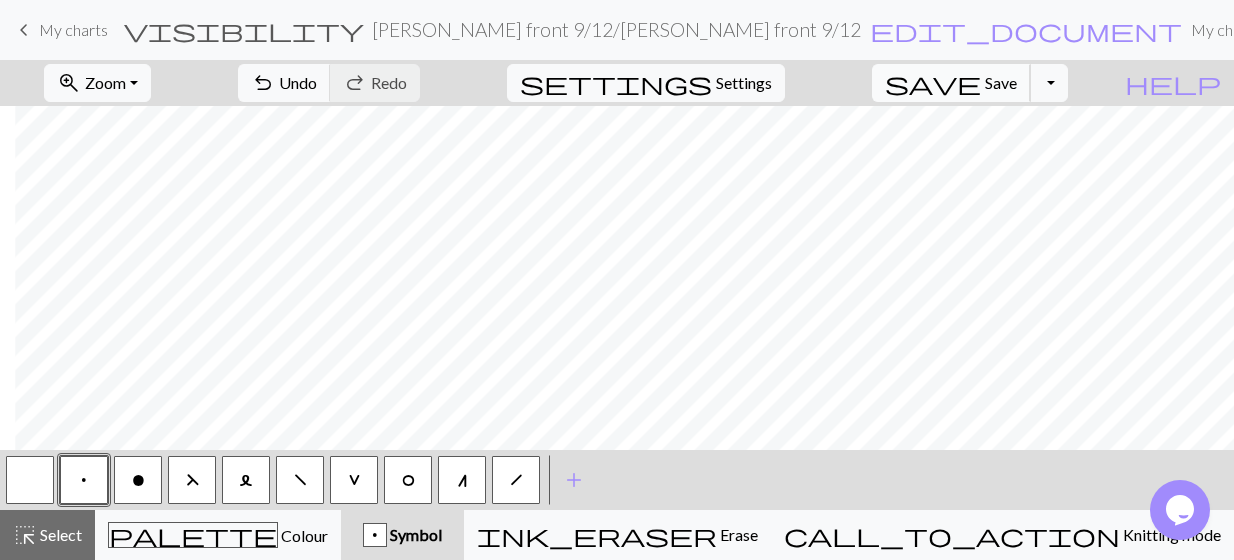 click on "Save" at bounding box center (1001, 82) 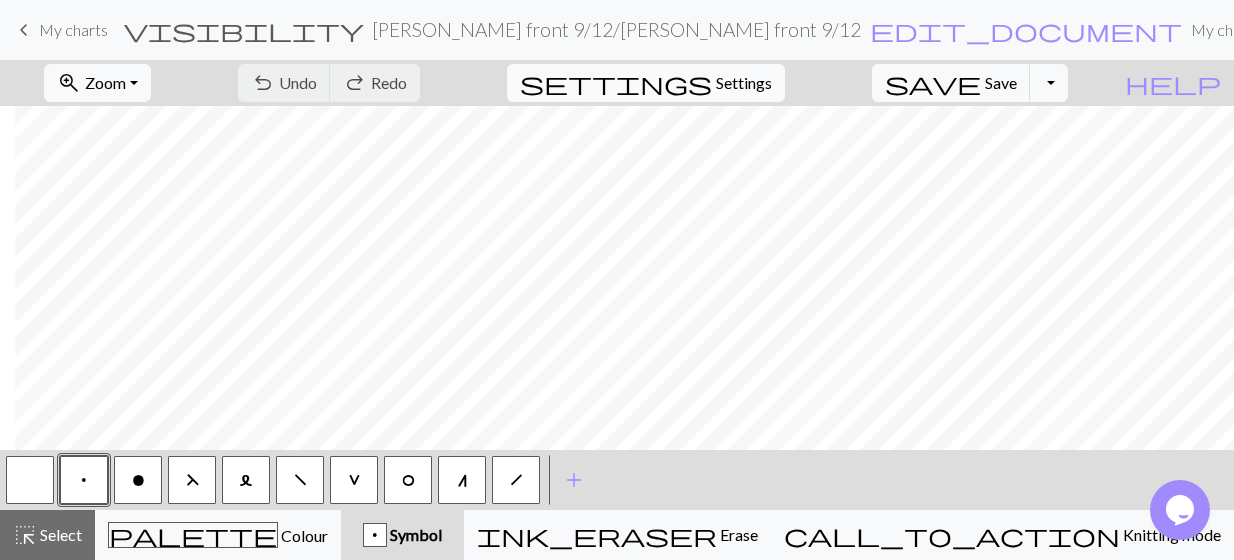 click on "Settings" at bounding box center (744, 83) 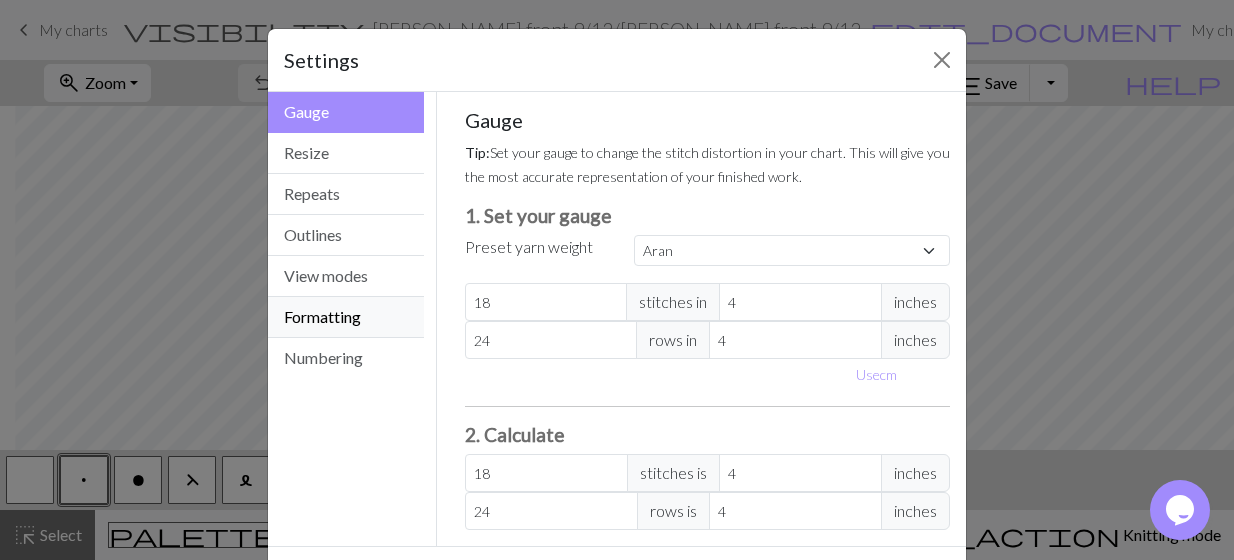 click on "Formatting" at bounding box center [346, 317] 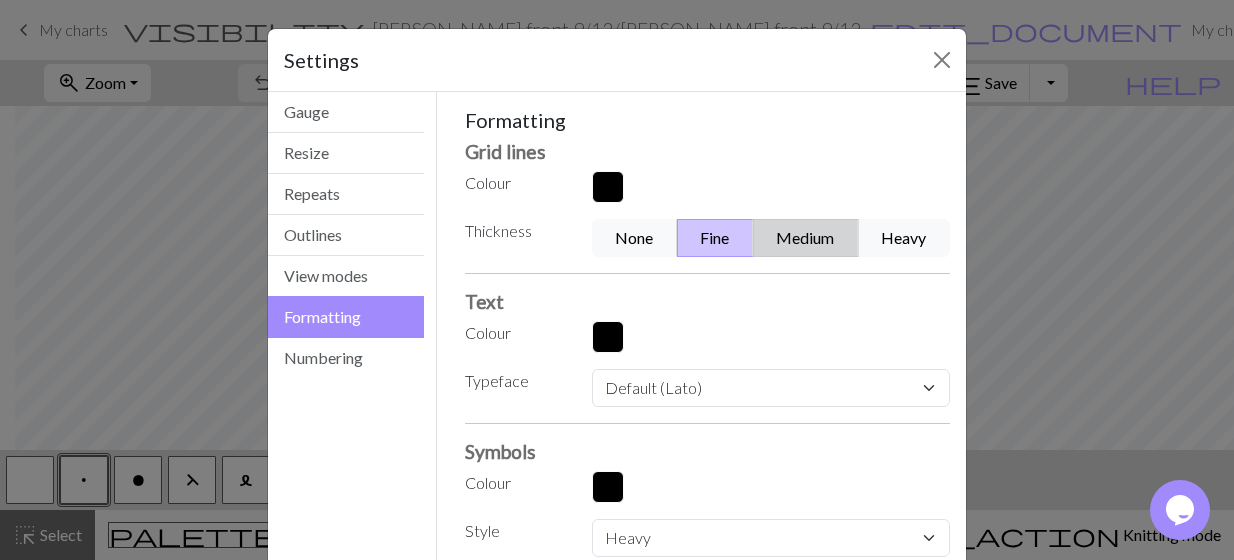 click on "Medium" at bounding box center [806, 238] 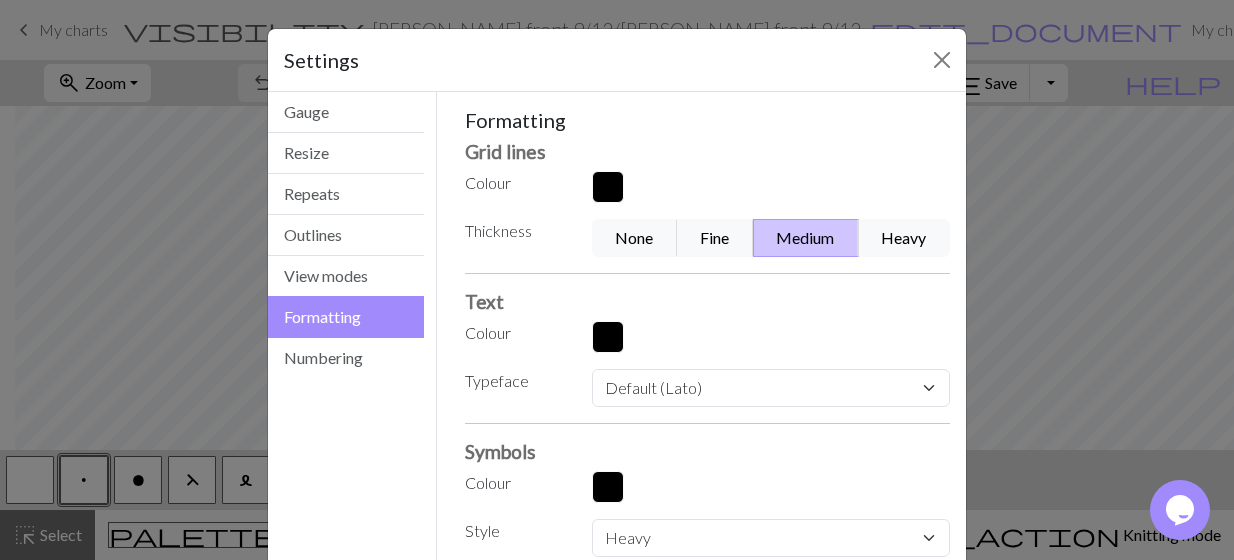 scroll, scrollTop: 124, scrollLeft: 0, axis: vertical 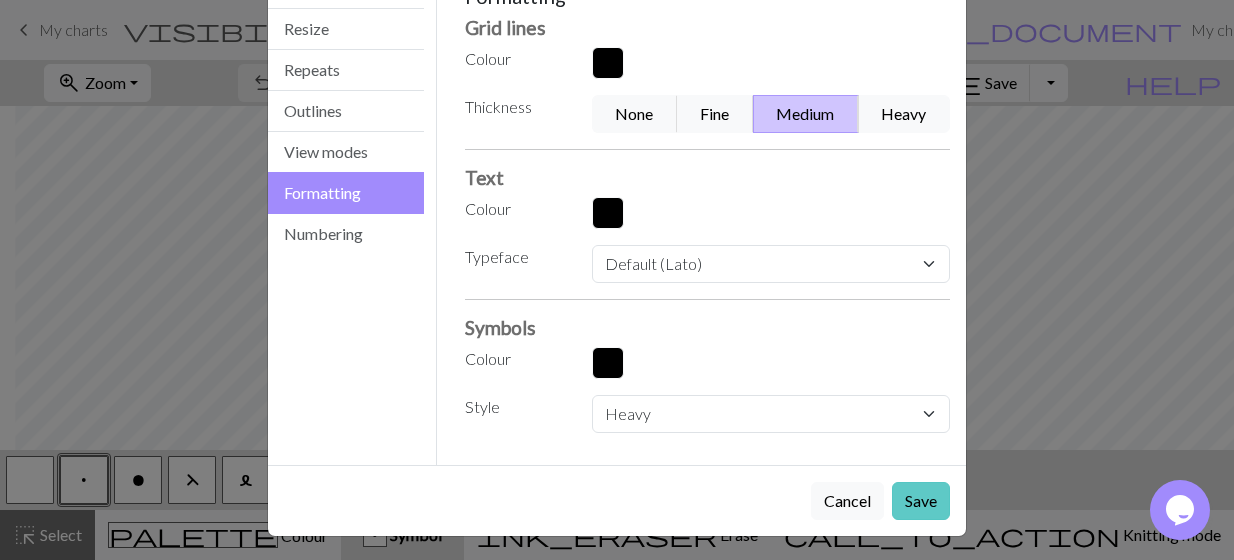 click on "Save" at bounding box center (921, 501) 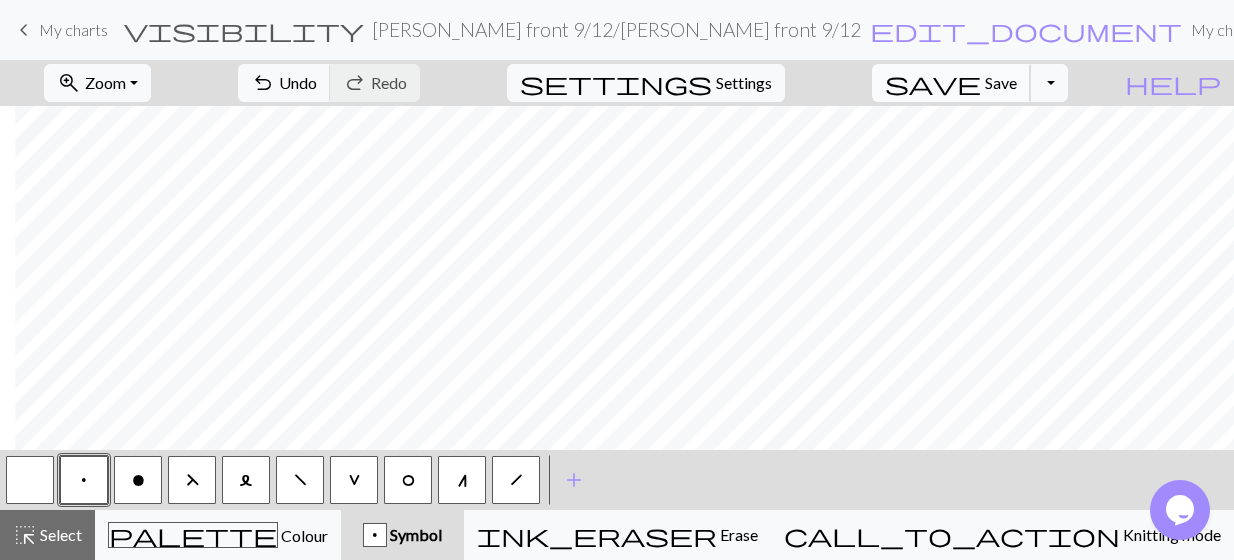 click on "Save" at bounding box center (1001, 82) 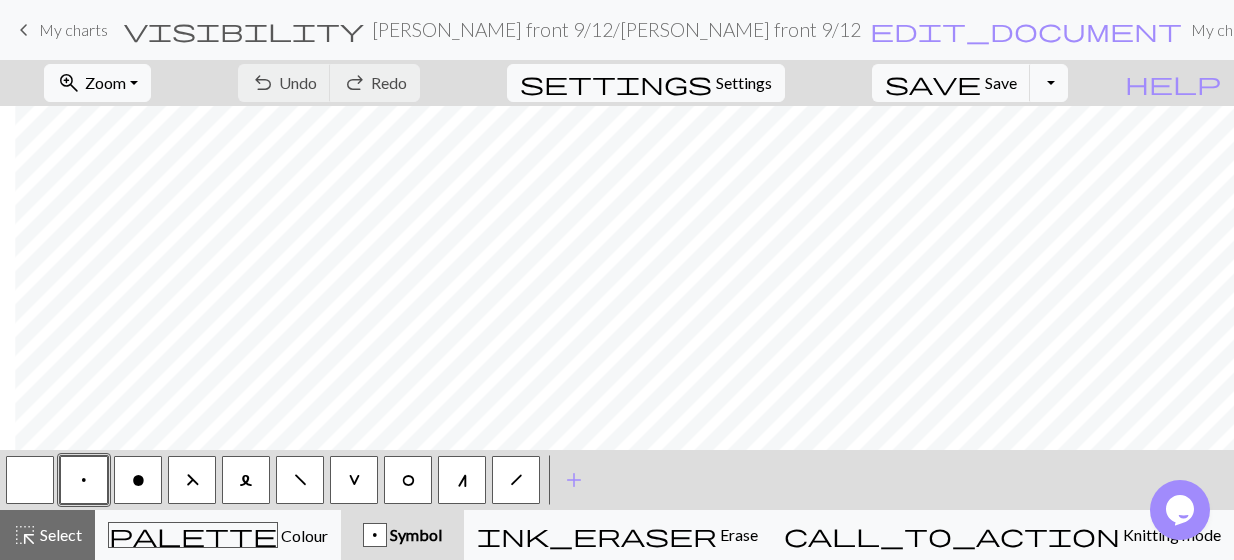 click on "o" at bounding box center [138, 481] 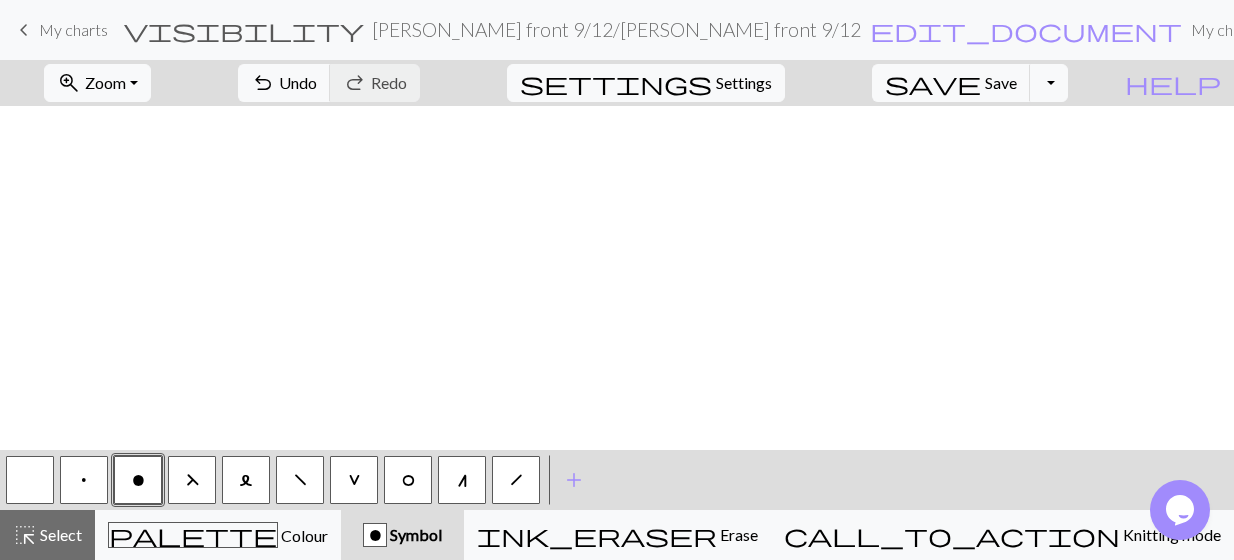 scroll, scrollTop: 420, scrollLeft: 0, axis: vertical 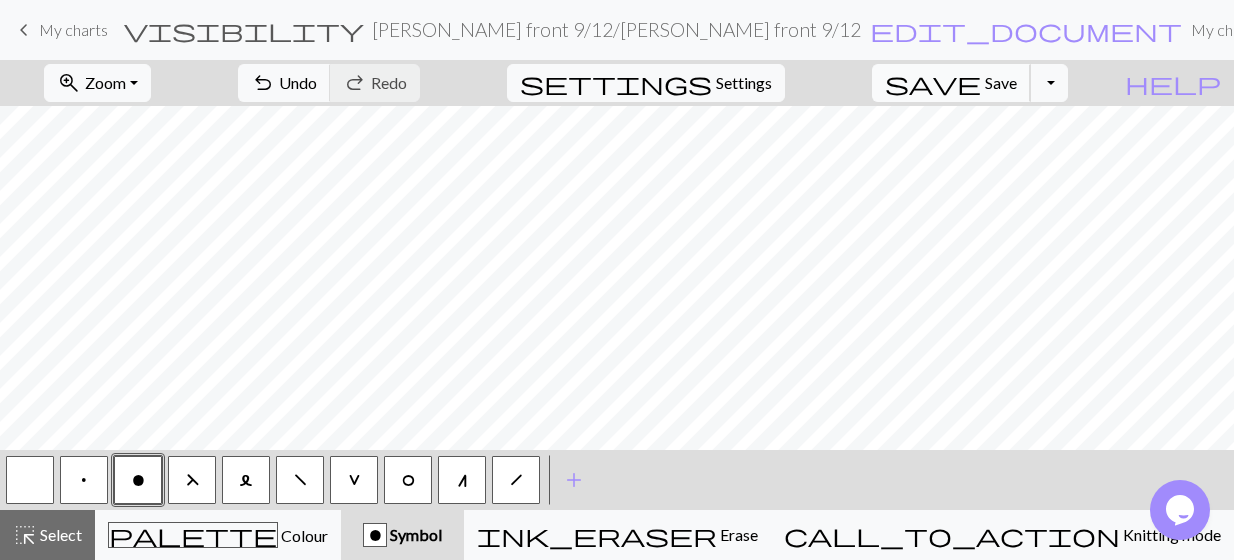 click on "Save" at bounding box center [1001, 82] 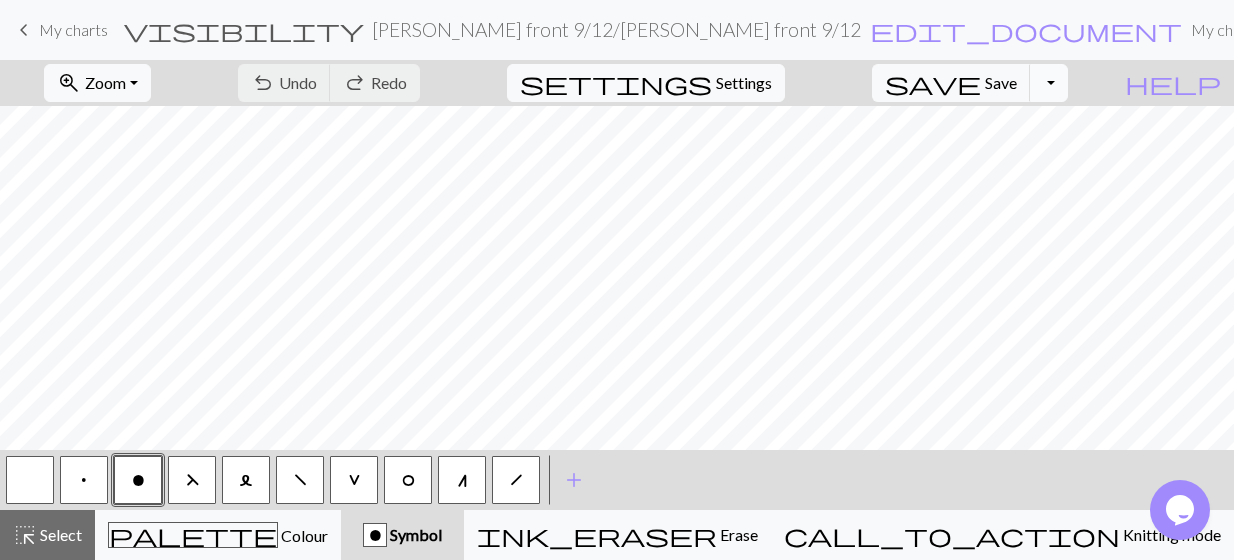 click on "Toggle Dropdown" at bounding box center (1049, 83) 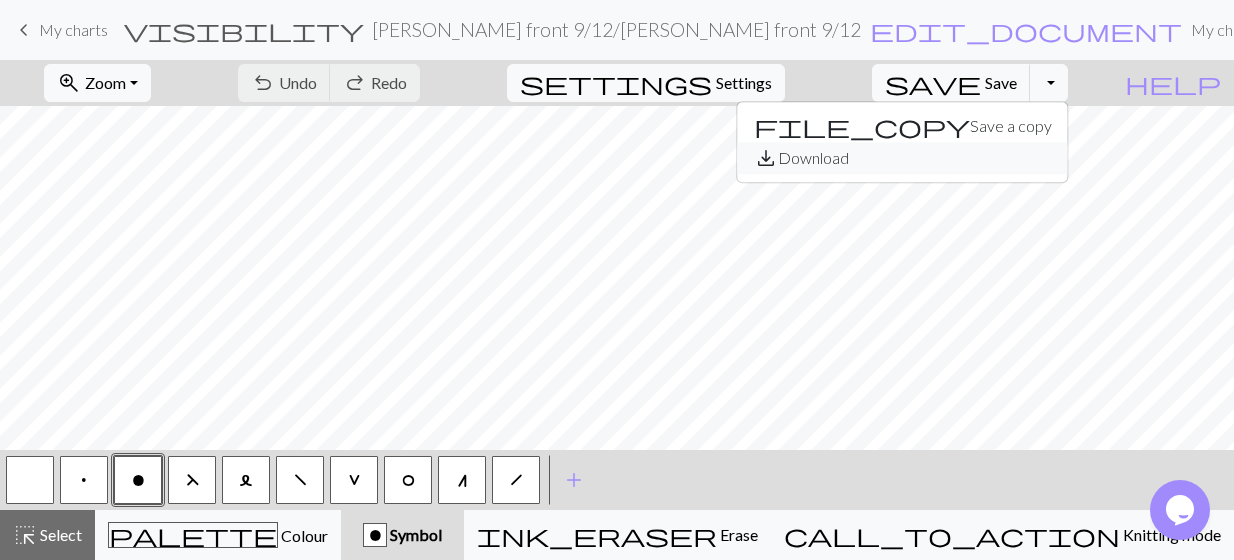 click on "save_alt  Download" at bounding box center (903, 158) 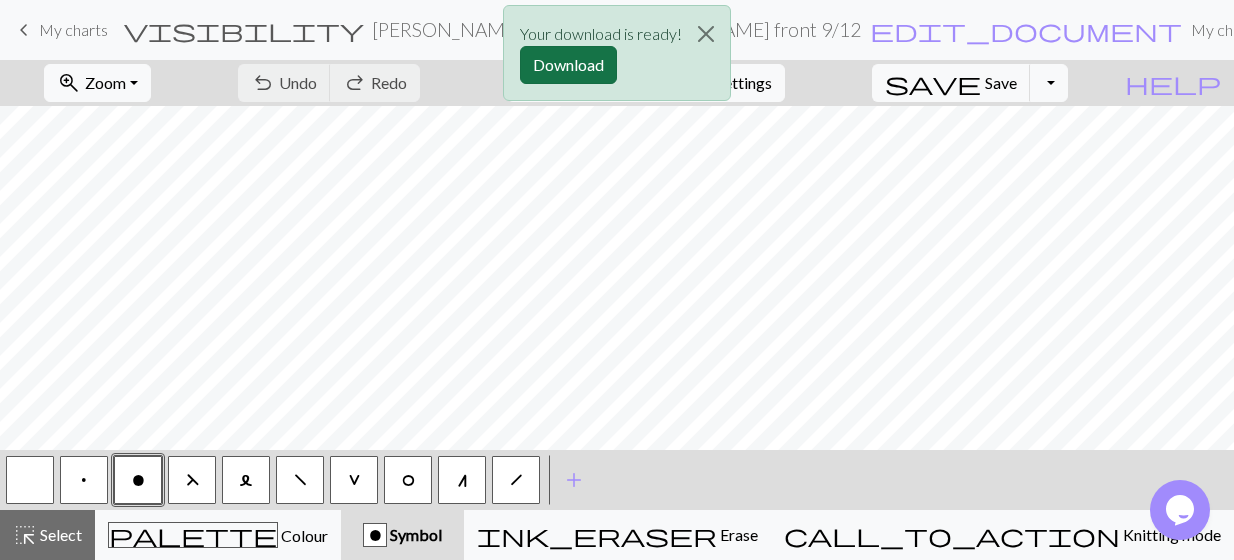 click on "Download" at bounding box center (568, 65) 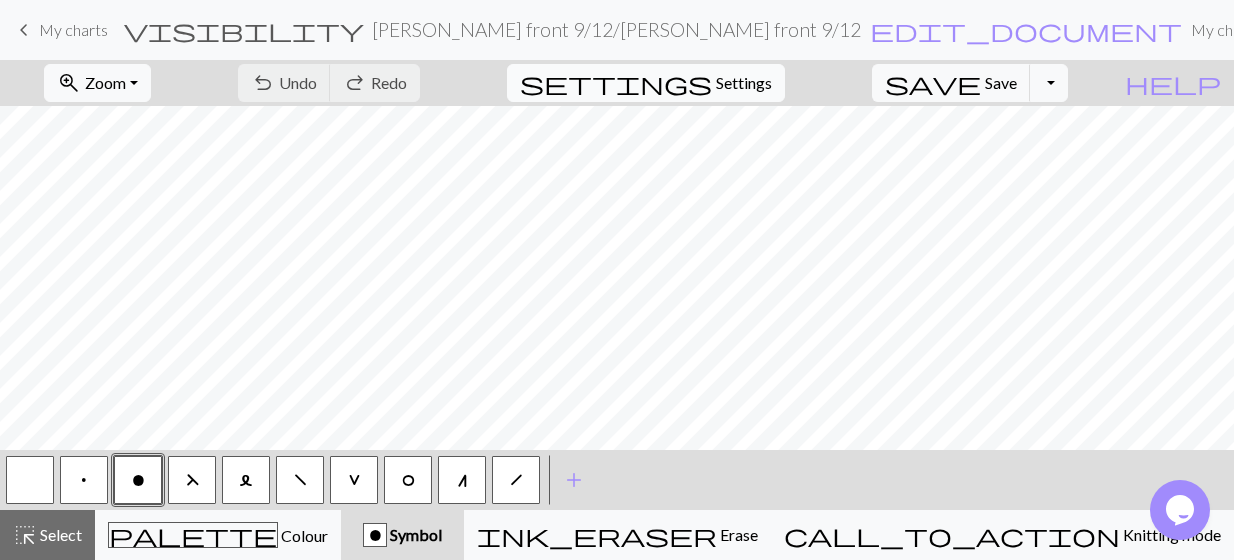 click on "Settings" at bounding box center (744, 83) 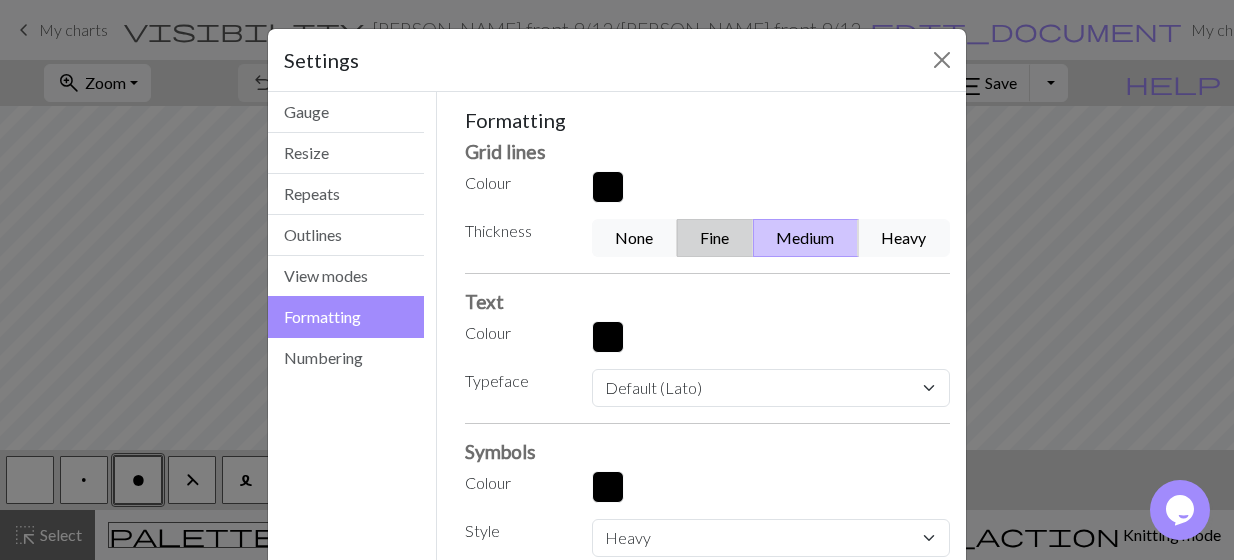 click on "Fine" at bounding box center [715, 238] 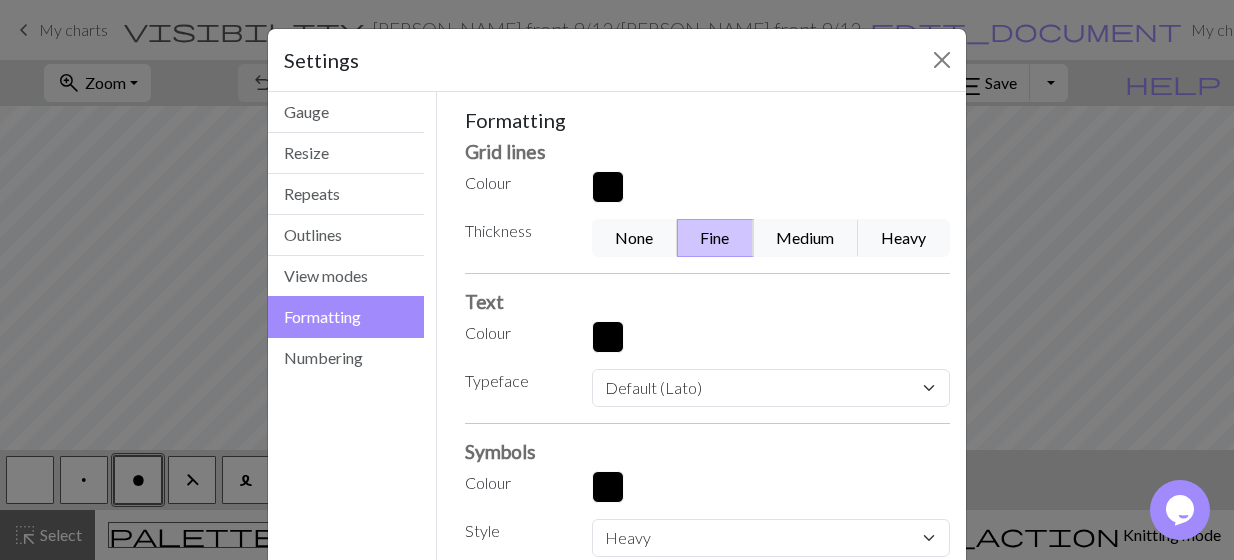 scroll, scrollTop: 124, scrollLeft: 0, axis: vertical 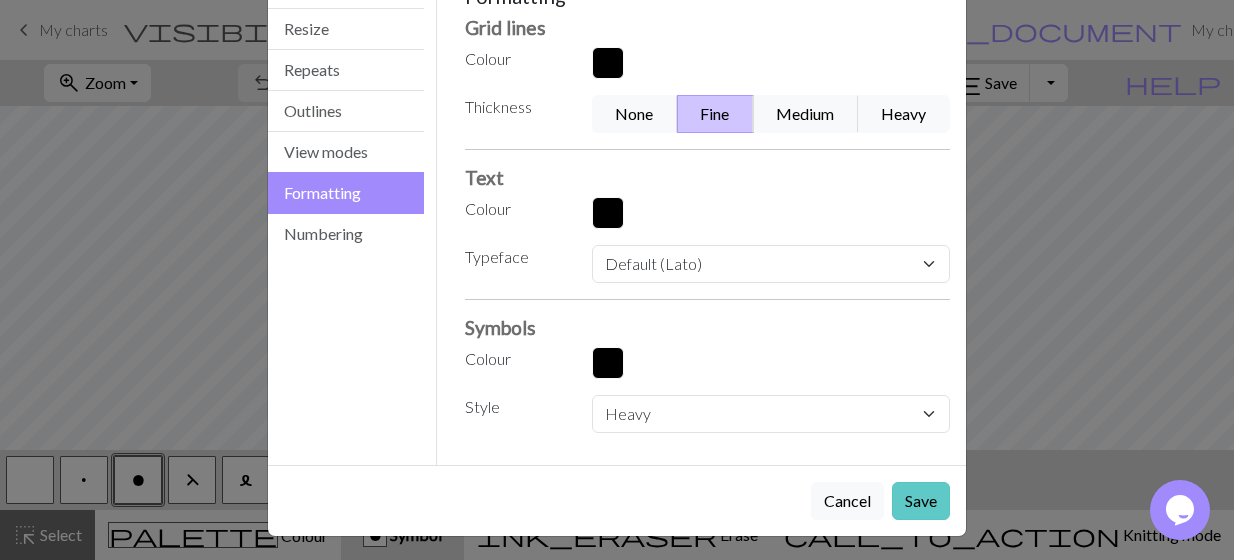 click on "Save" at bounding box center (921, 501) 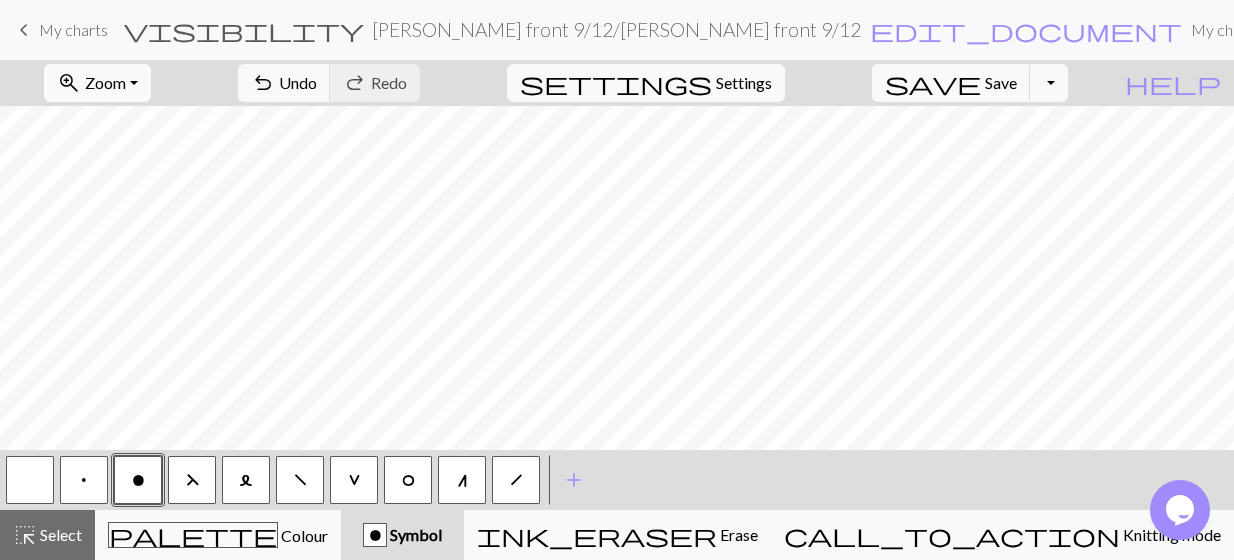 click on "Zoom" at bounding box center [105, 82] 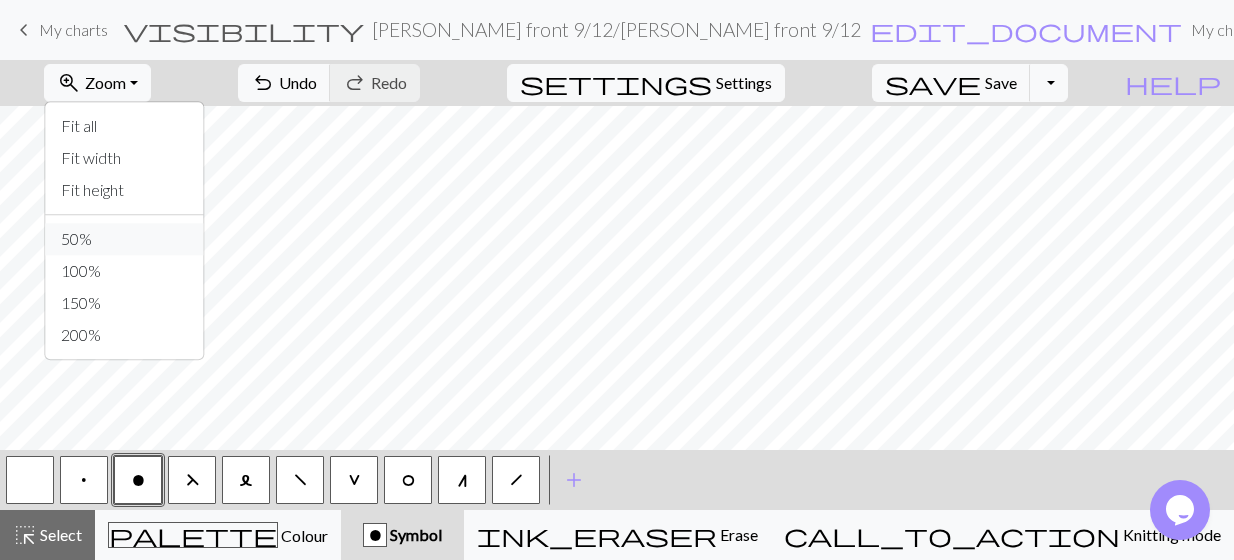 click on "50%" at bounding box center (124, 239) 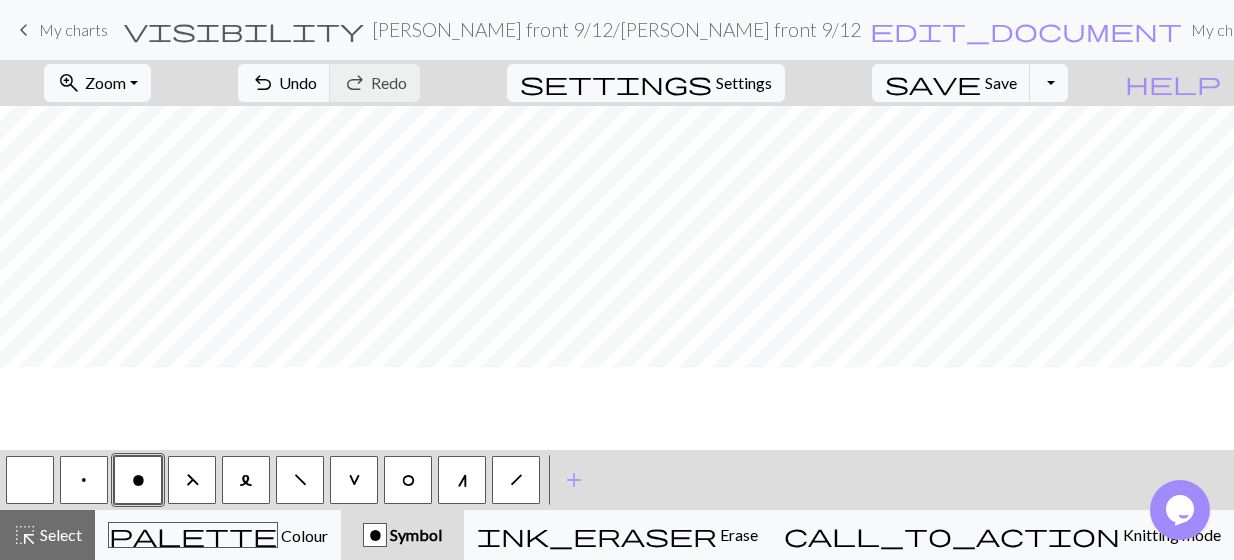 scroll, scrollTop: 17, scrollLeft: 0, axis: vertical 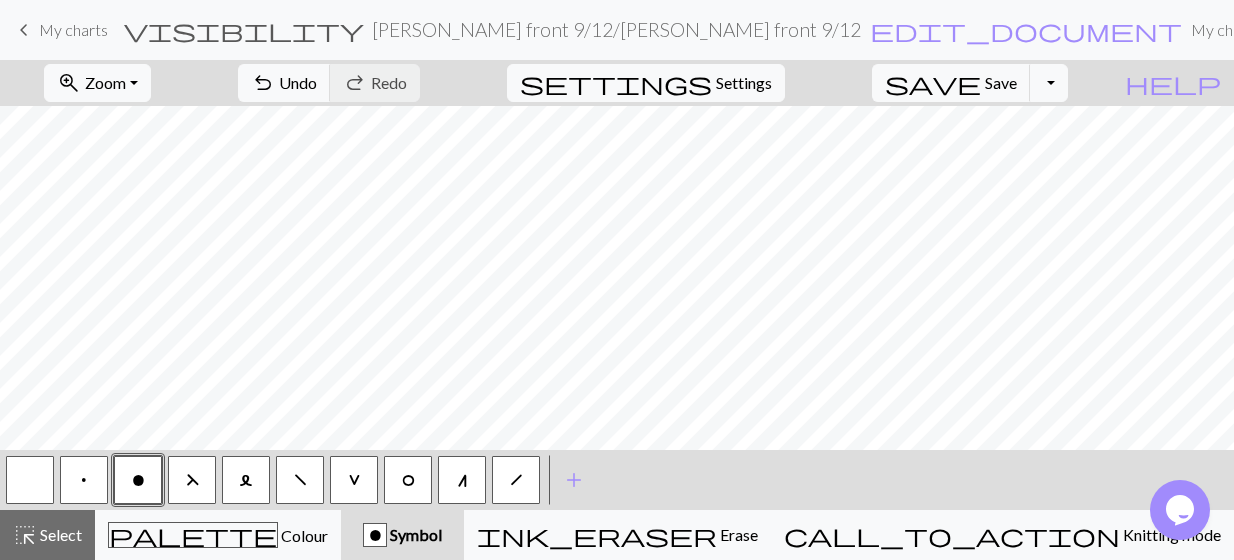 click on "o" at bounding box center [138, 481] 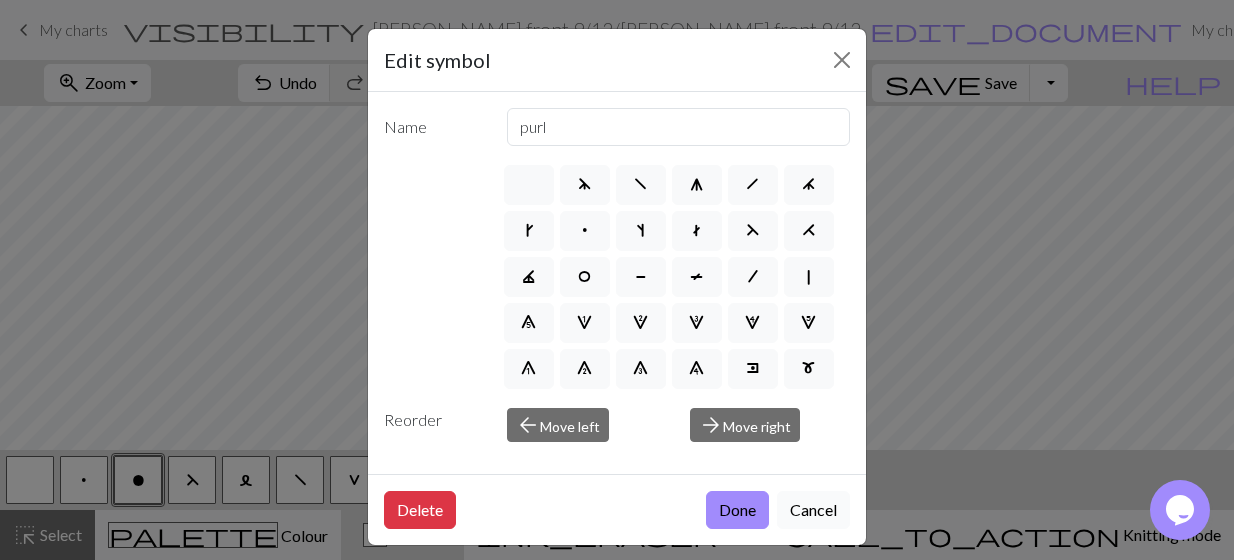 click on "Cancel" at bounding box center (813, 510) 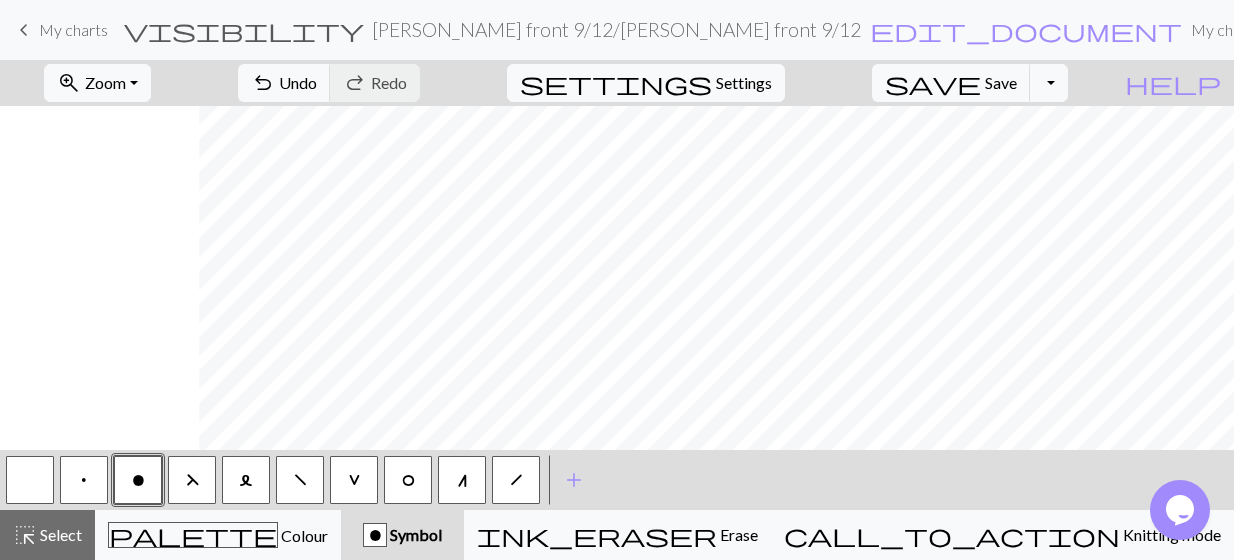 scroll, scrollTop: 814, scrollLeft: 391, axis: both 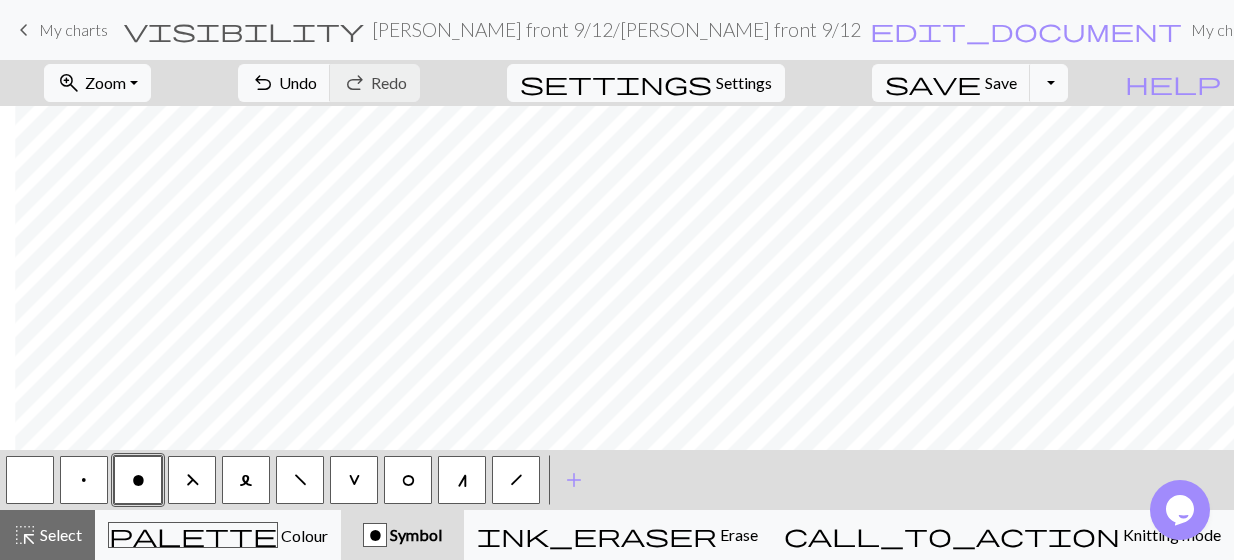 click at bounding box center (30, 480) 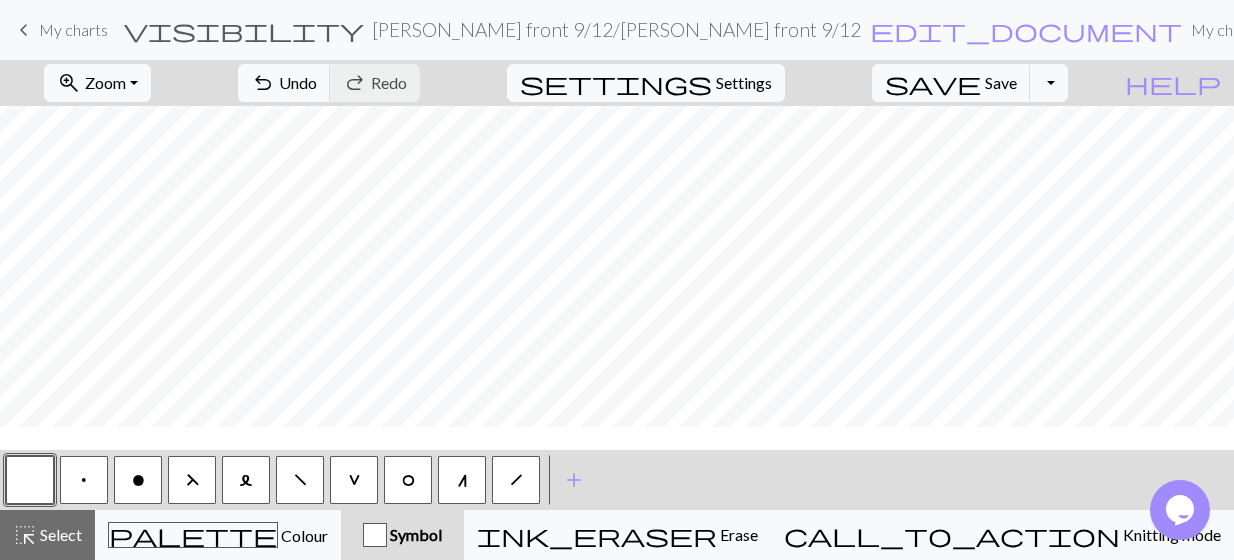 scroll, scrollTop: 792, scrollLeft: 0, axis: vertical 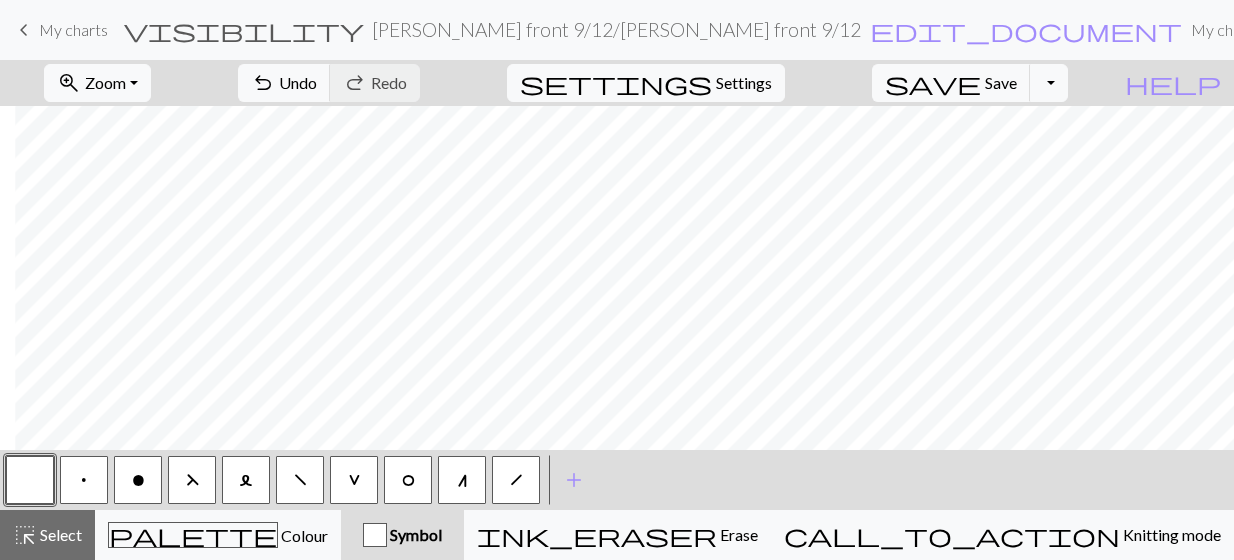 click on "o" at bounding box center [138, 480] 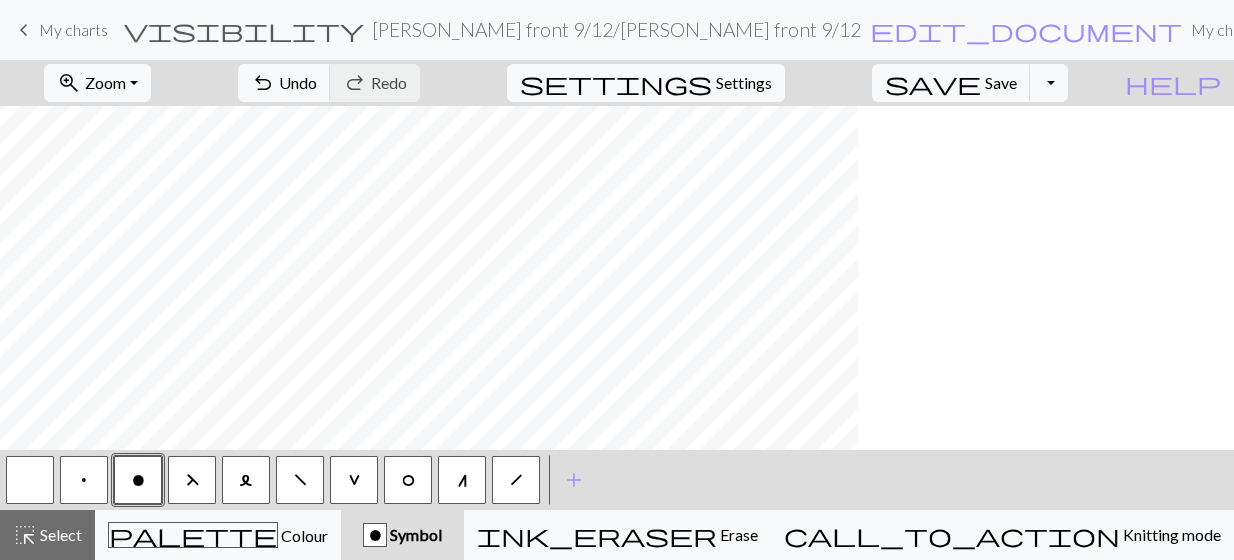 scroll, scrollTop: 706, scrollLeft: 0, axis: vertical 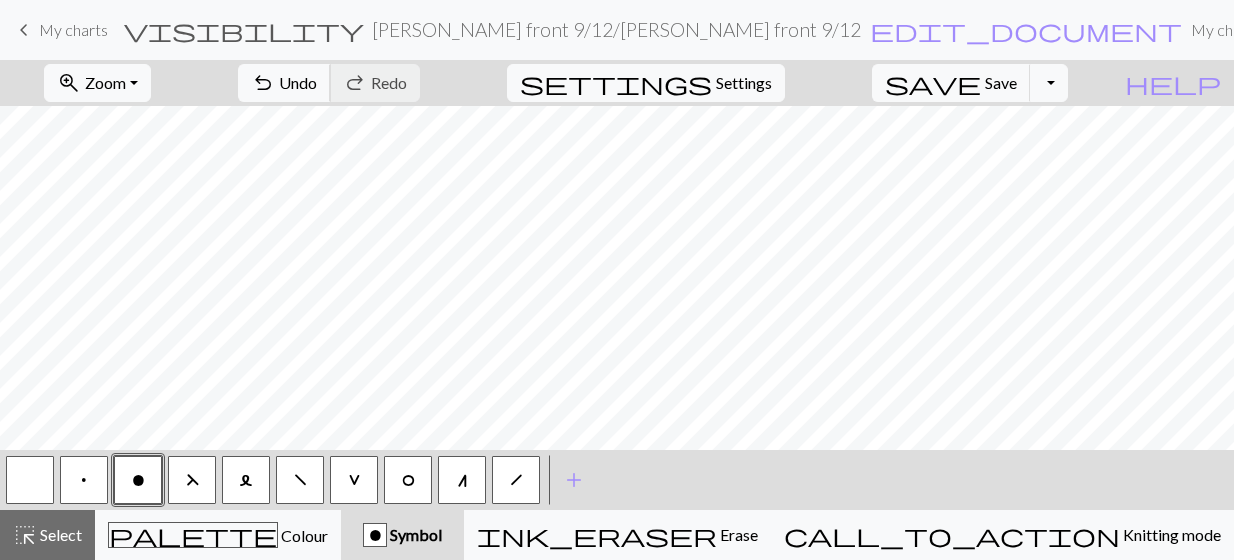 click on "undo Undo Undo" at bounding box center (284, 83) 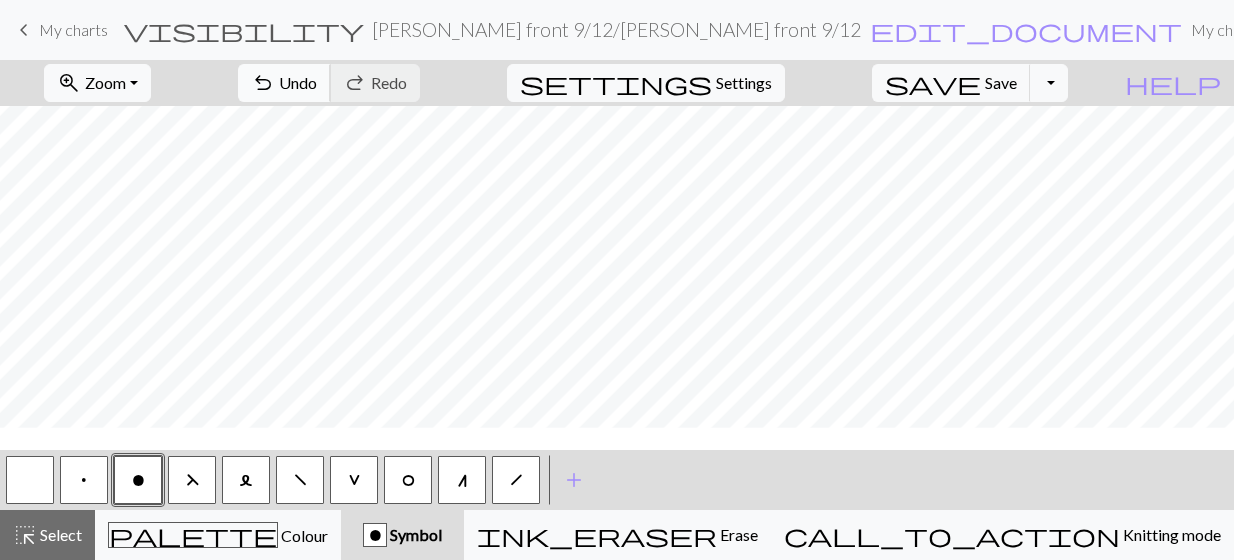 scroll, scrollTop: 644, scrollLeft: 0, axis: vertical 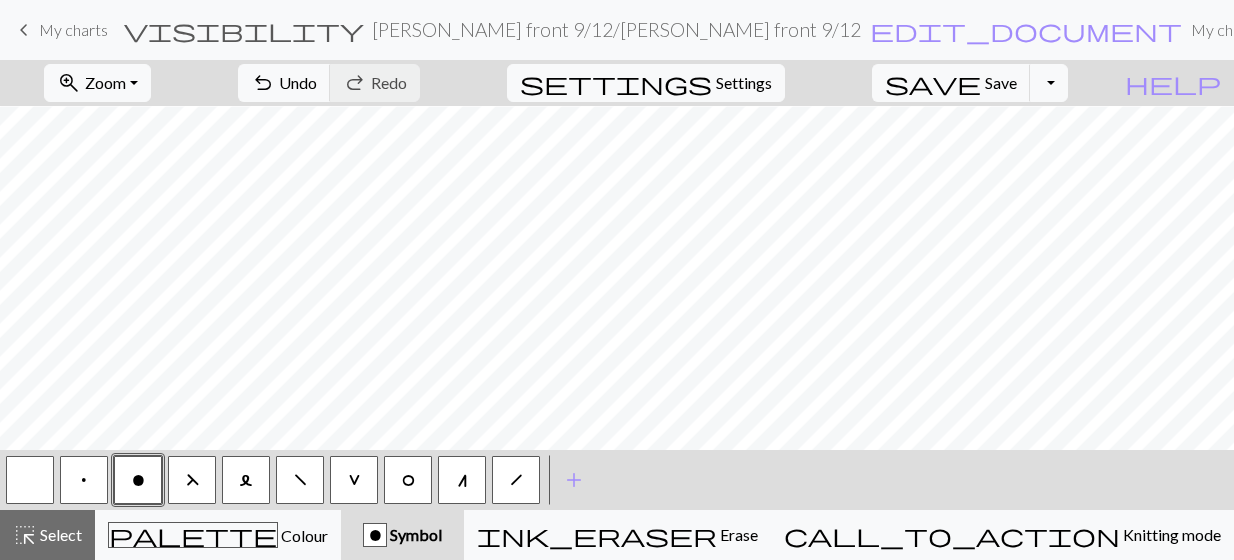 click at bounding box center [30, 480] 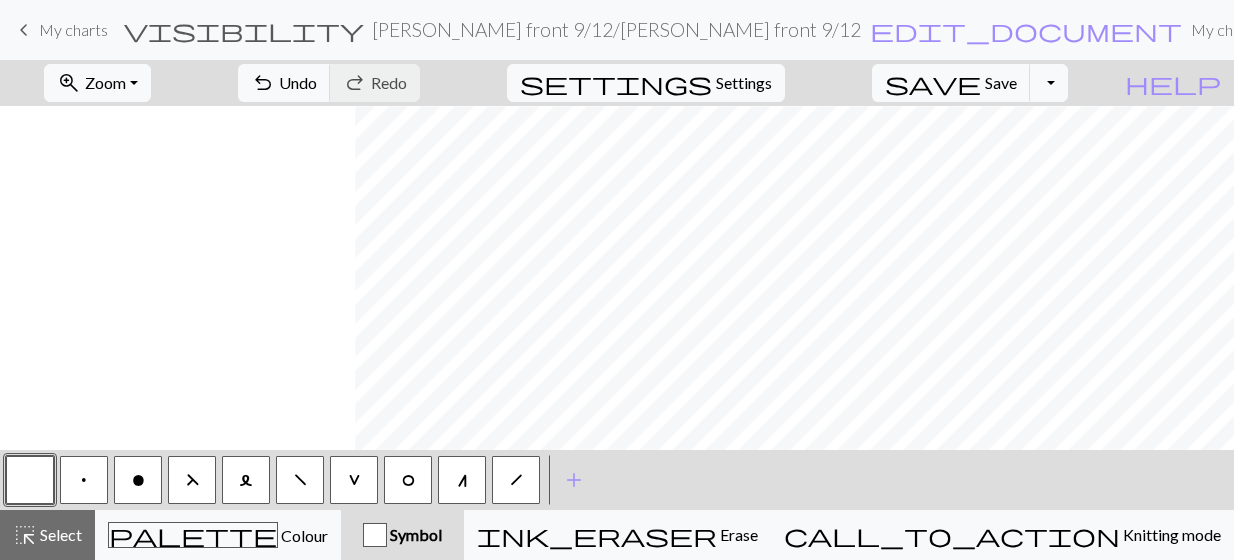 scroll, scrollTop: 644, scrollLeft: 355, axis: both 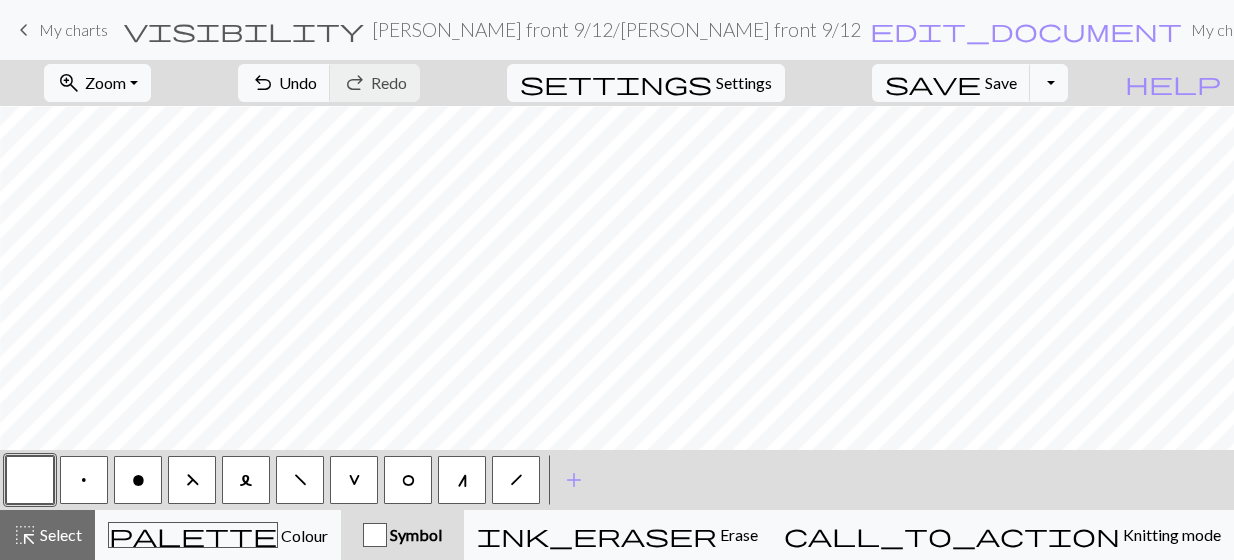 click on "o" at bounding box center (138, 480) 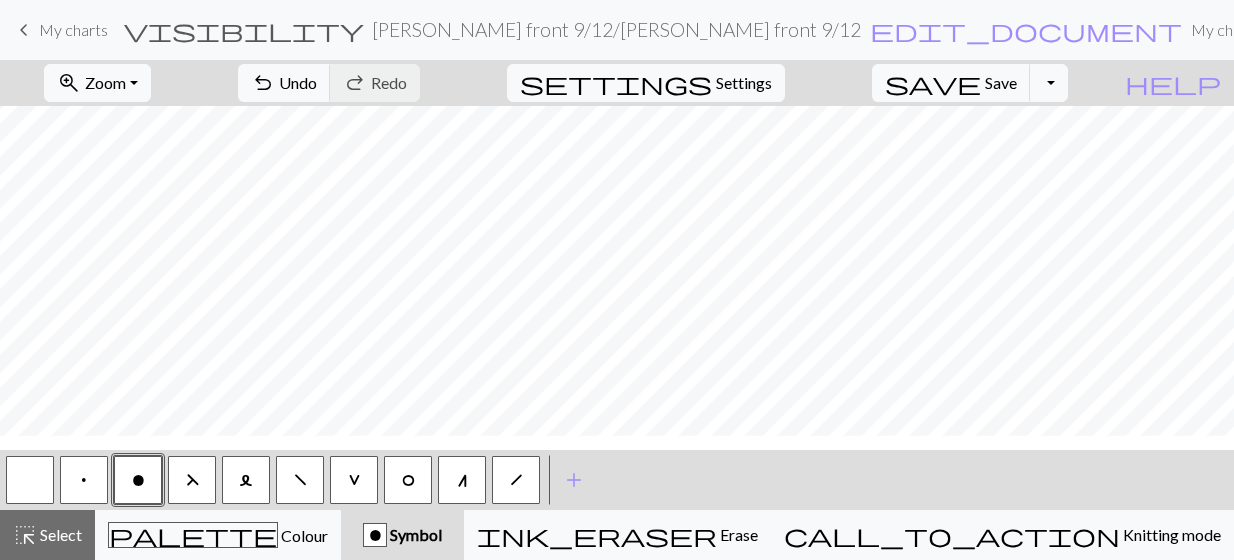 scroll, scrollTop: 610, scrollLeft: 0, axis: vertical 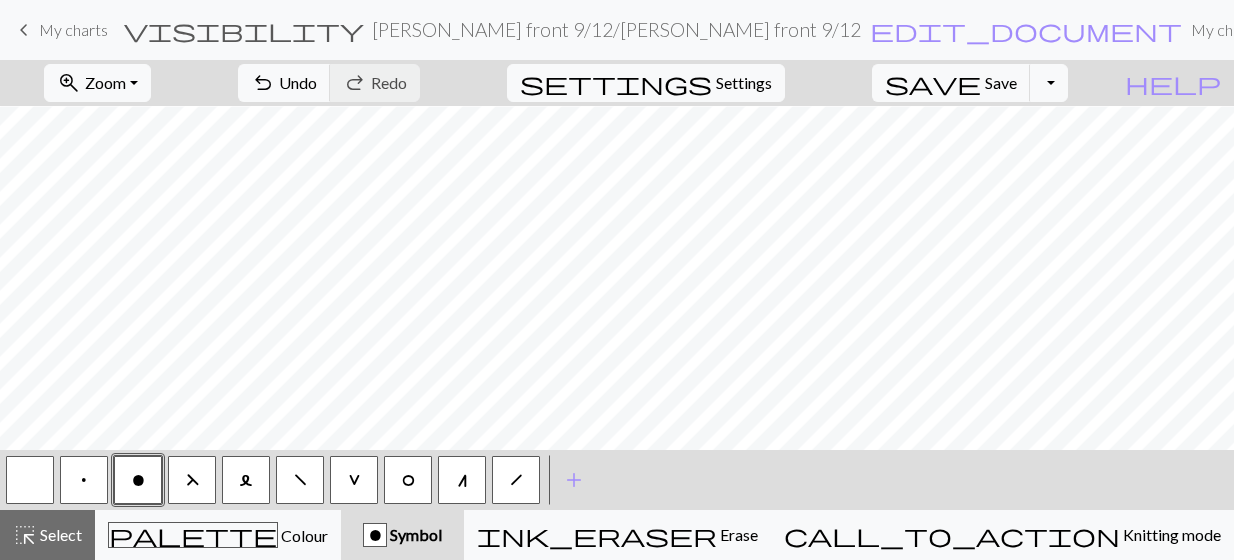 click at bounding box center [30, 480] 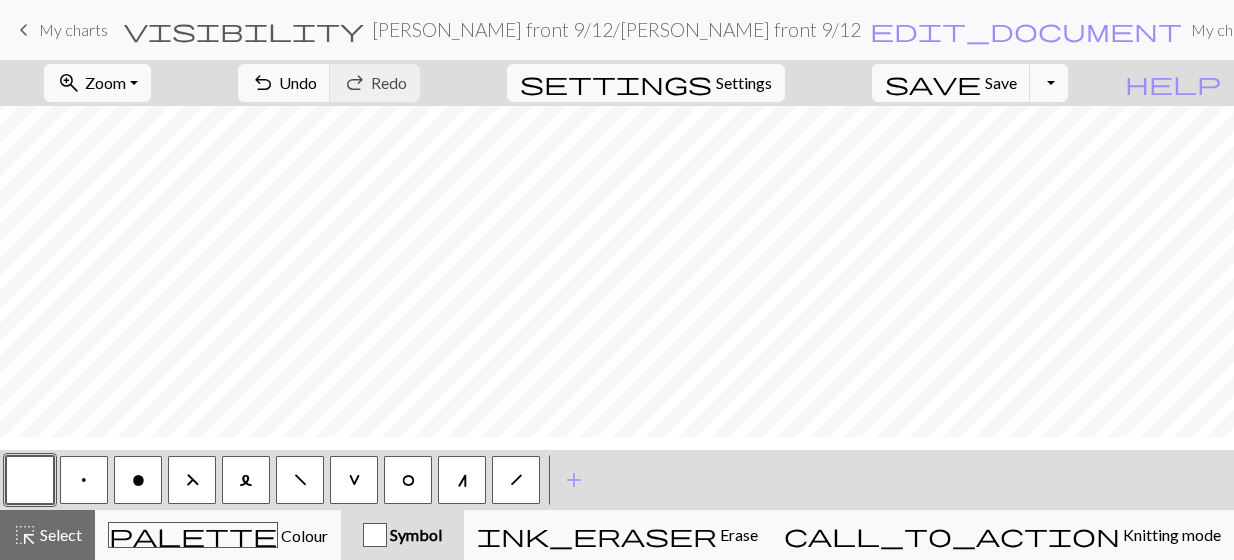 scroll, scrollTop: 574, scrollLeft: 0, axis: vertical 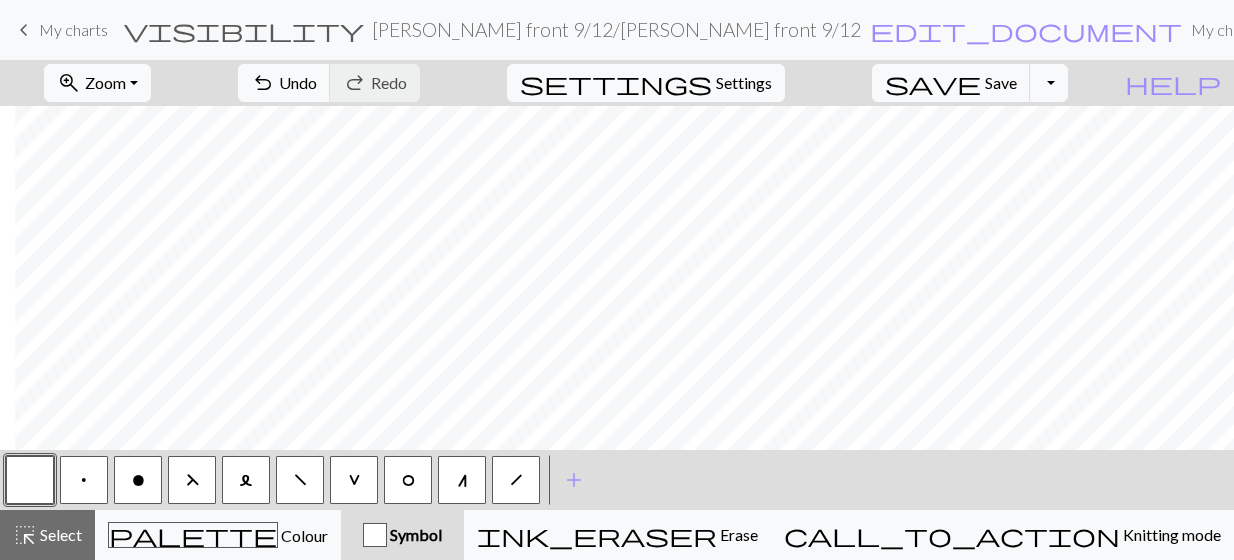 click on "o" at bounding box center [138, 481] 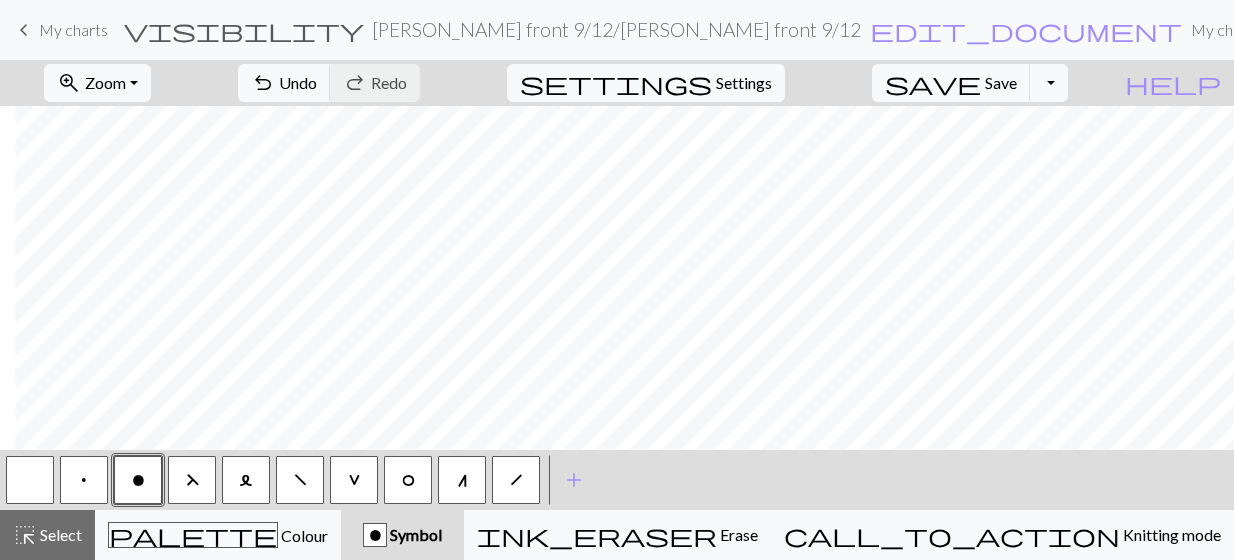 click at bounding box center [30, 480] 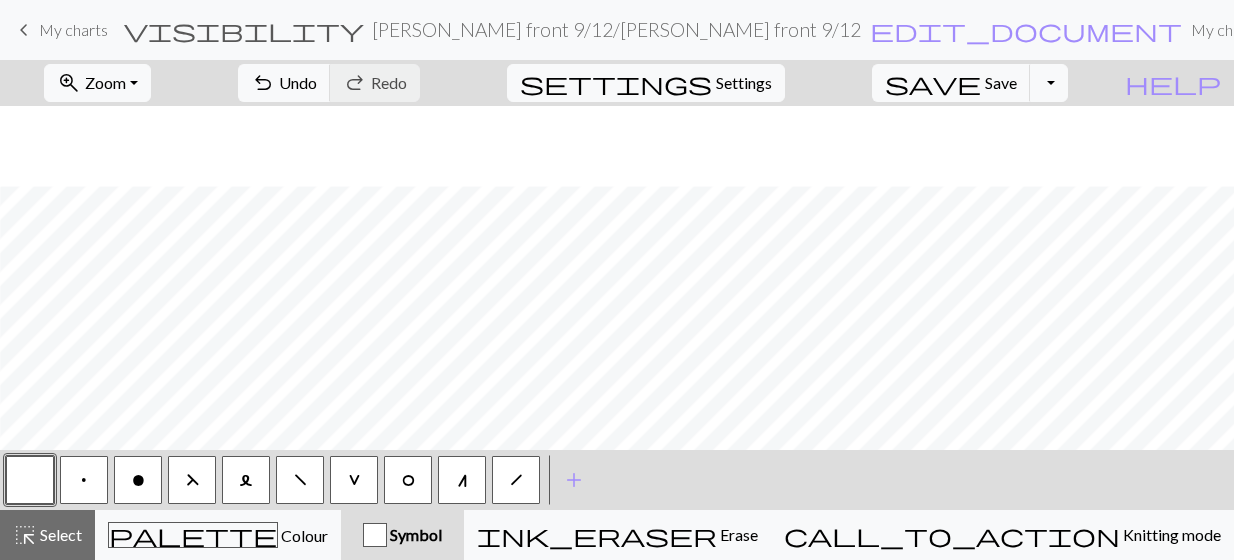 scroll, scrollTop: 362, scrollLeft: 217, axis: both 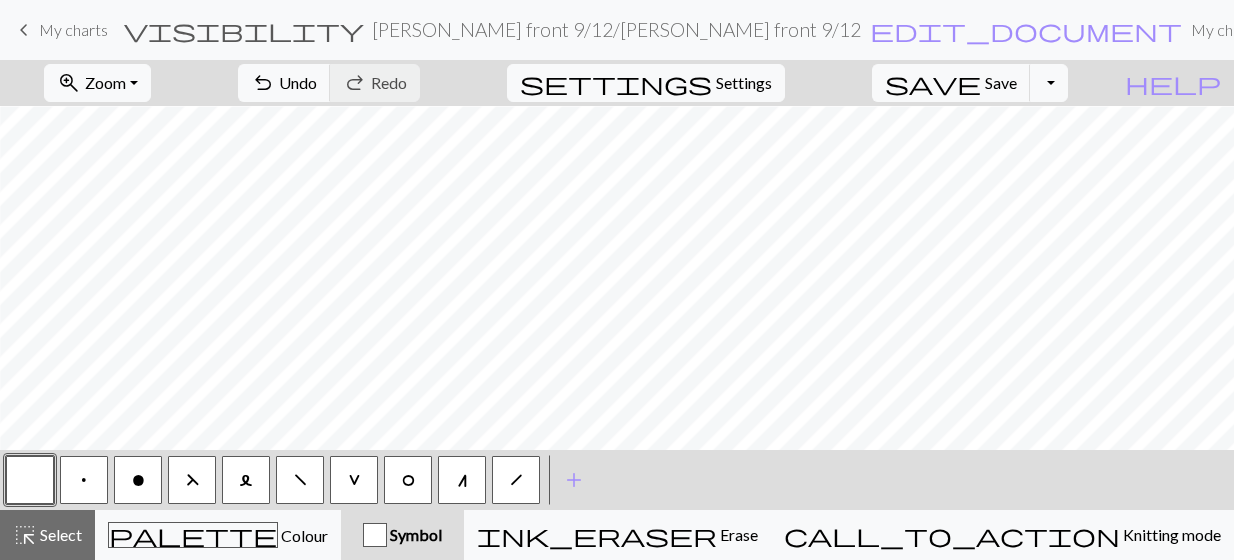 click on "o" at bounding box center (138, 480) 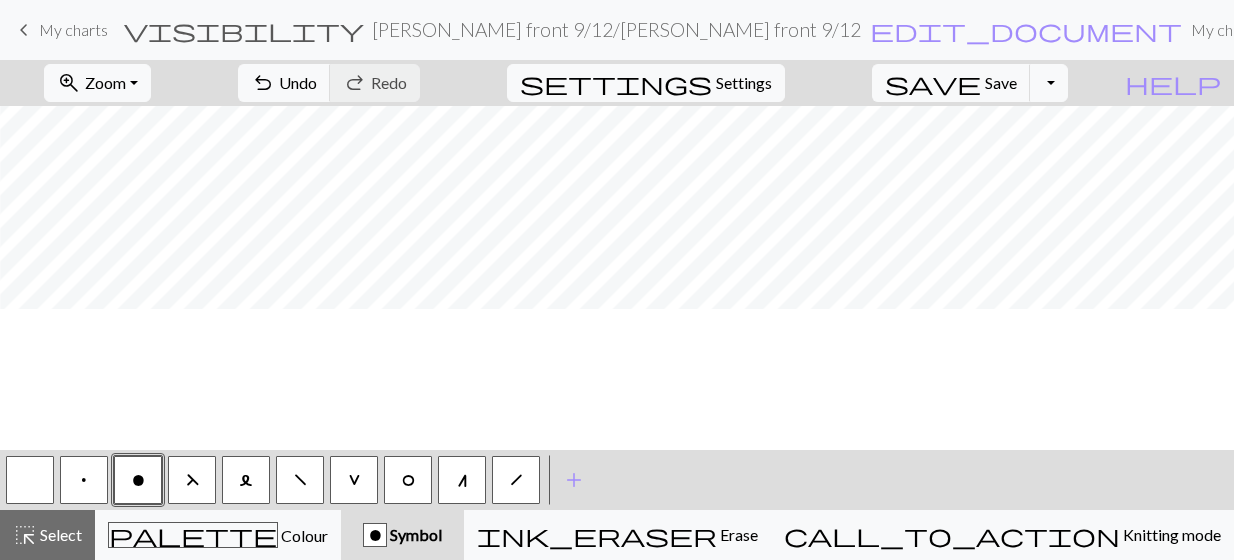 scroll, scrollTop: 272, scrollLeft: 217, axis: both 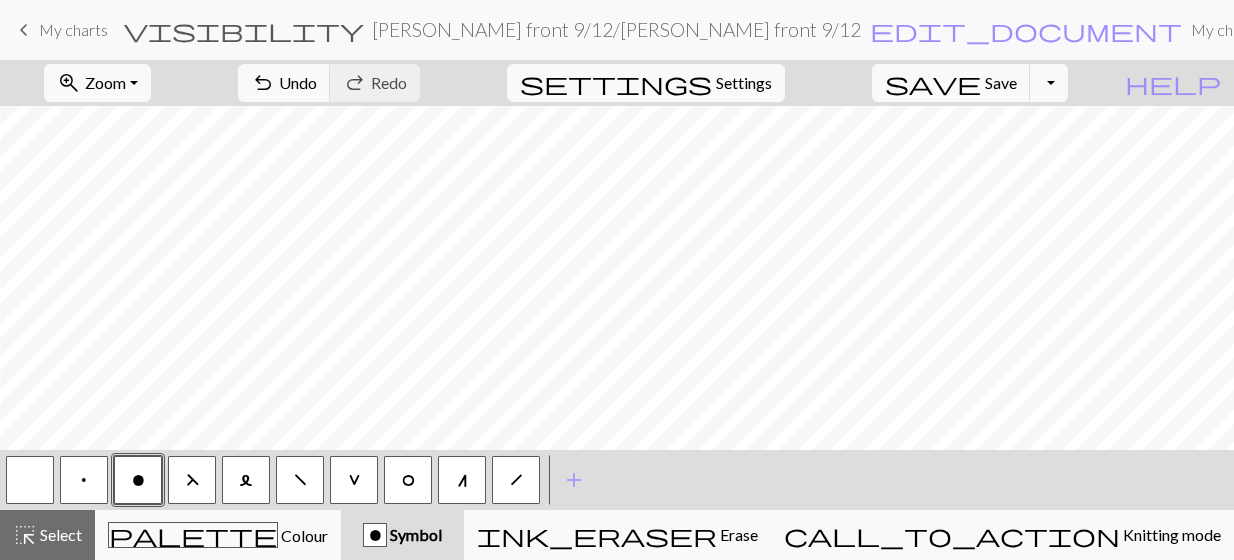click at bounding box center (30, 480) 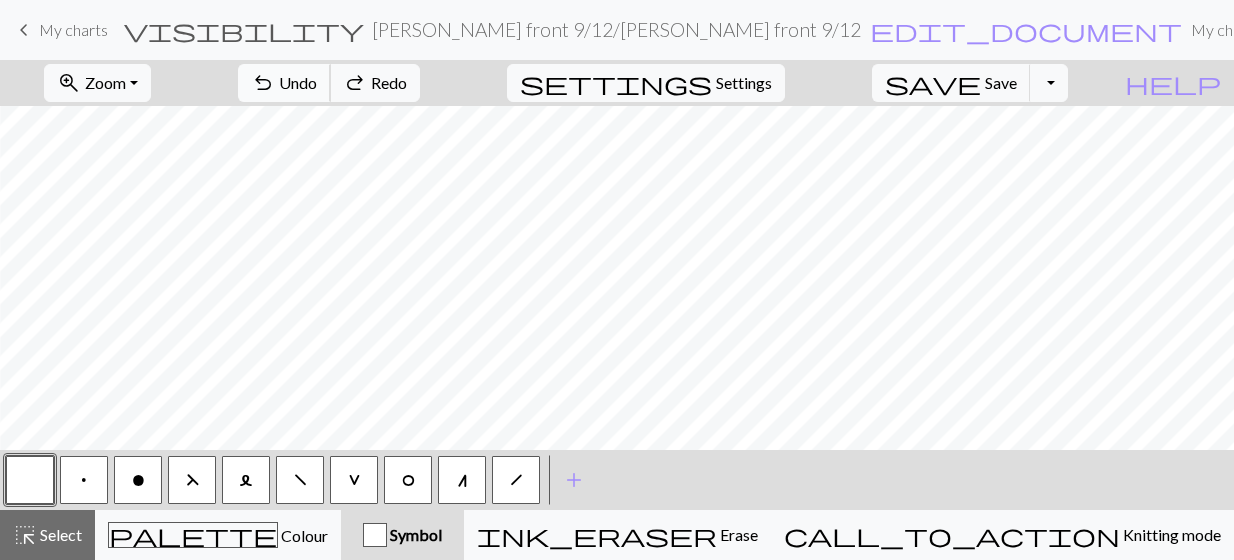 click on "Undo" at bounding box center [298, 82] 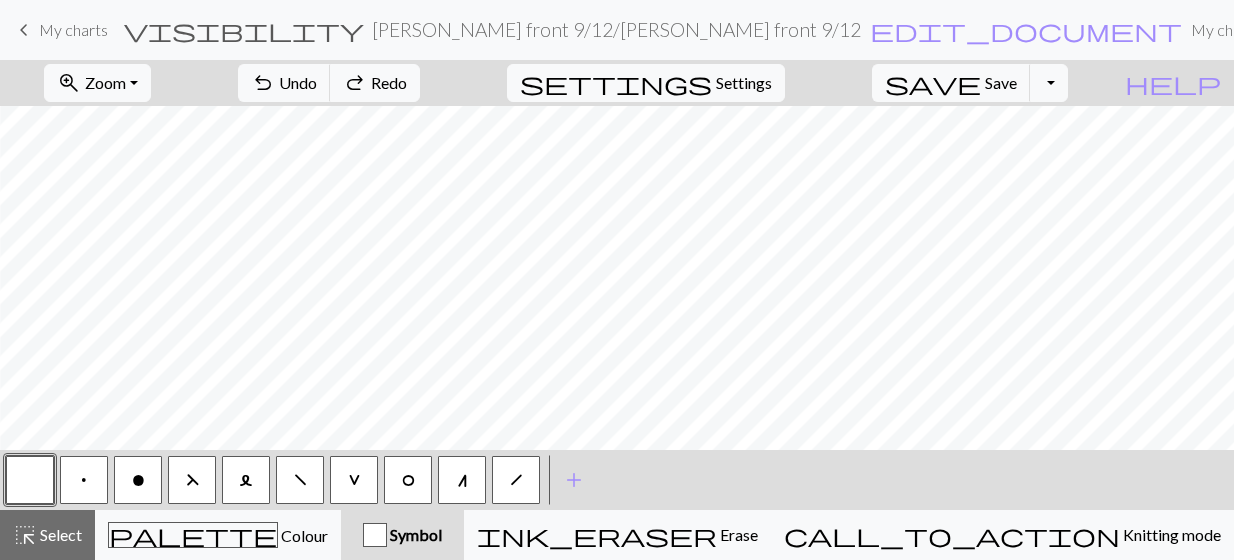 click on "o" at bounding box center (138, 480) 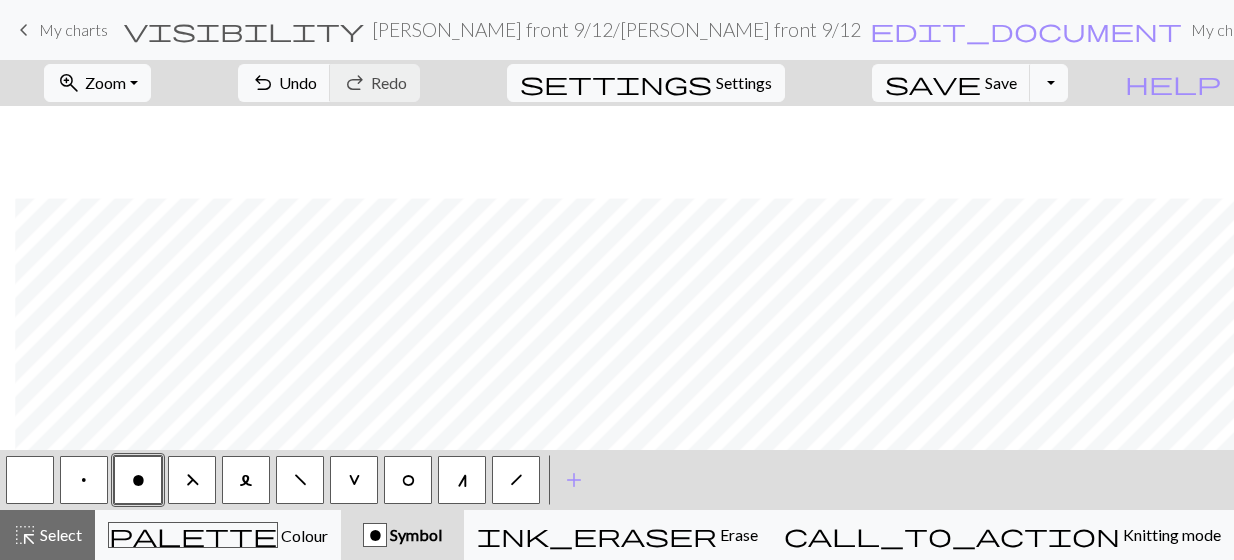 scroll, scrollTop: 364, scrollLeft: 391, axis: both 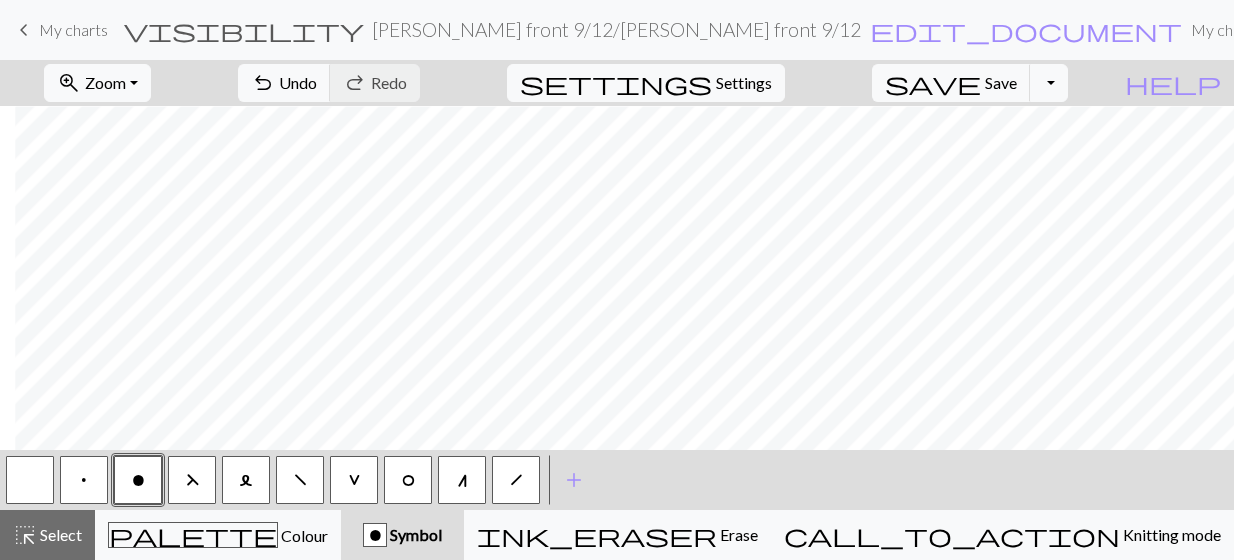 click at bounding box center (30, 480) 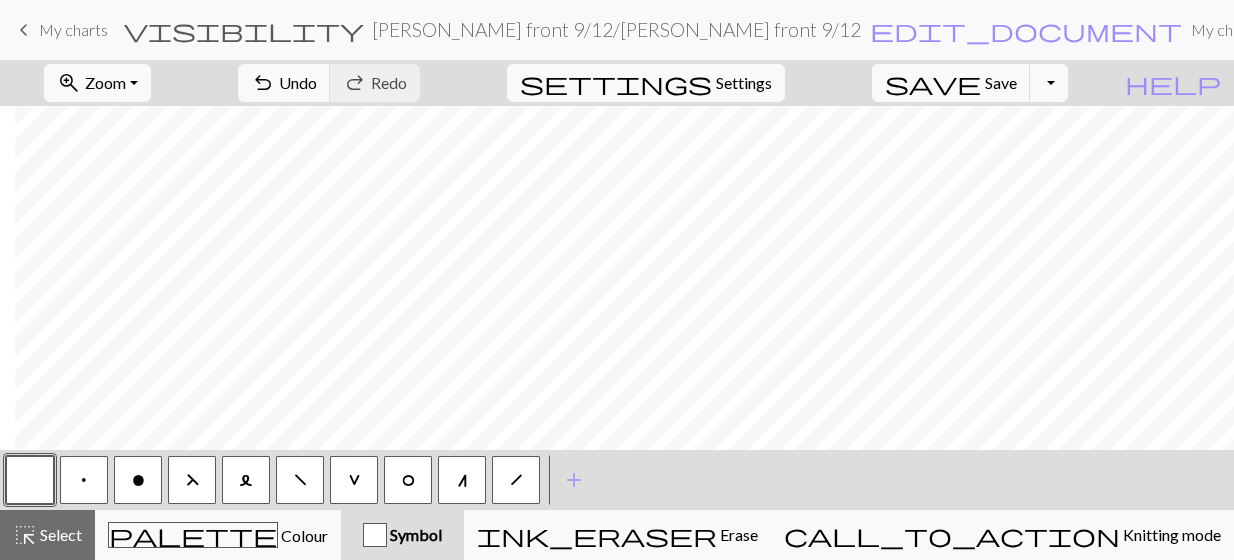 click on "o" at bounding box center (138, 481) 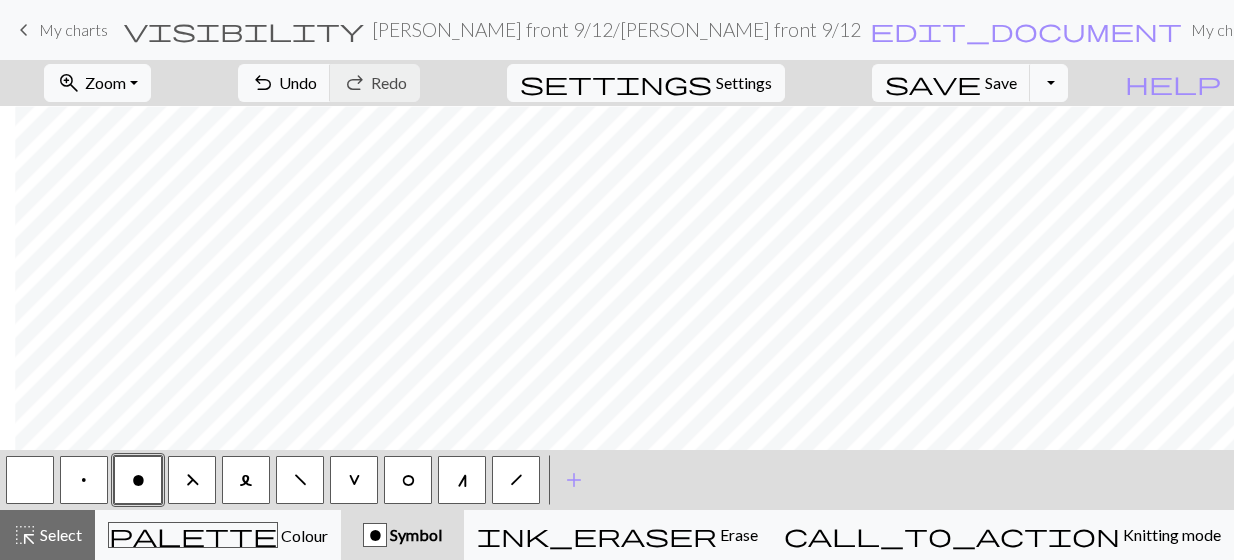 click at bounding box center [30, 480] 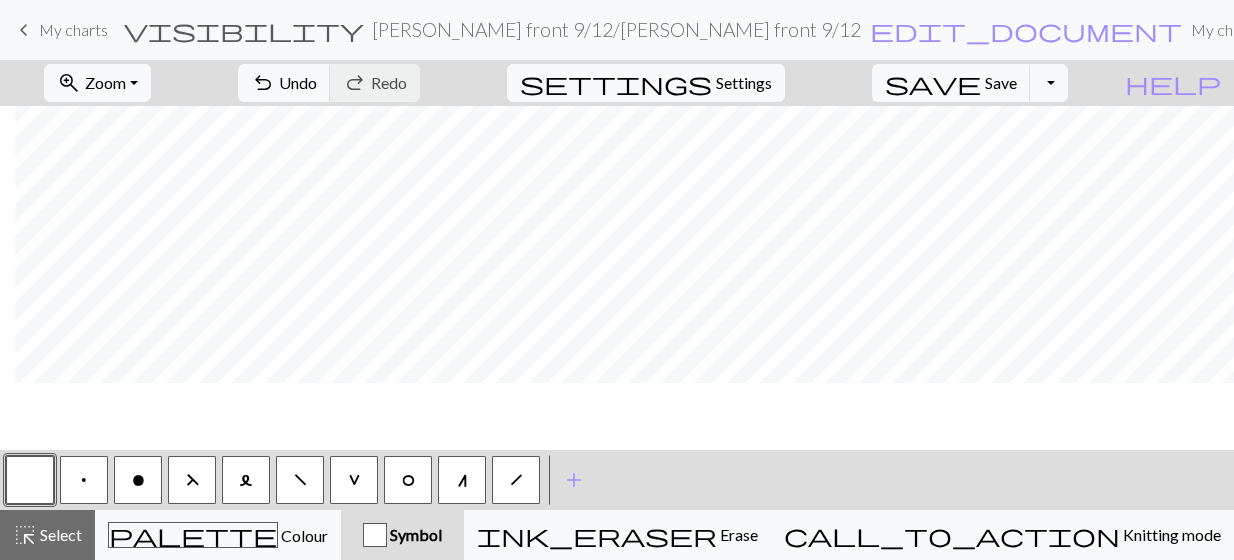 scroll, scrollTop: 244, scrollLeft: 391, axis: both 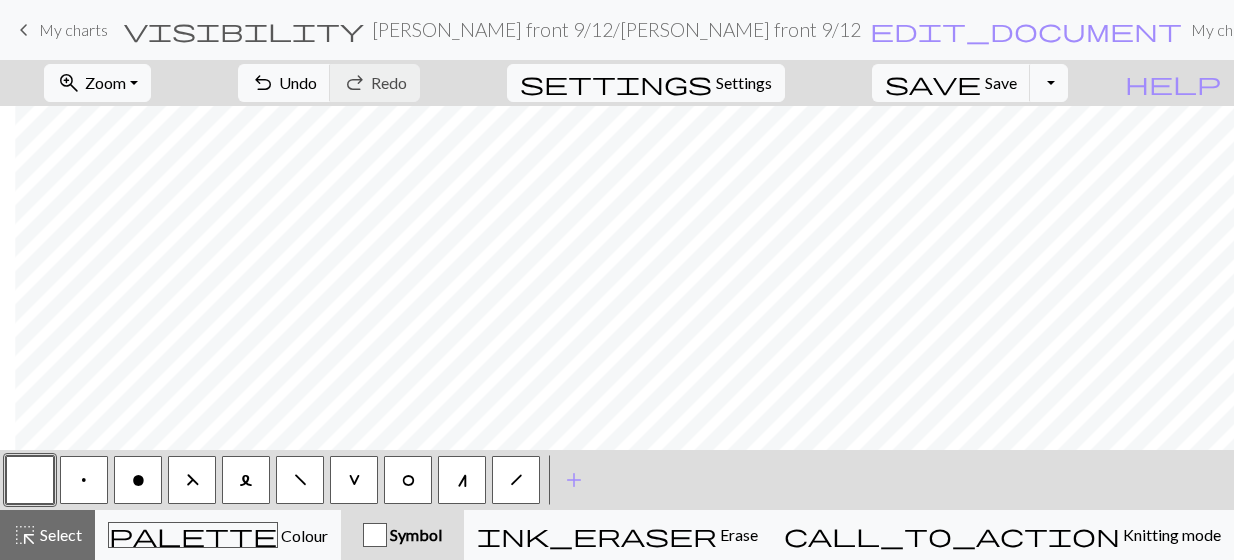 click on "o" at bounding box center (138, 480) 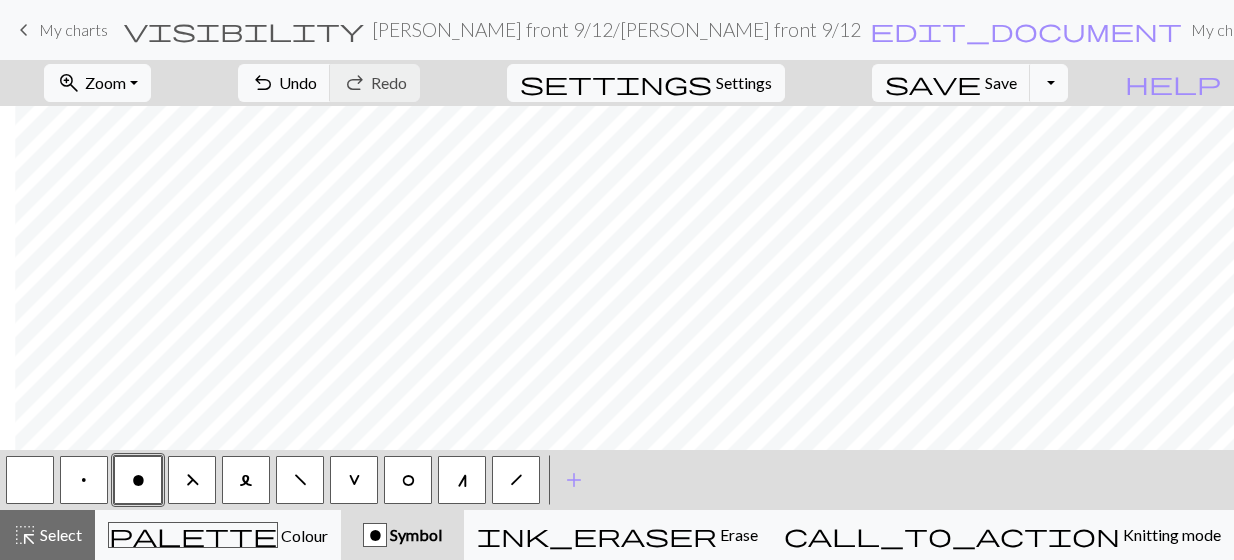 click at bounding box center [30, 480] 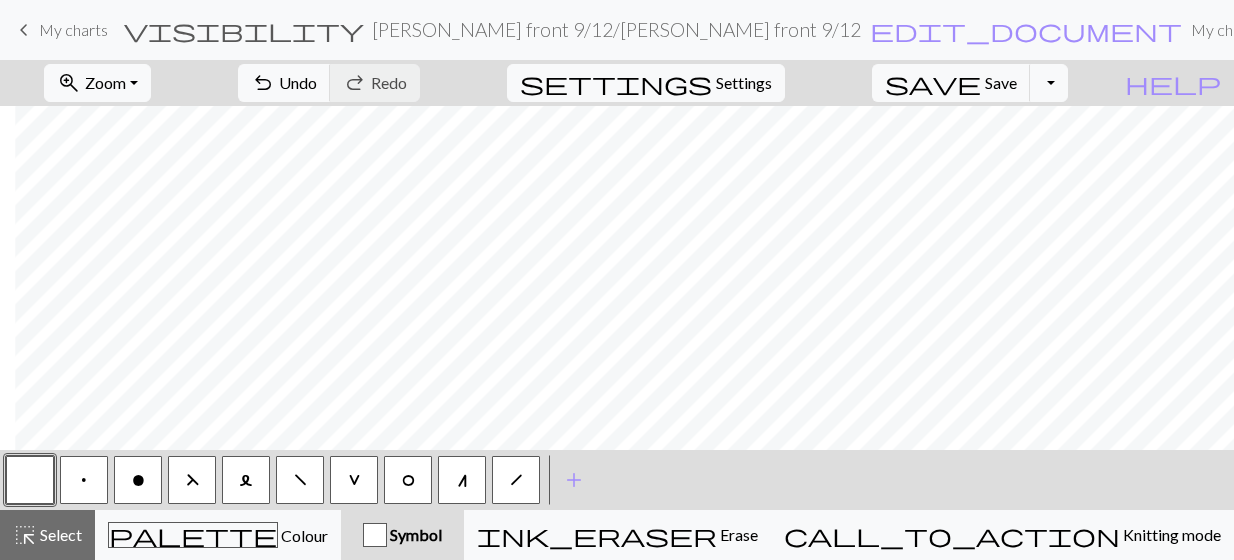 click at bounding box center (30, 480) 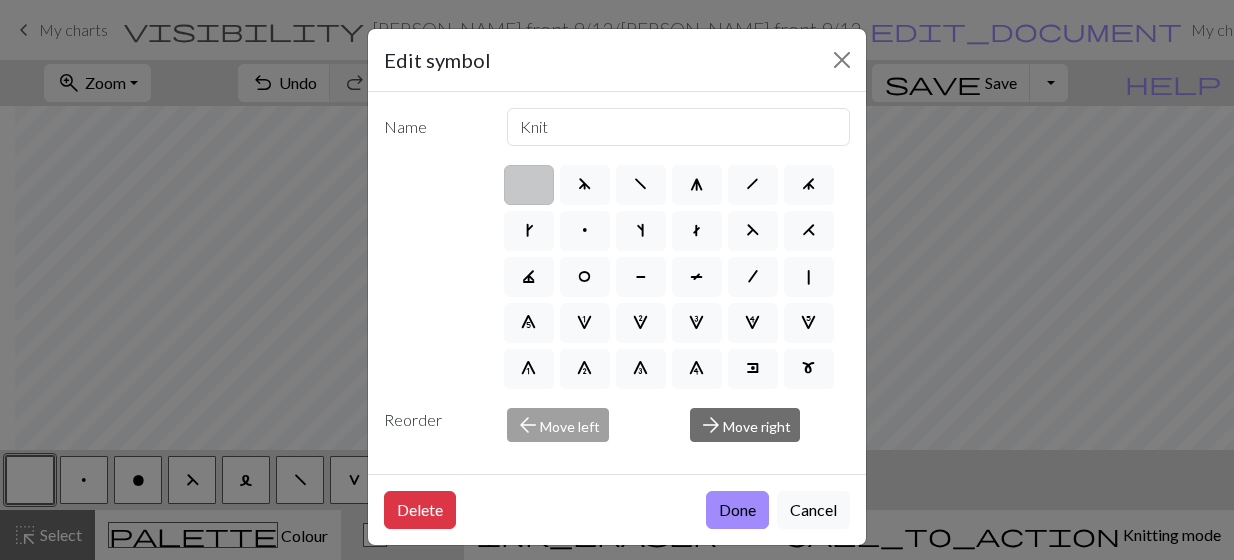 click on "Delete Done Cancel" at bounding box center [617, 509] 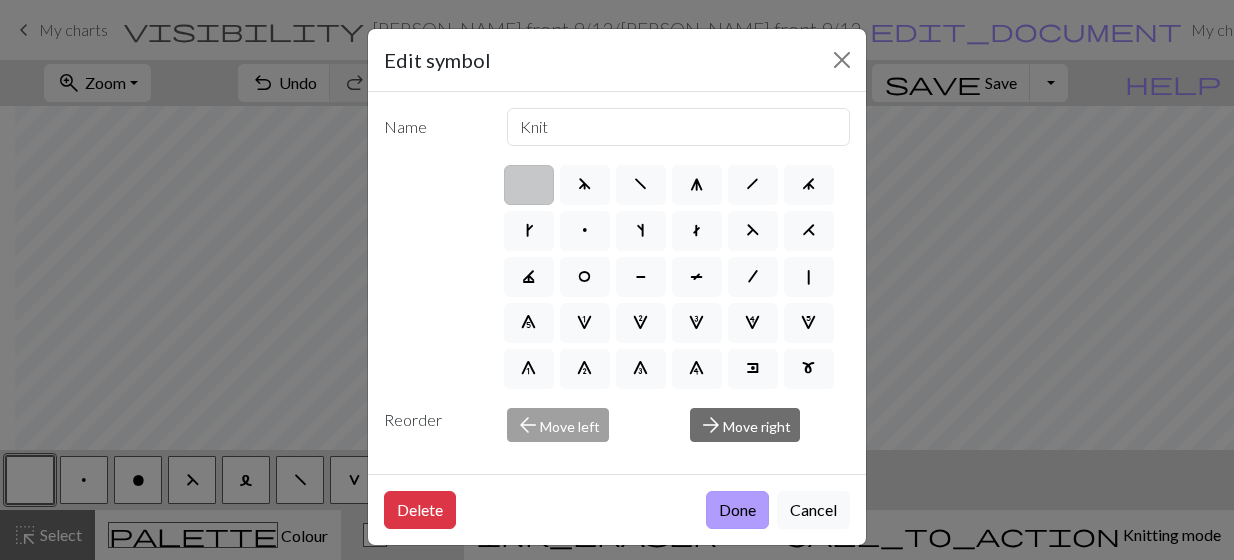 click on "Done" at bounding box center [737, 510] 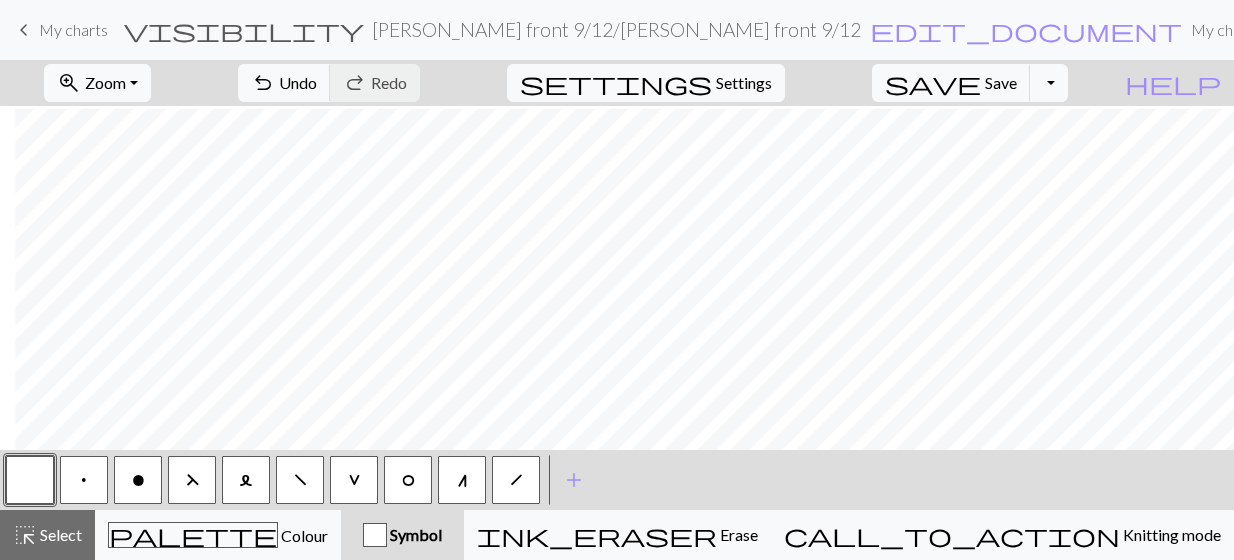 scroll, scrollTop: 230, scrollLeft: 391, axis: both 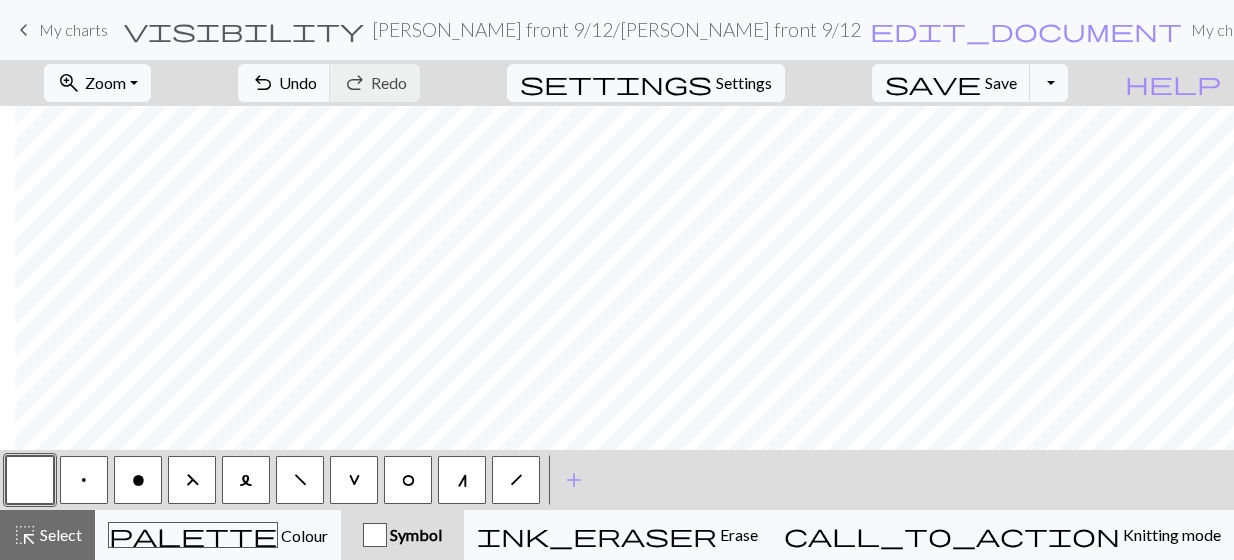 click on "o" at bounding box center [138, 480] 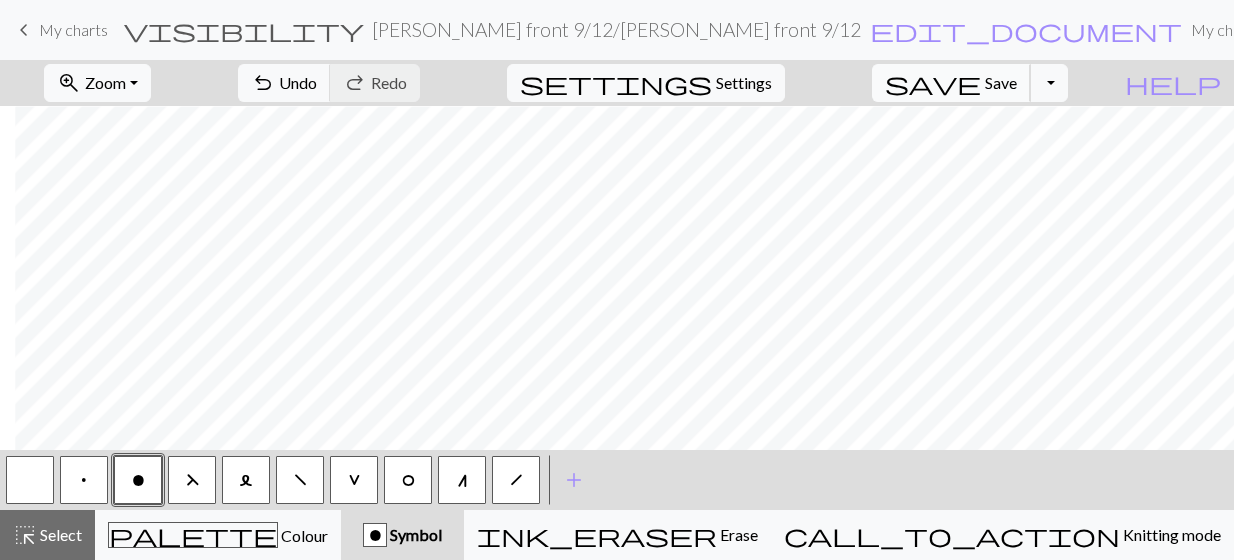 click on "Save" at bounding box center [1001, 82] 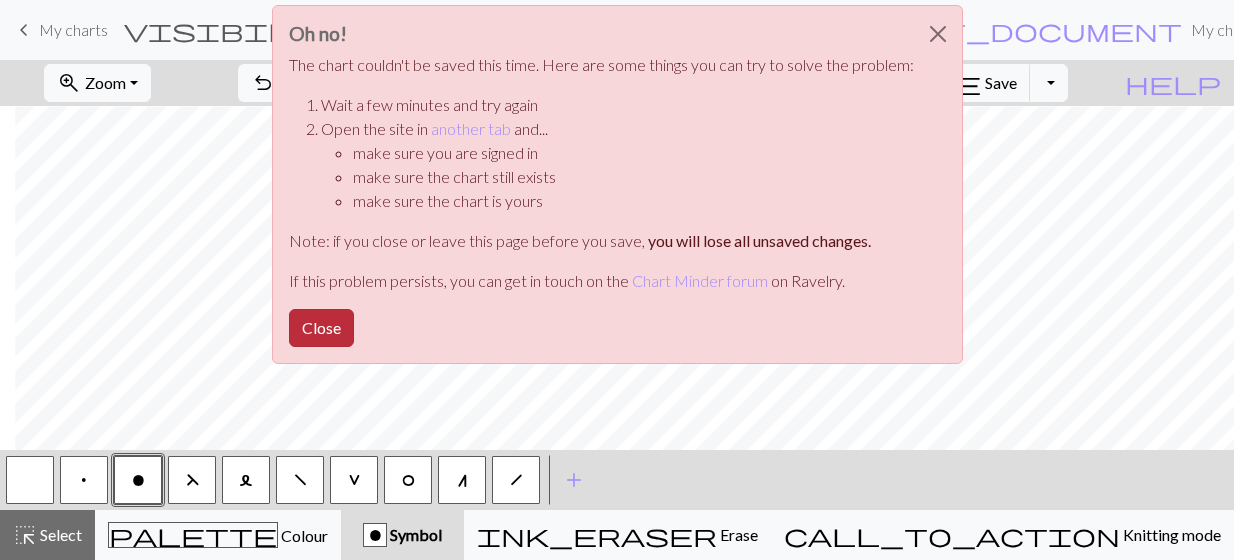 click on "Close" at bounding box center (321, 328) 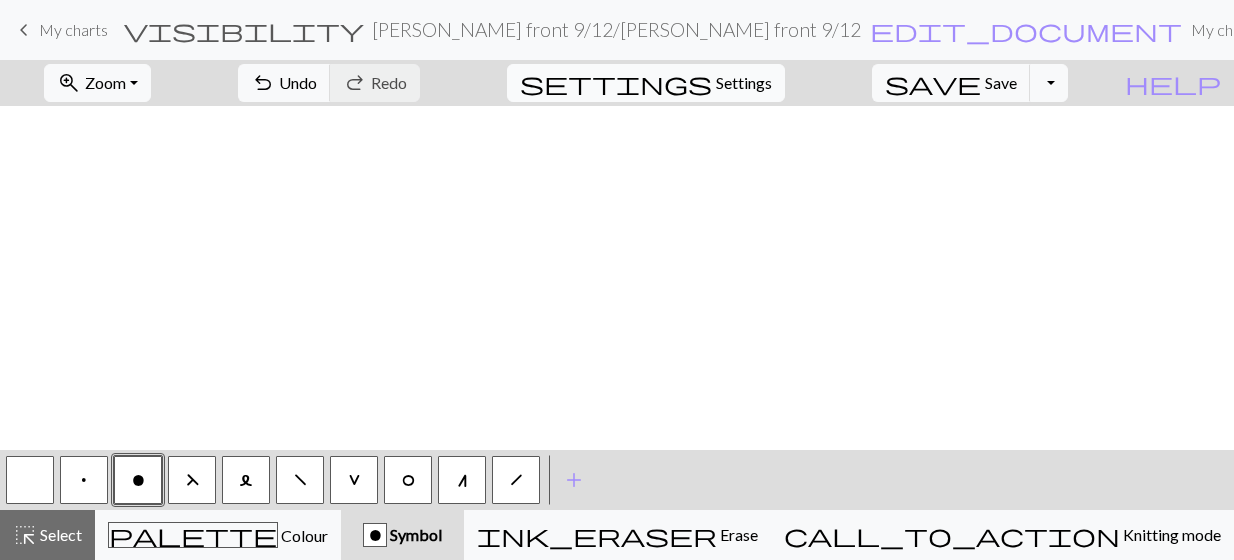 scroll, scrollTop: 860, scrollLeft: 391, axis: both 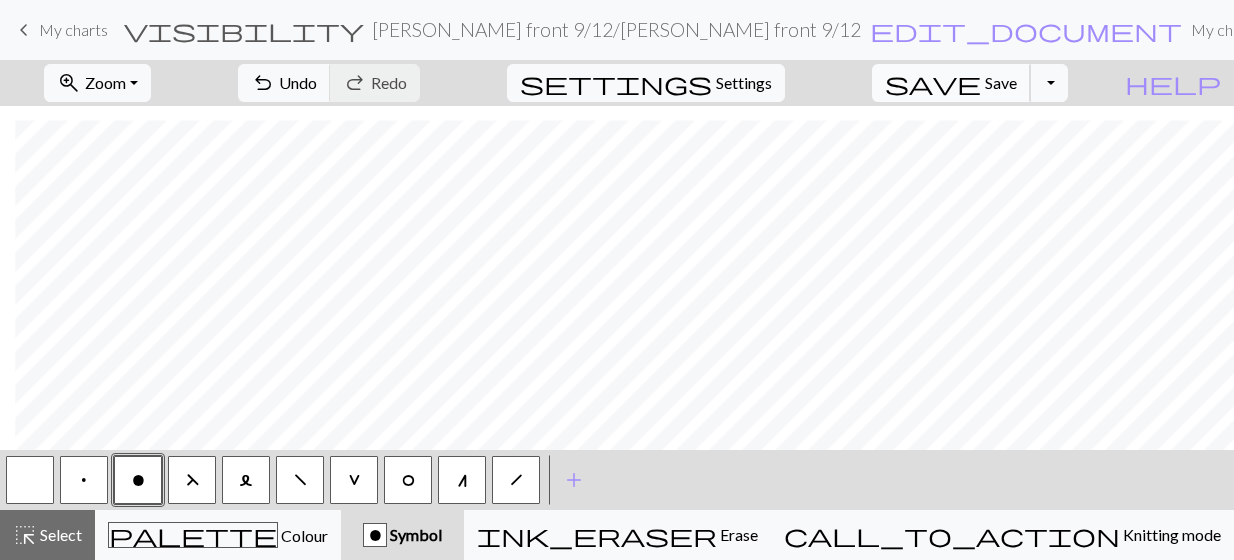 click on "Save" at bounding box center [1001, 82] 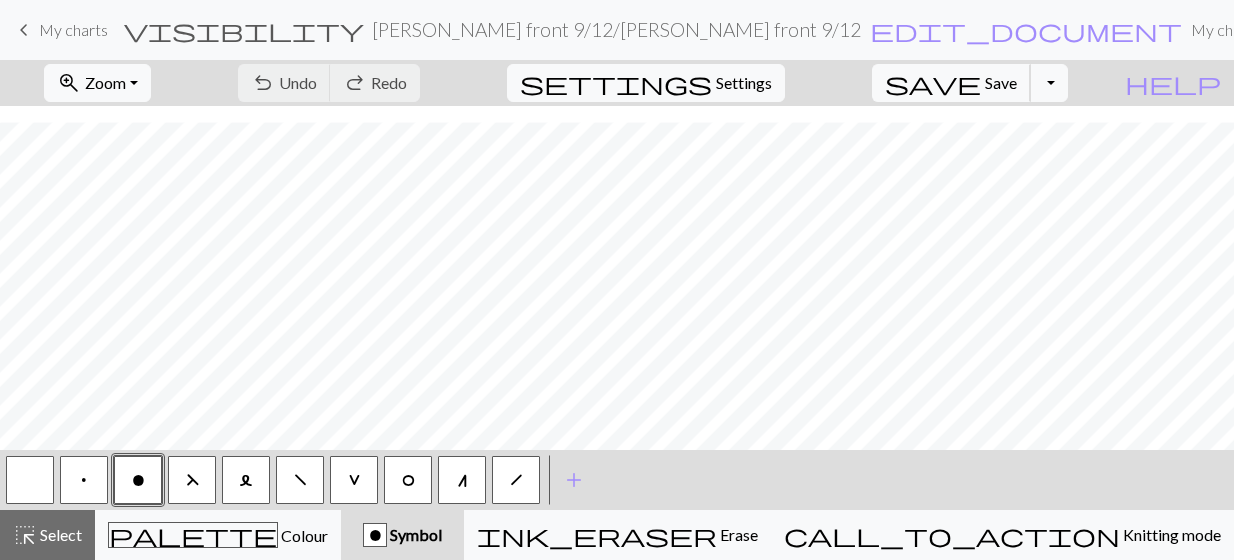 scroll, scrollTop: 390, scrollLeft: 0, axis: vertical 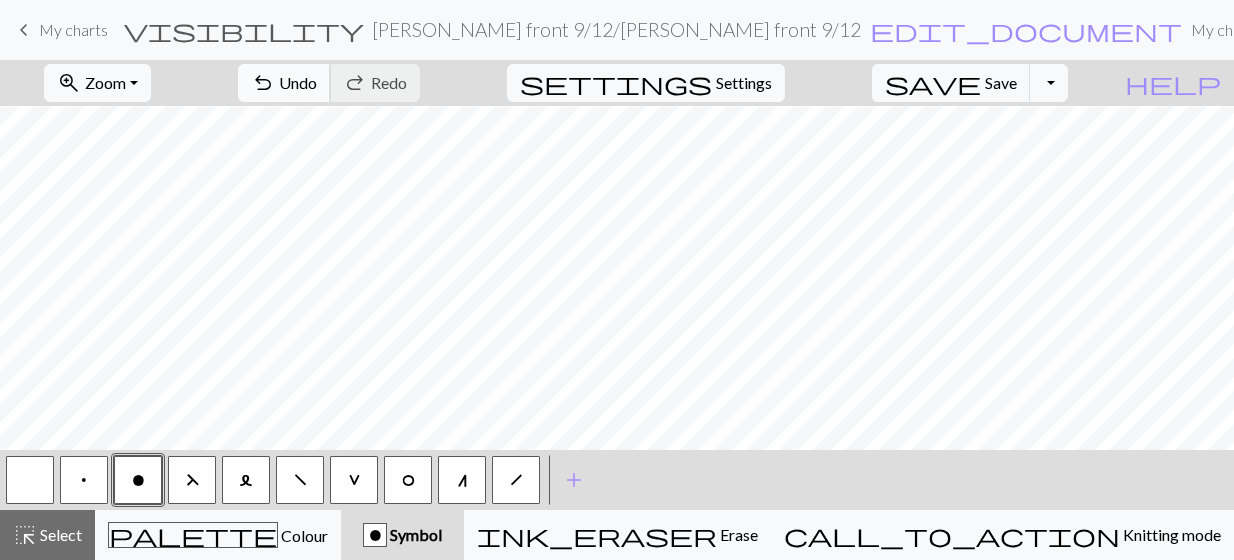 click on "undo Undo Undo" at bounding box center [284, 83] 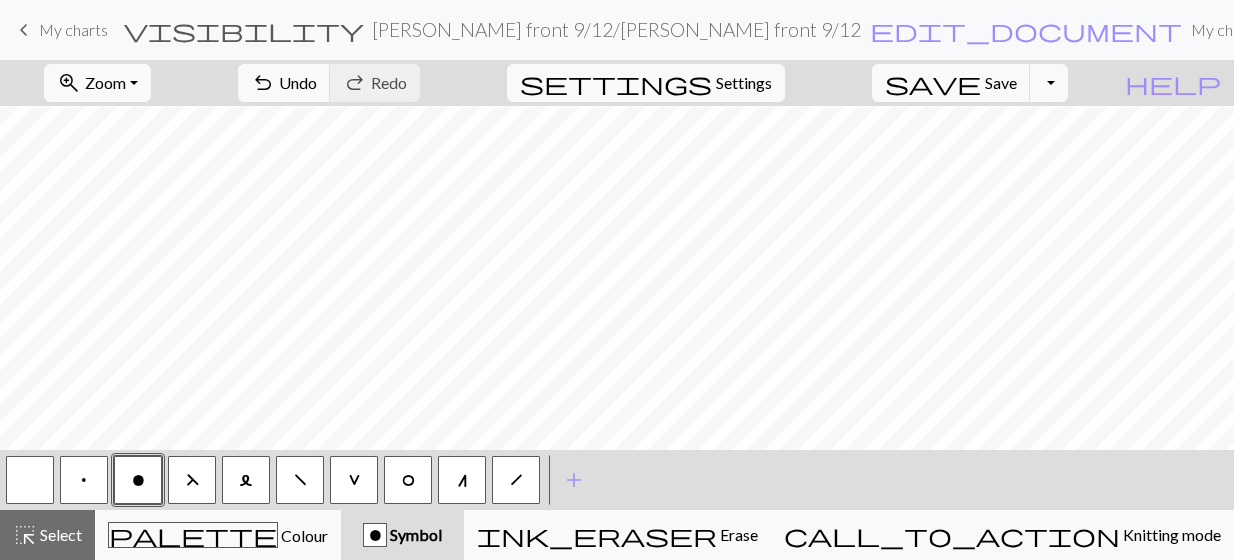 click at bounding box center (30, 480) 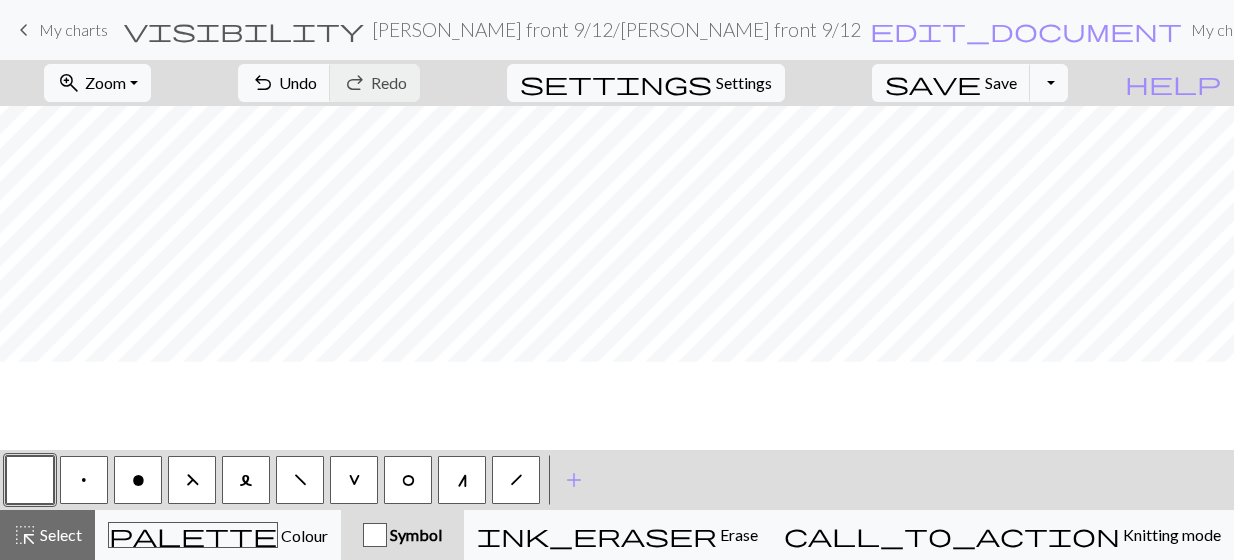 scroll, scrollTop: 234, scrollLeft: 0, axis: vertical 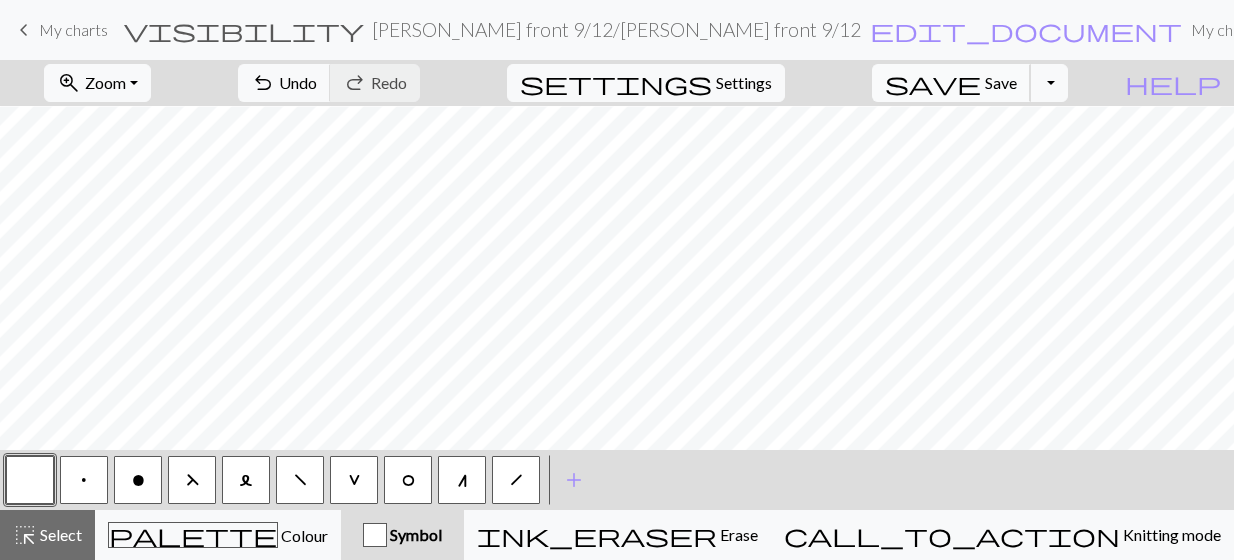 click on "save Save Save" at bounding box center (951, 83) 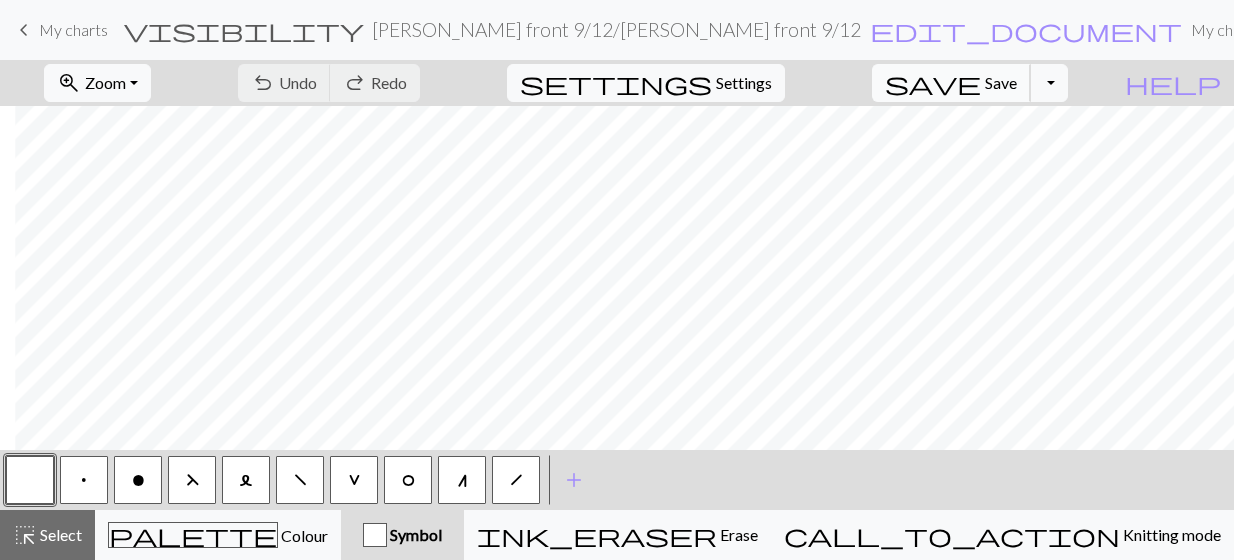 scroll, scrollTop: 0, scrollLeft: 0, axis: both 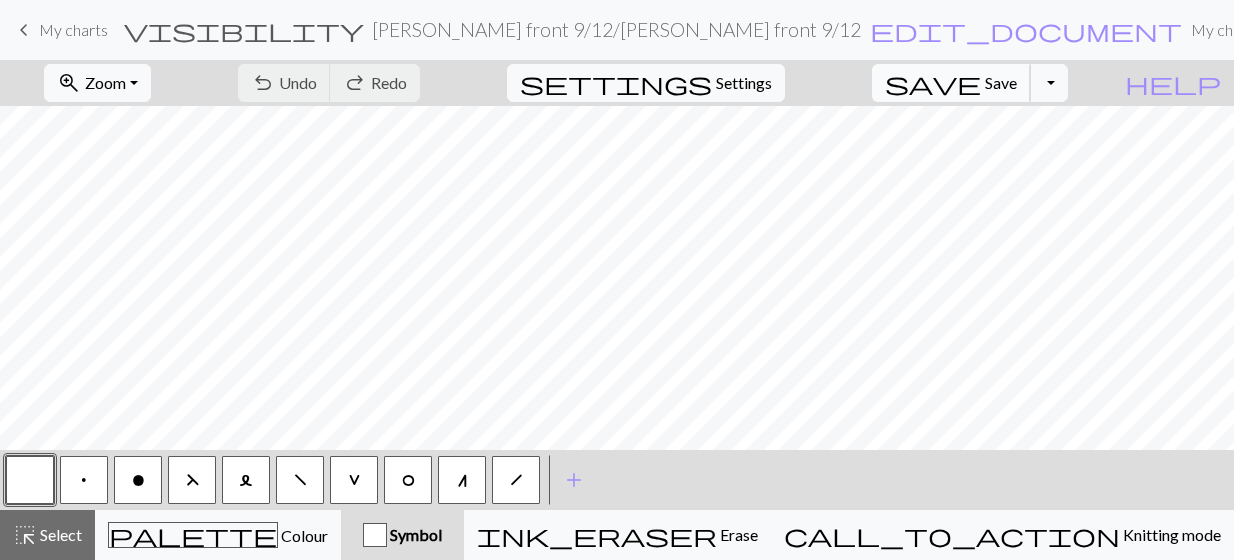 click on "Save" at bounding box center [1001, 82] 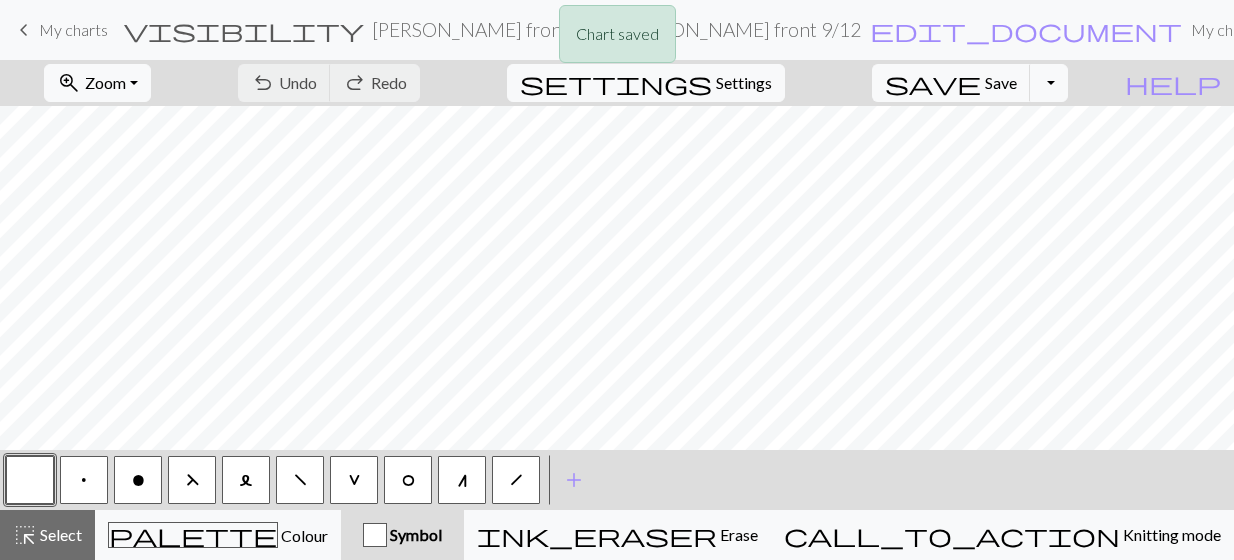 click on "Chart saved" at bounding box center (617, 39) 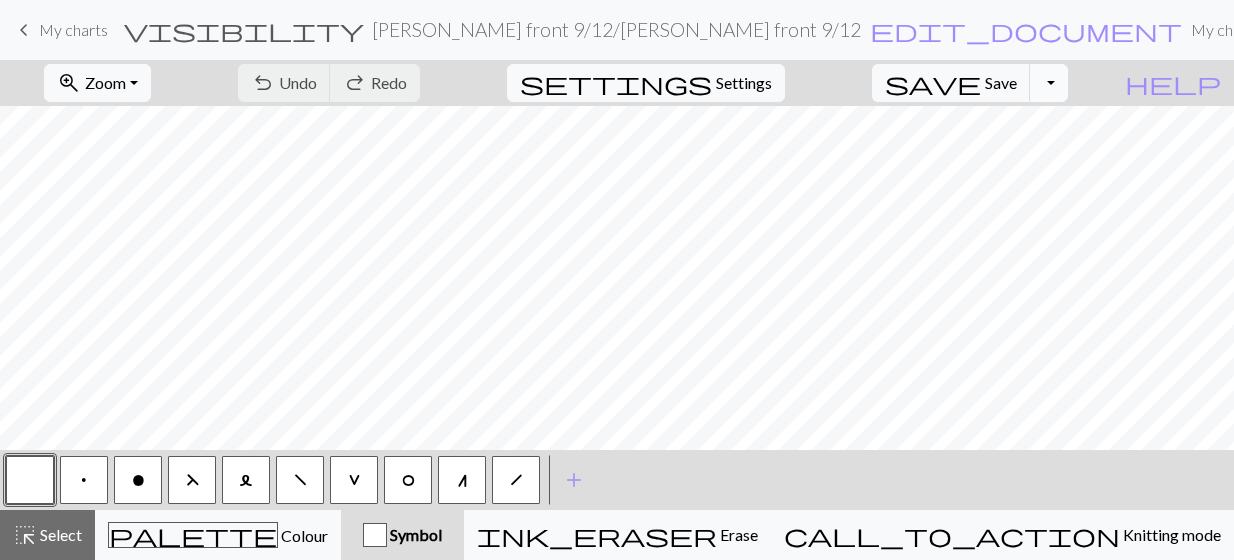 click on "Toggle Dropdown" at bounding box center [1049, 83] 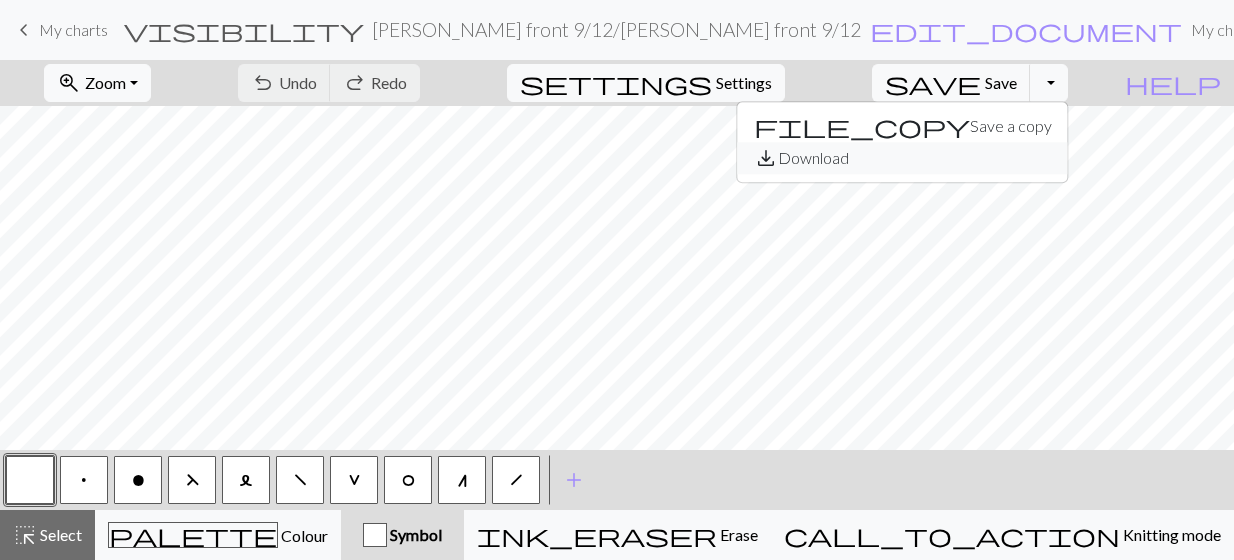 click on "save_alt" at bounding box center [766, 158] 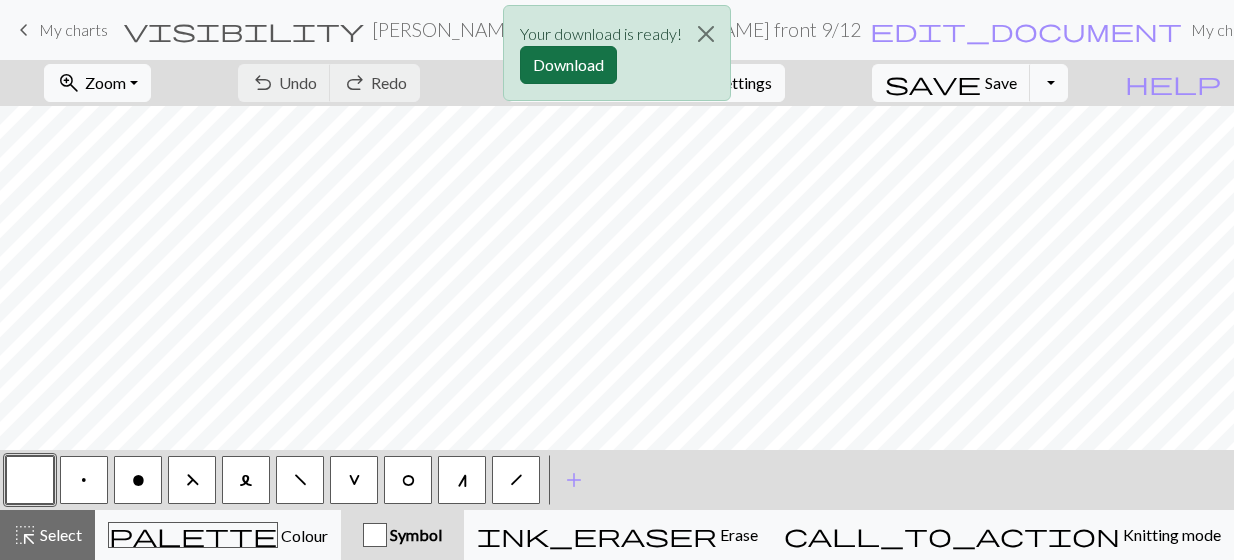 click on "Download" at bounding box center [568, 65] 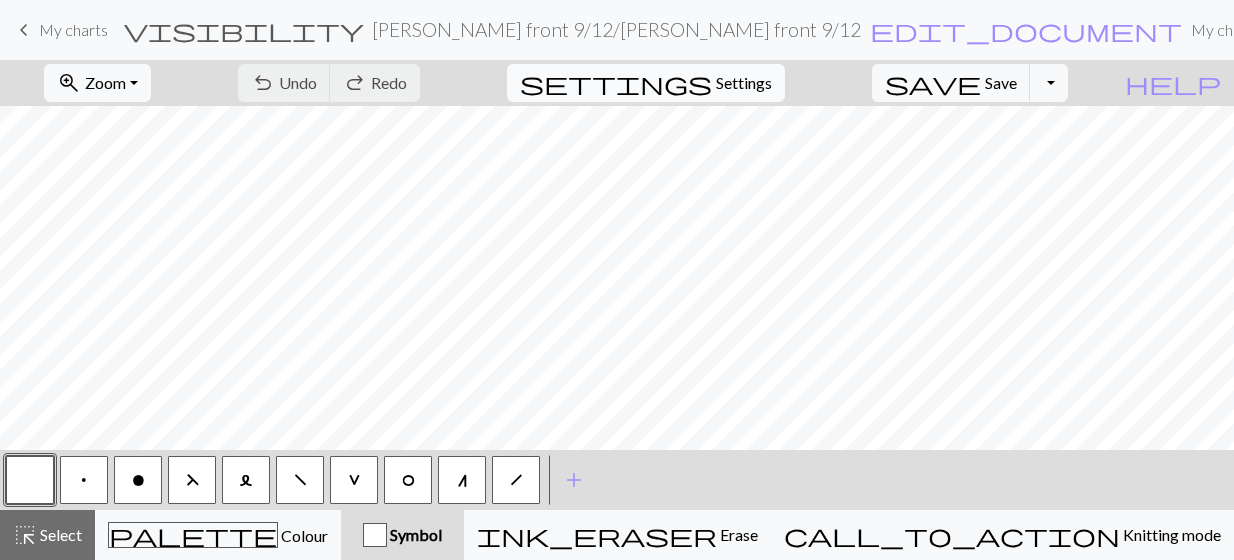 click on "Settings" at bounding box center (744, 83) 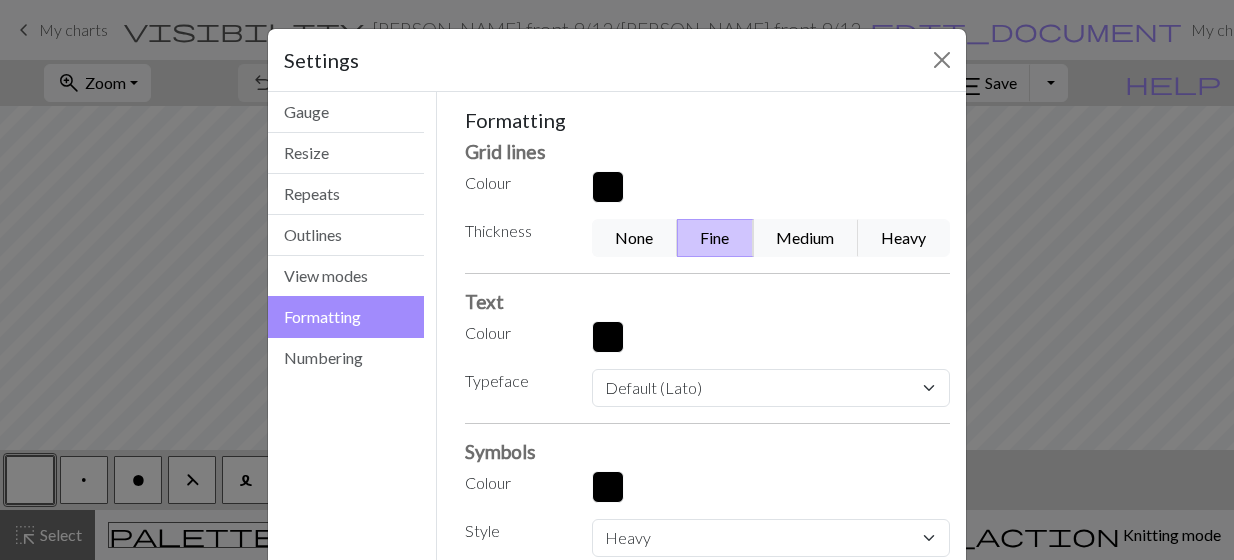 click on "Formatting Grid lines Colour Thickness None Fine Medium Heavy Text Colour Typeface Default (Lato) Ariel Helvetica Times new roman Times Courier new Courier Verdana Georgia Garamond Palatino Bookman Comic sans MS Trebuchet MS Symbols Colour Style Normal Heavy Hand drawn" at bounding box center [708, 332] 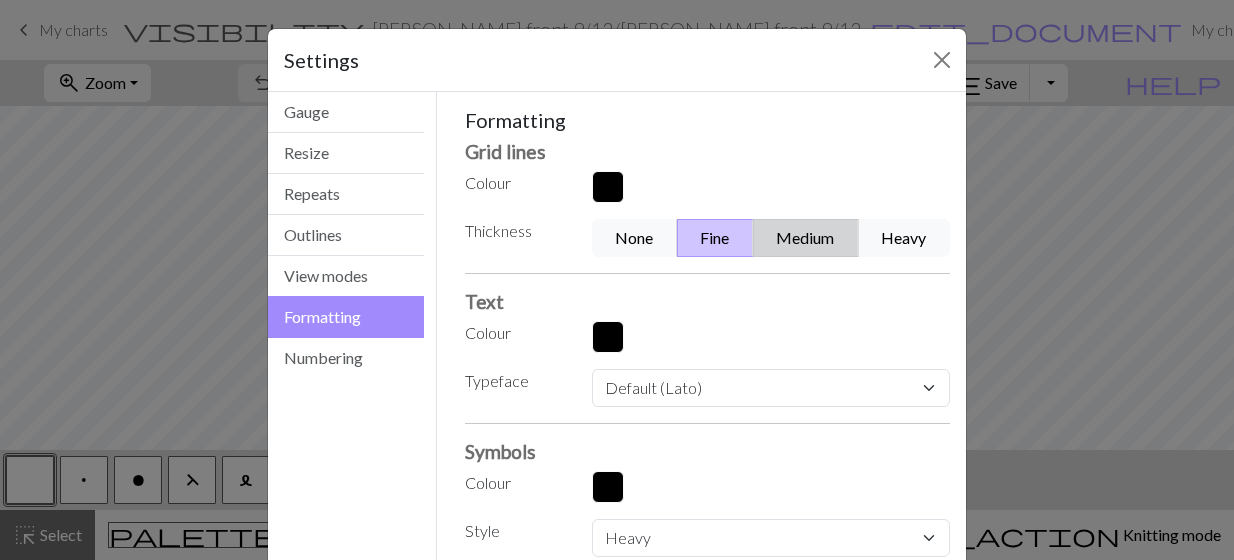 click on "Medium" at bounding box center [806, 238] 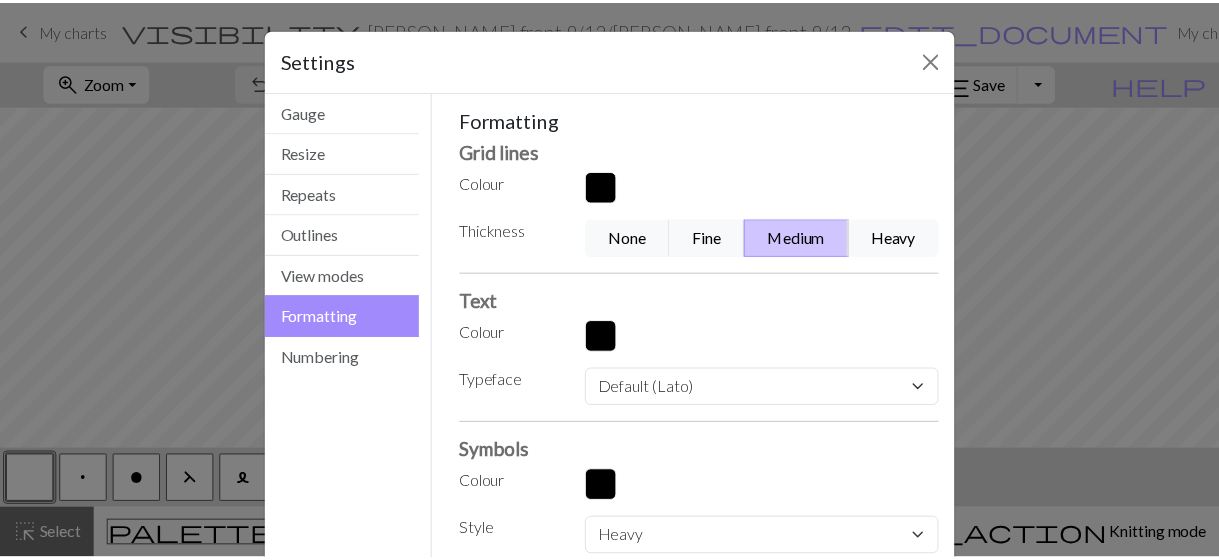 scroll, scrollTop: 124, scrollLeft: 0, axis: vertical 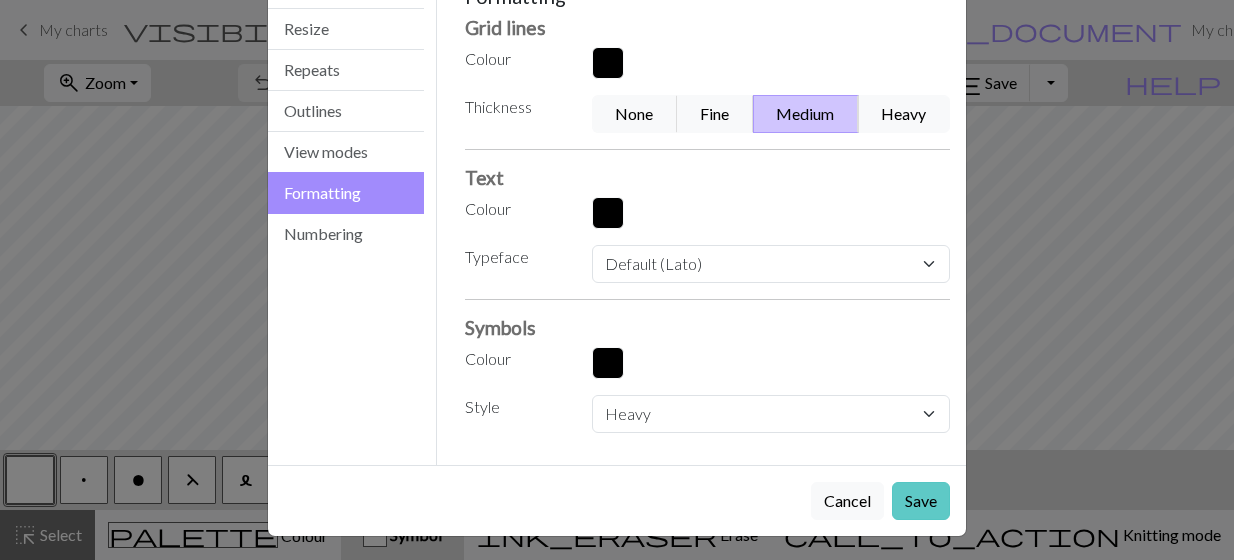 click on "Save" at bounding box center (921, 501) 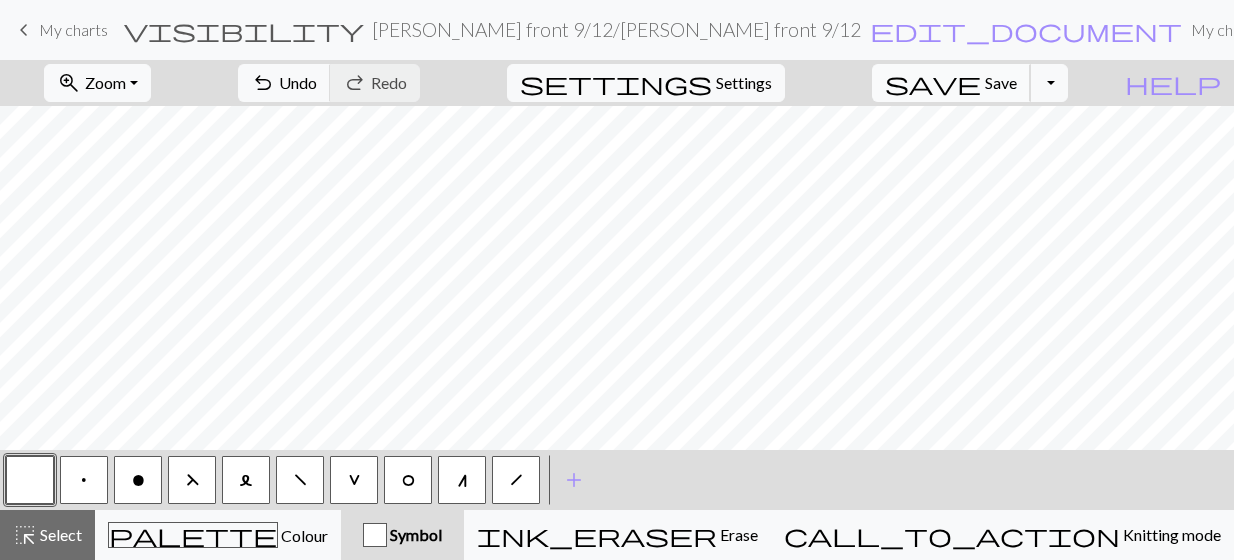 click on "Save" at bounding box center [1001, 82] 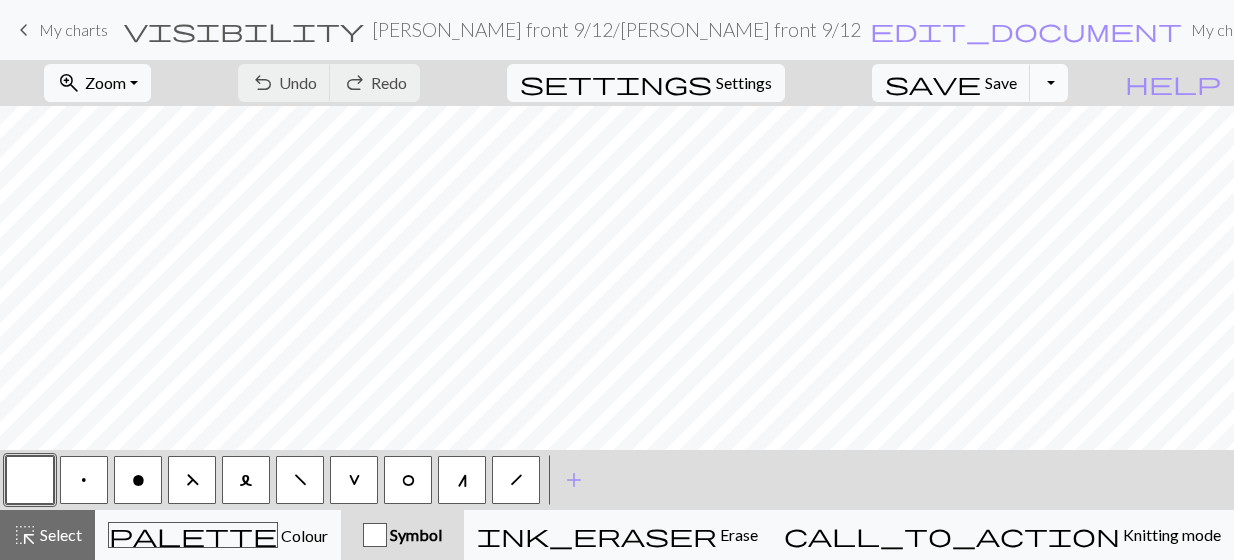 click on "Toggle Dropdown" at bounding box center [1049, 83] 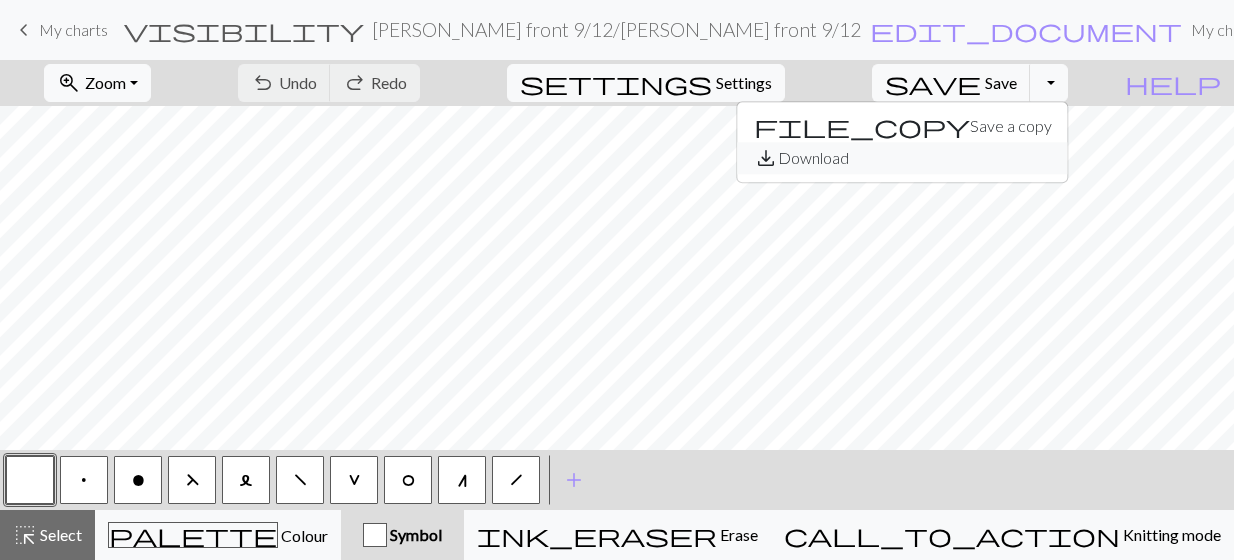 click on "save_alt  Download" at bounding box center (903, 158) 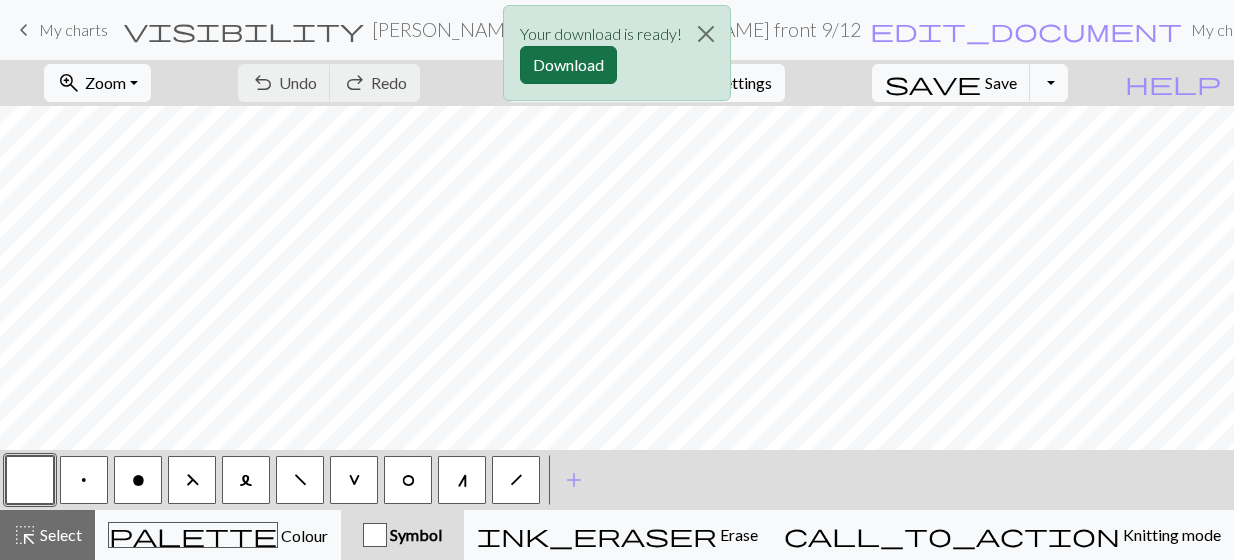 click on "Download" at bounding box center [568, 65] 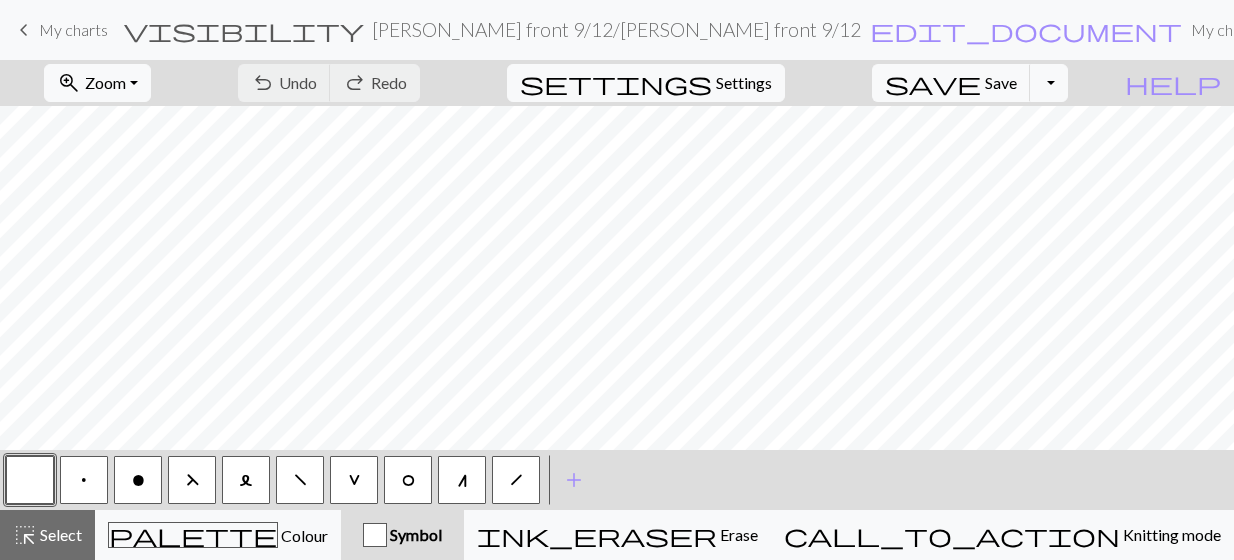 click on "My charts" at bounding box center (73, 29) 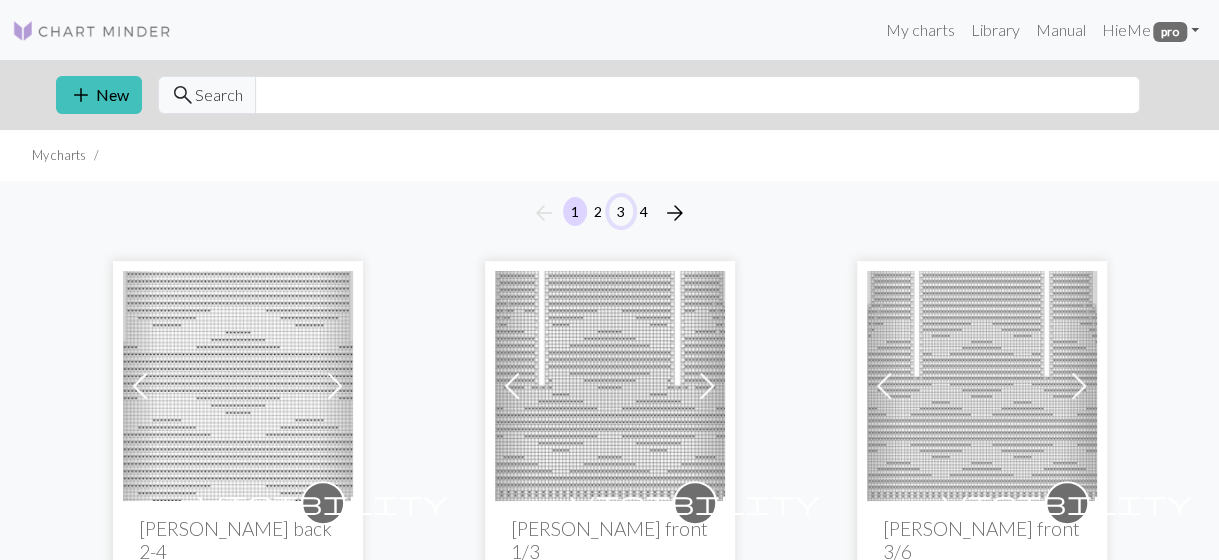 click on "3" at bounding box center (621, 211) 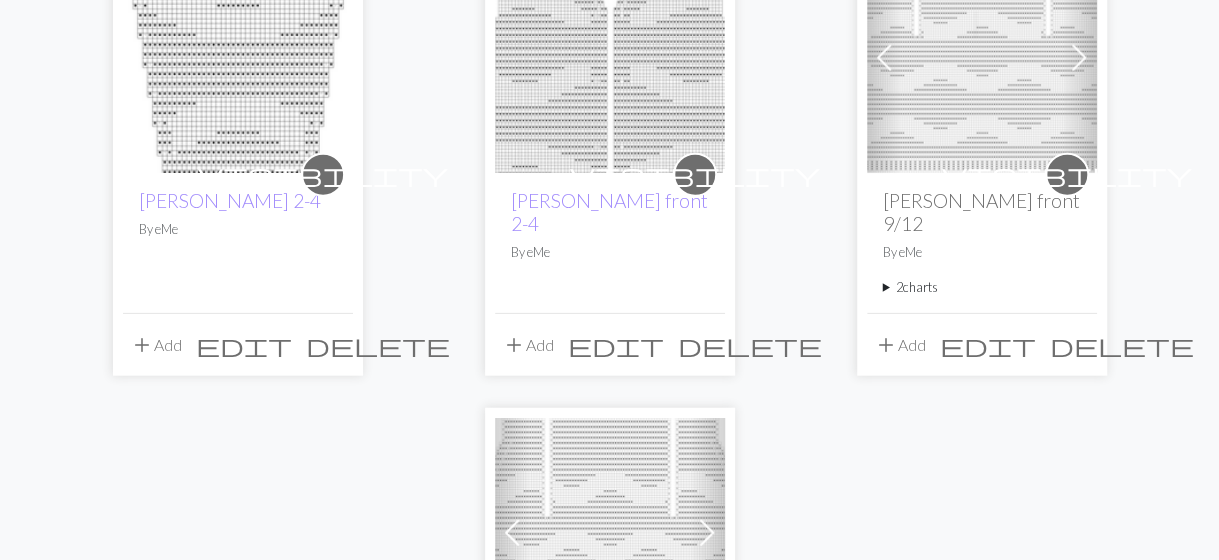 scroll, scrollTop: 2208, scrollLeft: 0, axis: vertical 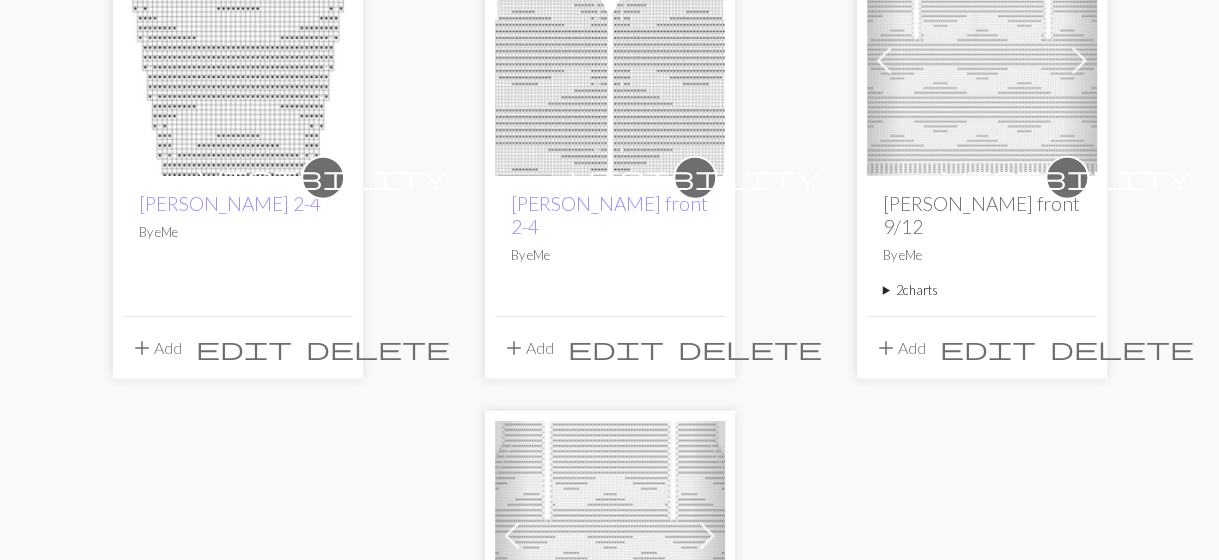 click on "2  charts" at bounding box center (982, 290) 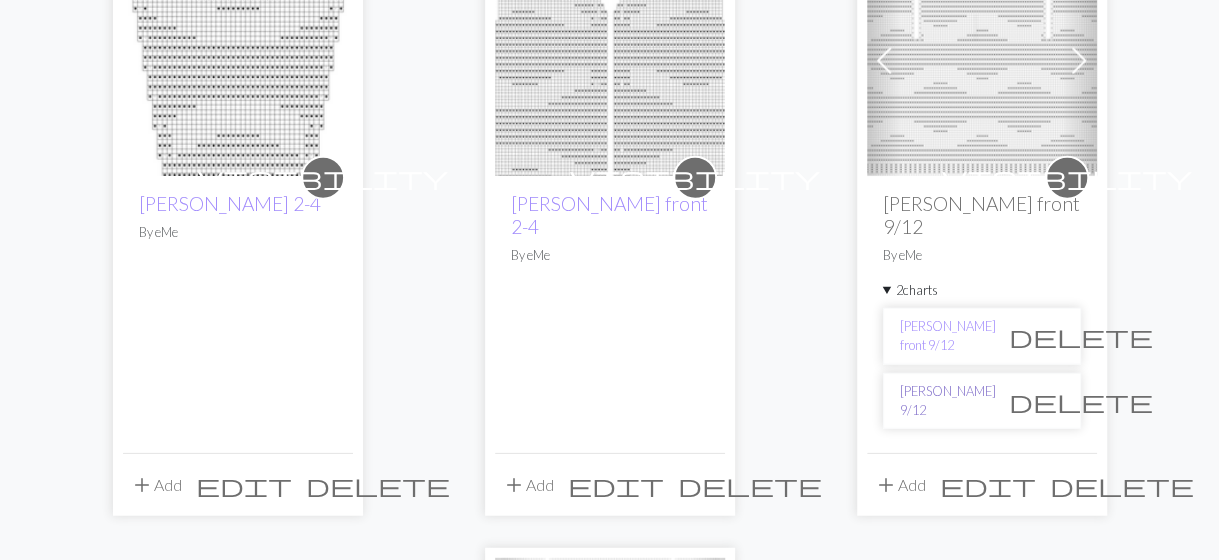 click on "[PERSON_NAME] 9/12" at bounding box center (948, 401) 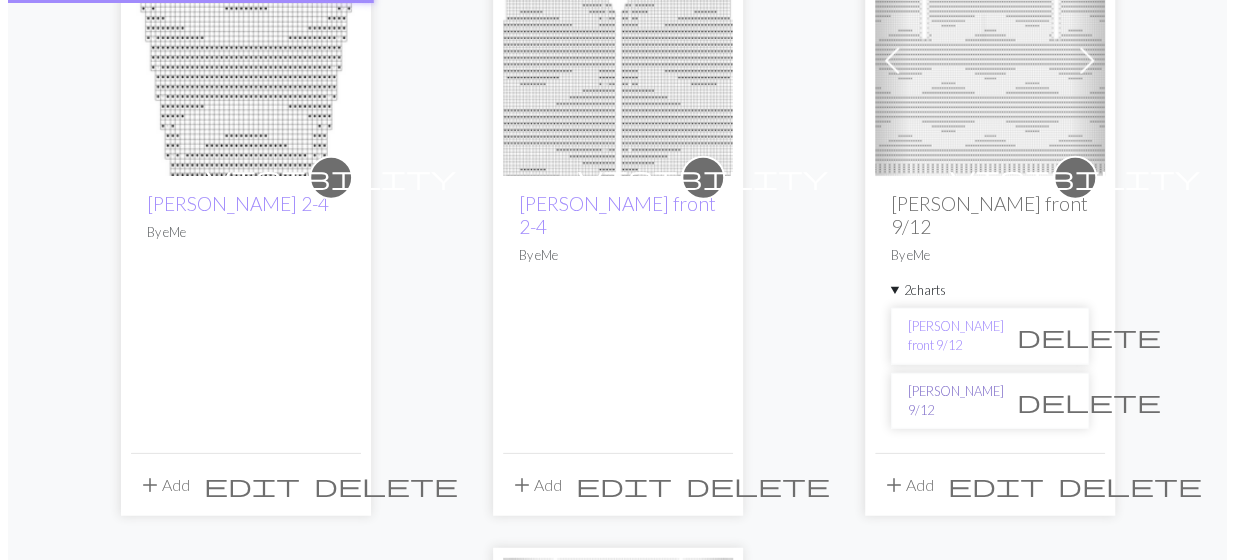 scroll, scrollTop: 0, scrollLeft: 0, axis: both 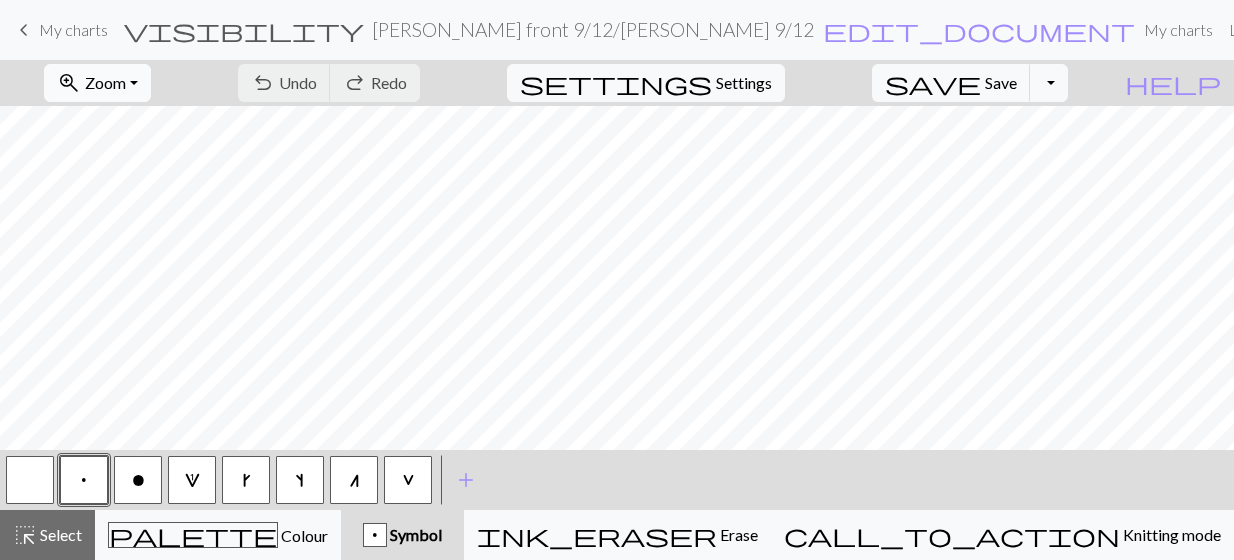 click on "zoom_in Zoom Zoom" at bounding box center [97, 83] 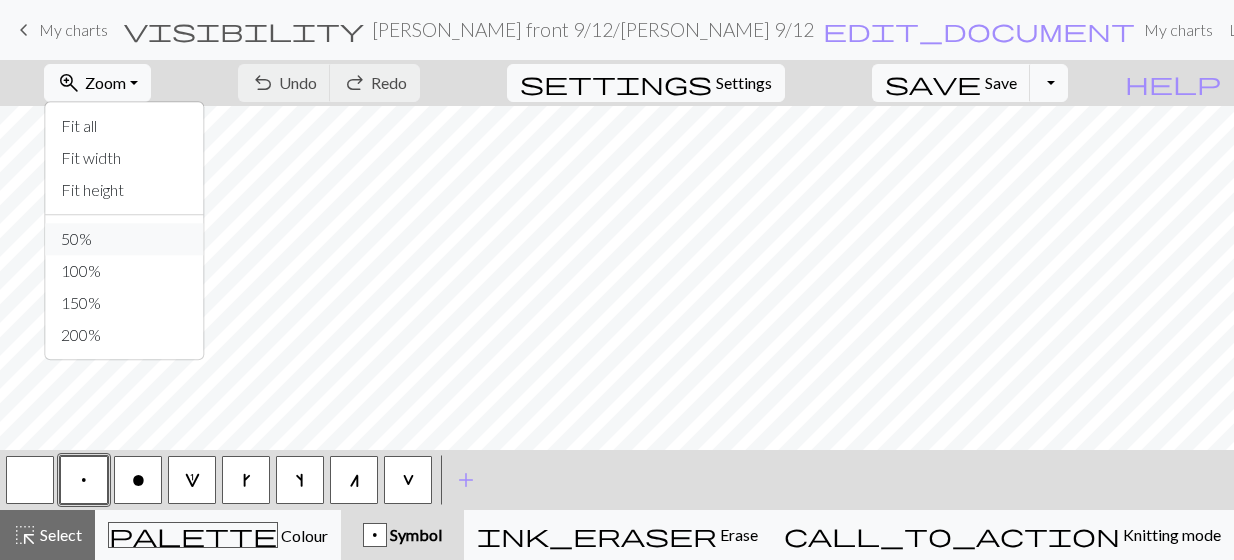 click on "50%" at bounding box center (124, 239) 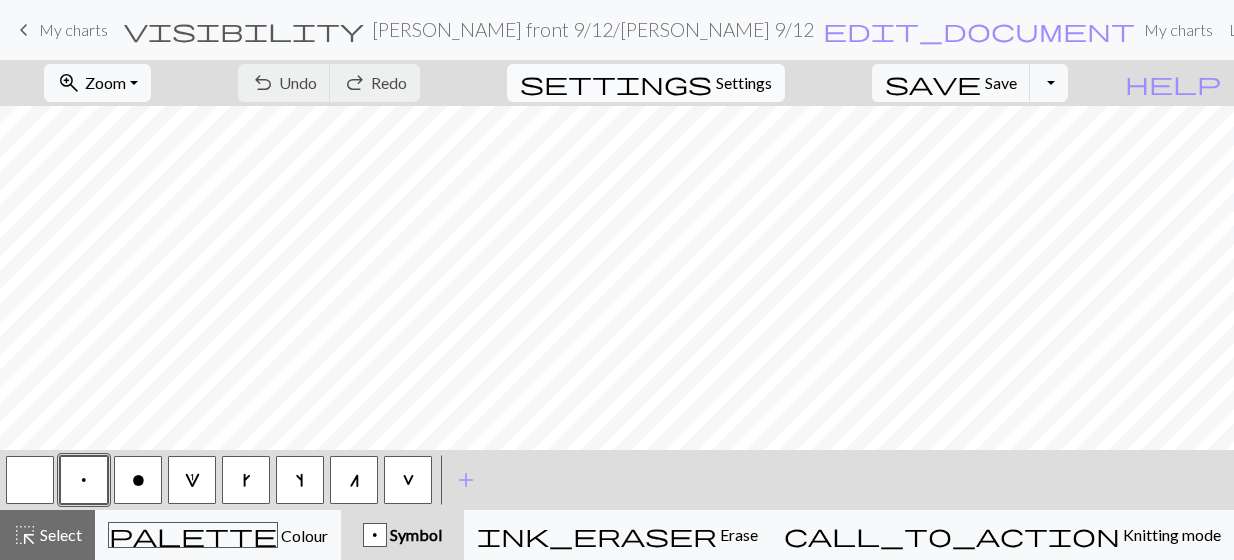 click on "Settings" at bounding box center [744, 83] 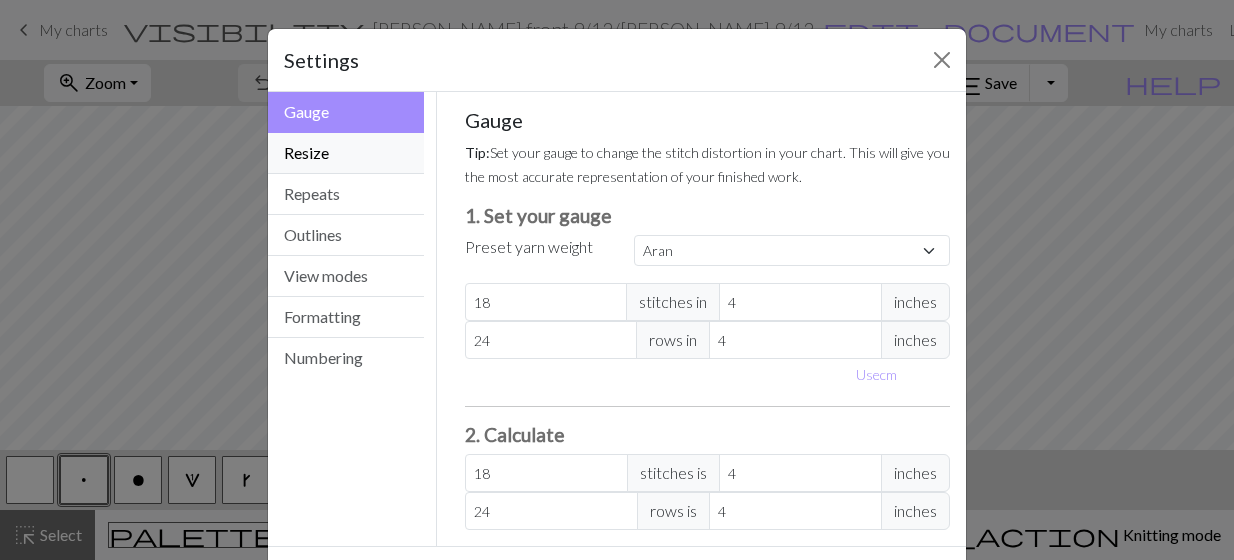 click on "Resize" at bounding box center (346, 153) 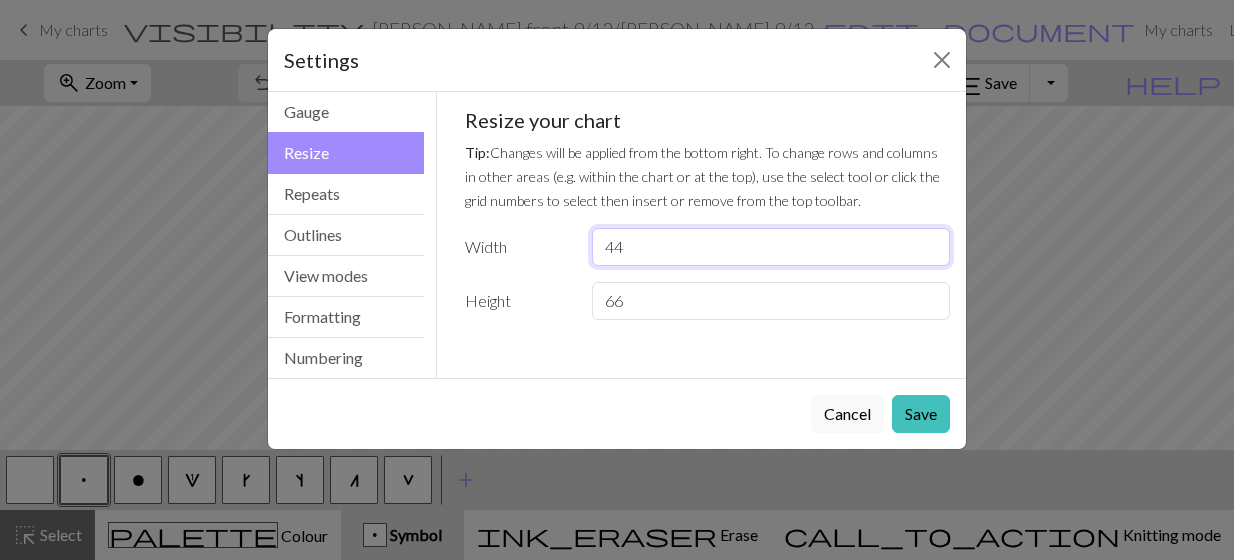 drag, startPoint x: 635, startPoint y: 244, endPoint x: 559, endPoint y: 237, distance: 76.321686 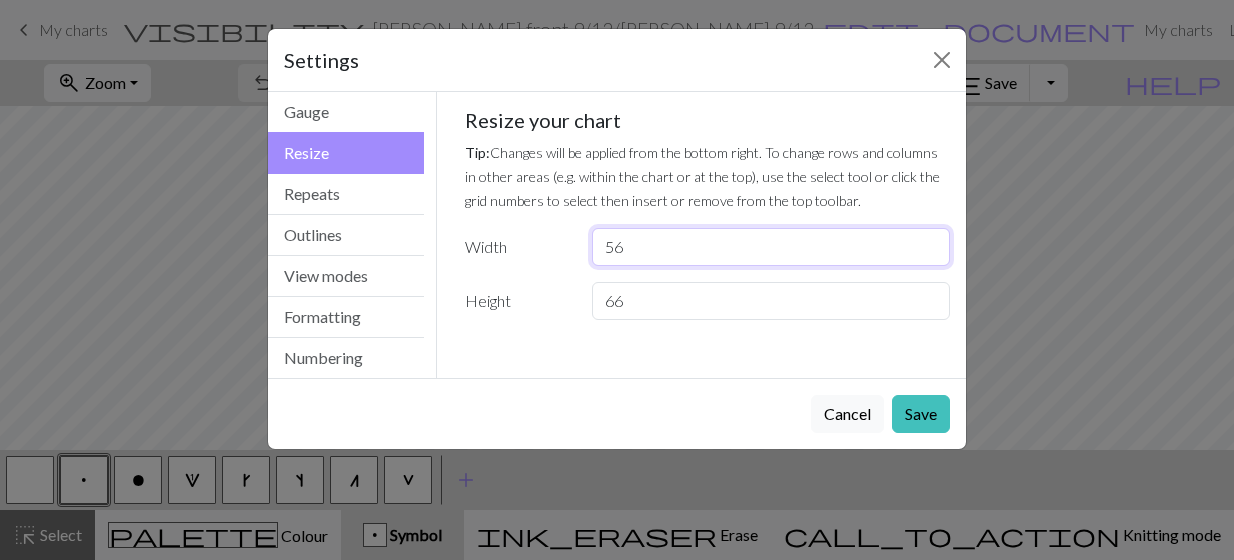 type on "56" 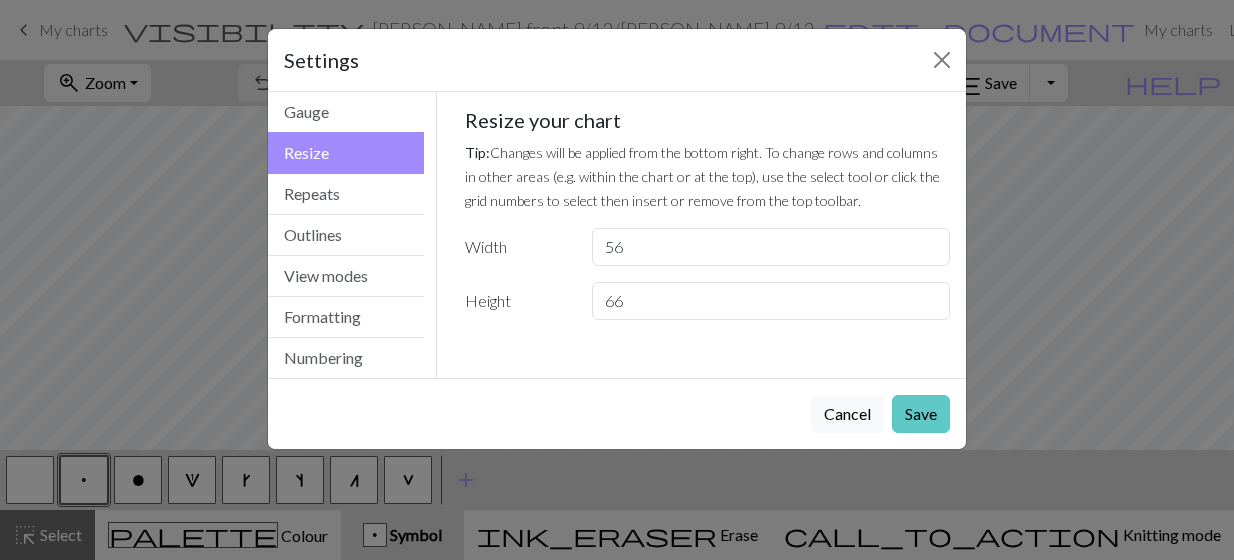 click on "Save" at bounding box center (921, 414) 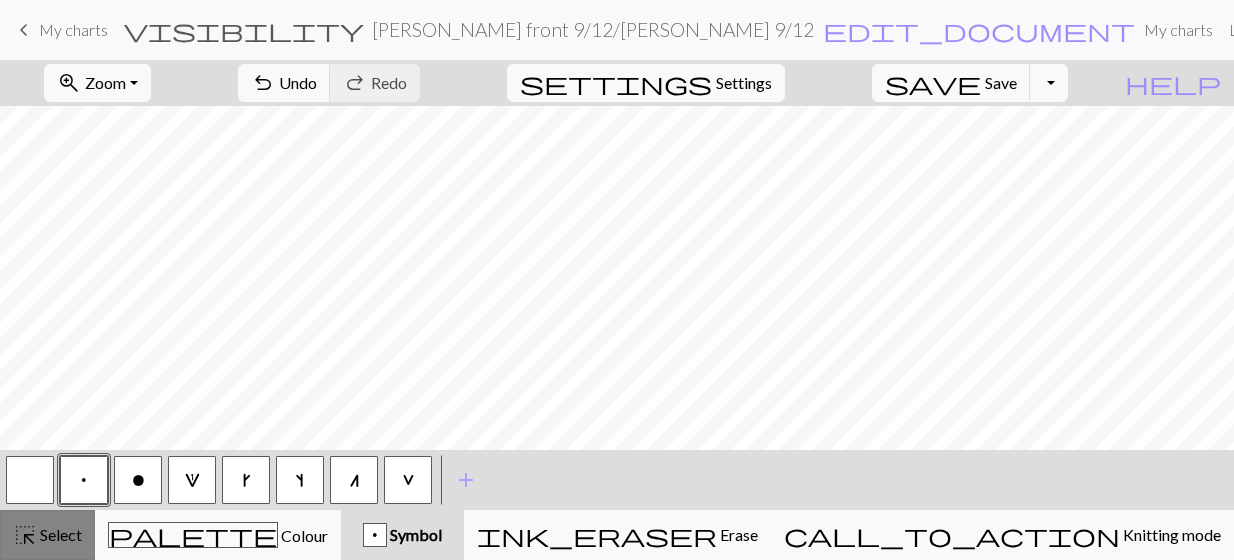 click on "highlight_alt" at bounding box center [25, 535] 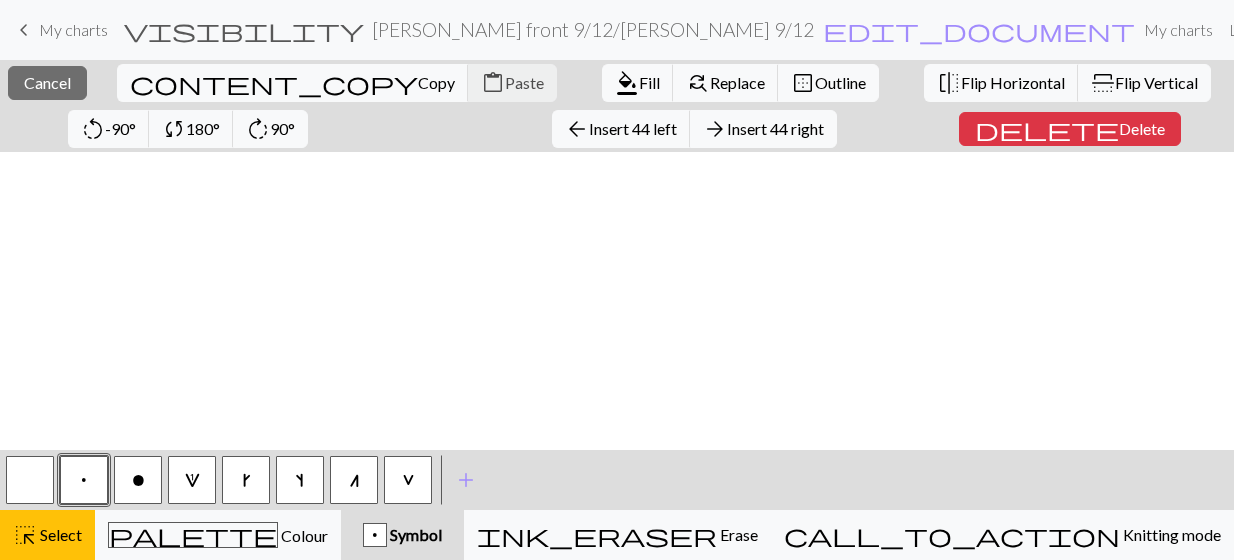 scroll, scrollTop: 446, scrollLeft: 0, axis: vertical 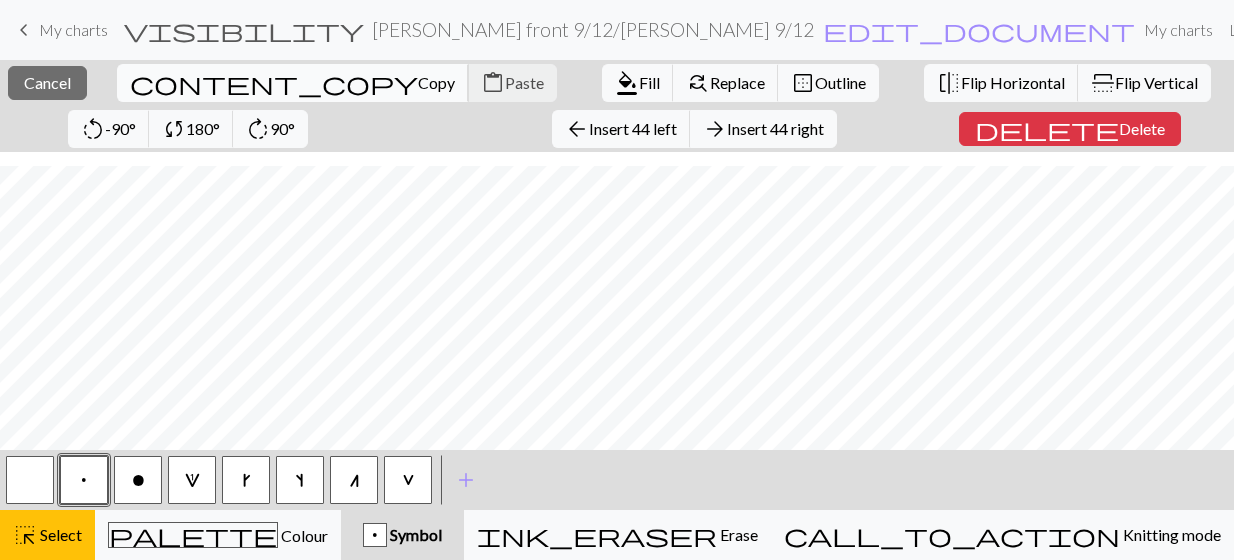 click on "Copy" at bounding box center (436, 82) 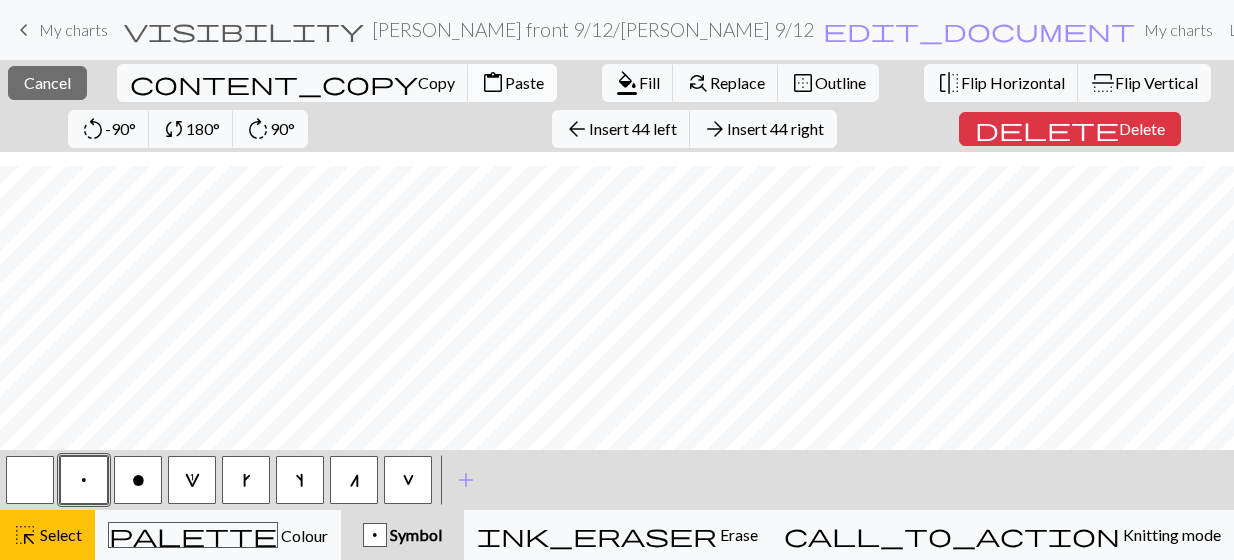 click on "Paste" at bounding box center [524, 82] 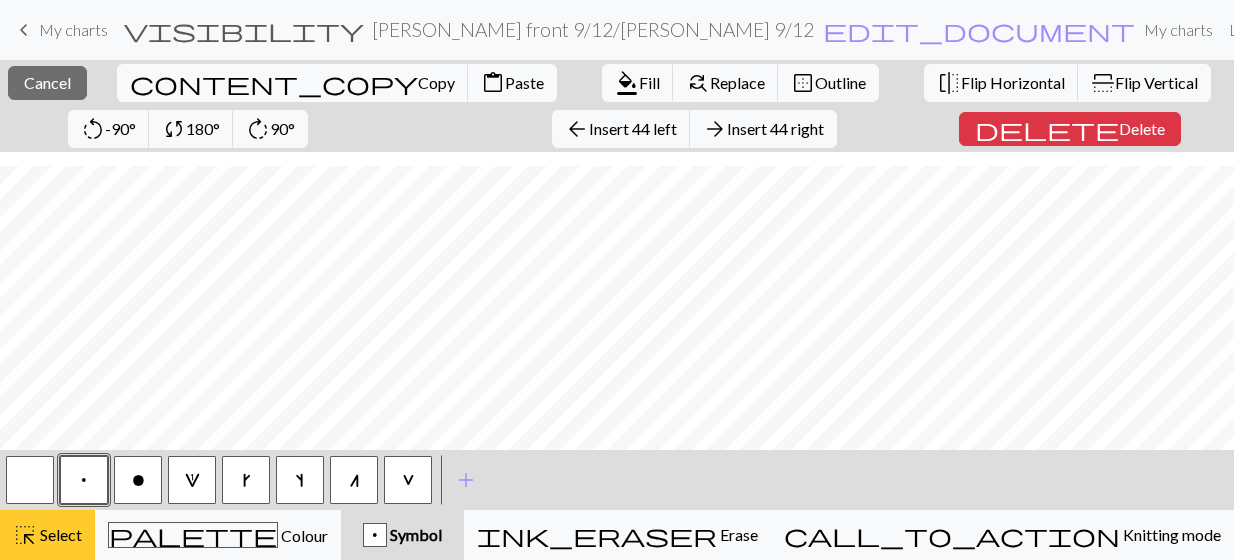 click on "highlight_alt   Select   Select" at bounding box center (47, 535) 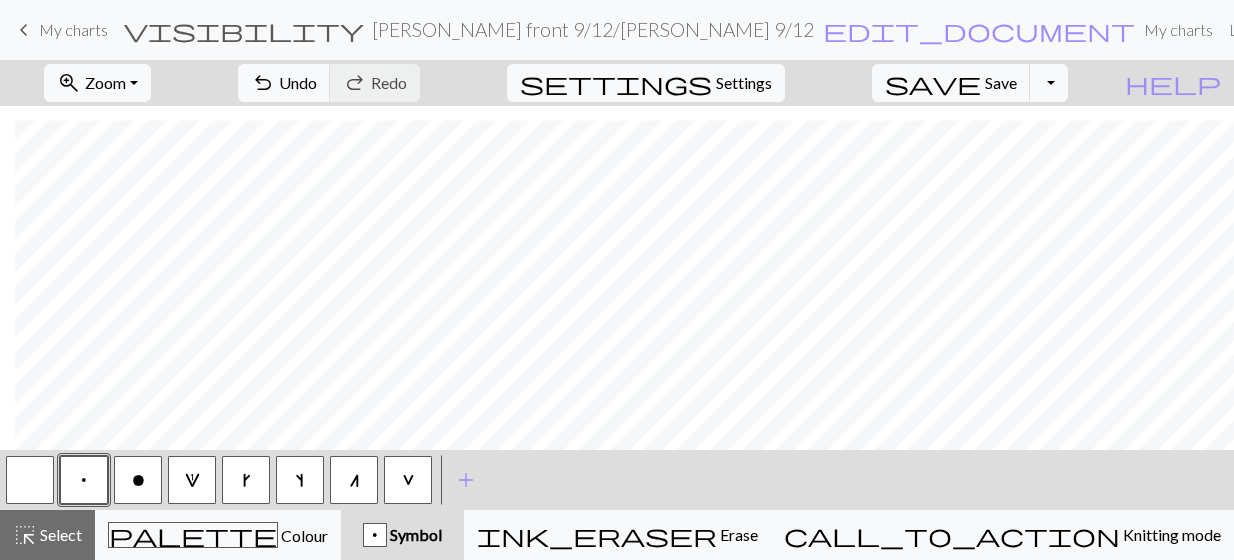 scroll, scrollTop: 400, scrollLeft: 15, axis: both 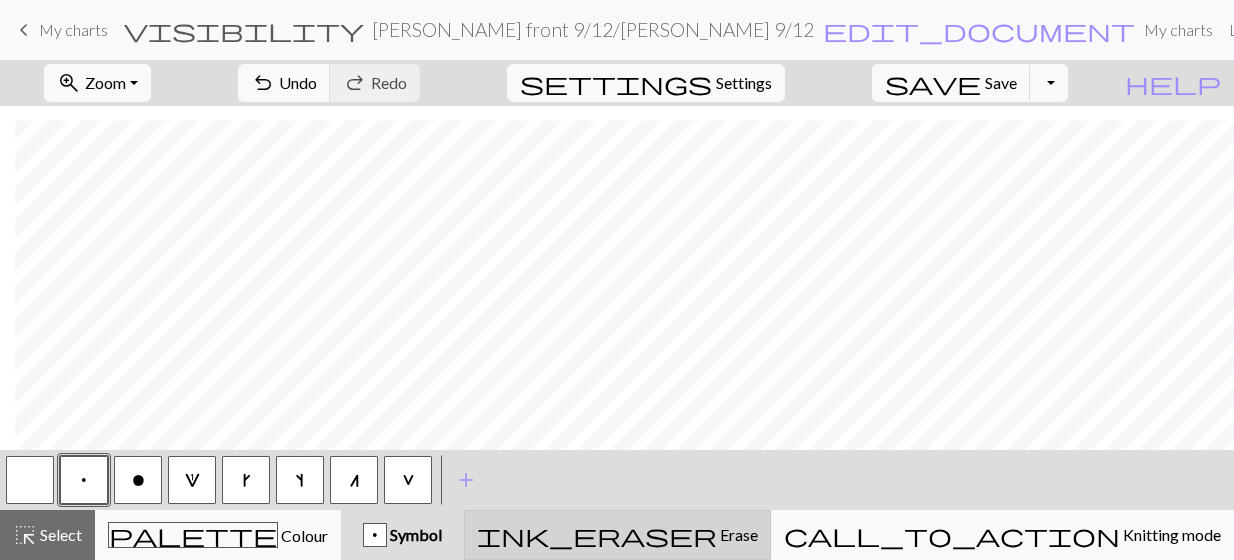 click on "ink_eraser   Erase   Erase" at bounding box center [617, 535] 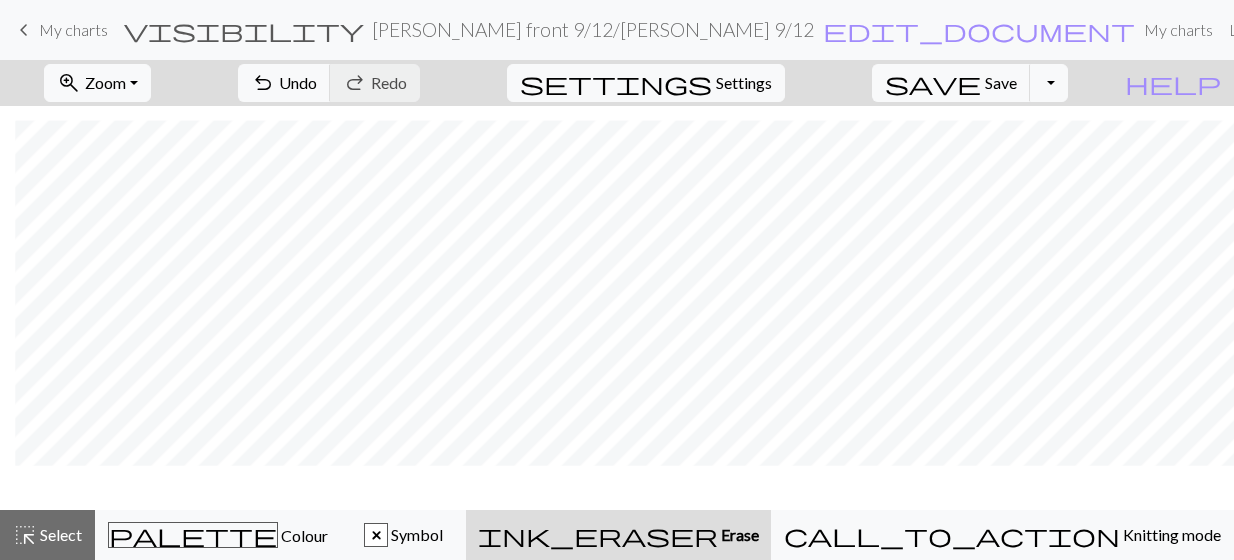scroll, scrollTop: 340, scrollLeft: 15, axis: both 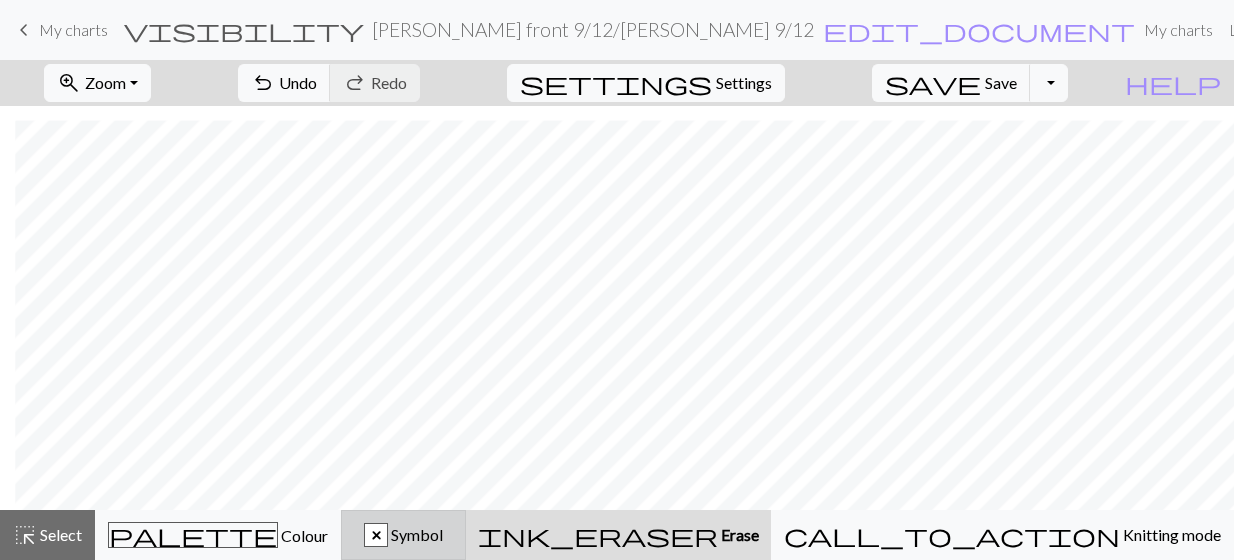 click on "x   Symbol" at bounding box center (403, 535) 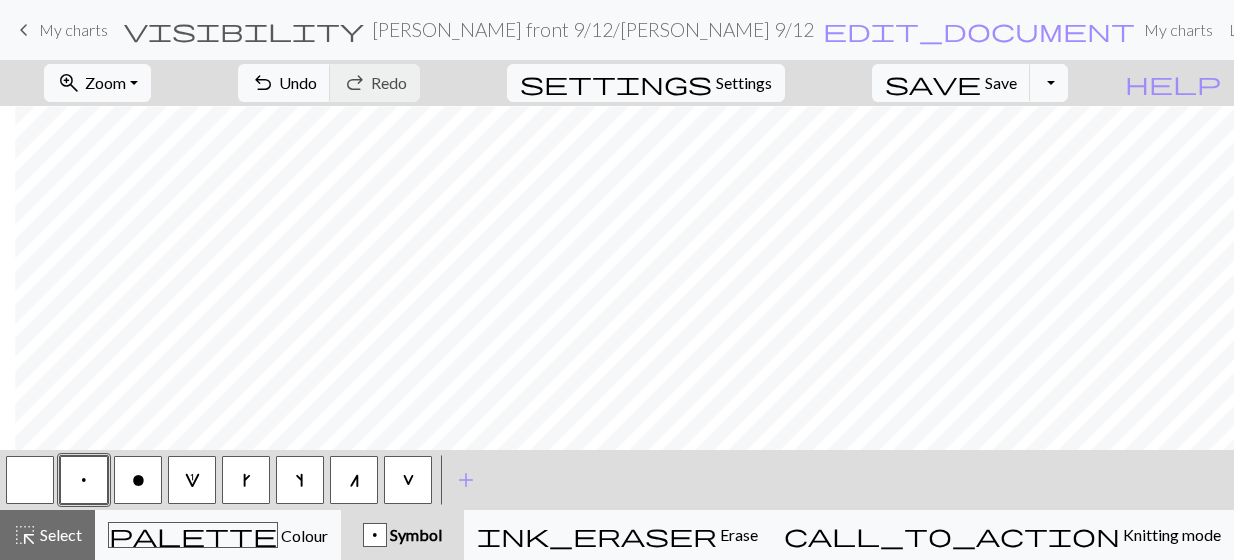 click at bounding box center [30, 480] 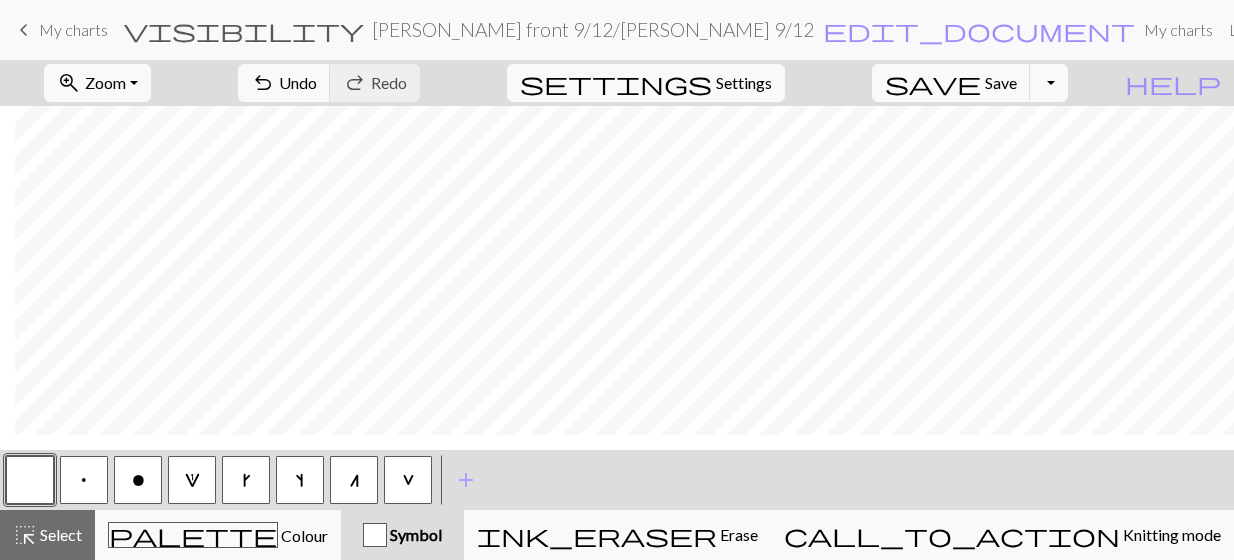 scroll, scrollTop: 210, scrollLeft: 15, axis: both 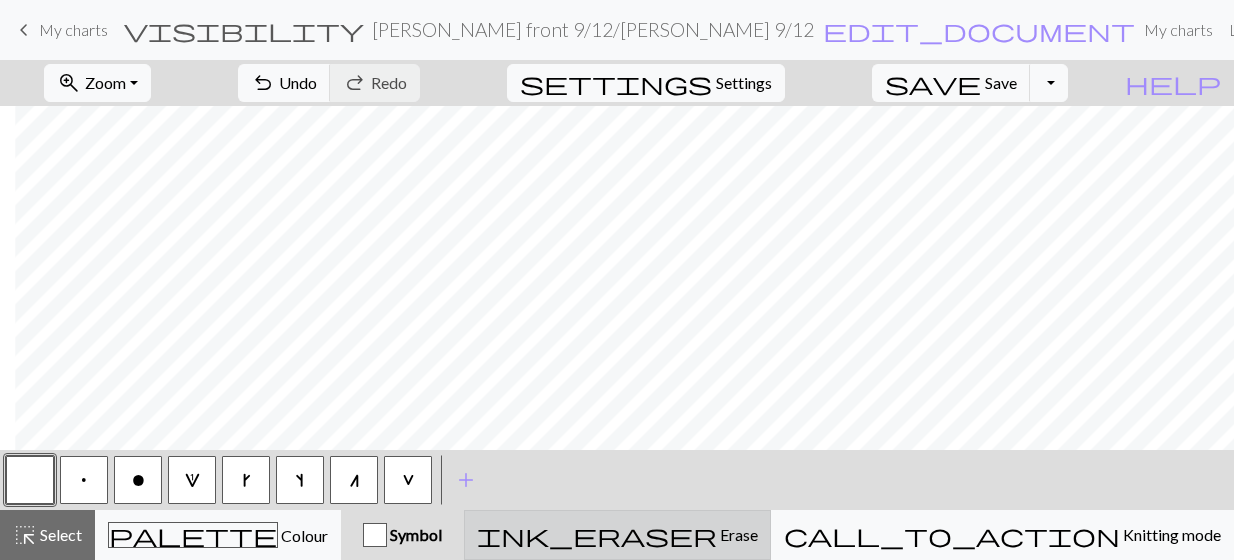 click on "ink_eraser   Erase   Erase" at bounding box center [617, 535] 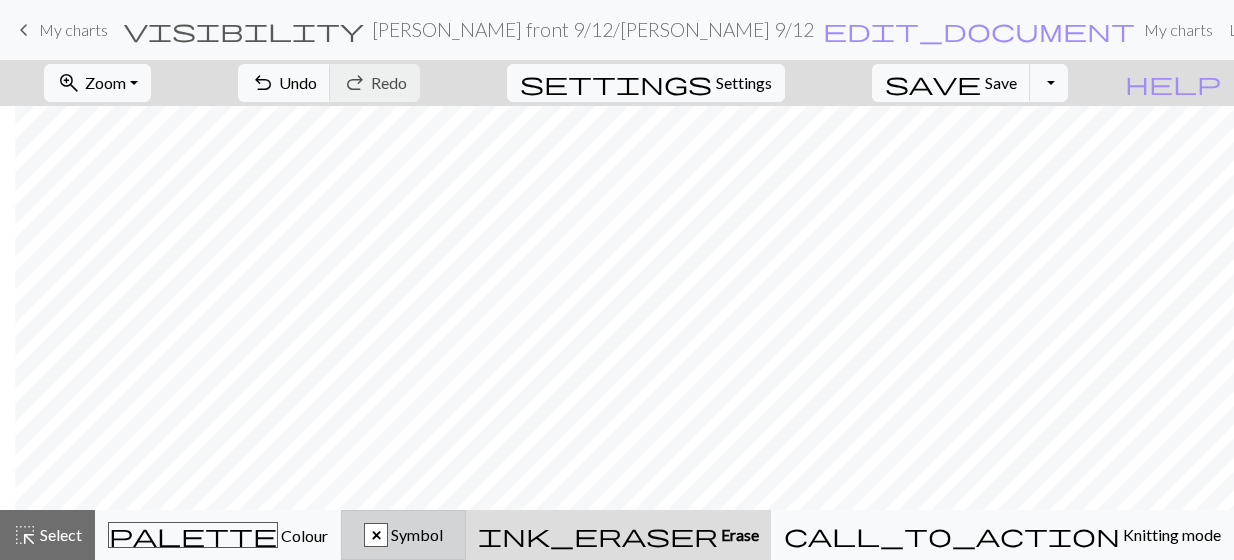 click on "x   Symbol" at bounding box center [403, 535] 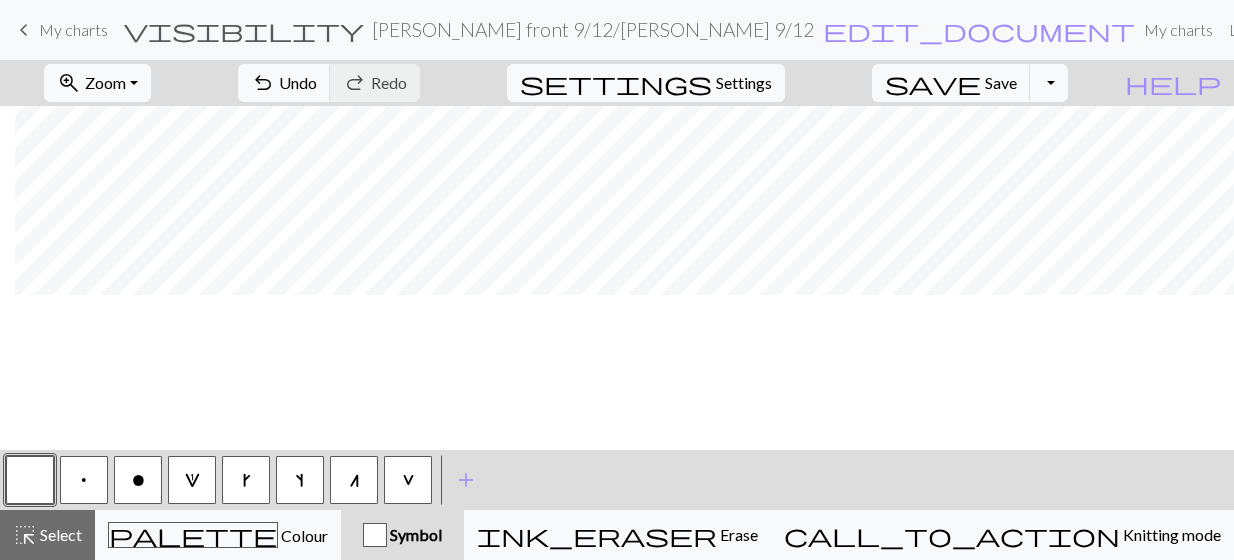 scroll, scrollTop: 0, scrollLeft: 15, axis: horizontal 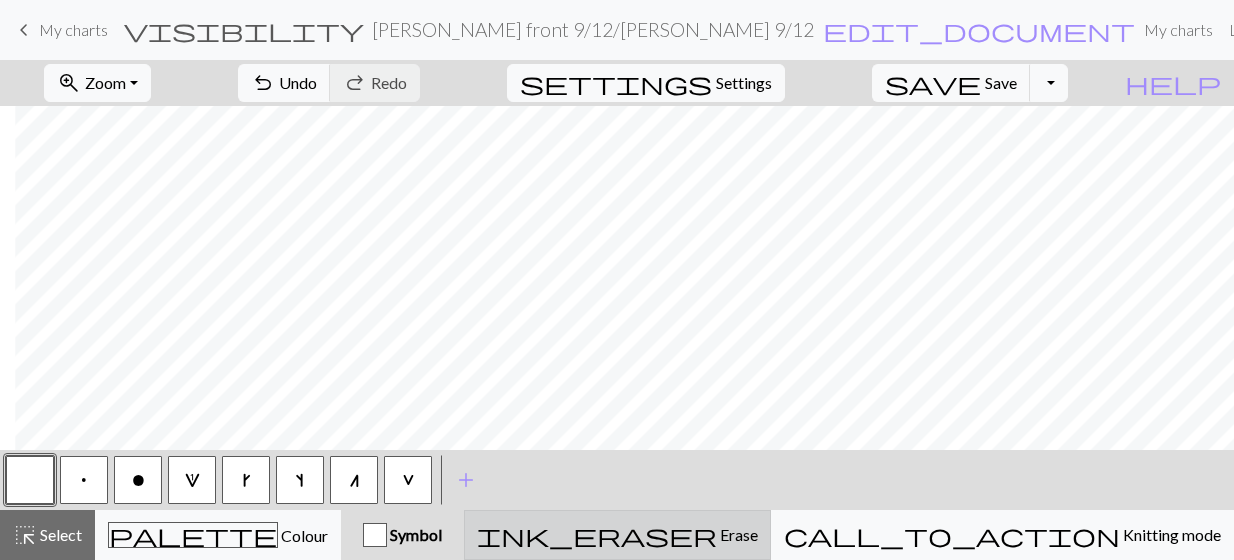 click on "ink_eraser   Erase   Erase" at bounding box center [617, 535] 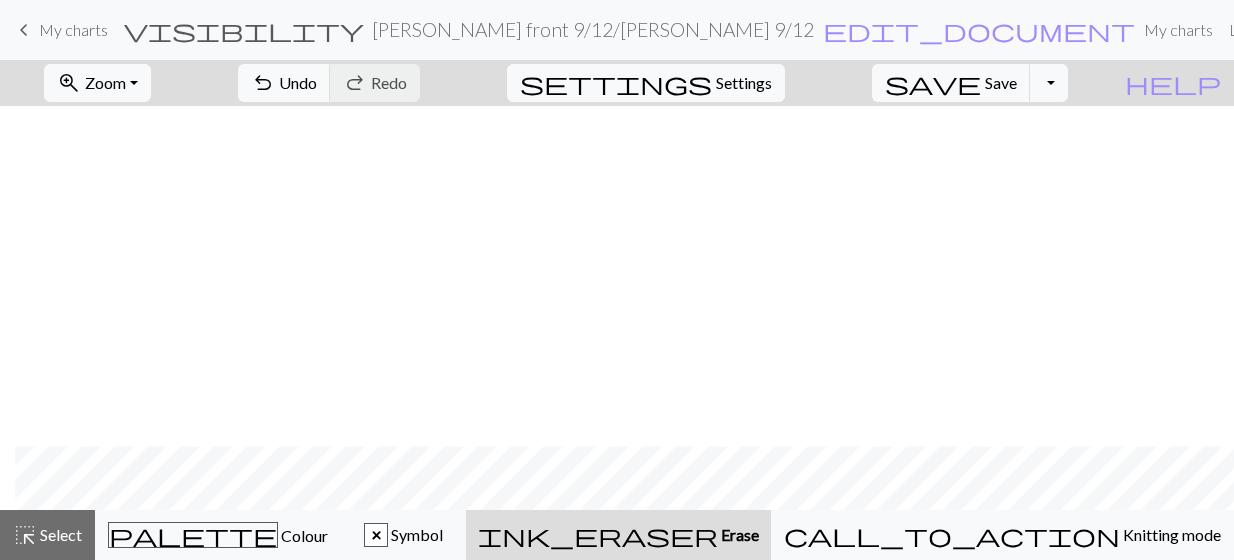 scroll, scrollTop: 340, scrollLeft: 15, axis: both 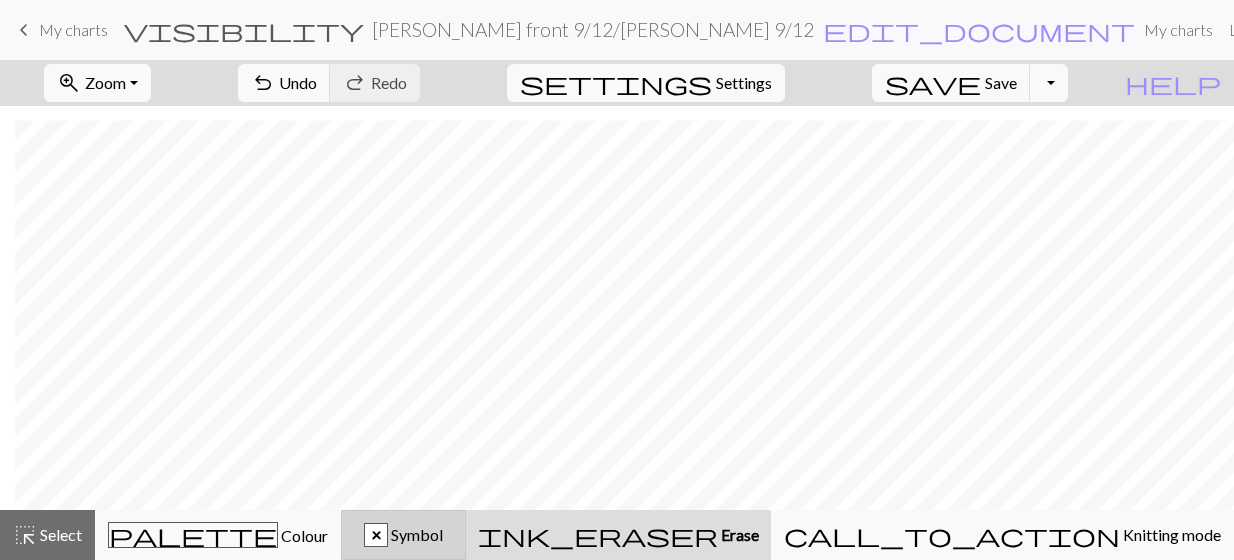 click on "x   Symbol" at bounding box center (403, 535) 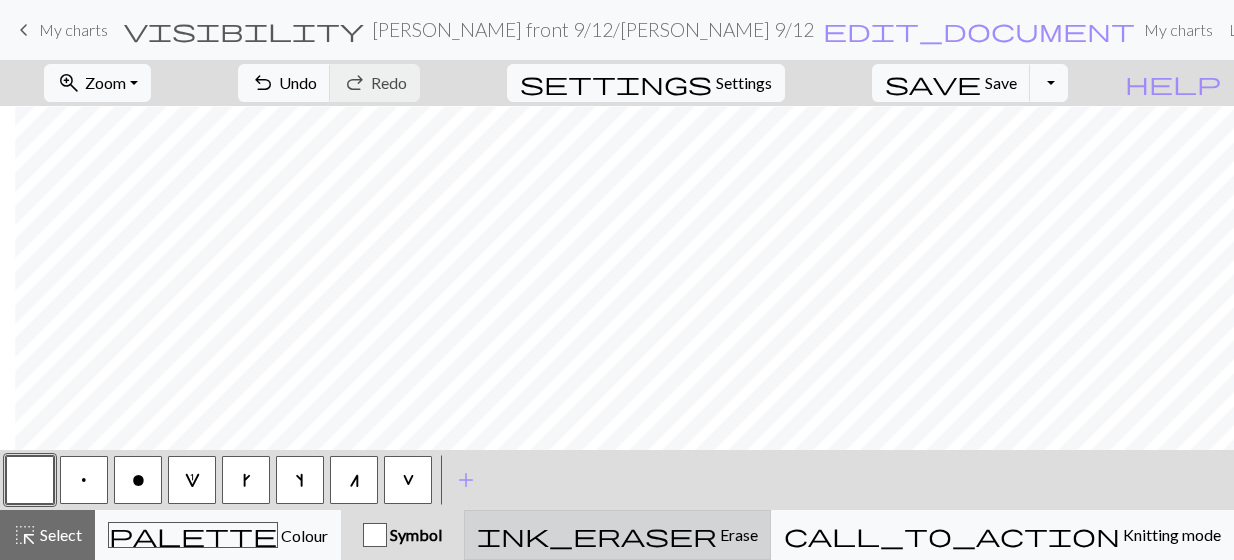 click on "ink_eraser   Erase   Erase" at bounding box center (617, 535) 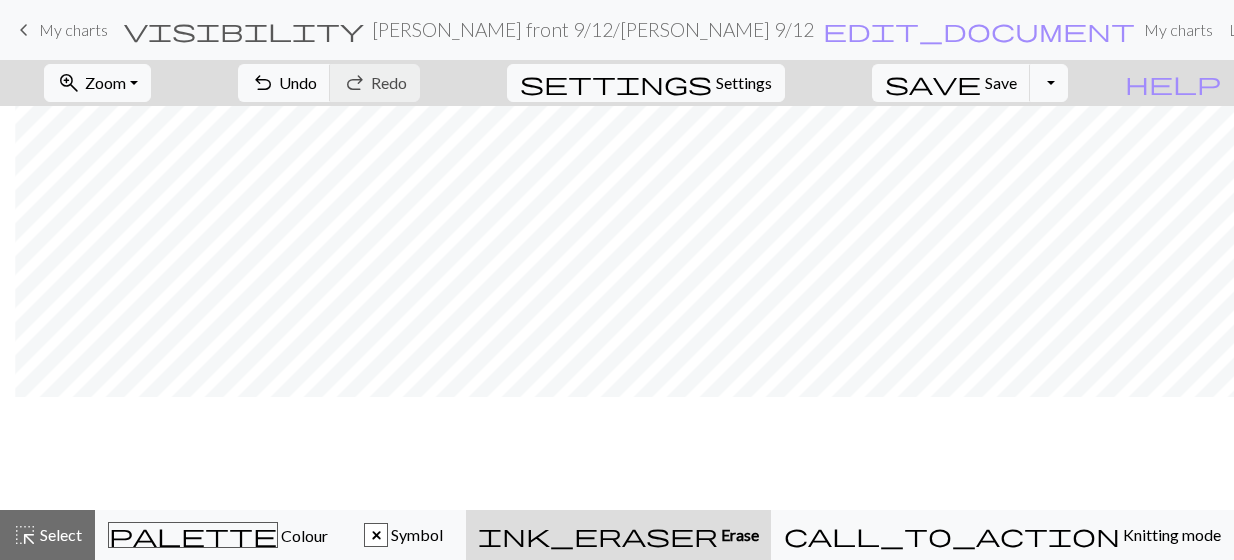 scroll, scrollTop: 212, scrollLeft: 15, axis: both 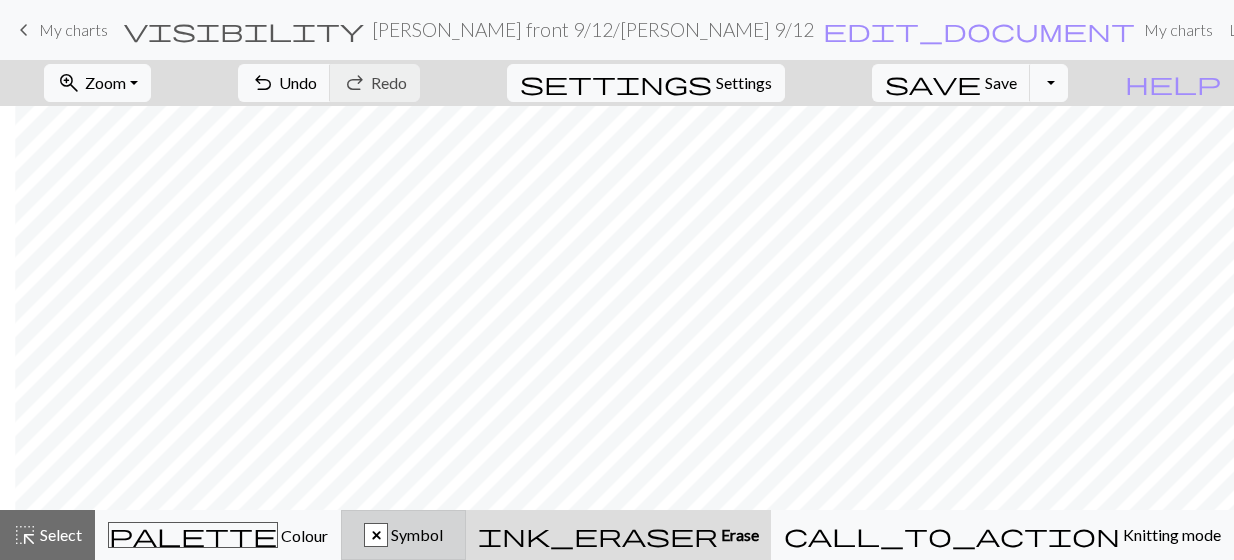 click on "x   Symbol" at bounding box center [403, 535] 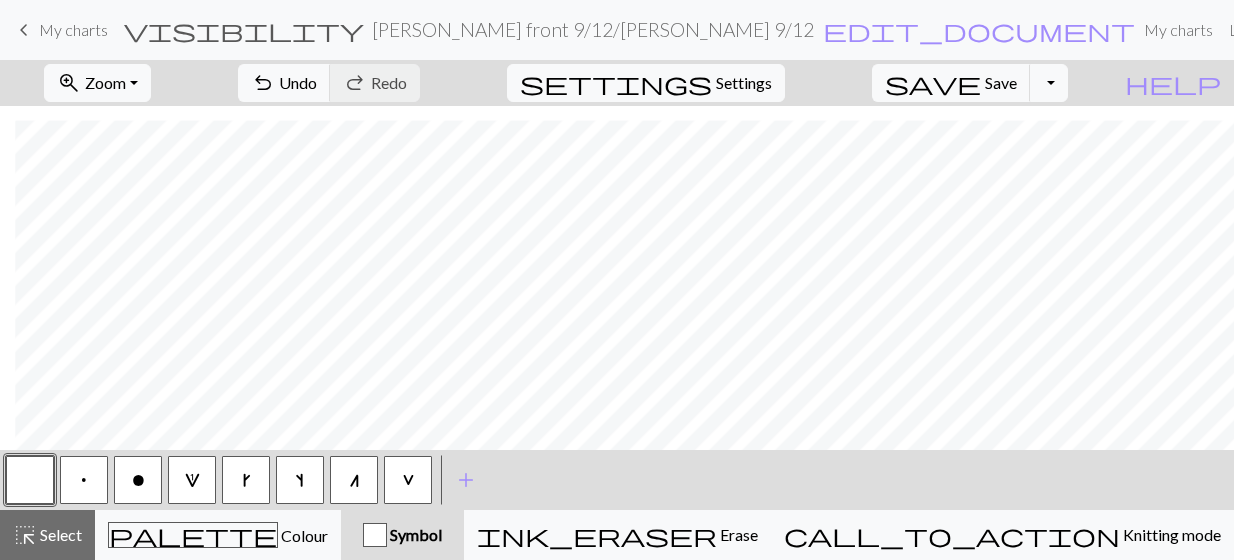 scroll, scrollTop: 400, scrollLeft: 15, axis: both 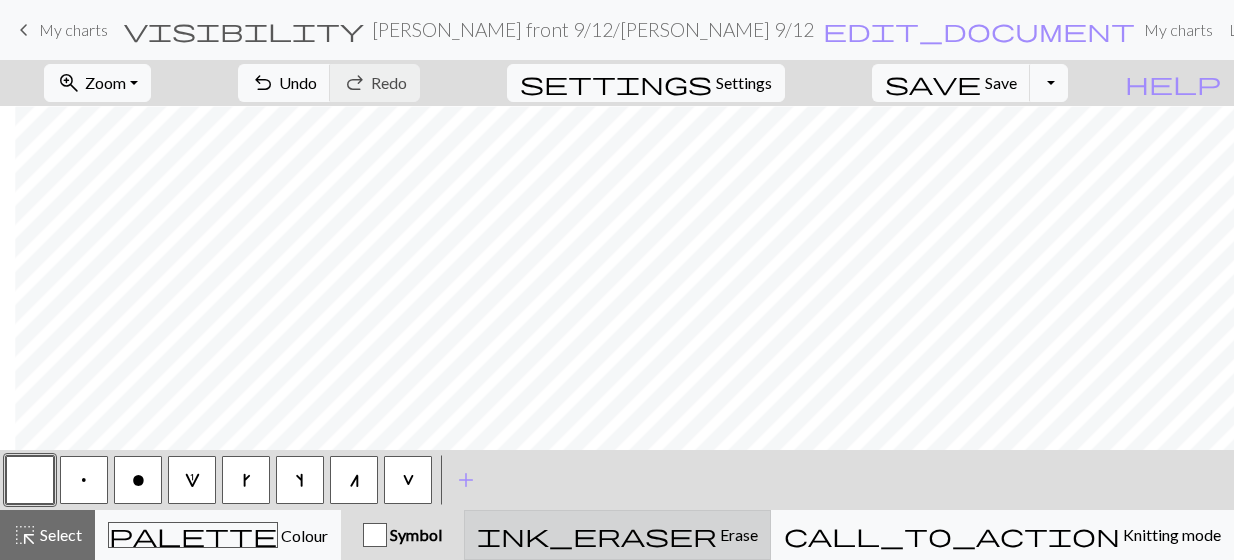 click on "ink_eraser   Erase   Erase" at bounding box center [617, 535] 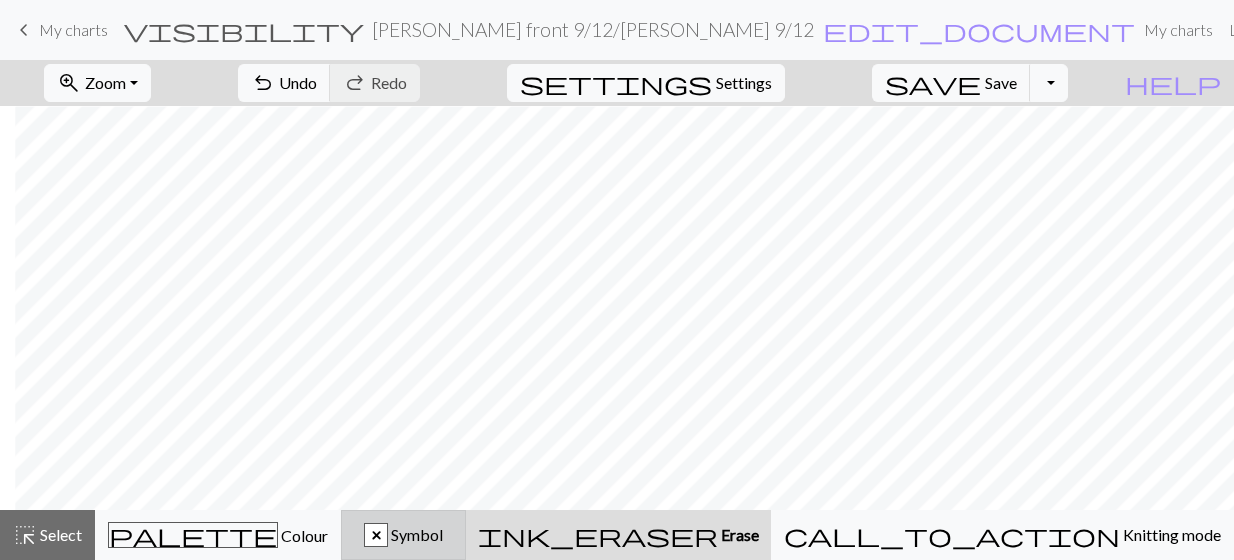 click on "x" at bounding box center (376, 536) 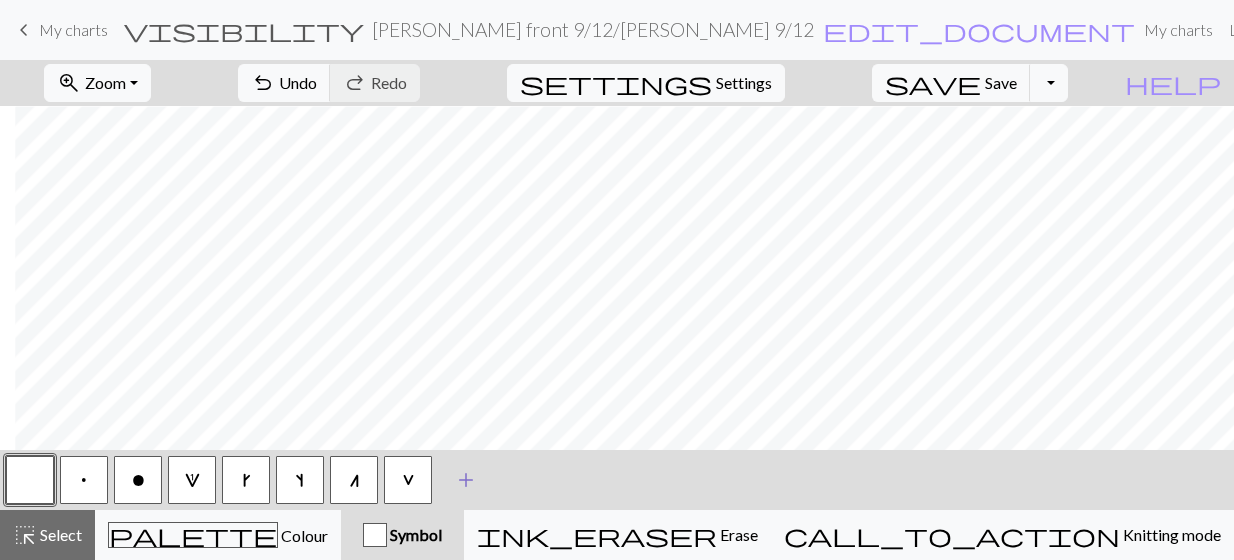 scroll, scrollTop: 0, scrollLeft: 15, axis: horizontal 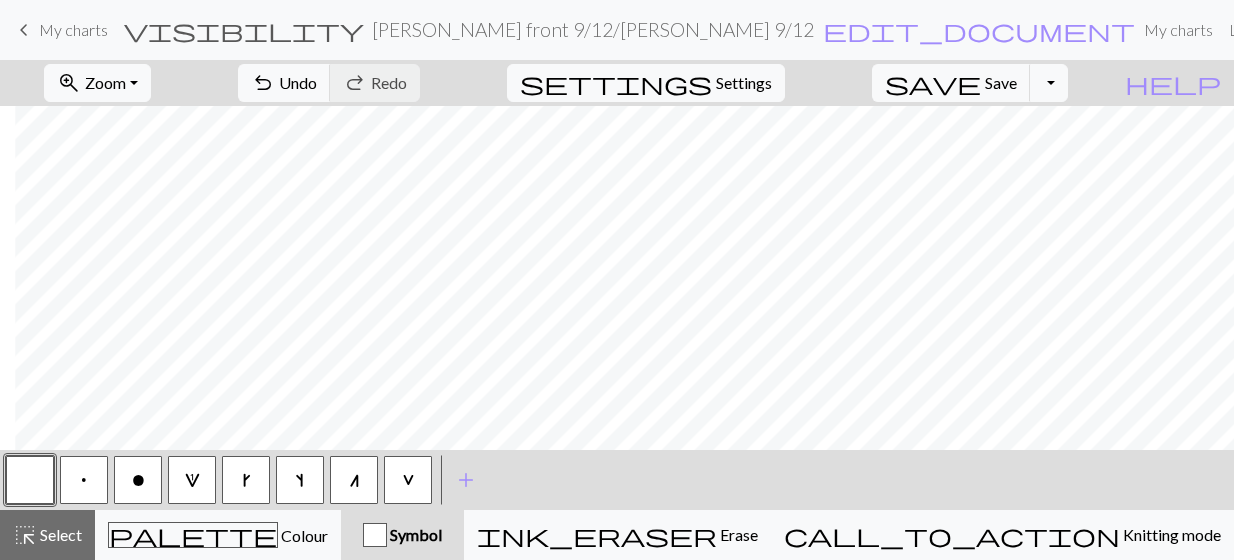click at bounding box center (30, 480) 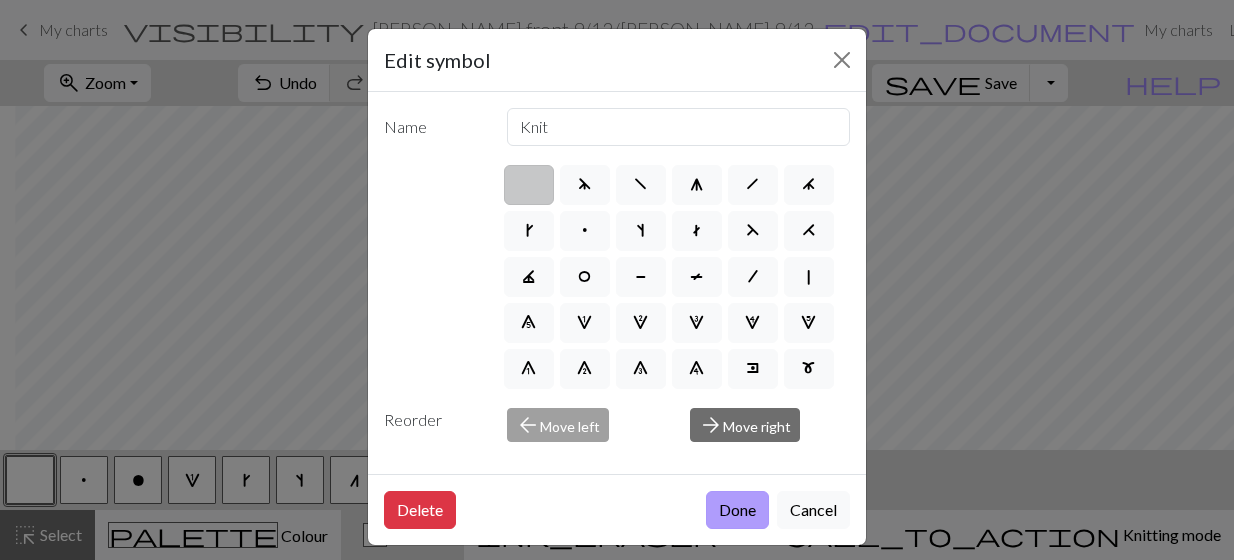 click on "Done" at bounding box center (737, 510) 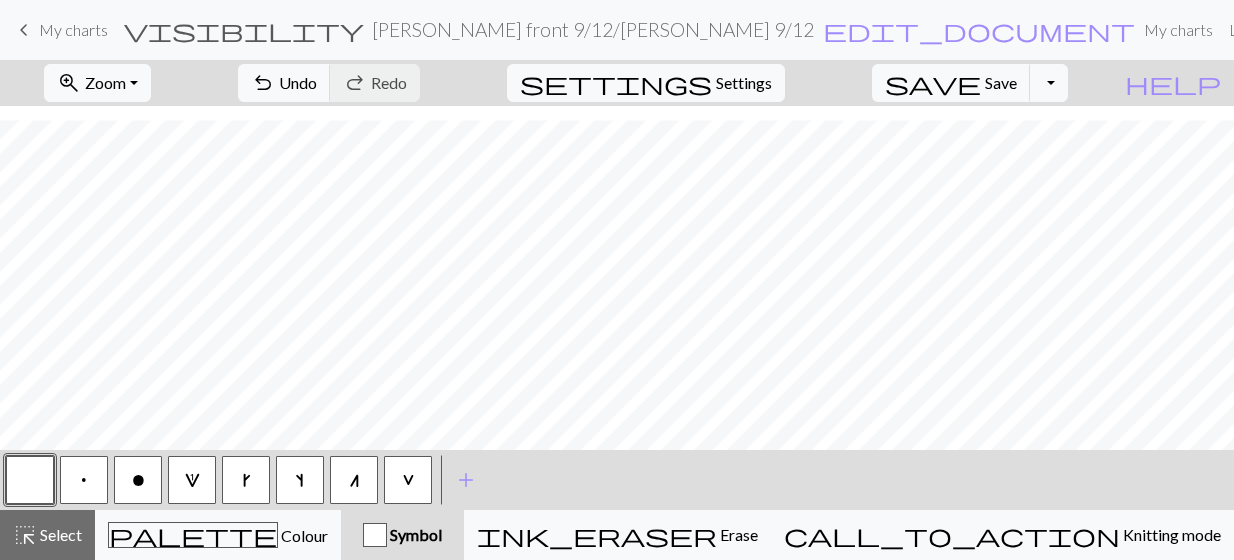 scroll, scrollTop: 400, scrollLeft: 0, axis: vertical 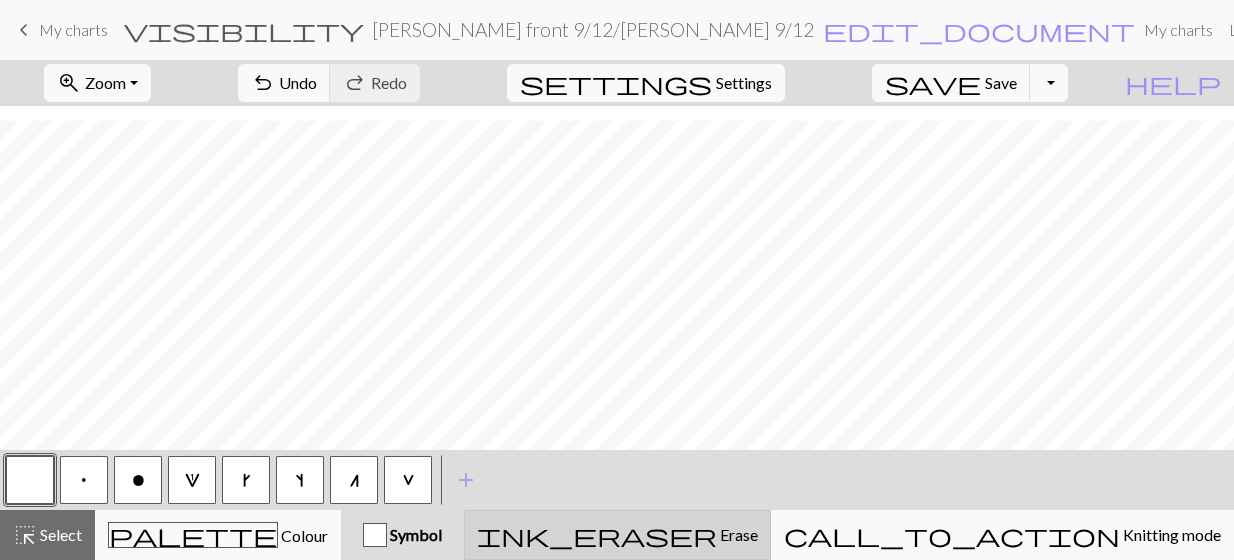 click on "ink_eraser   Erase   Erase" at bounding box center [617, 535] 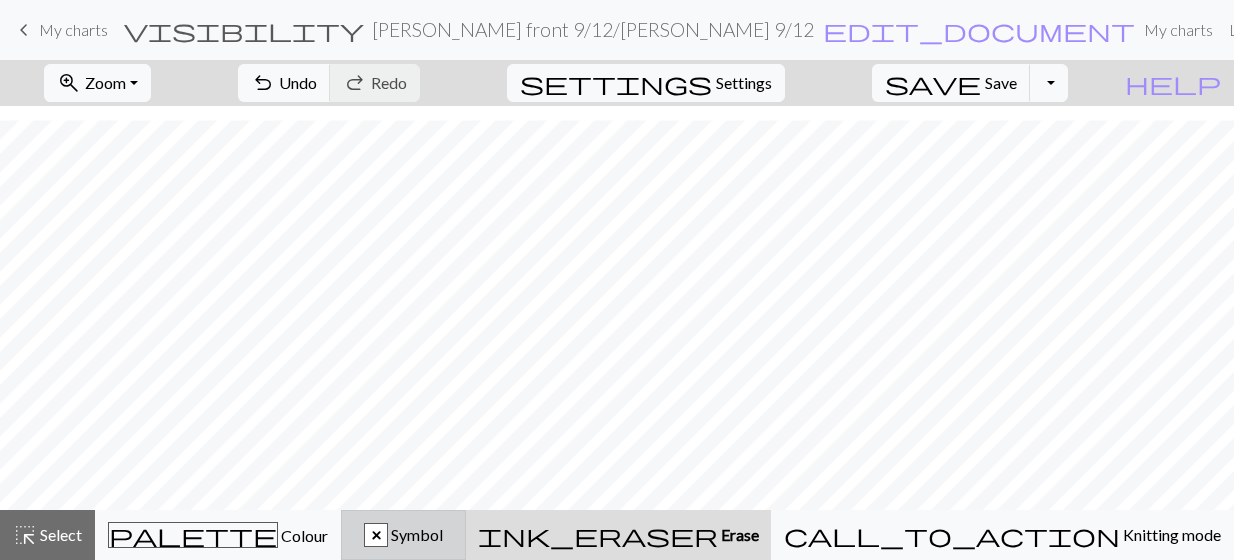 click on "x   Symbol" at bounding box center [403, 535] 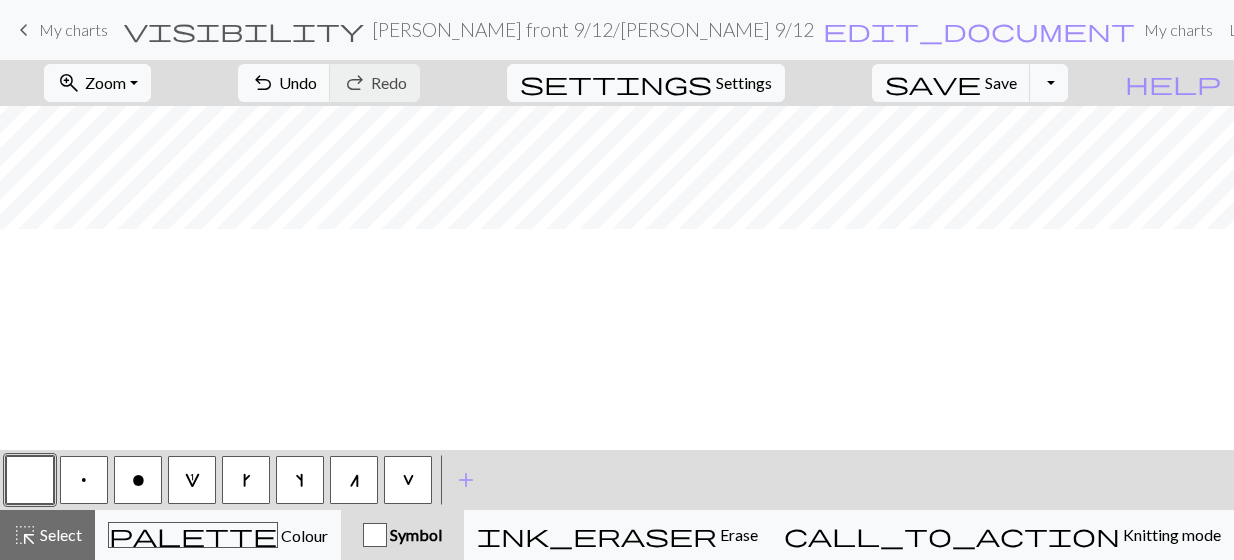 scroll, scrollTop: 0, scrollLeft: 0, axis: both 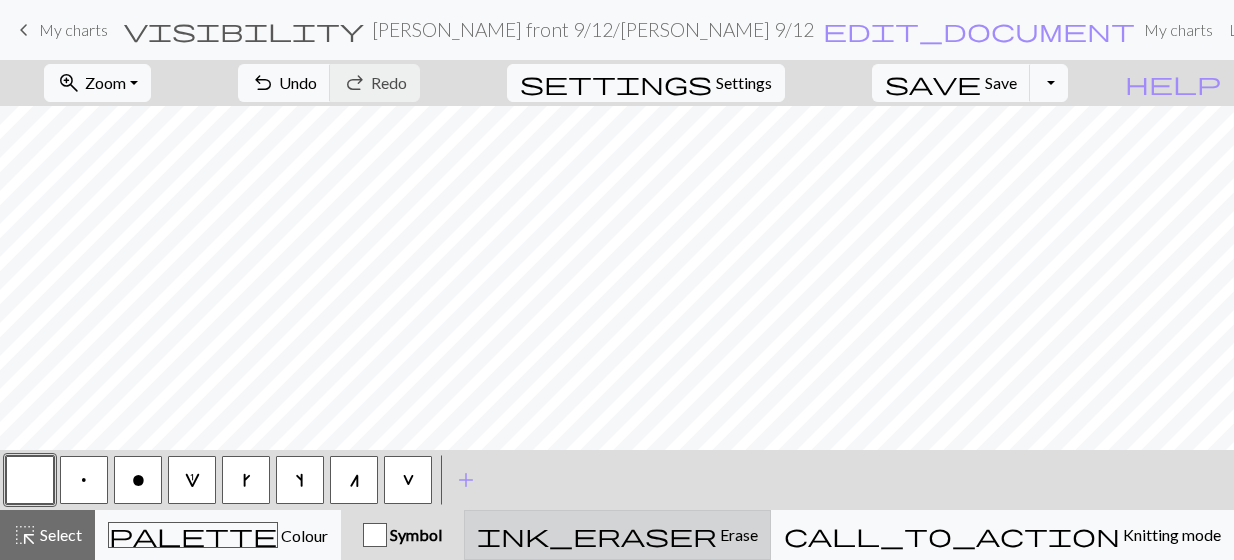 click on "Erase" at bounding box center (737, 534) 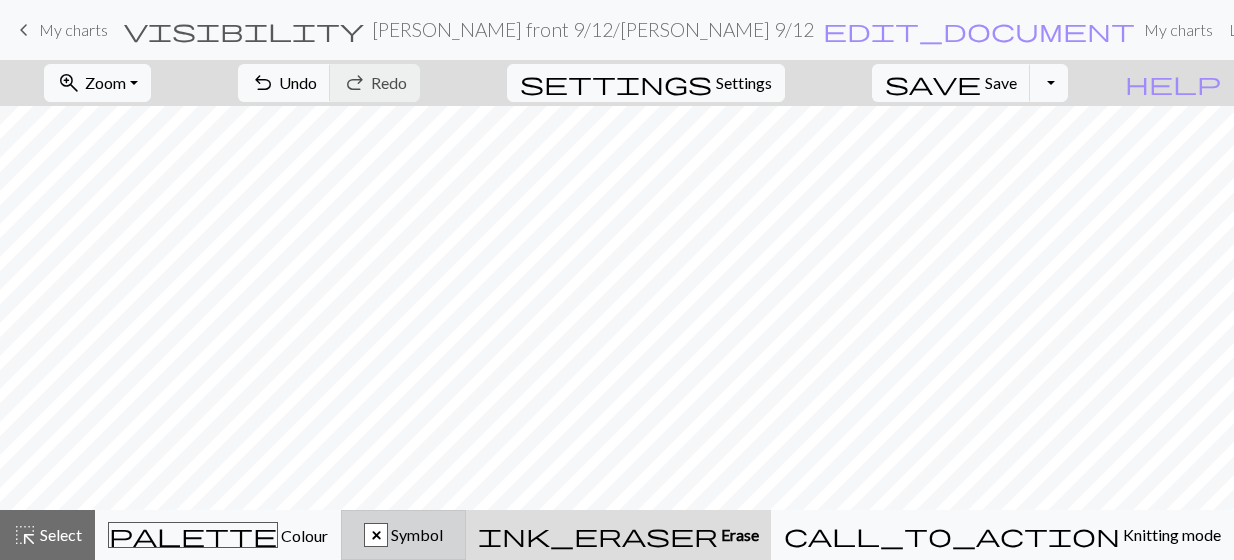 click on "Symbol" at bounding box center (415, 534) 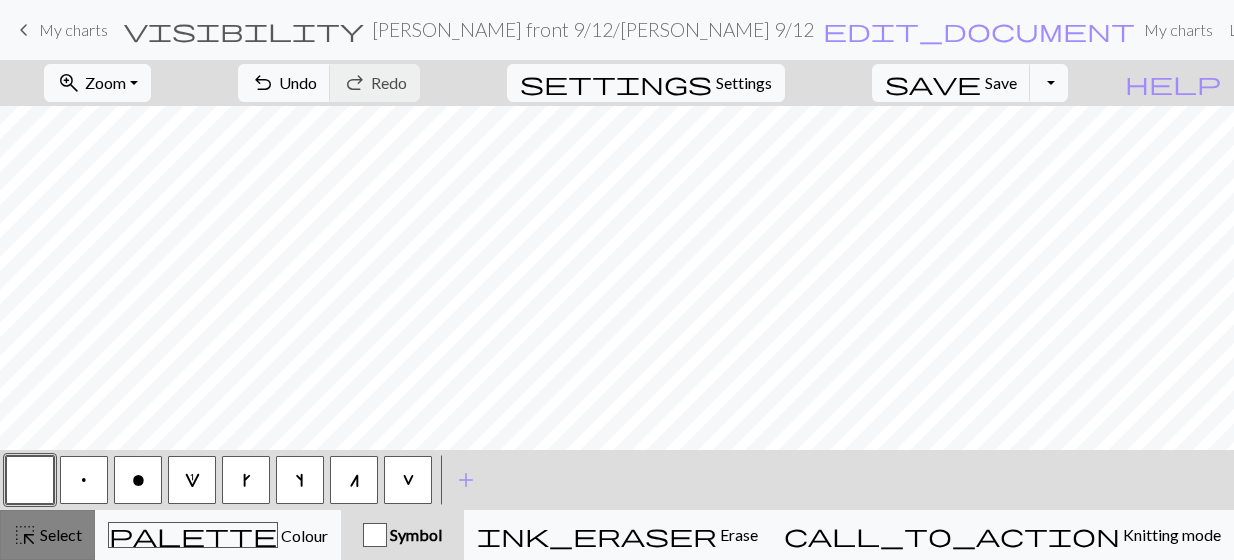click on "Select" at bounding box center (59, 534) 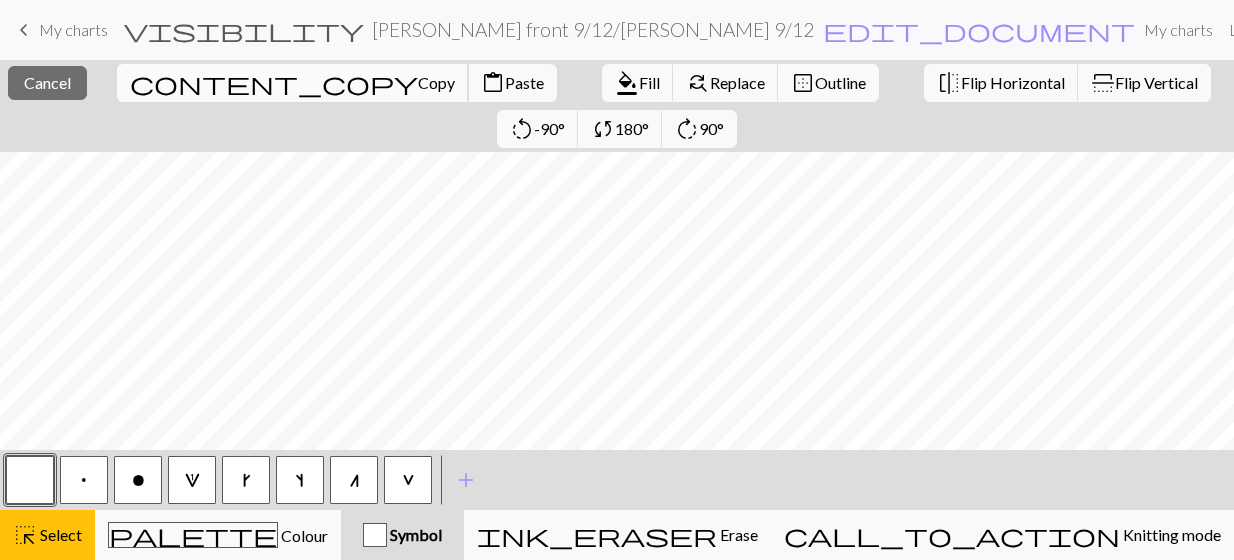 click on "content_copy" at bounding box center [274, 83] 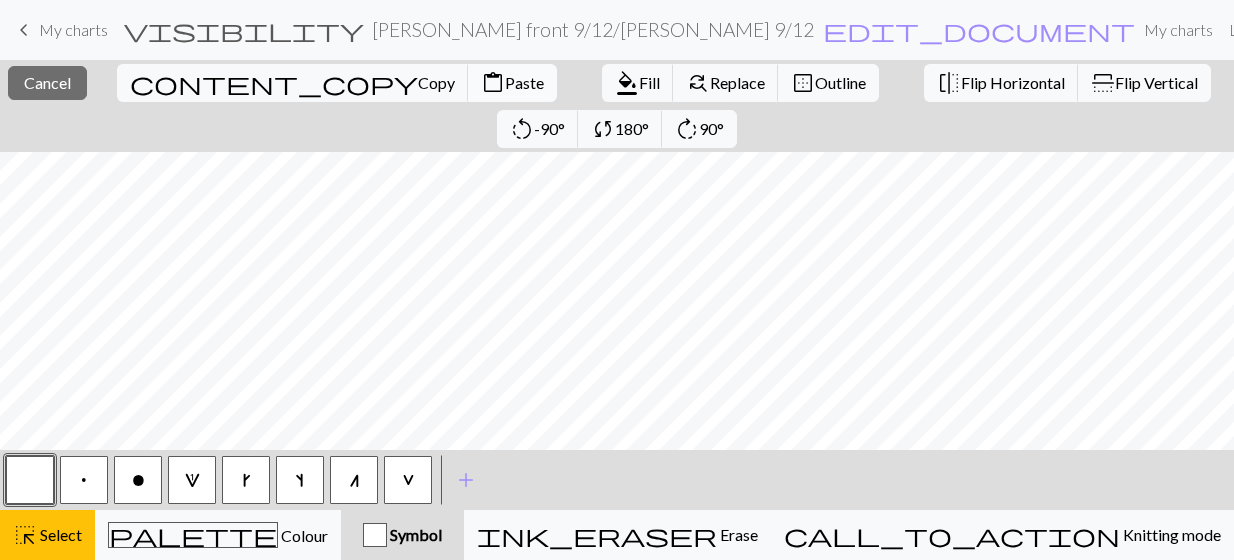click on "Paste" at bounding box center [524, 82] 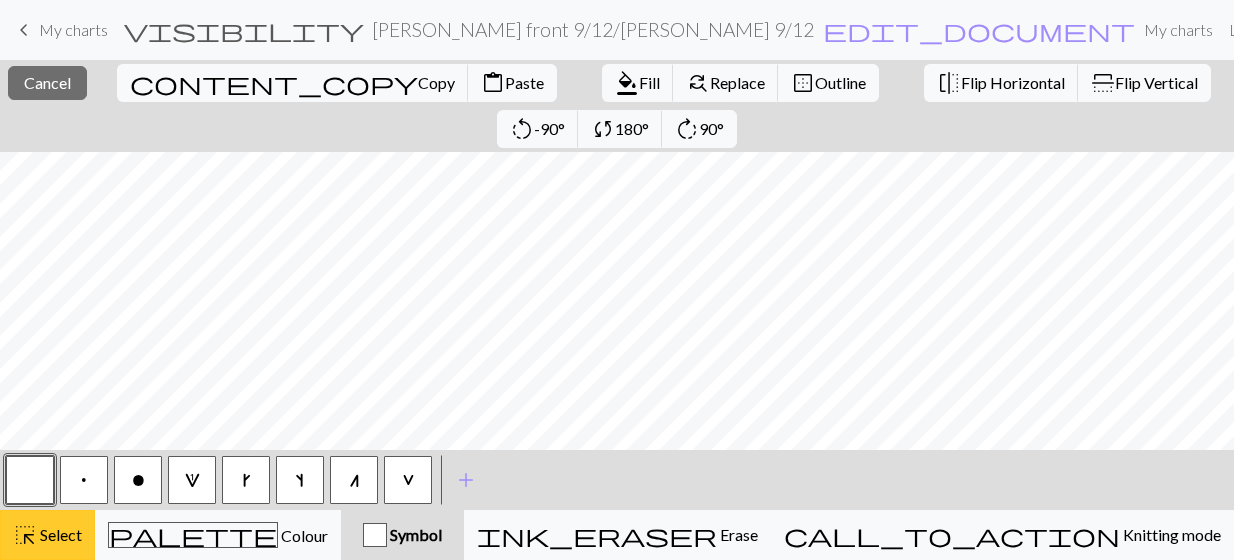 click on "Select" at bounding box center [59, 534] 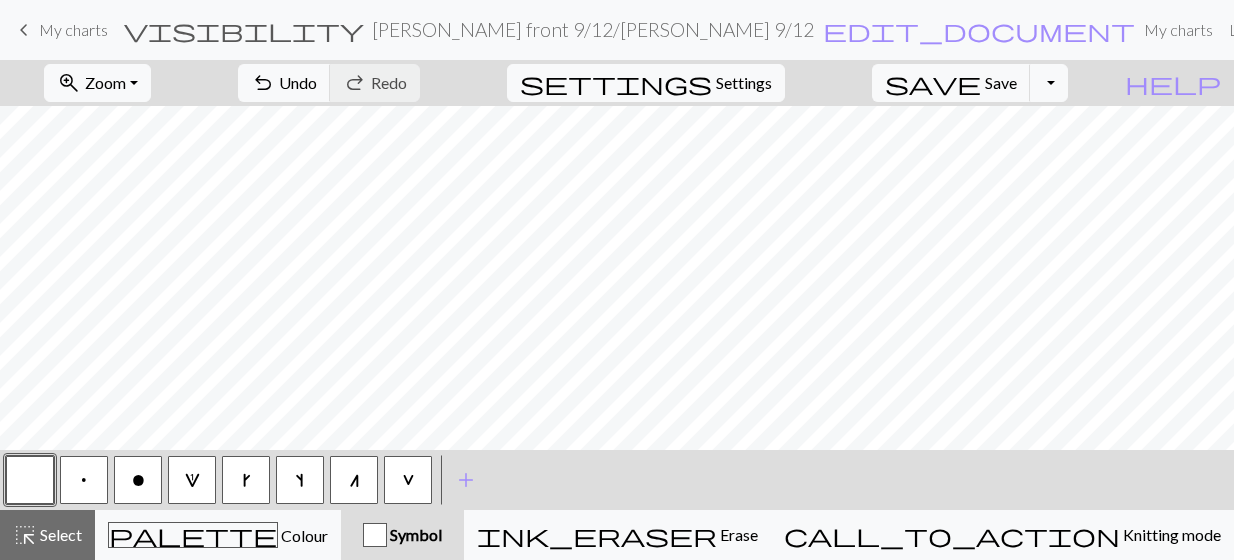 click on "o" at bounding box center (138, 481) 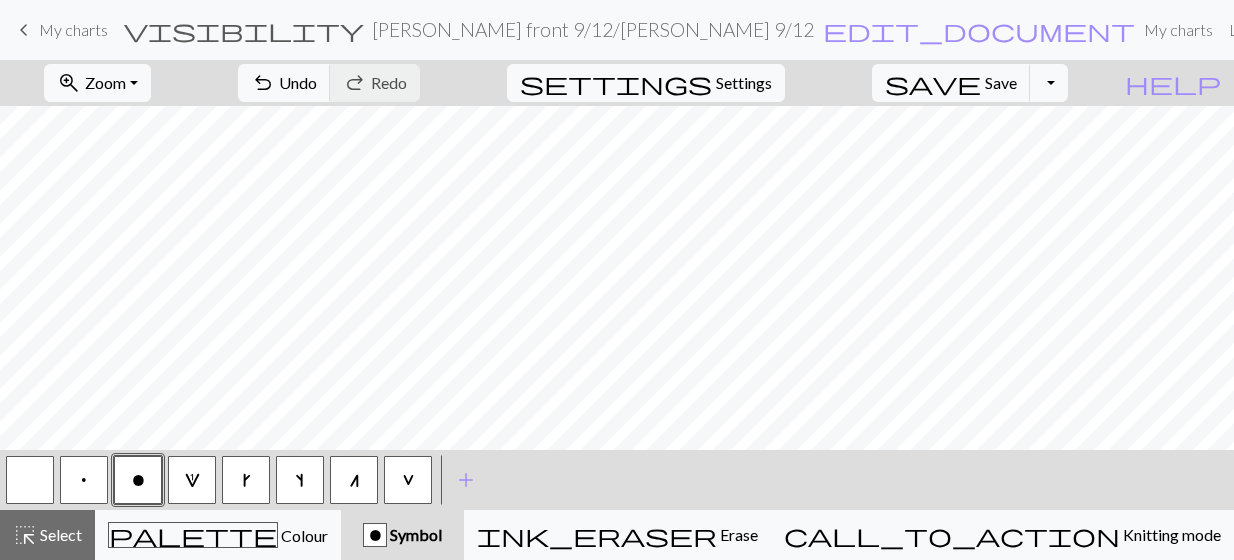 click at bounding box center (30, 480) 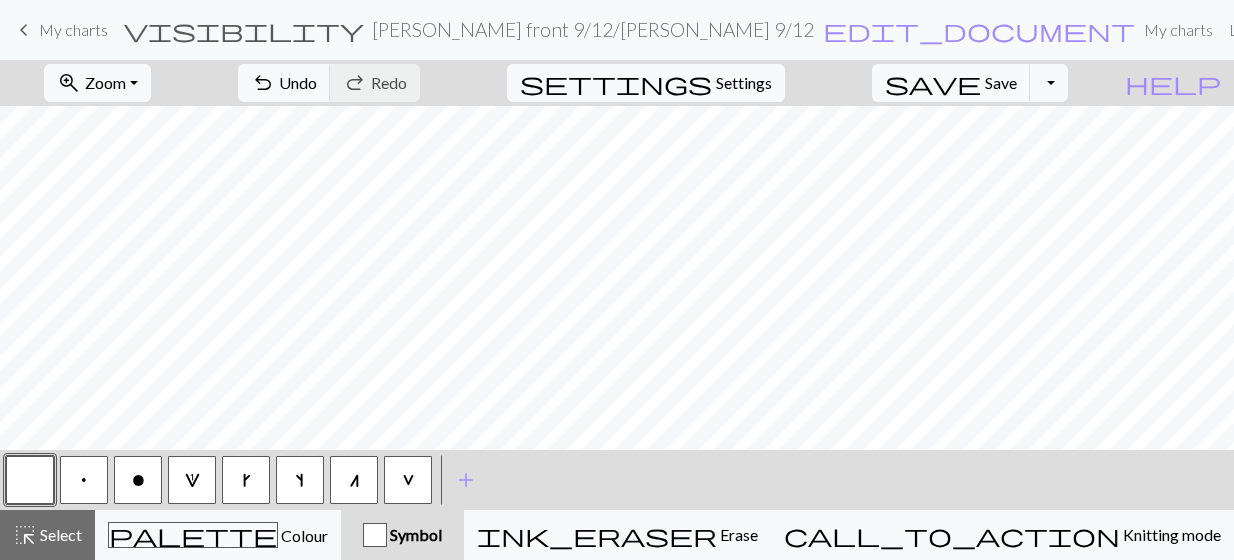 click on "o" at bounding box center [138, 480] 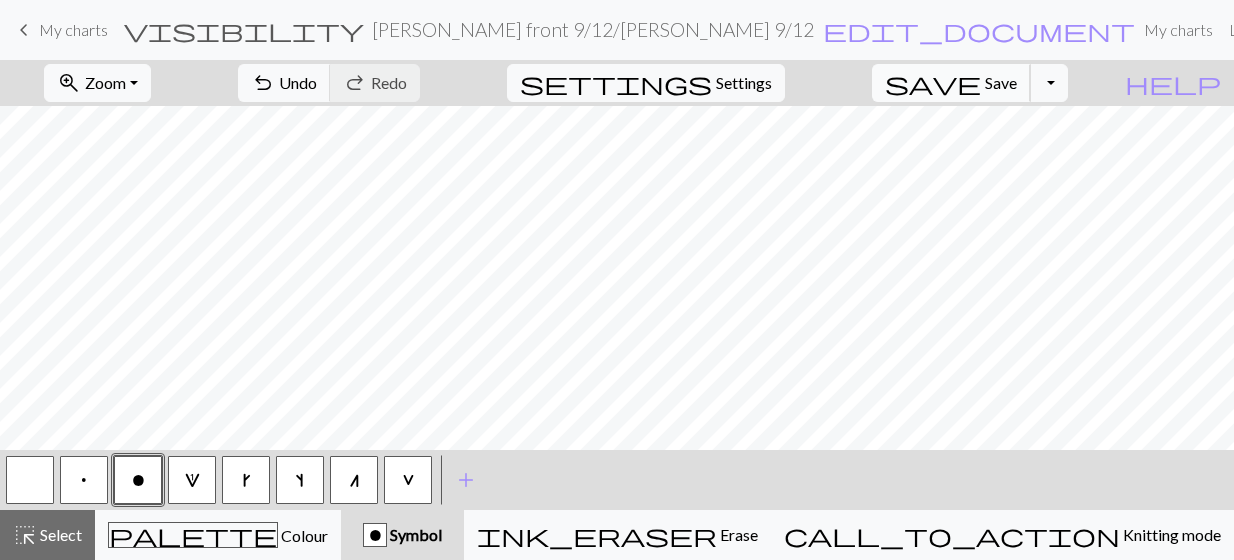 click on "save" at bounding box center [933, 83] 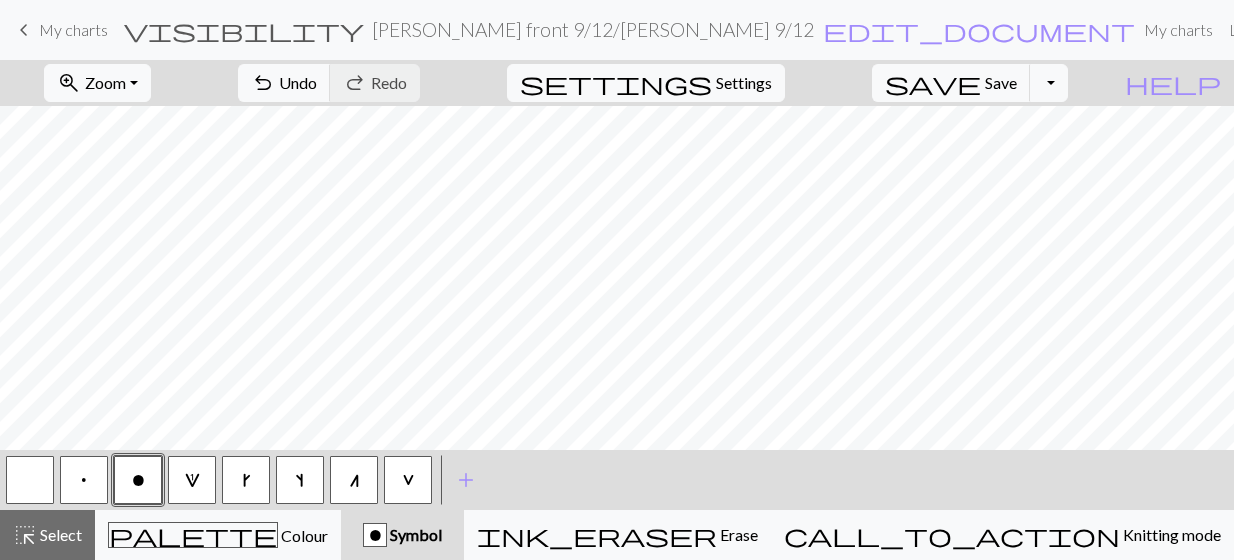 scroll, scrollTop: 331, scrollLeft: 0, axis: vertical 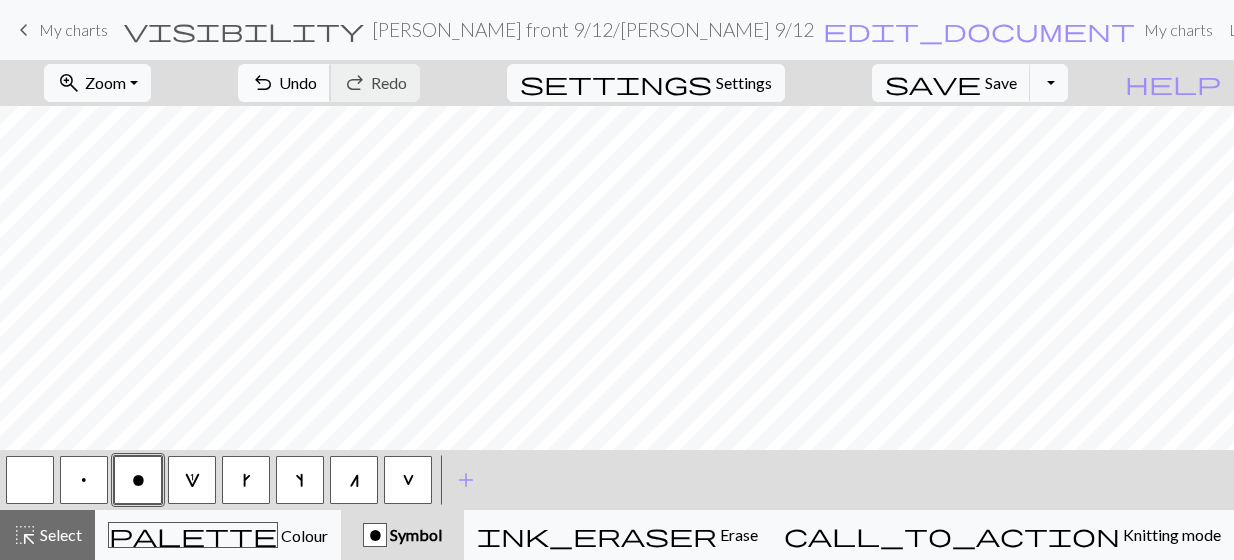 click on "Undo" at bounding box center [298, 82] 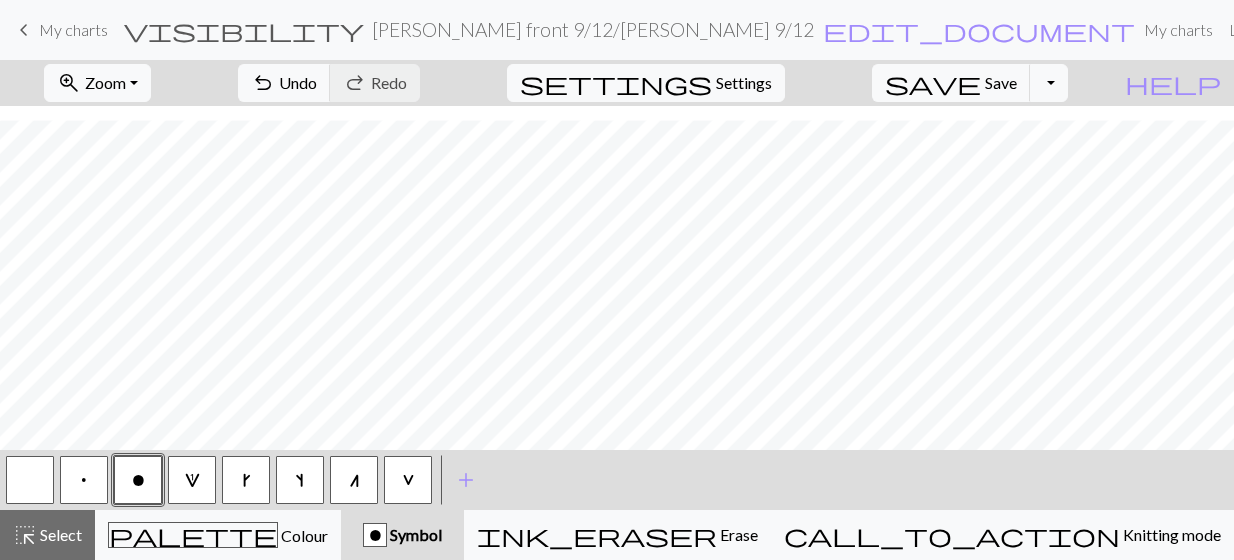 scroll, scrollTop: 400, scrollLeft: 15, axis: both 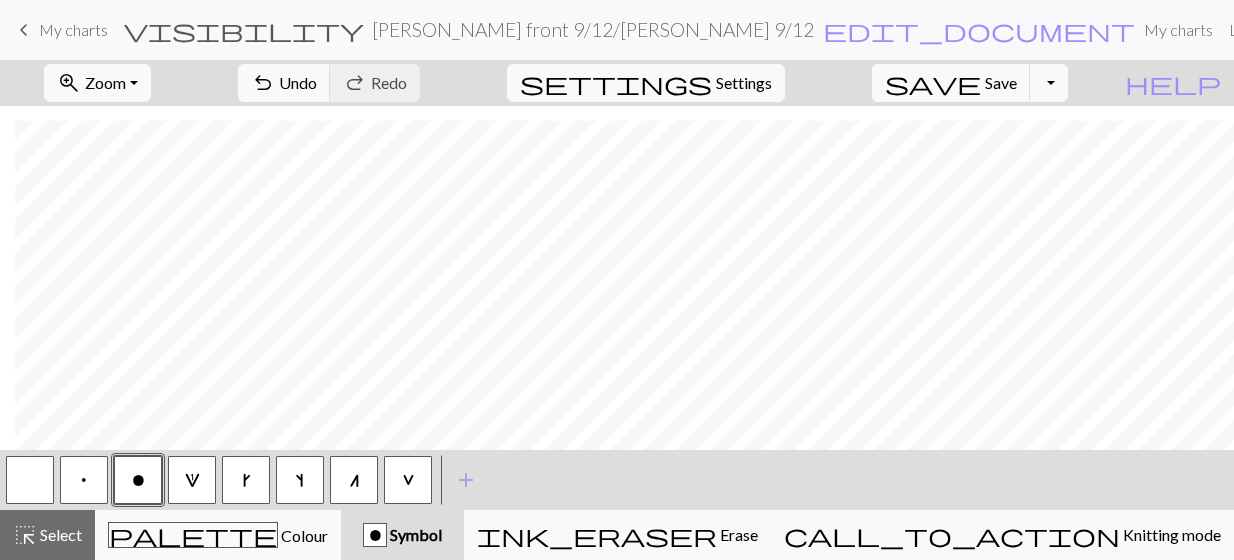 click at bounding box center [30, 480] 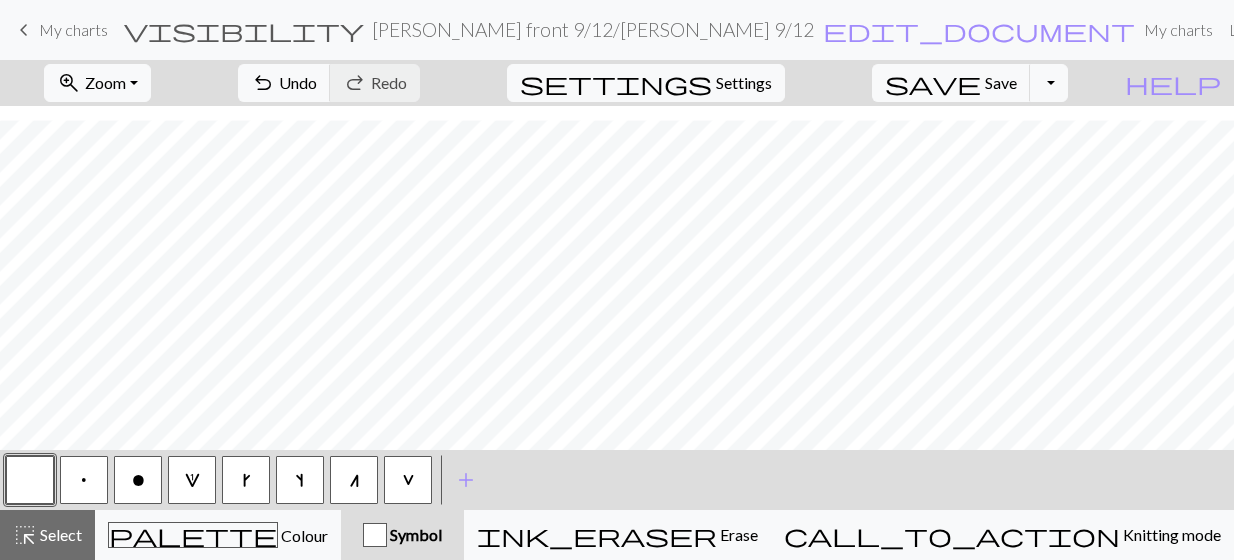 scroll, scrollTop: 400, scrollLeft: 0, axis: vertical 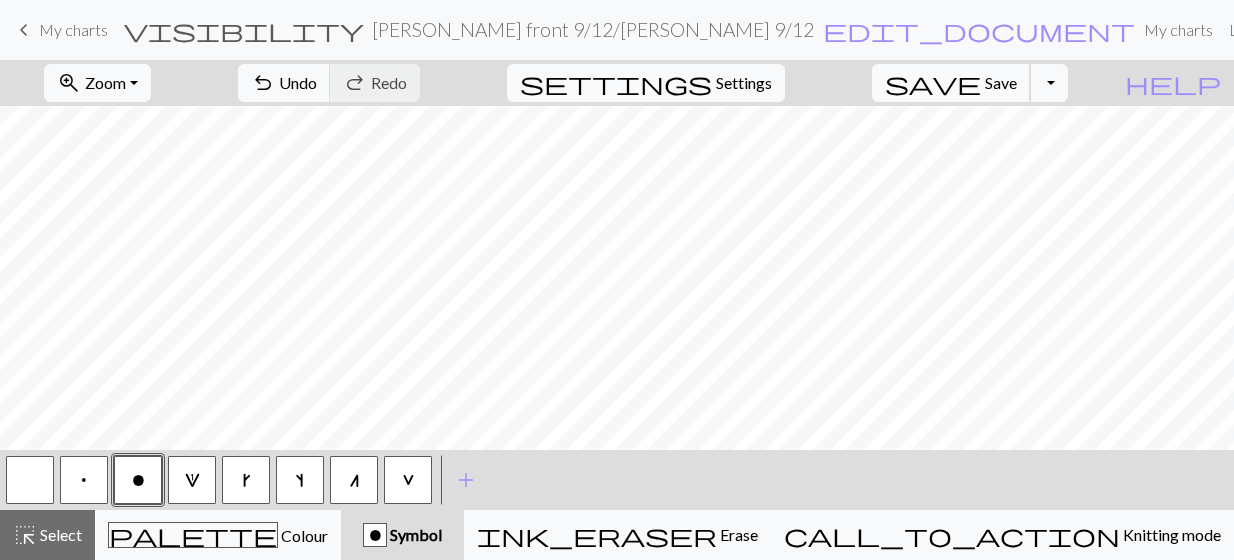 click on "Save" at bounding box center [1001, 82] 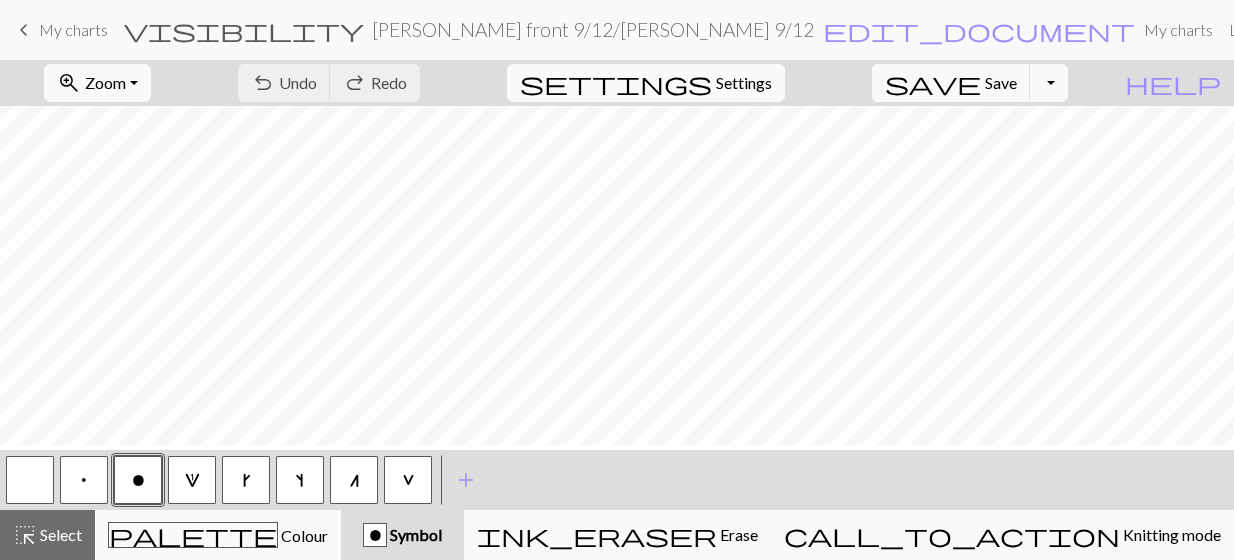 scroll, scrollTop: 94, scrollLeft: 0, axis: vertical 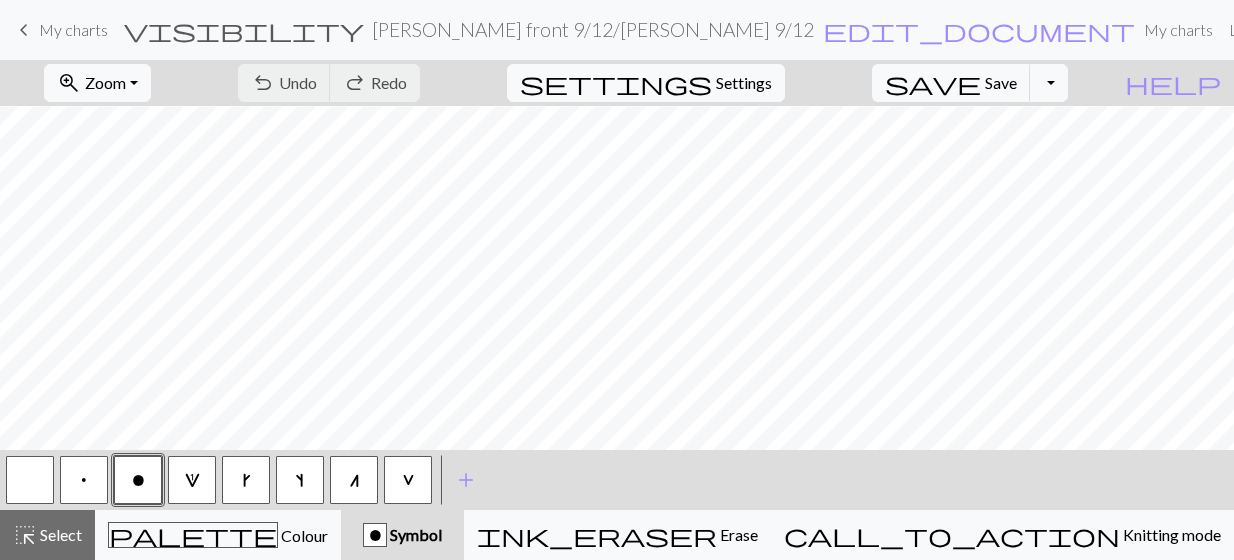 click at bounding box center (30, 480) 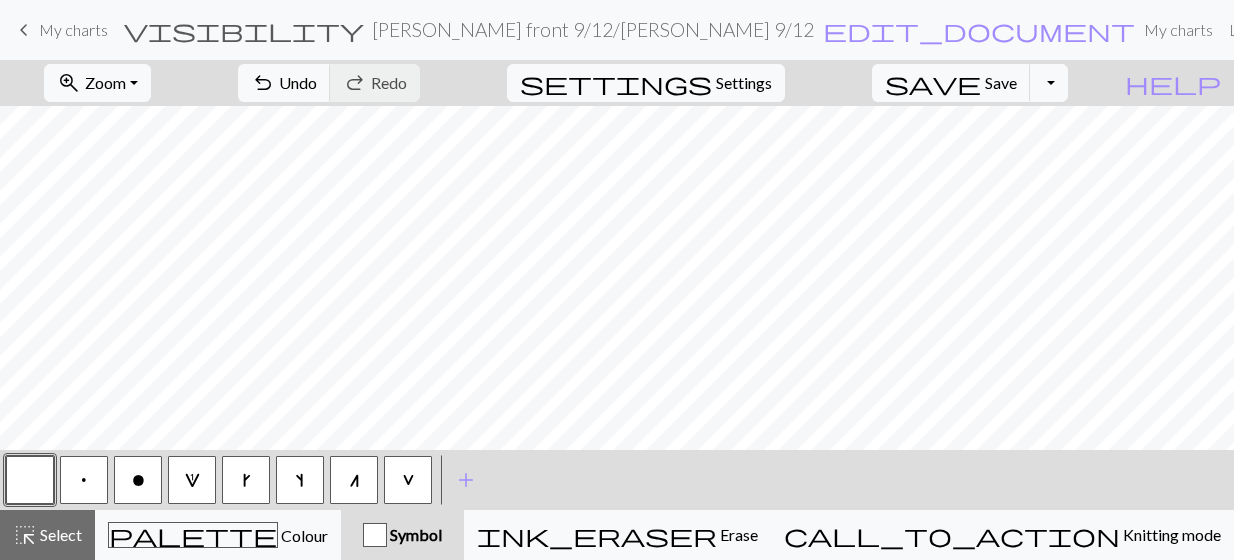 scroll, scrollTop: 172, scrollLeft: 0, axis: vertical 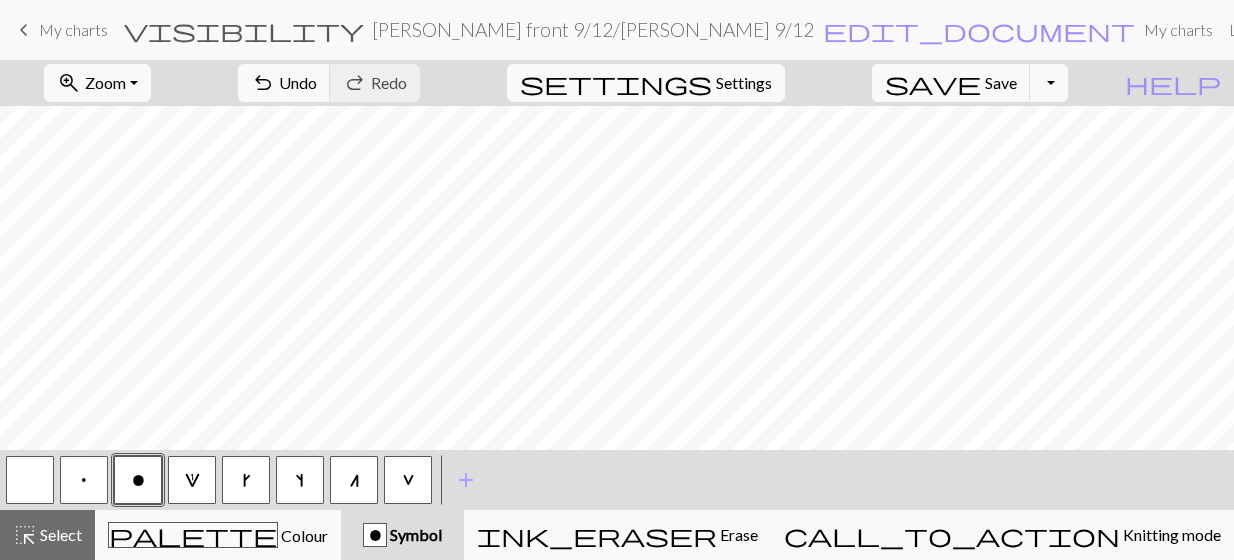 click at bounding box center [30, 480] 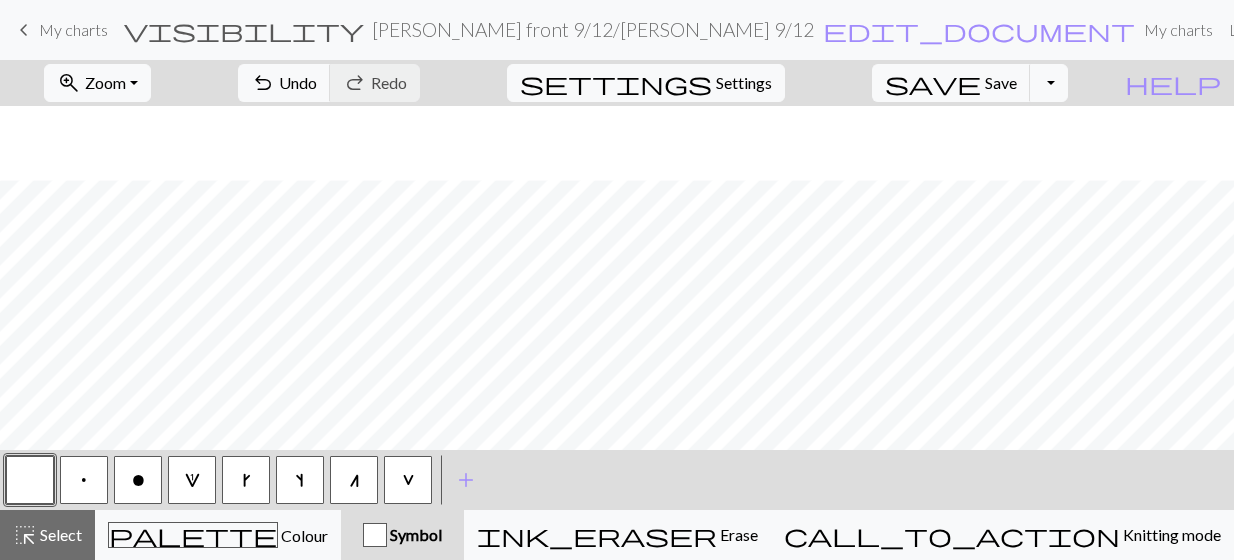 scroll, scrollTop: 248, scrollLeft: 0, axis: vertical 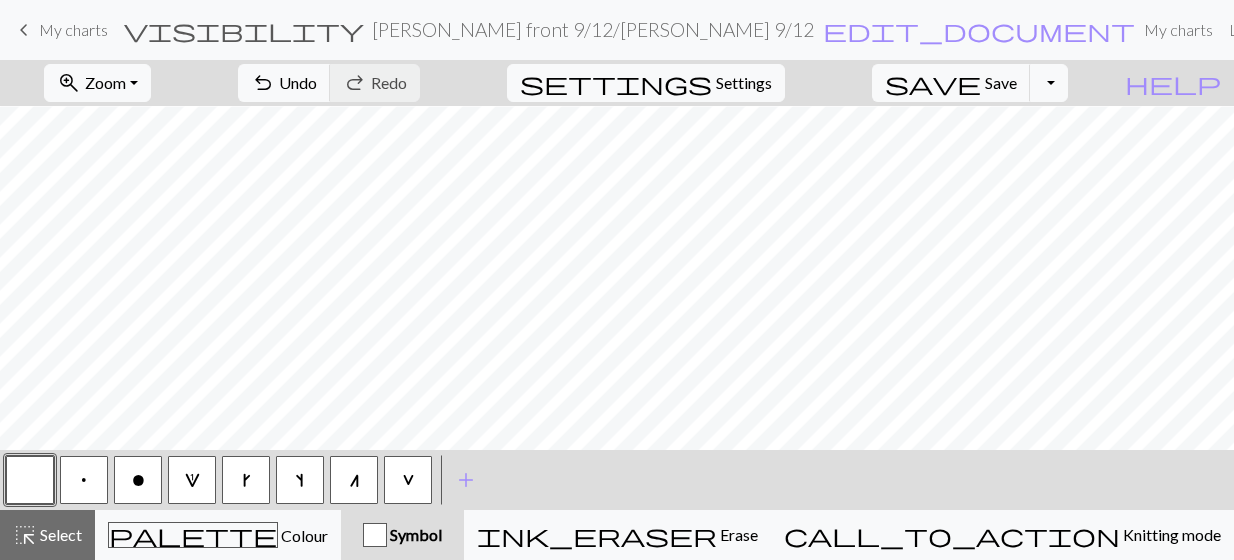 click on "o" at bounding box center [138, 480] 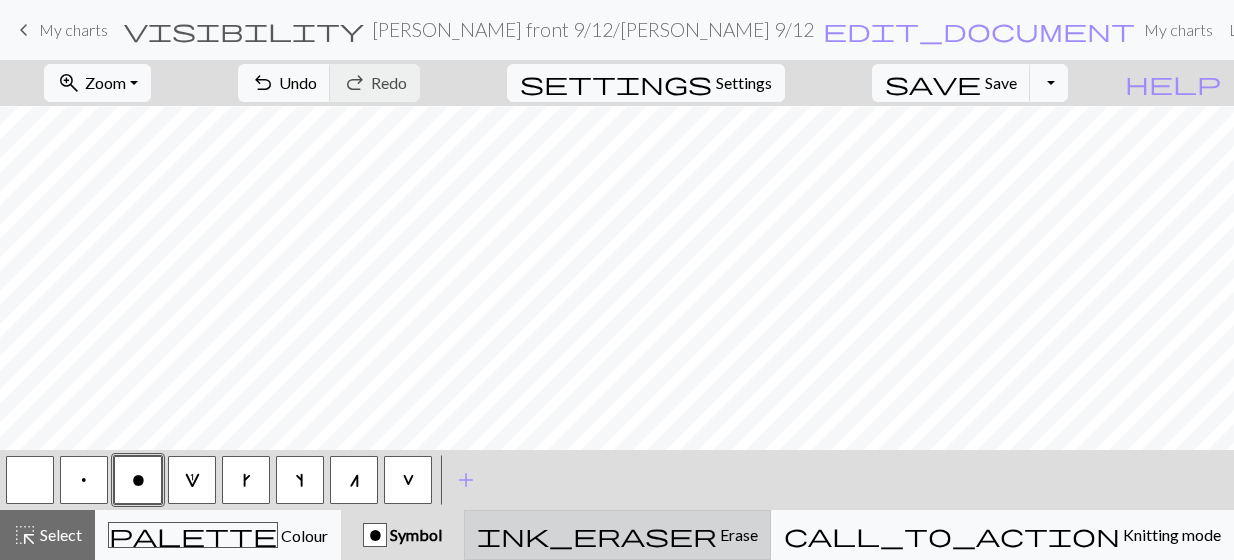 click on "ink_eraser   Erase   Erase" at bounding box center [617, 535] 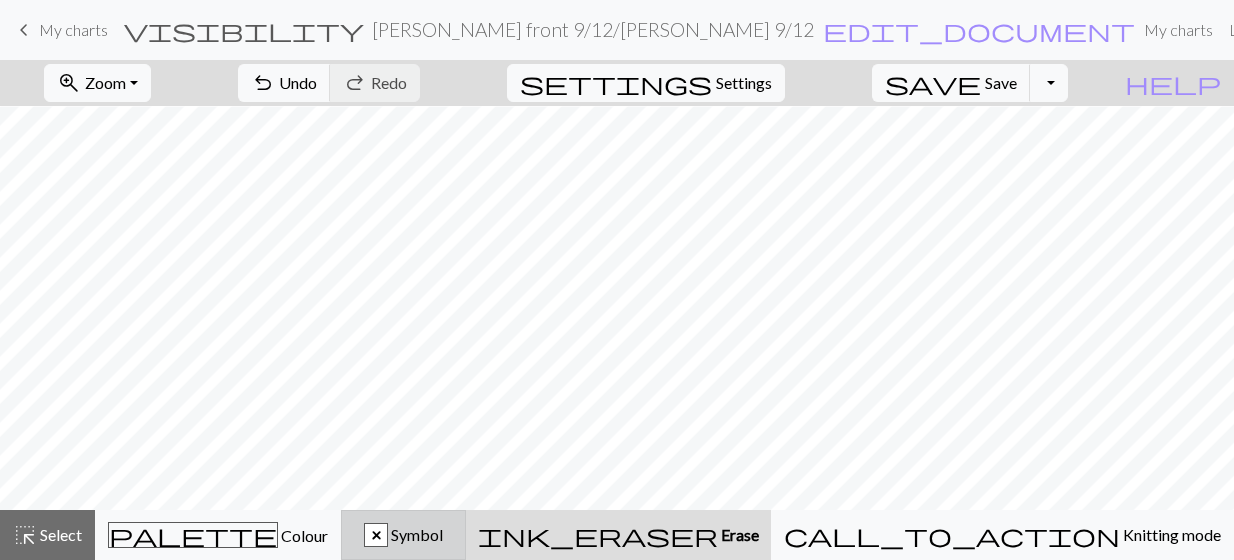 click on "x   Symbol" at bounding box center [403, 535] 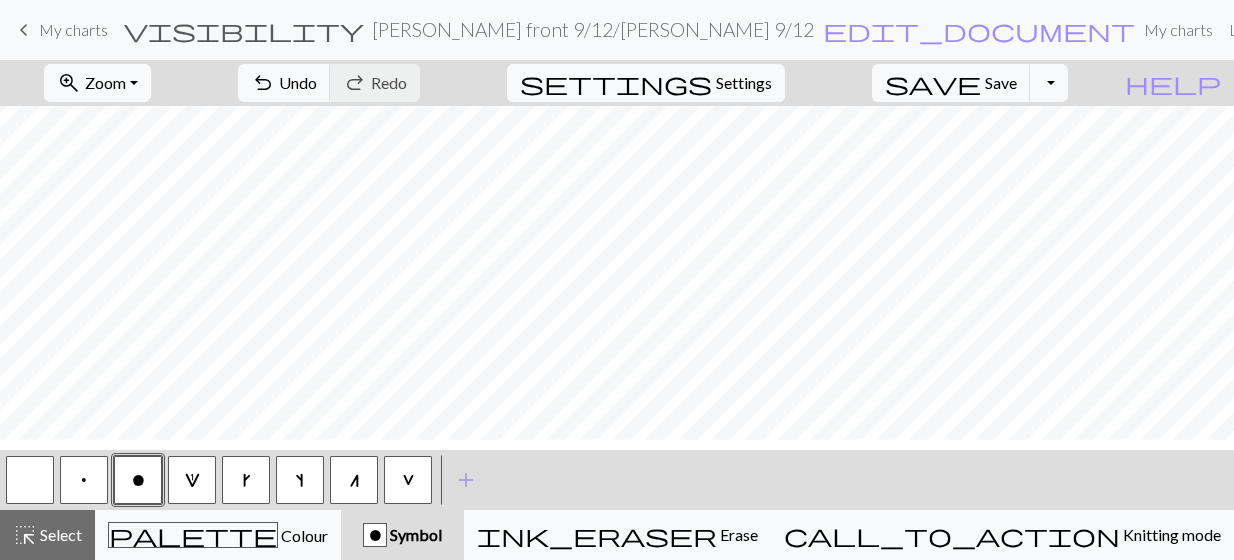 scroll, scrollTop: 202, scrollLeft: 0, axis: vertical 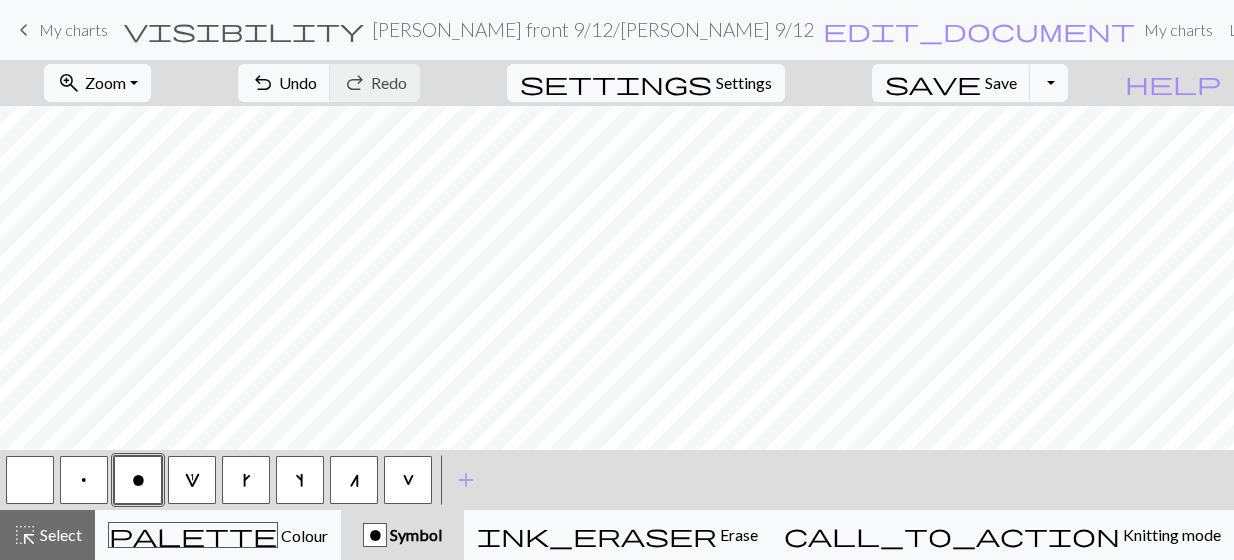 click on "o" at bounding box center [138, 480] 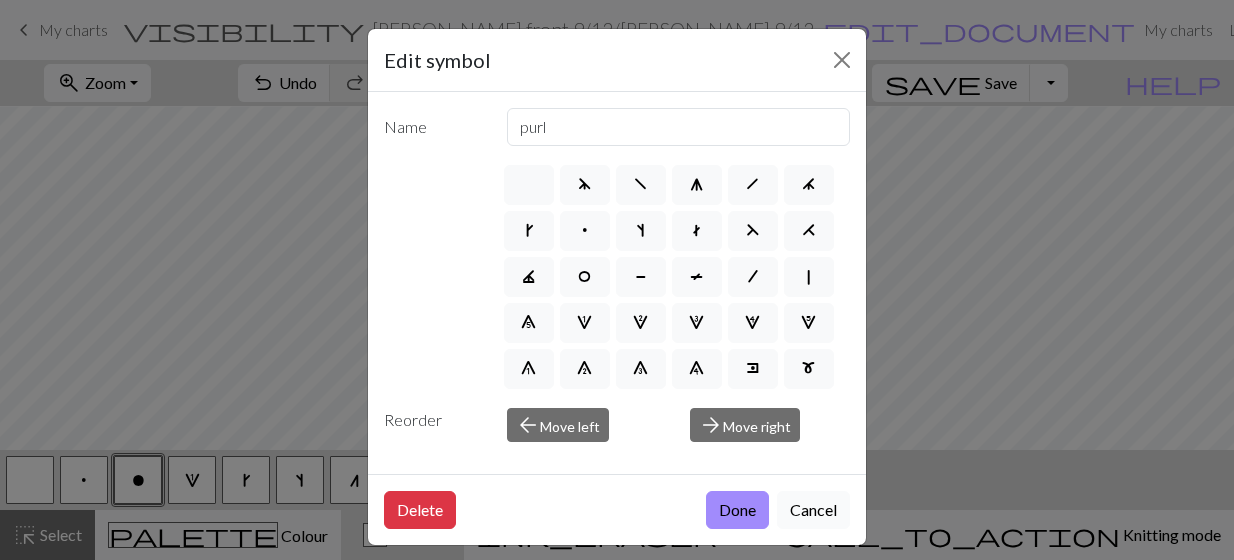 click on "Cancel" at bounding box center [813, 510] 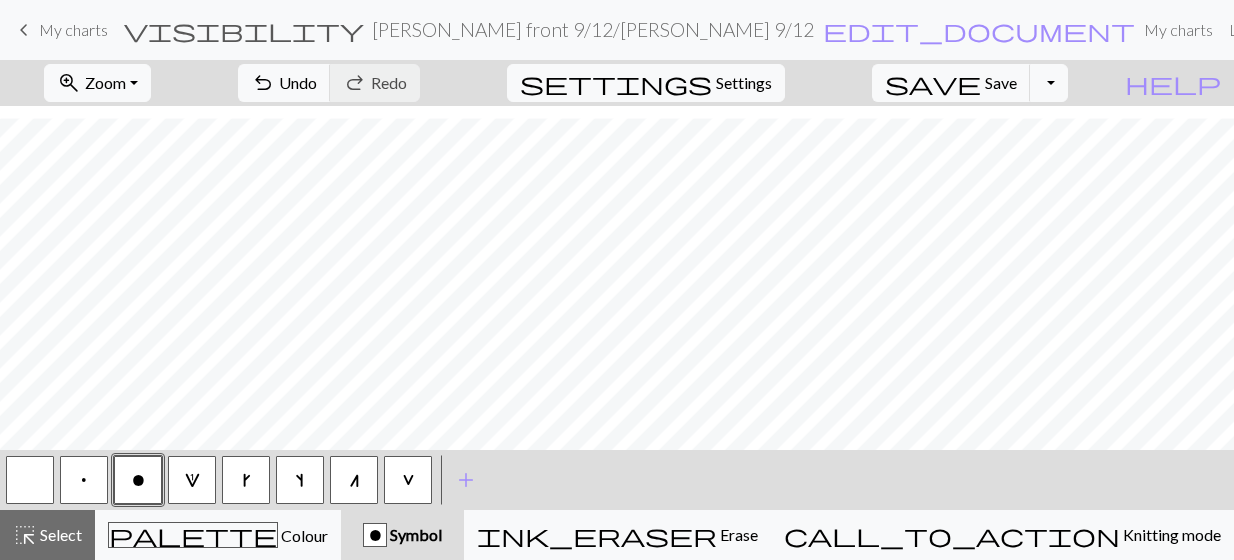scroll, scrollTop: 322, scrollLeft: 0, axis: vertical 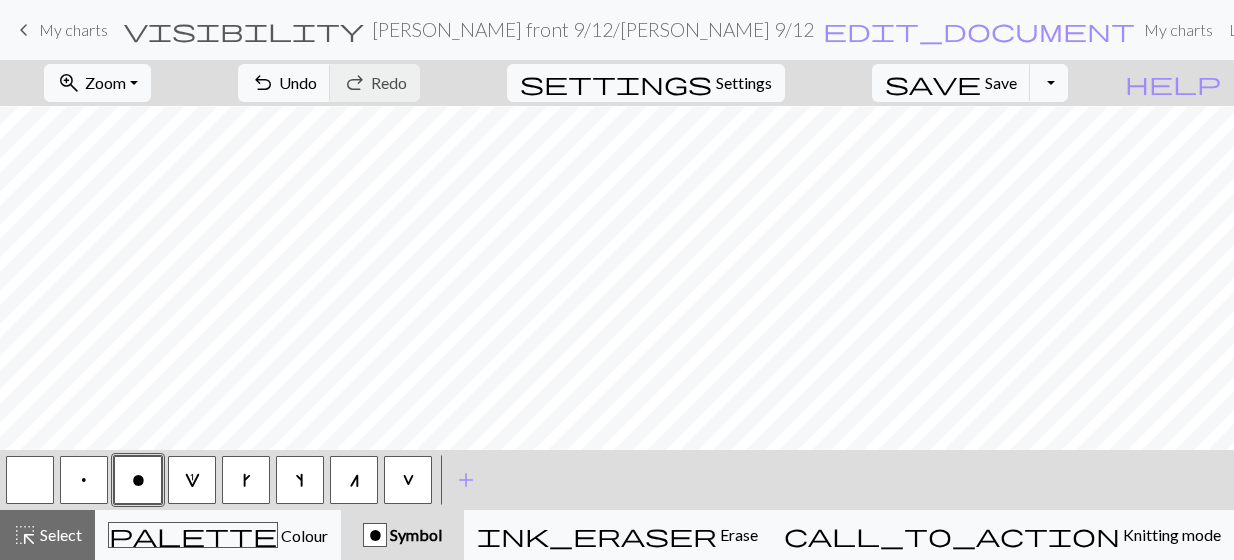 click at bounding box center [30, 480] 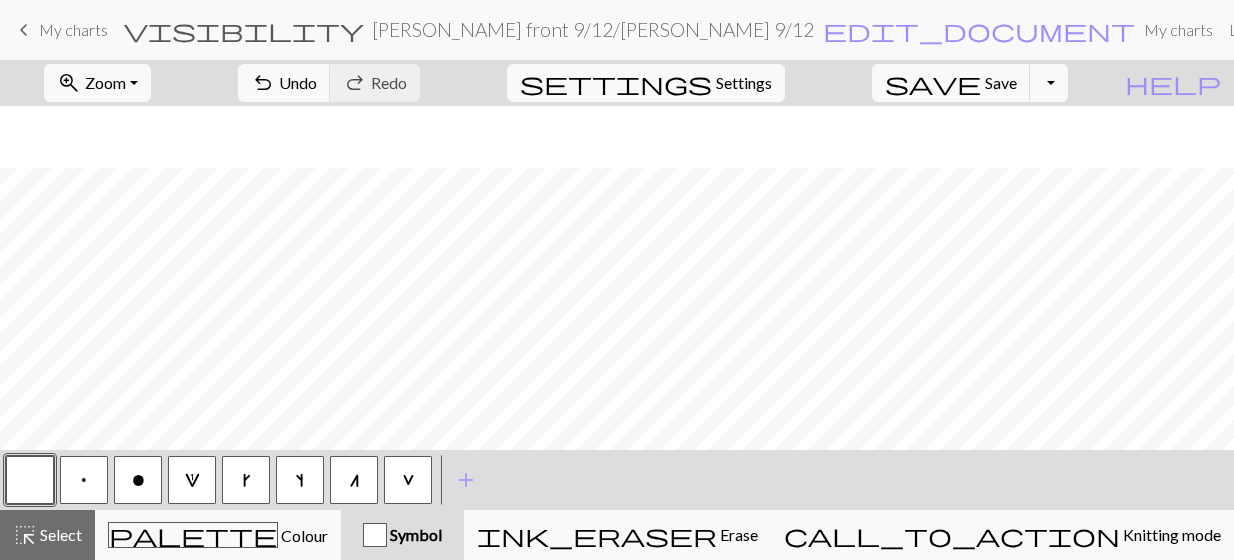 scroll, scrollTop: 62, scrollLeft: 0, axis: vertical 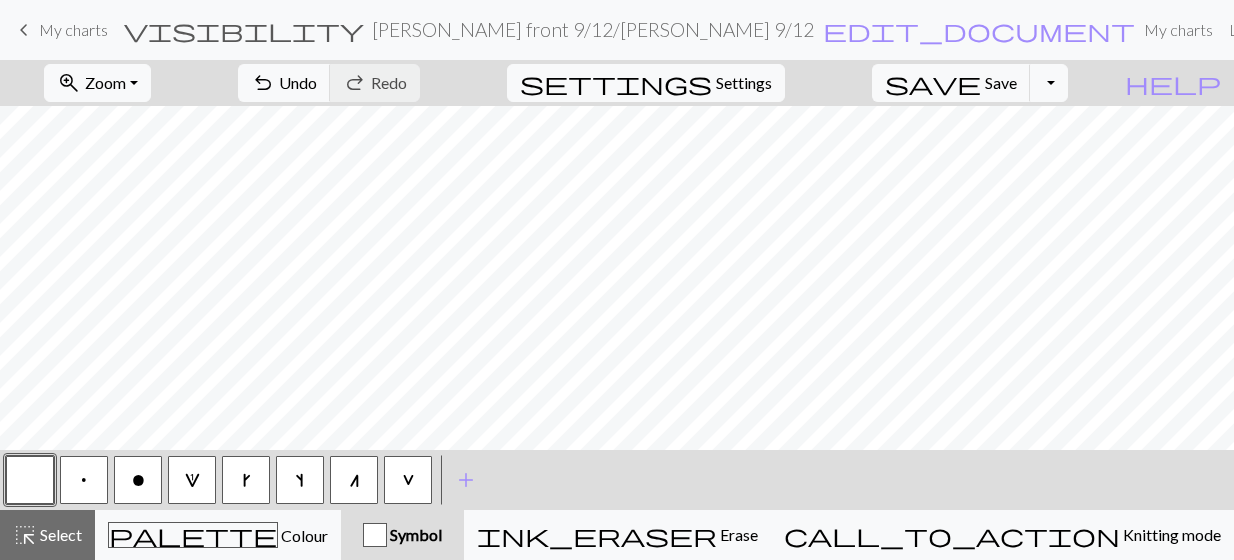 click on "o" at bounding box center [138, 480] 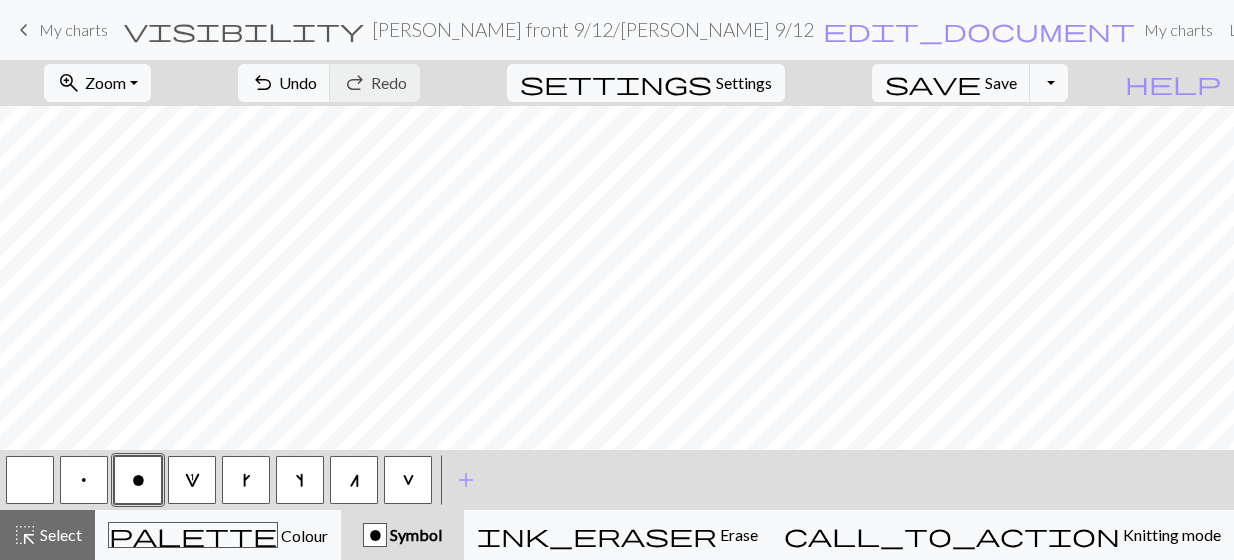 scroll, scrollTop: 62, scrollLeft: 0, axis: vertical 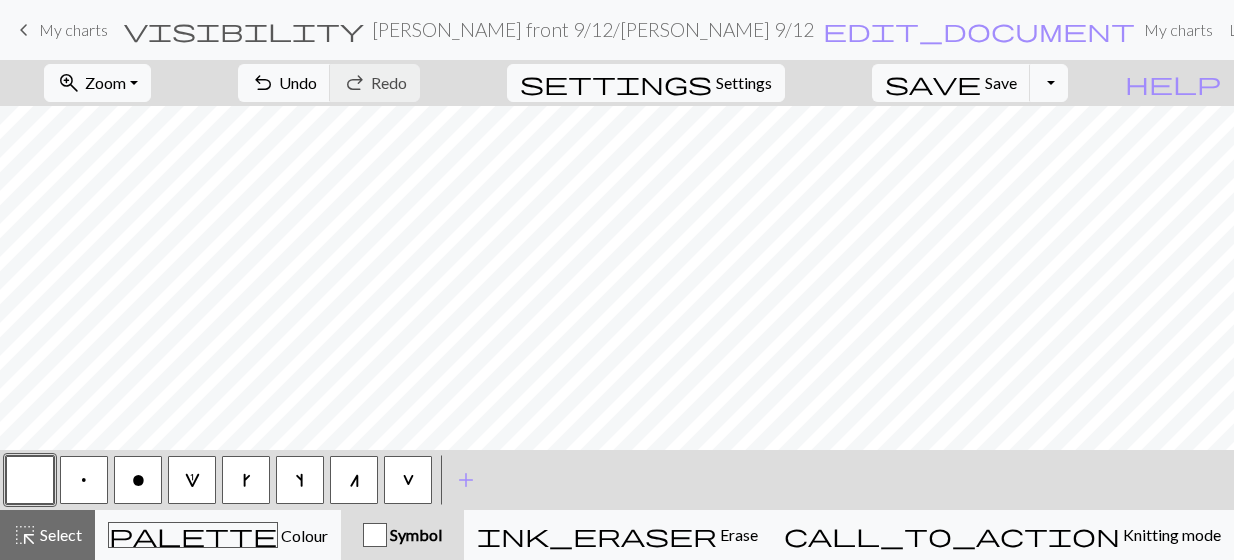 click on "o" at bounding box center (138, 481) 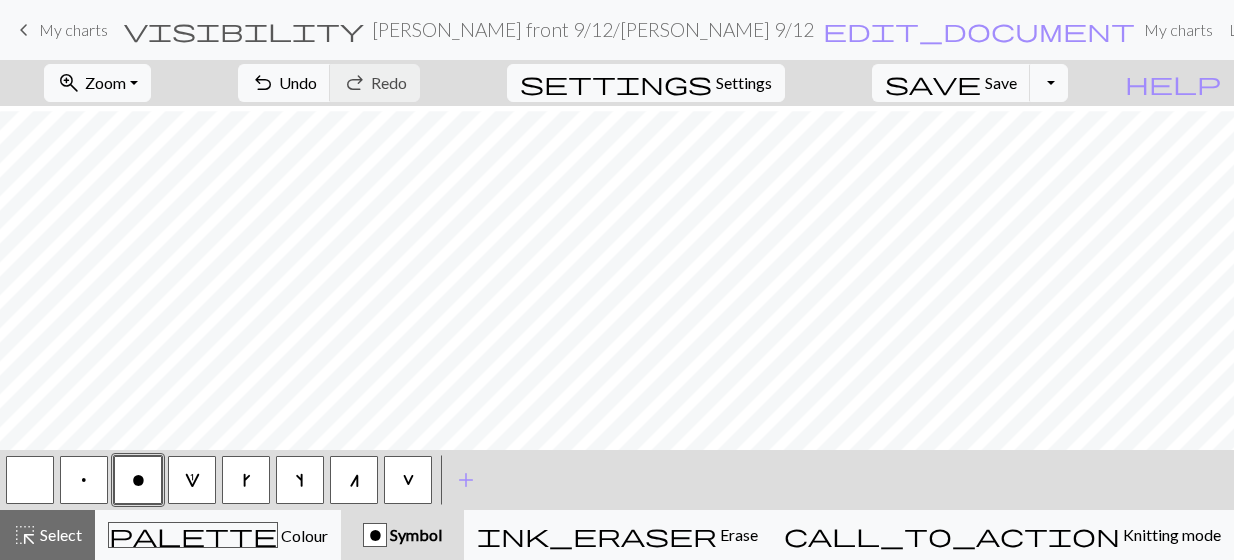 scroll, scrollTop: 104, scrollLeft: 0, axis: vertical 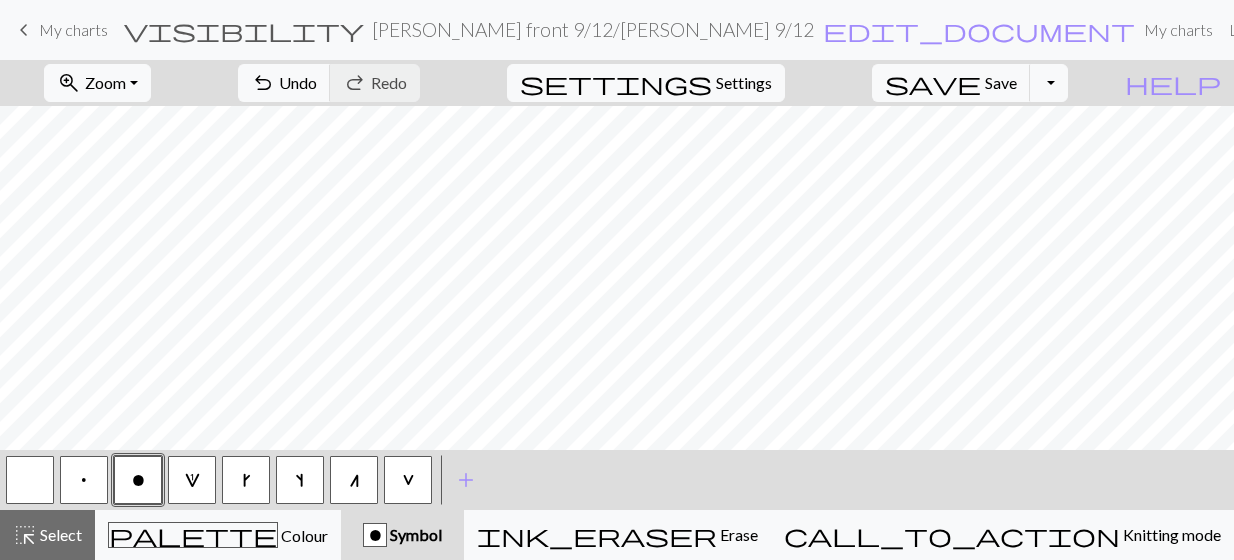 click at bounding box center [30, 480] 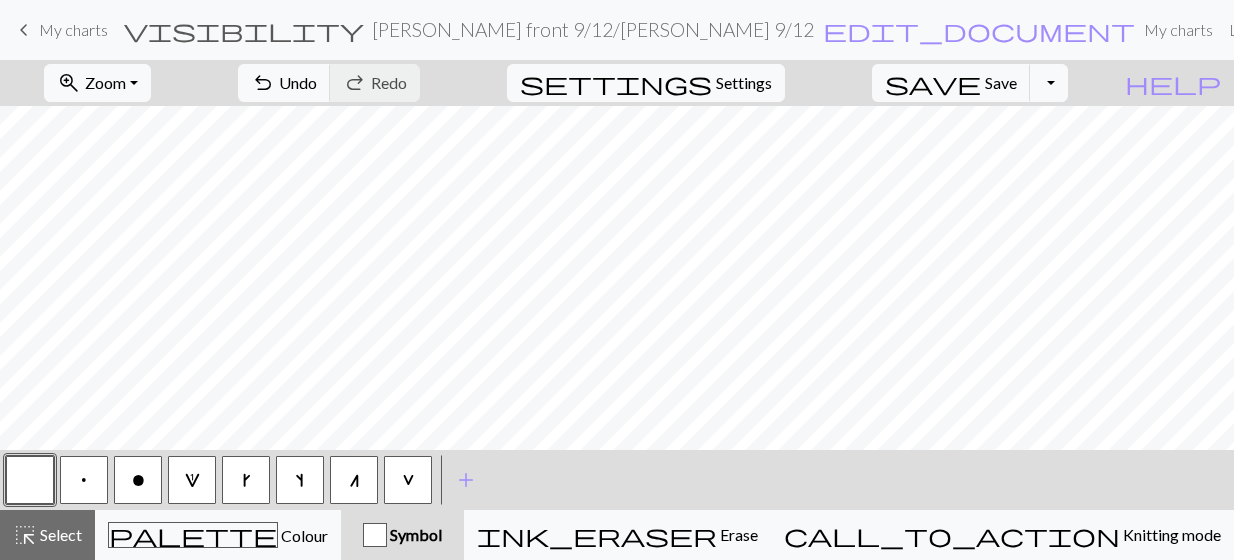 click on "o" at bounding box center (138, 480) 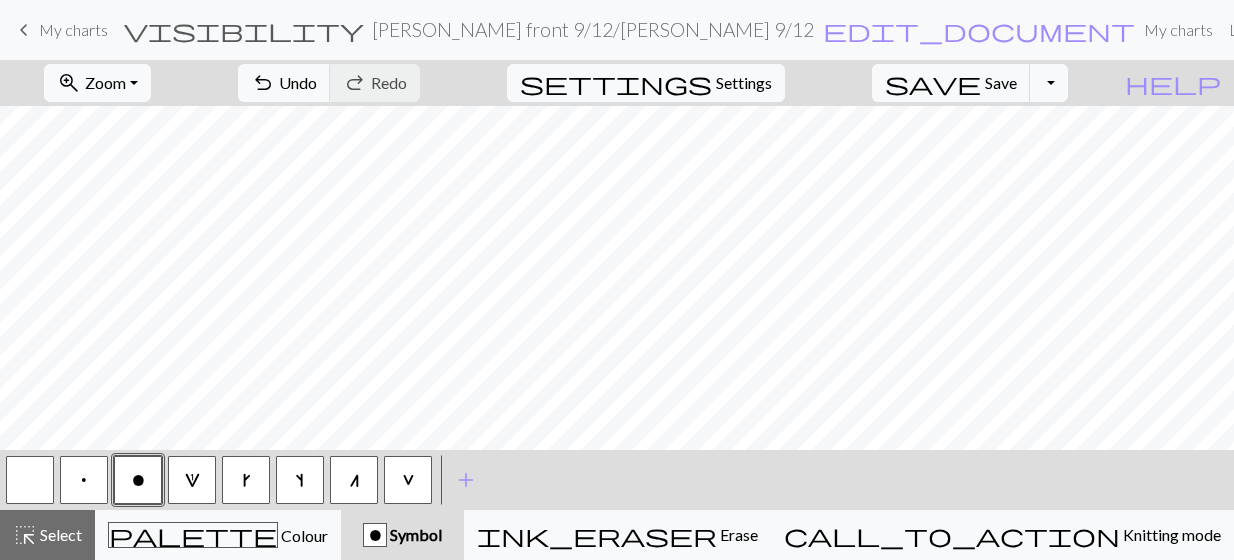 click on "o" at bounding box center (138, 480) 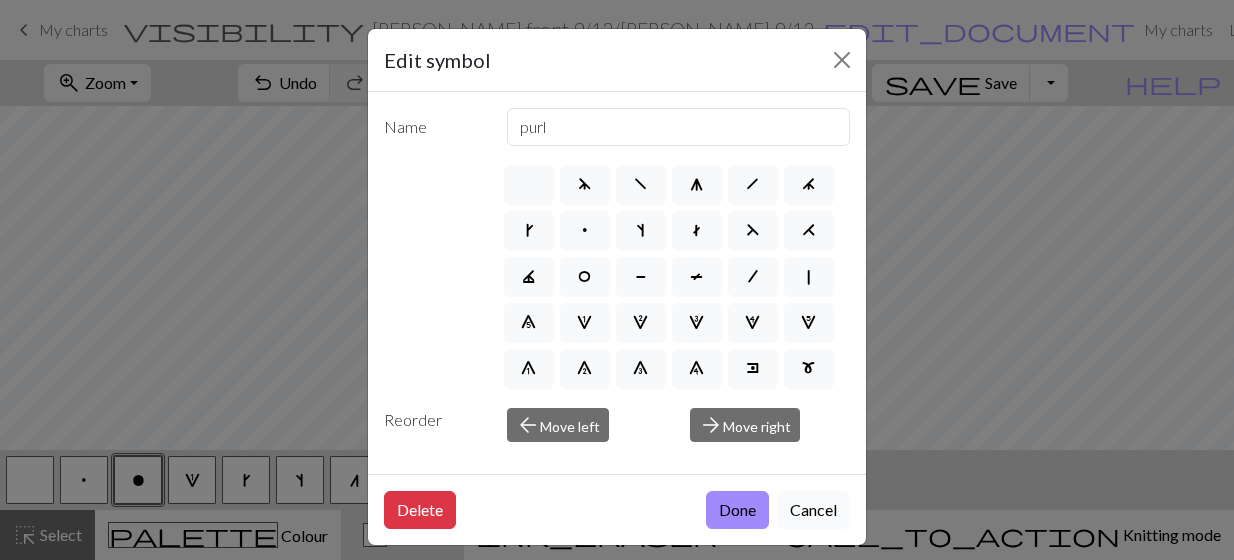 click on "Cancel" at bounding box center (813, 510) 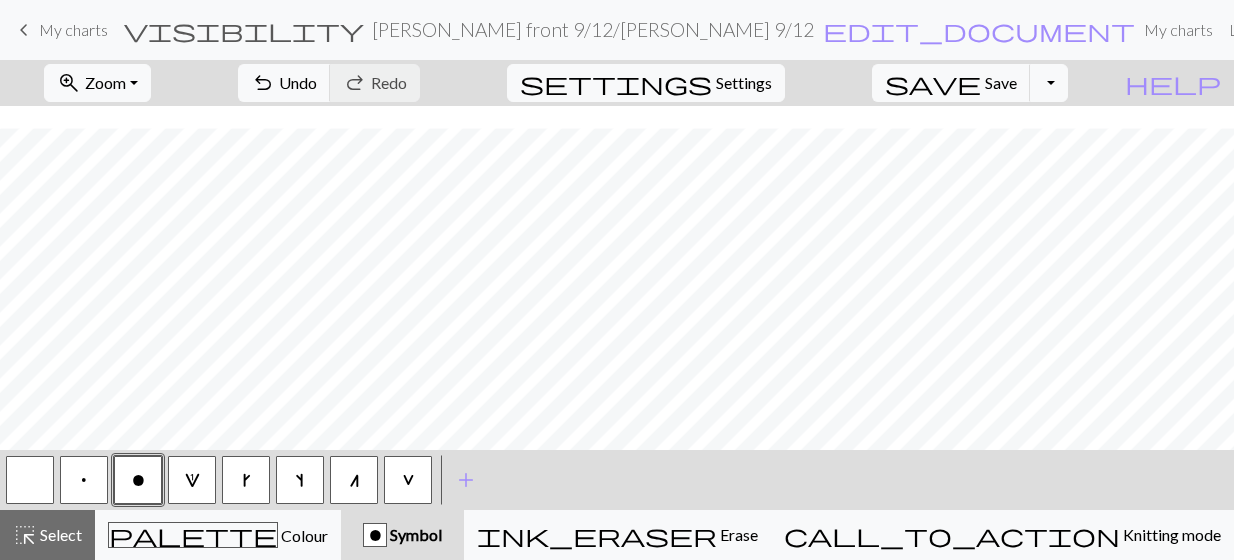scroll, scrollTop: 400, scrollLeft: 0, axis: vertical 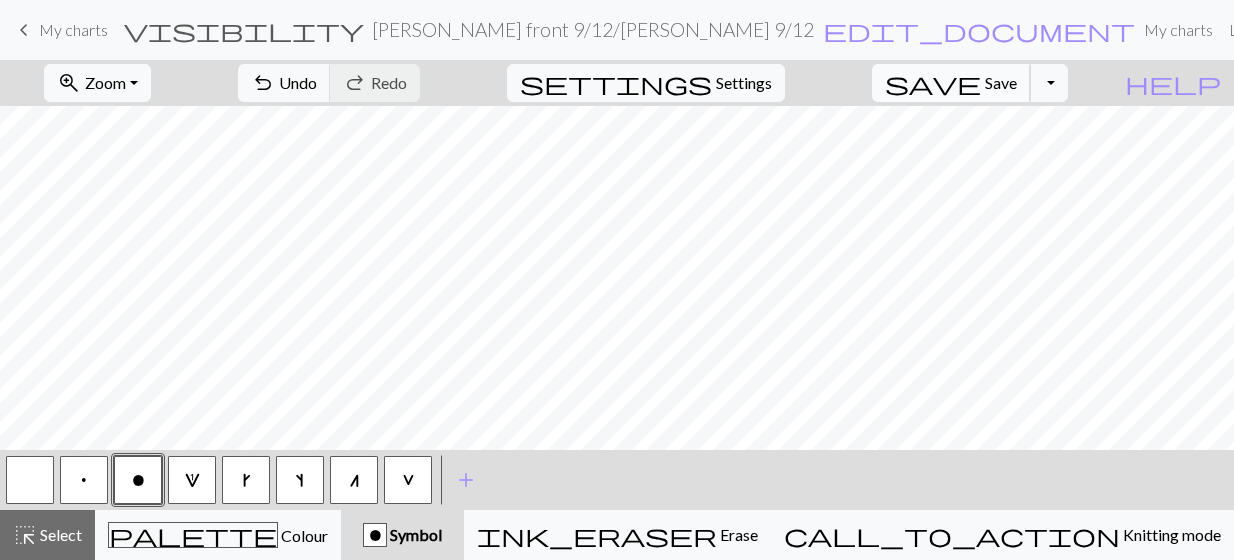 click on "Save" at bounding box center (1001, 82) 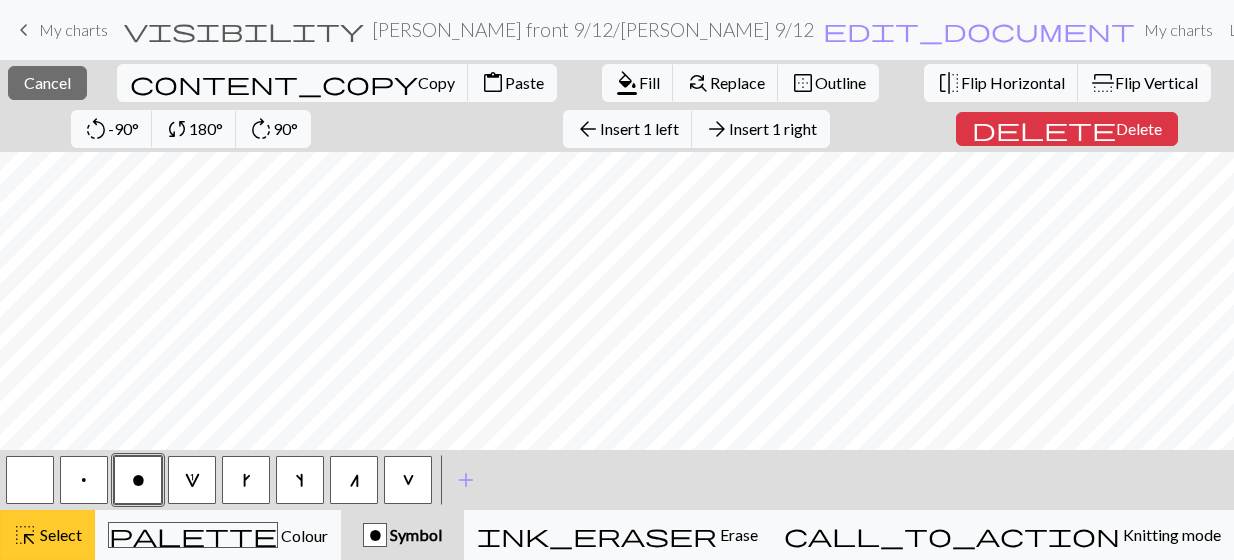 click on "Select" at bounding box center (59, 534) 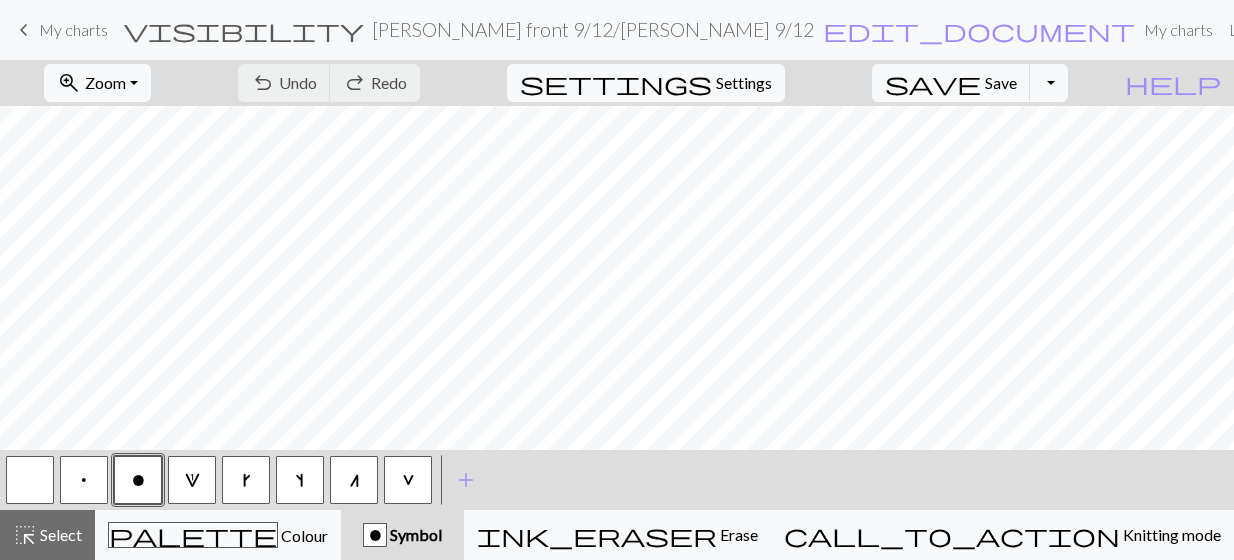 click on "V" at bounding box center [408, 481] 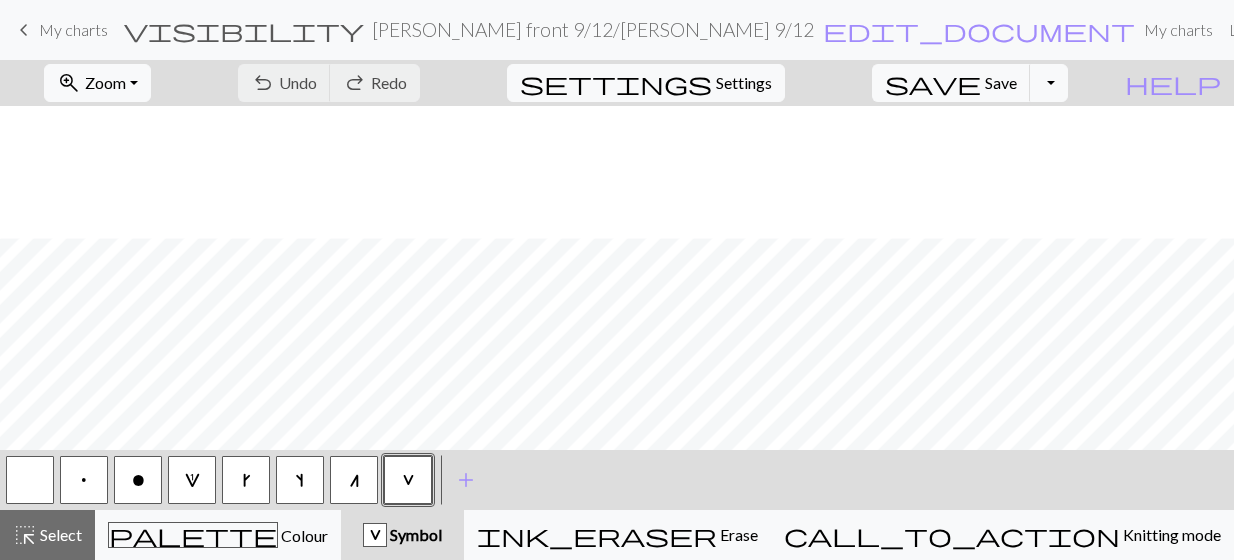 scroll, scrollTop: 400, scrollLeft: 0, axis: vertical 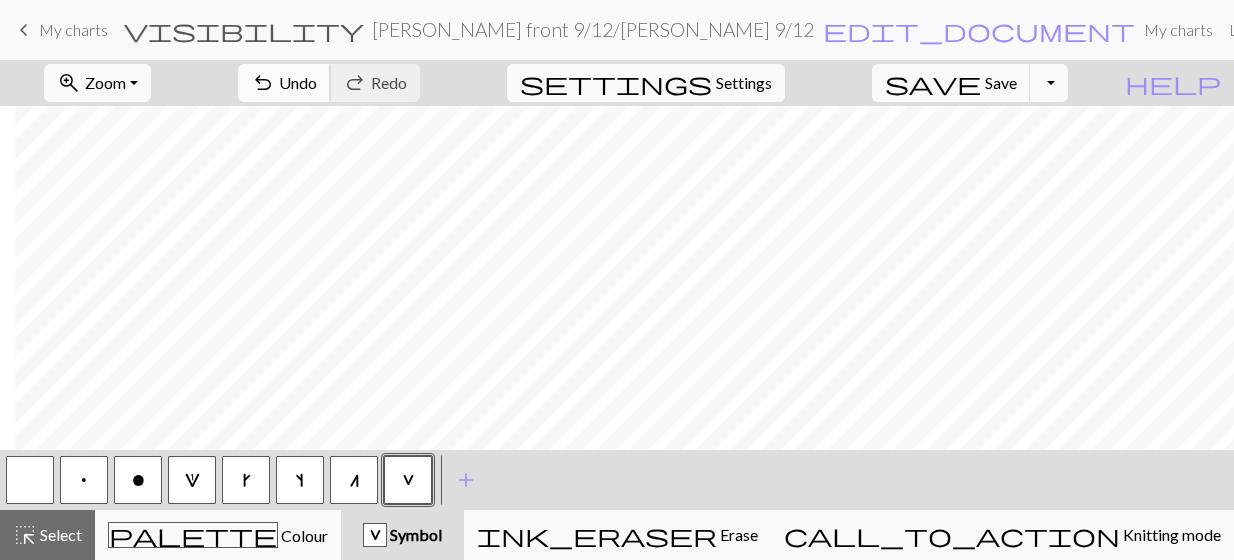 click on "Undo" at bounding box center (298, 82) 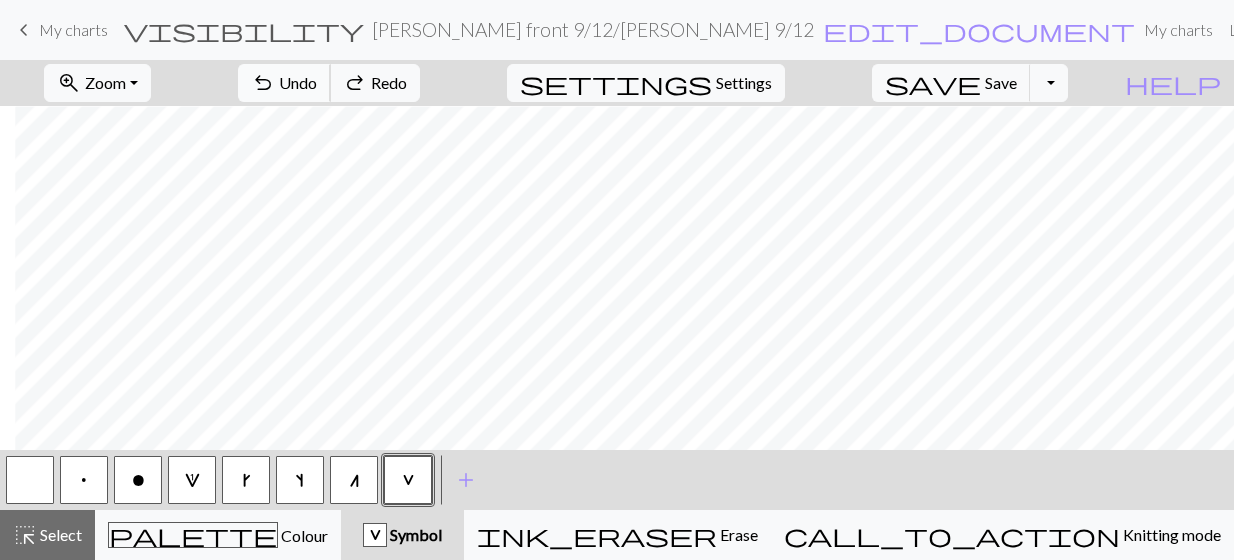 click on "undo Undo Undo" at bounding box center [284, 83] 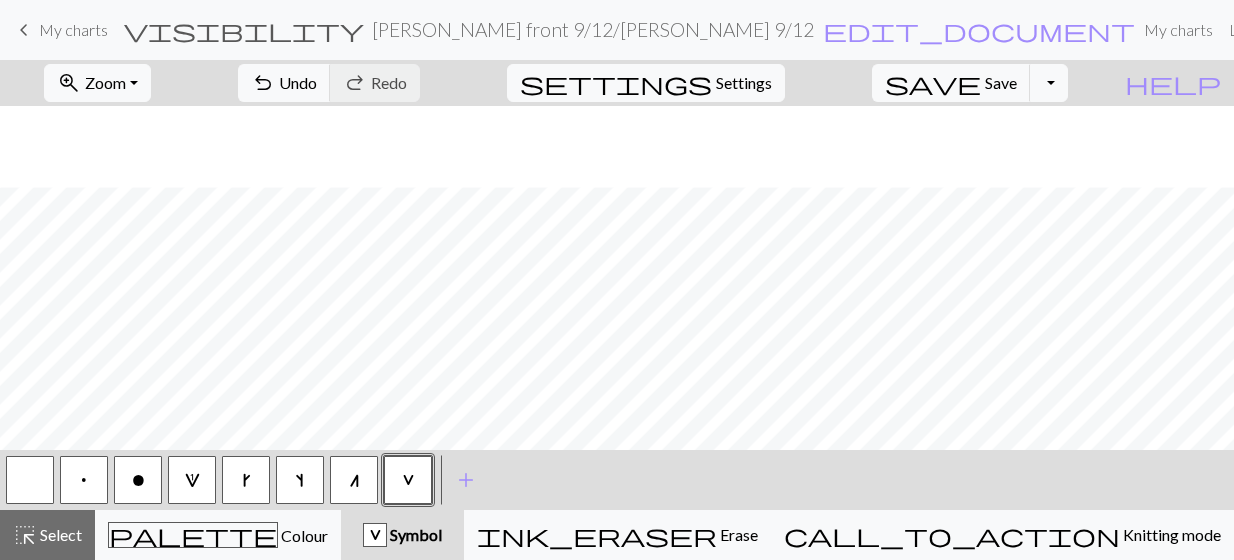scroll, scrollTop: 400, scrollLeft: 0, axis: vertical 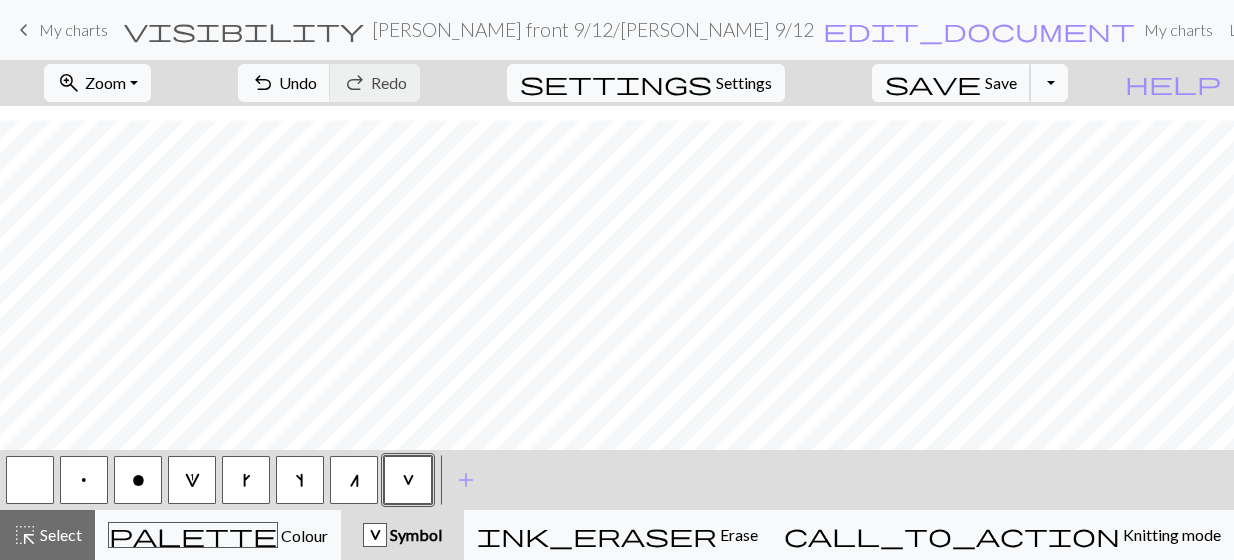 click on "Save" at bounding box center (1001, 82) 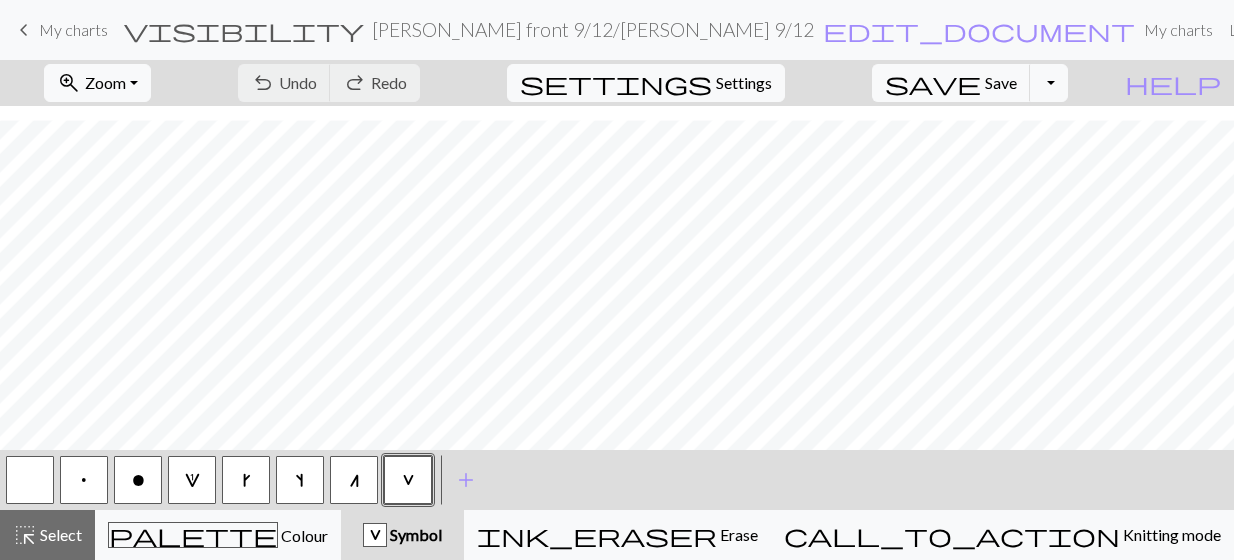 click on "n" at bounding box center (354, 480) 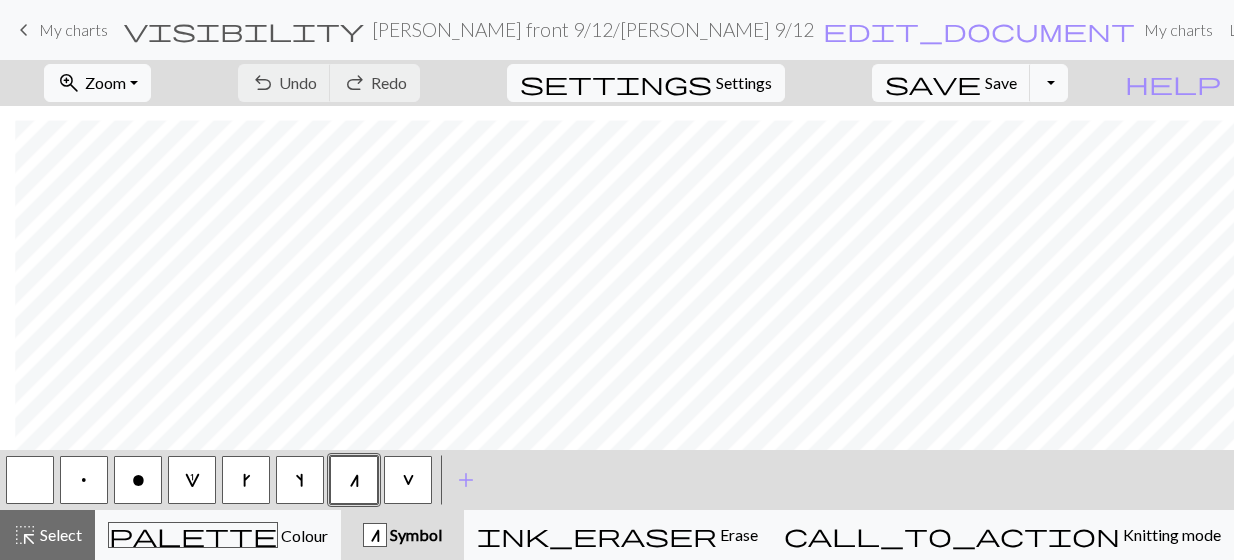 scroll, scrollTop: 400, scrollLeft: 15, axis: both 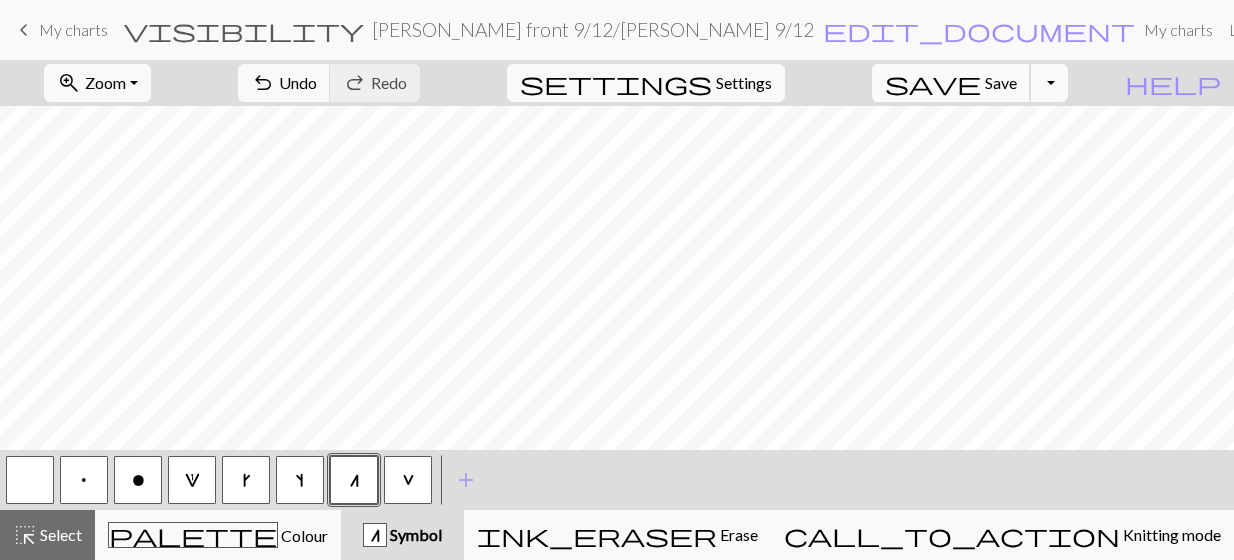 click on "Save" at bounding box center (1001, 82) 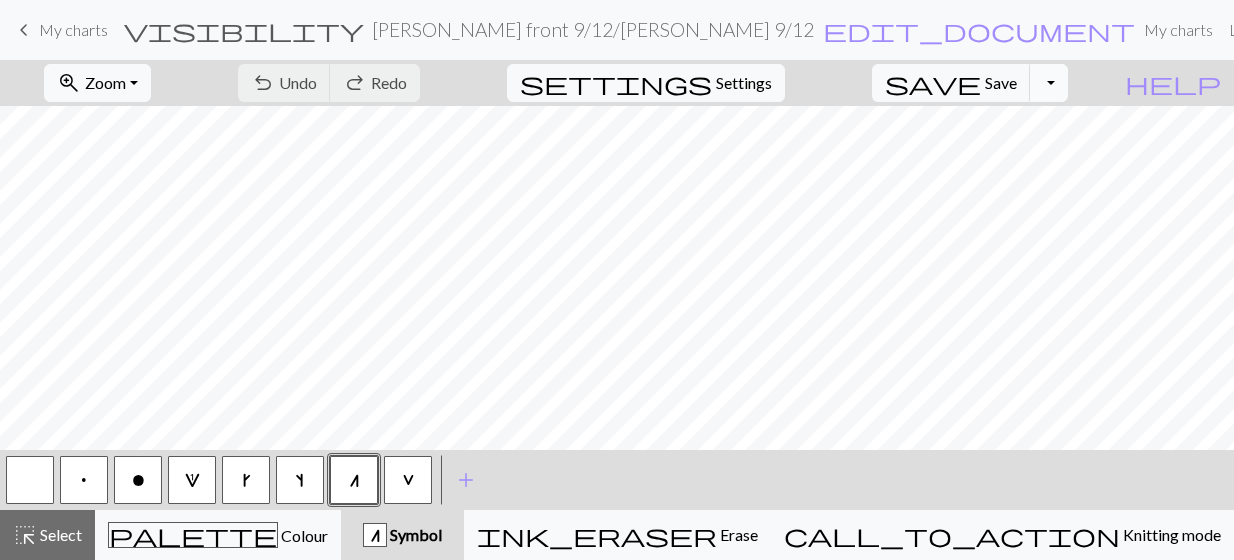 click on "Toggle Dropdown" at bounding box center [1049, 83] 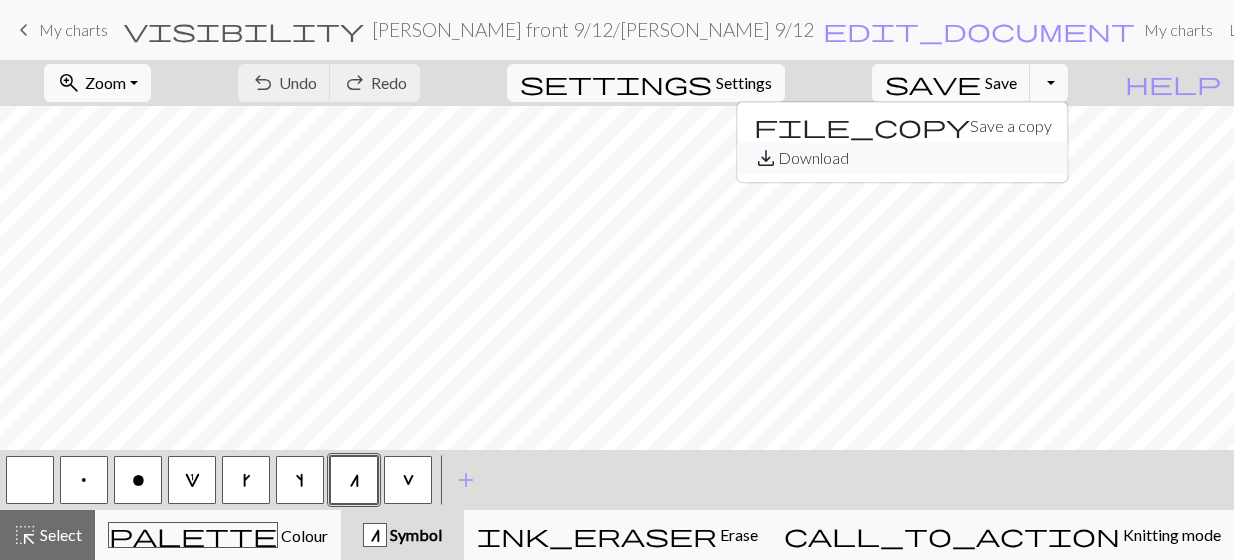 click on "save_alt  Download" at bounding box center (903, 158) 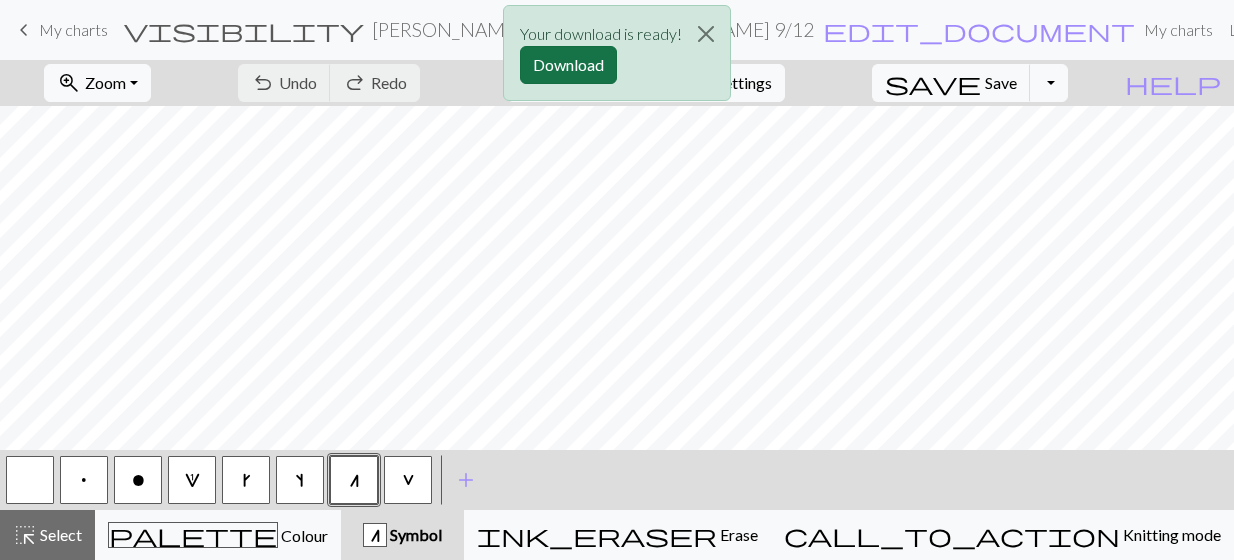 click on "Download" at bounding box center (568, 65) 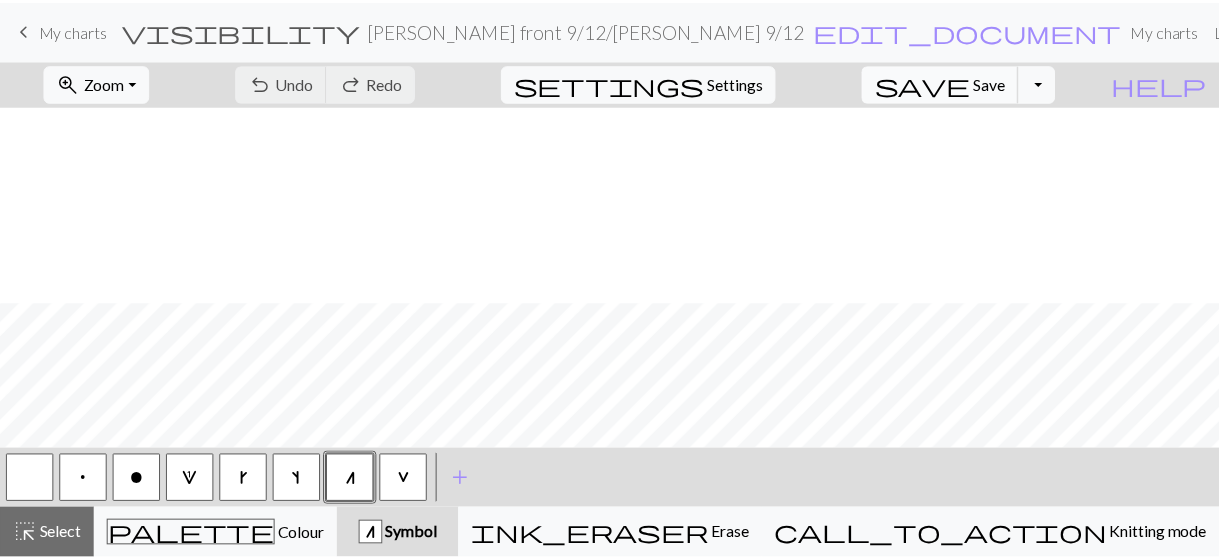 scroll, scrollTop: 198, scrollLeft: 0, axis: vertical 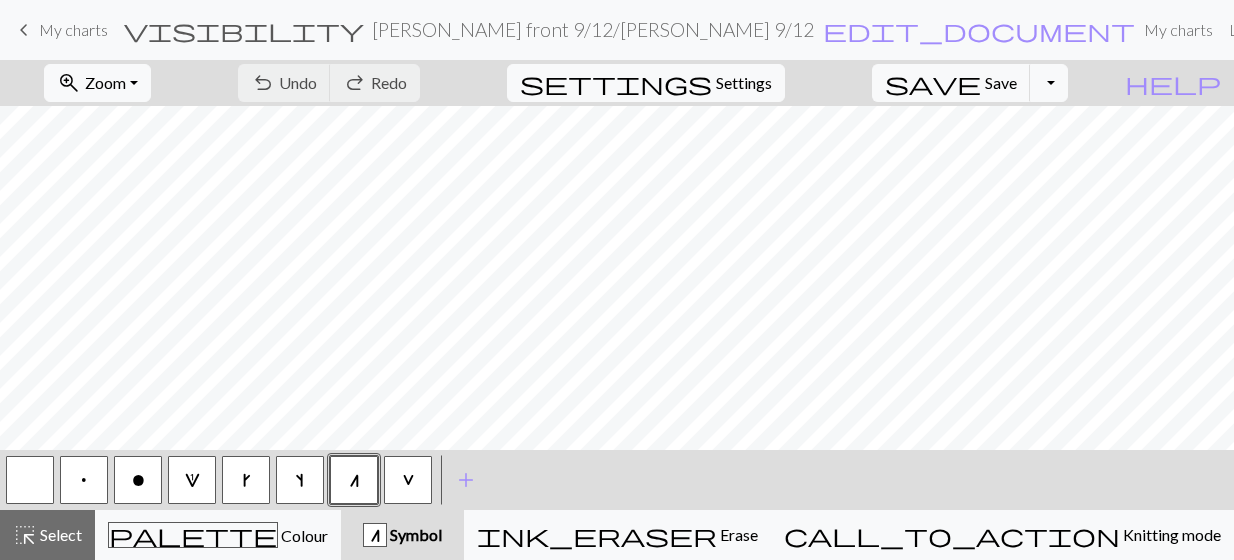 click on "My charts" at bounding box center [73, 29] 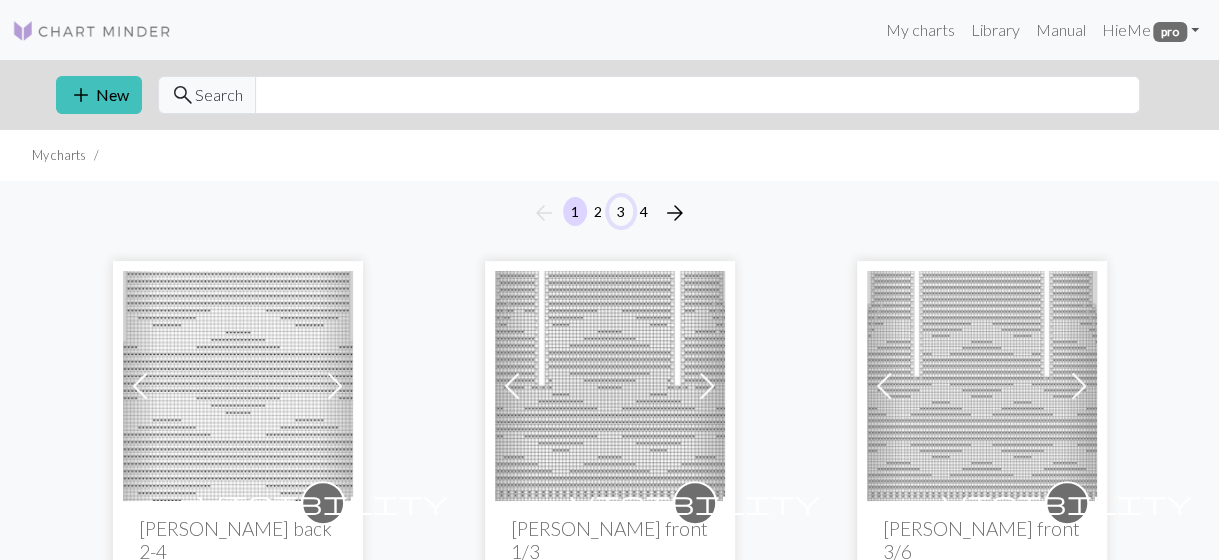 click on "3" at bounding box center [621, 211] 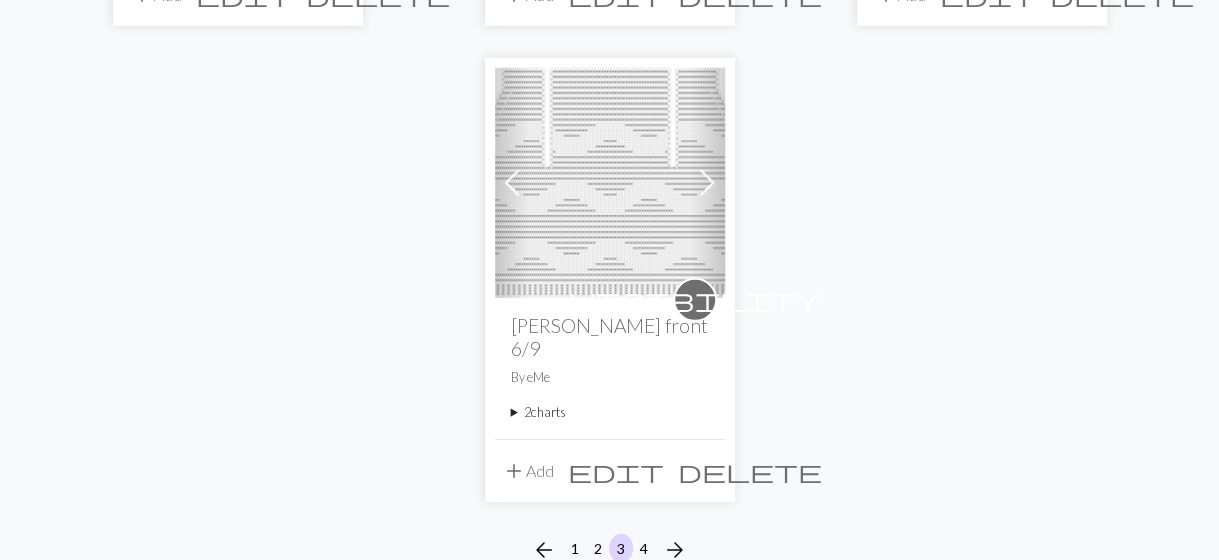 scroll, scrollTop: 2557, scrollLeft: 0, axis: vertical 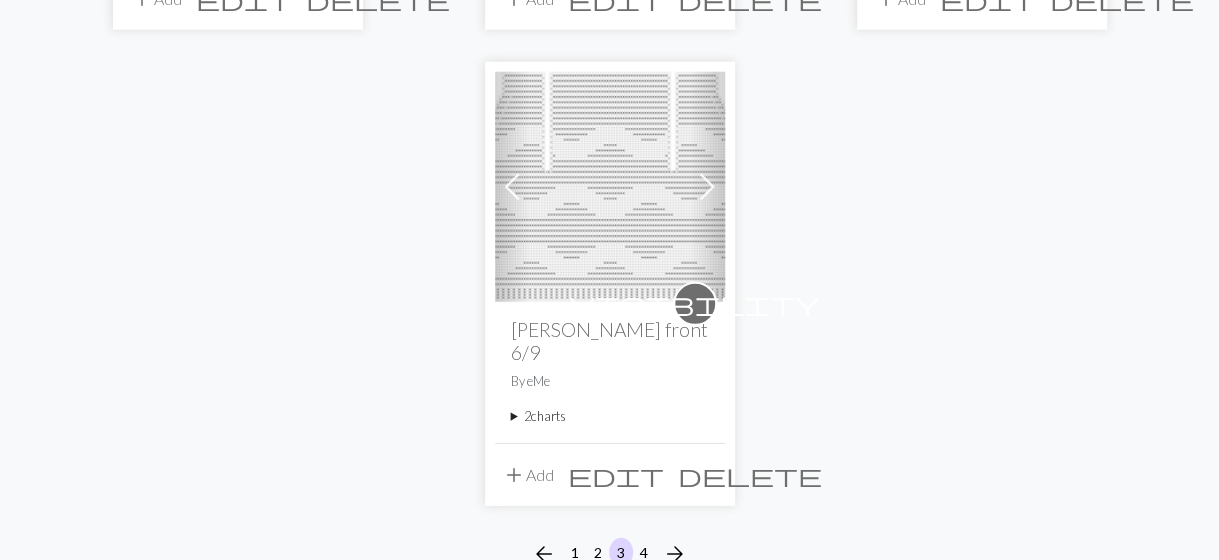 click on "2  charts" at bounding box center [610, 416] 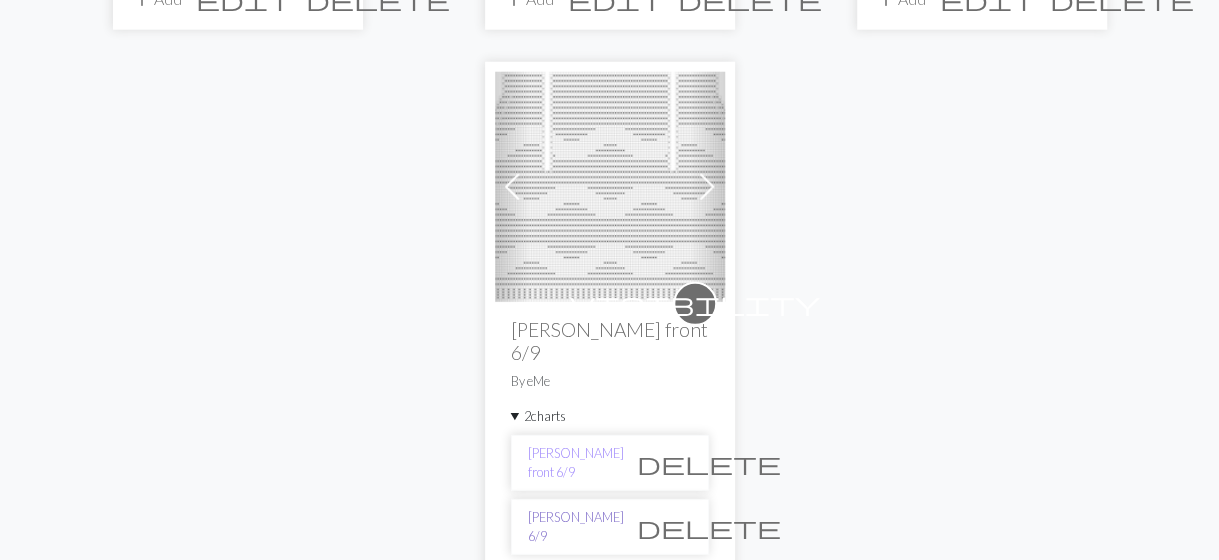 click on "[PERSON_NAME] 6/9" at bounding box center [576, 527] 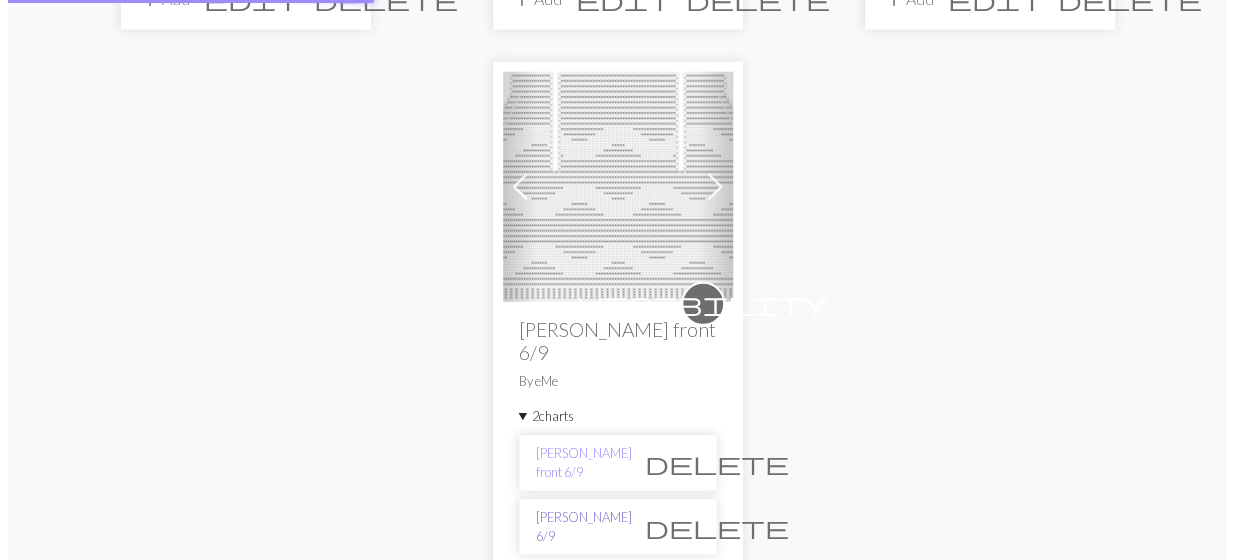 scroll, scrollTop: 0, scrollLeft: 0, axis: both 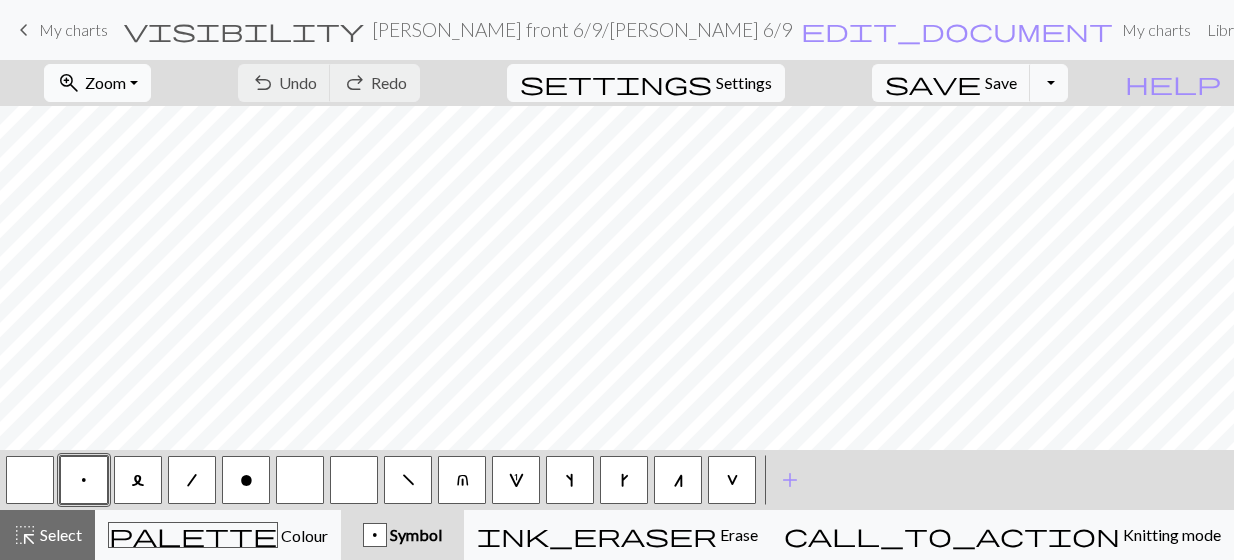 click on "zoom_in Zoom Zoom" at bounding box center (97, 83) 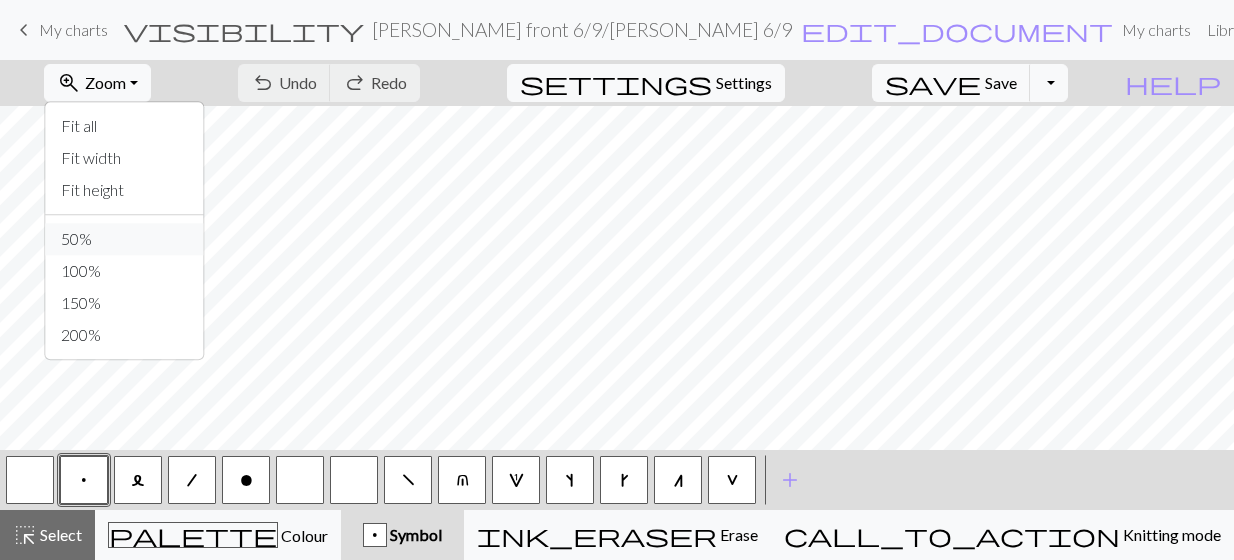 click on "50%" at bounding box center [124, 239] 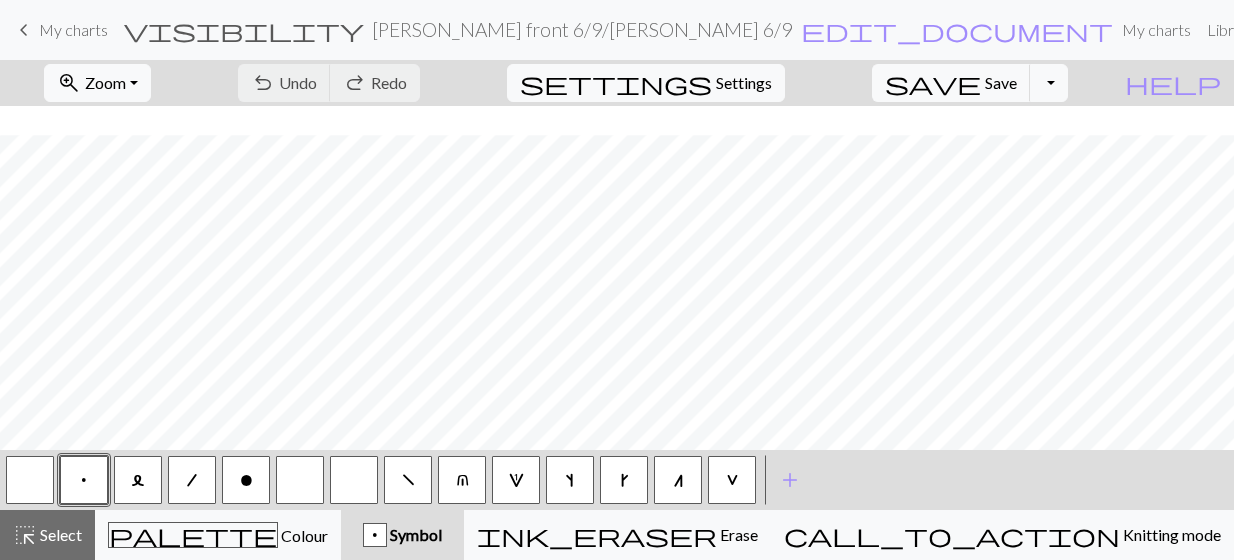 scroll, scrollTop: 67, scrollLeft: 0, axis: vertical 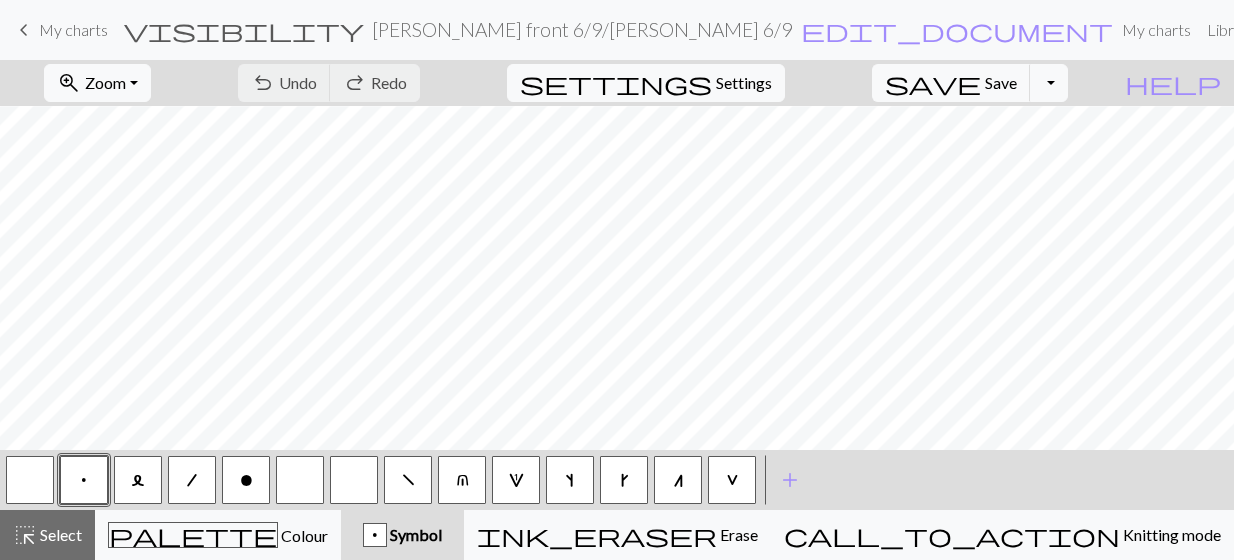 click on "o" at bounding box center [246, 481] 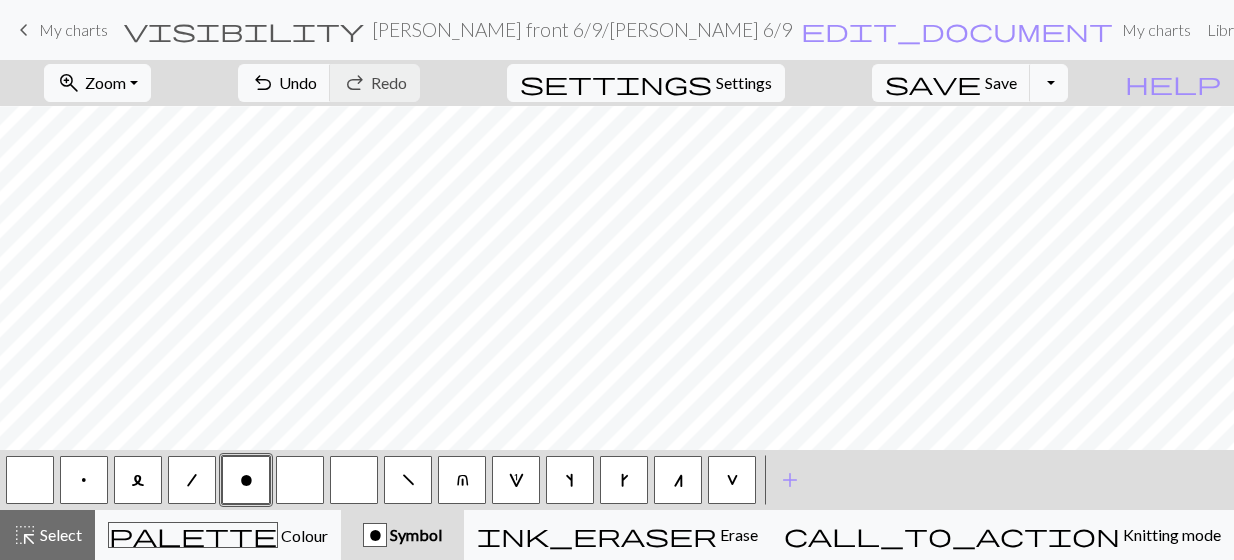 click at bounding box center [300, 480] 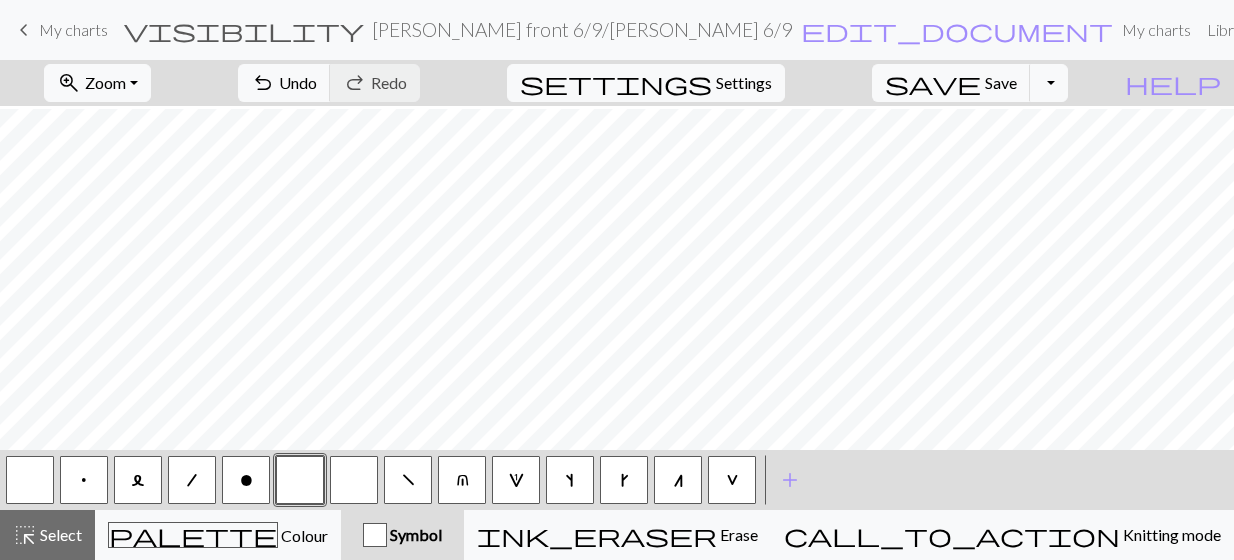 scroll, scrollTop: 188, scrollLeft: 0, axis: vertical 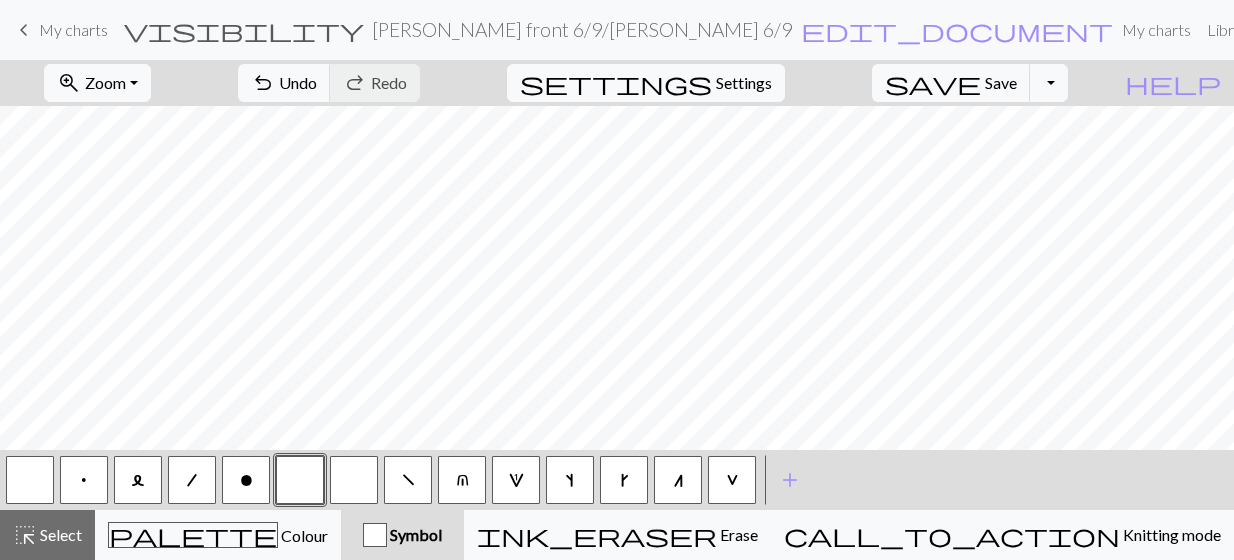 click on "o" at bounding box center [246, 480] 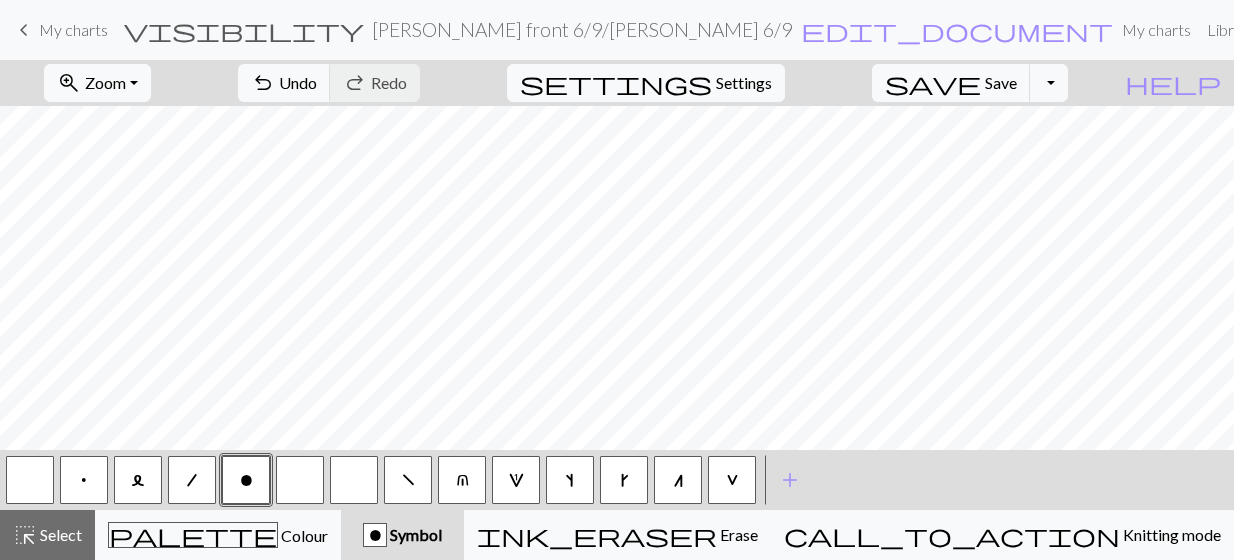 click at bounding box center [300, 480] 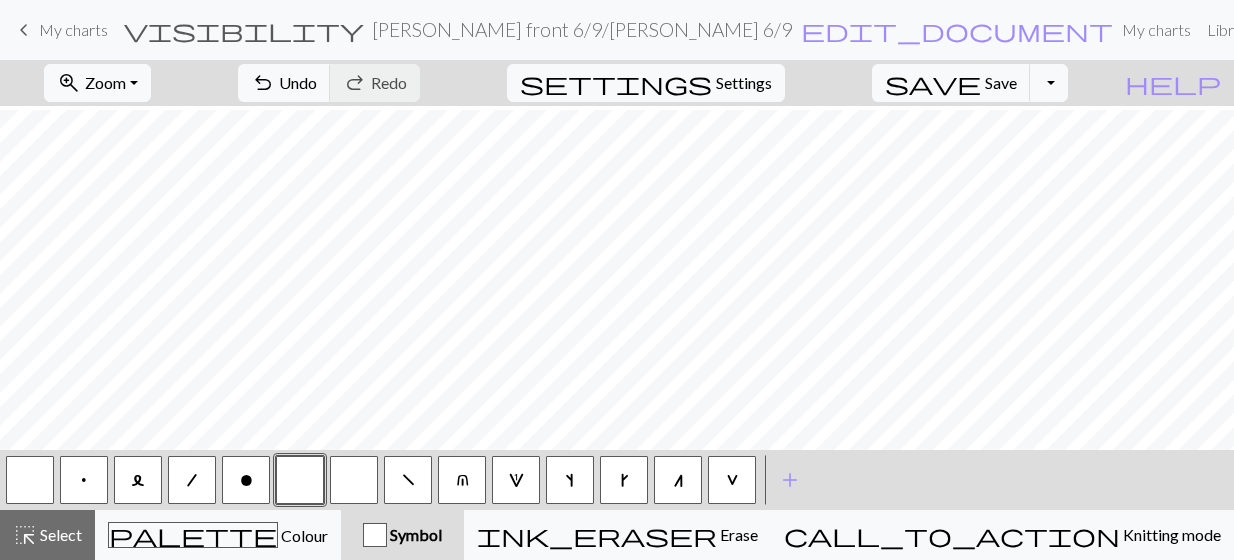 scroll, scrollTop: 228, scrollLeft: 0, axis: vertical 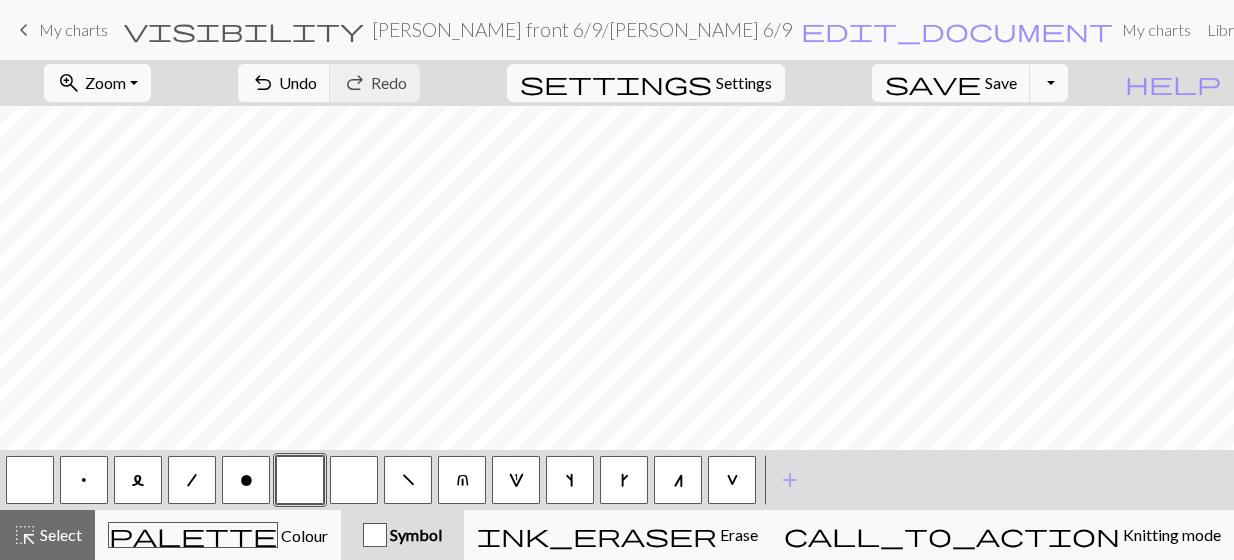 click on "o" at bounding box center [246, 481] 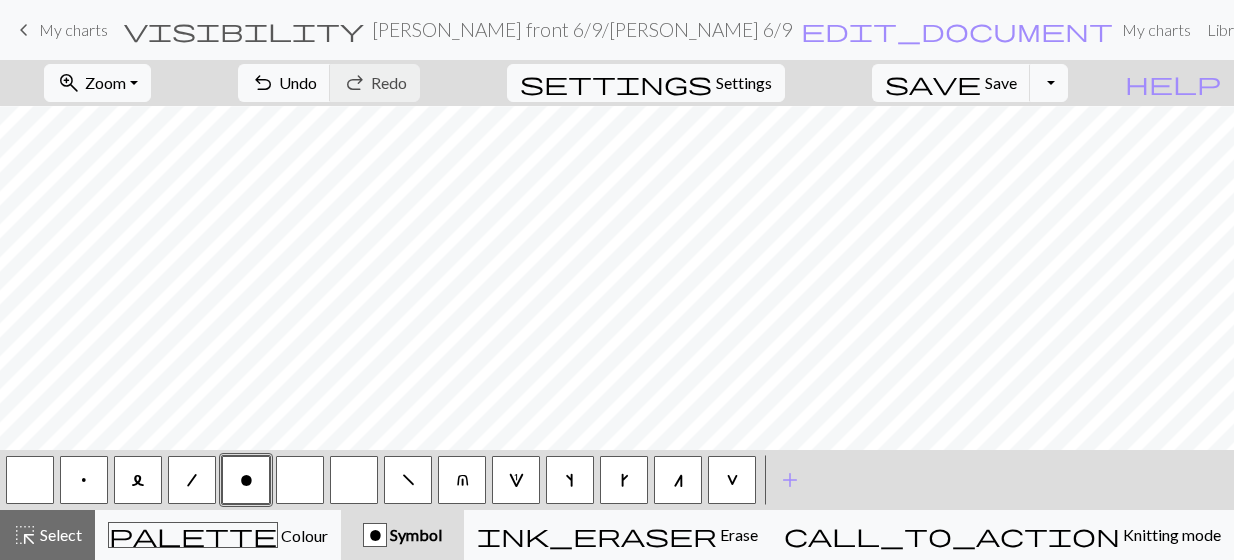 click at bounding box center [354, 480] 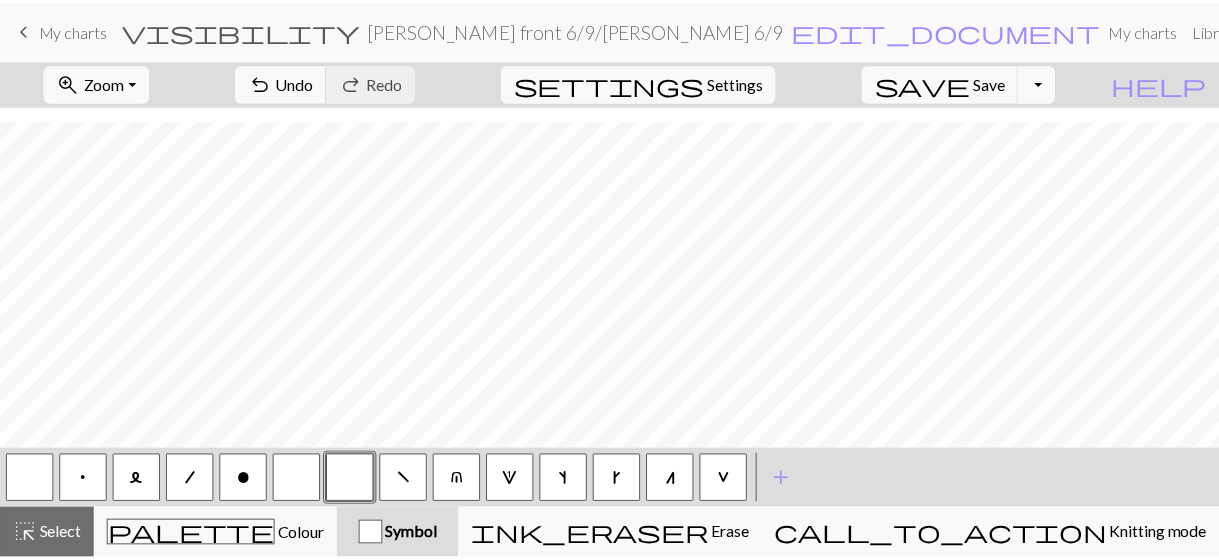 scroll, scrollTop: 0, scrollLeft: 0, axis: both 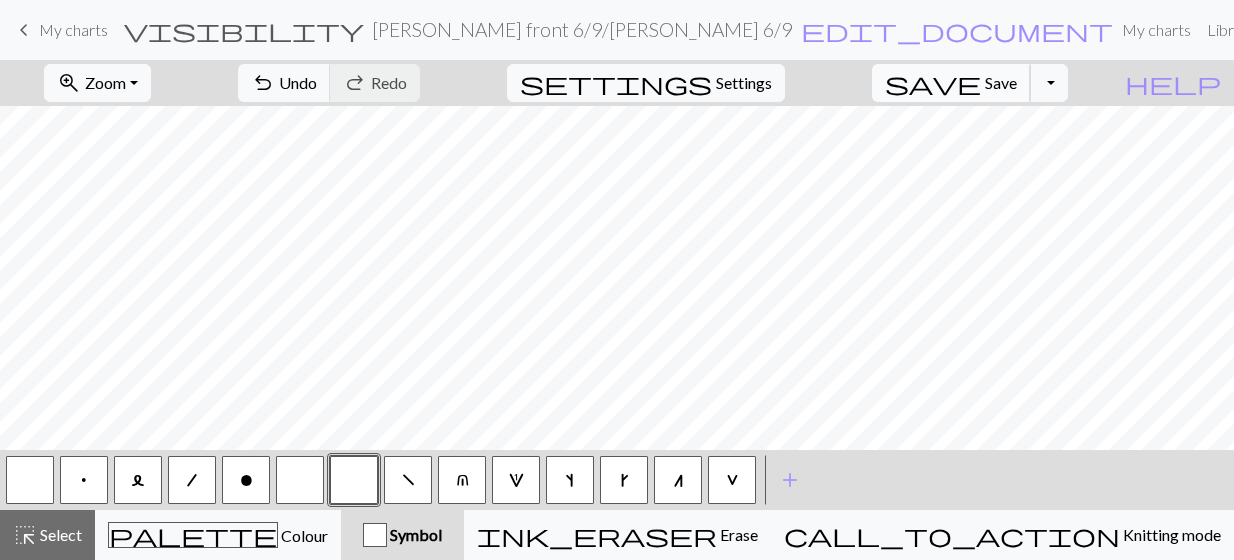 click on "Save" at bounding box center [1001, 82] 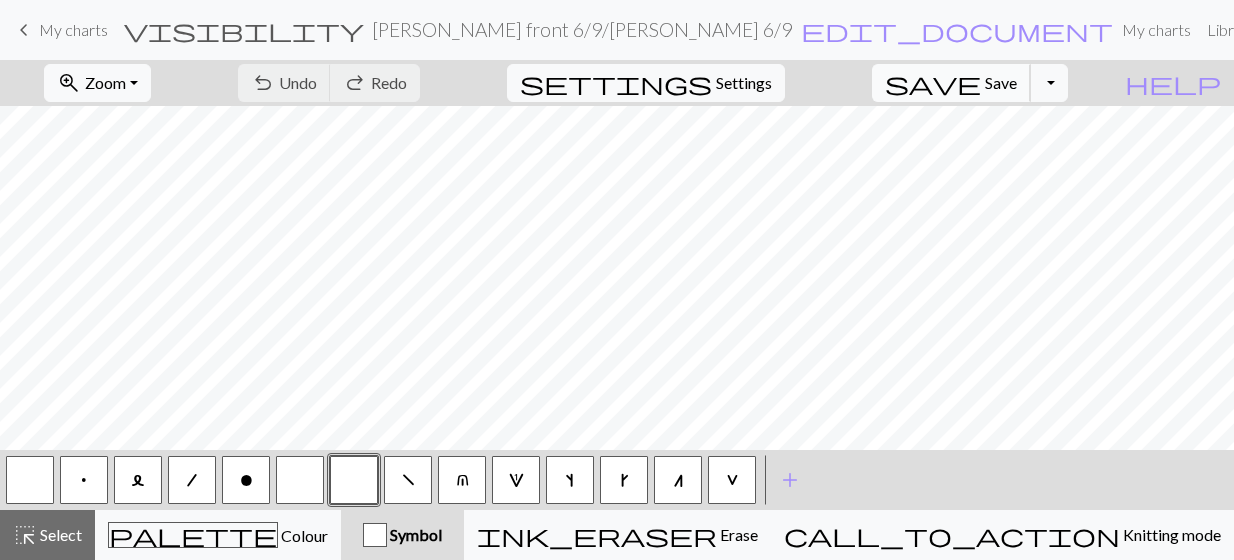click on "Save" at bounding box center (1001, 82) 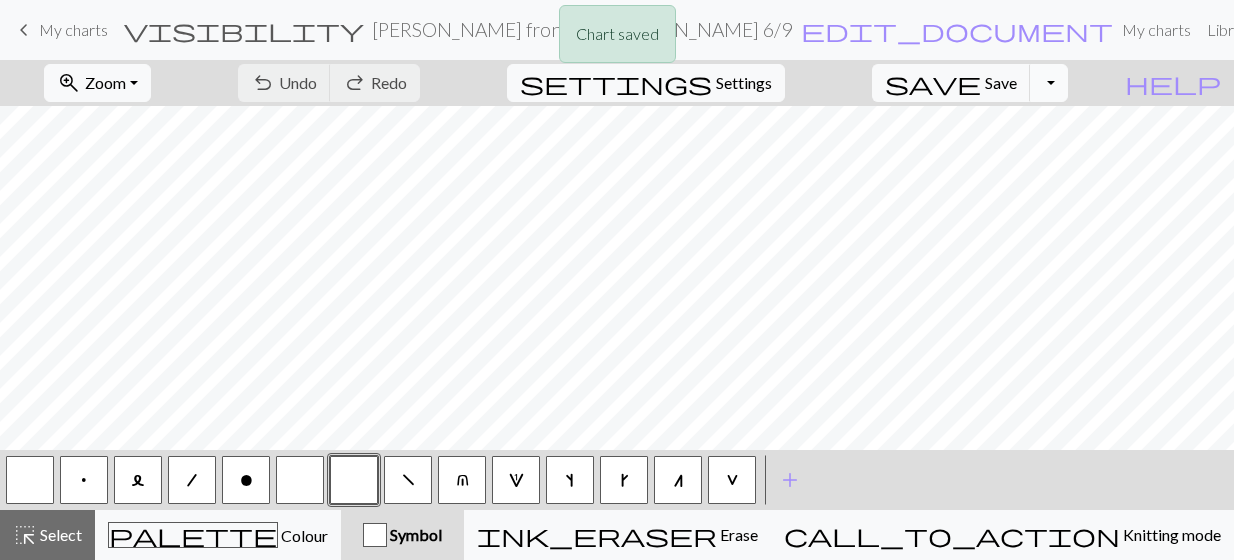 click on "Toggle Dropdown" at bounding box center (1049, 83) 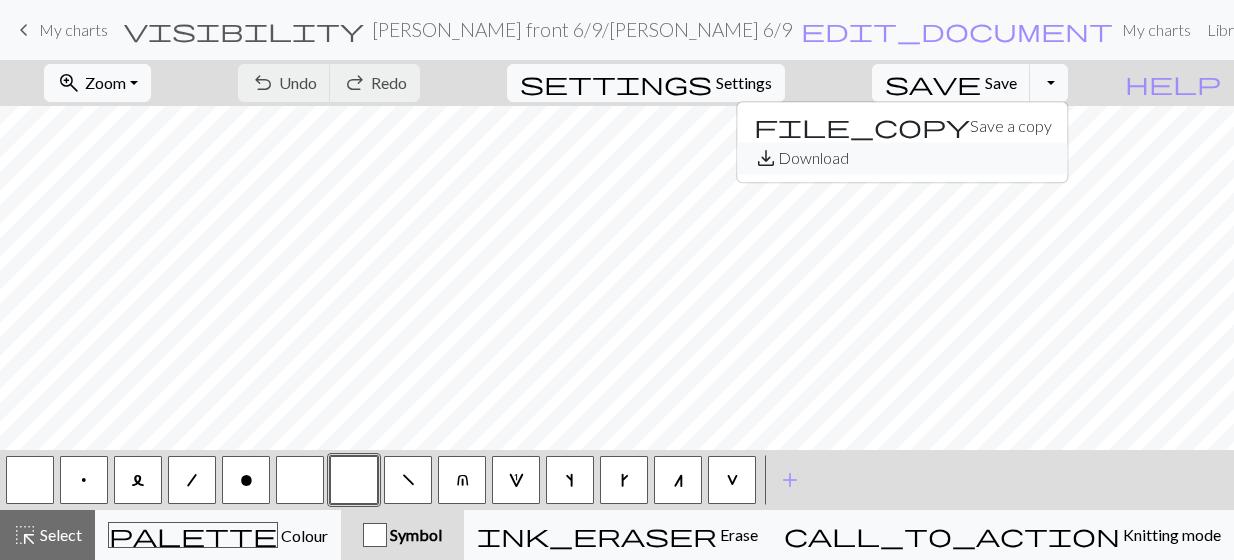 click on "save_alt  Download" at bounding box center (903, 158) 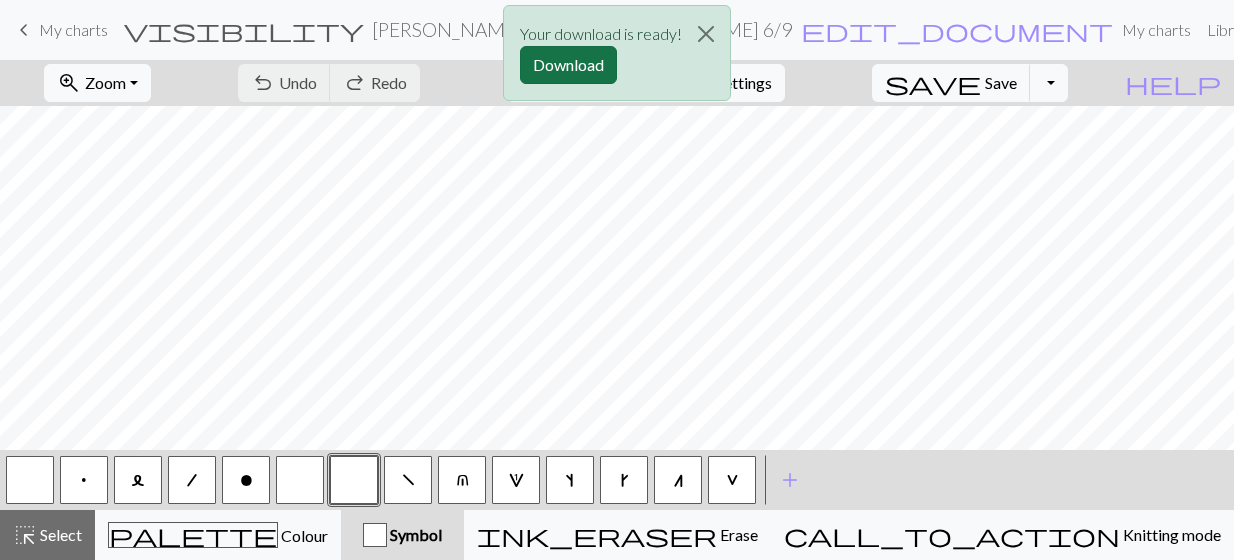 click on "Download" at bounding box center (568, 65) 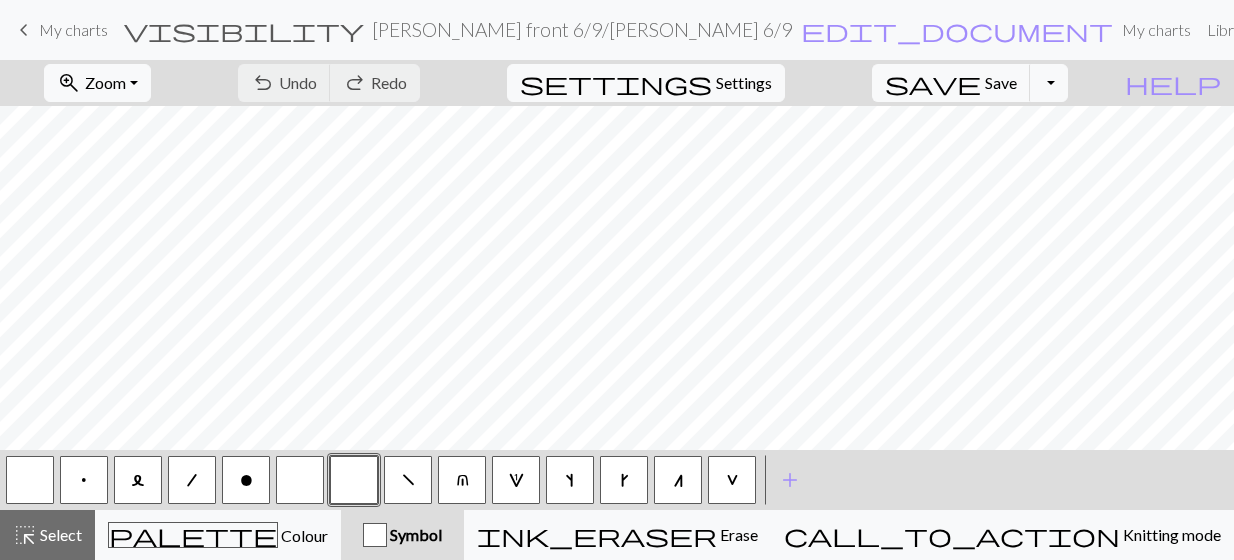 click on "My charts" at bounding box center (73, 29) 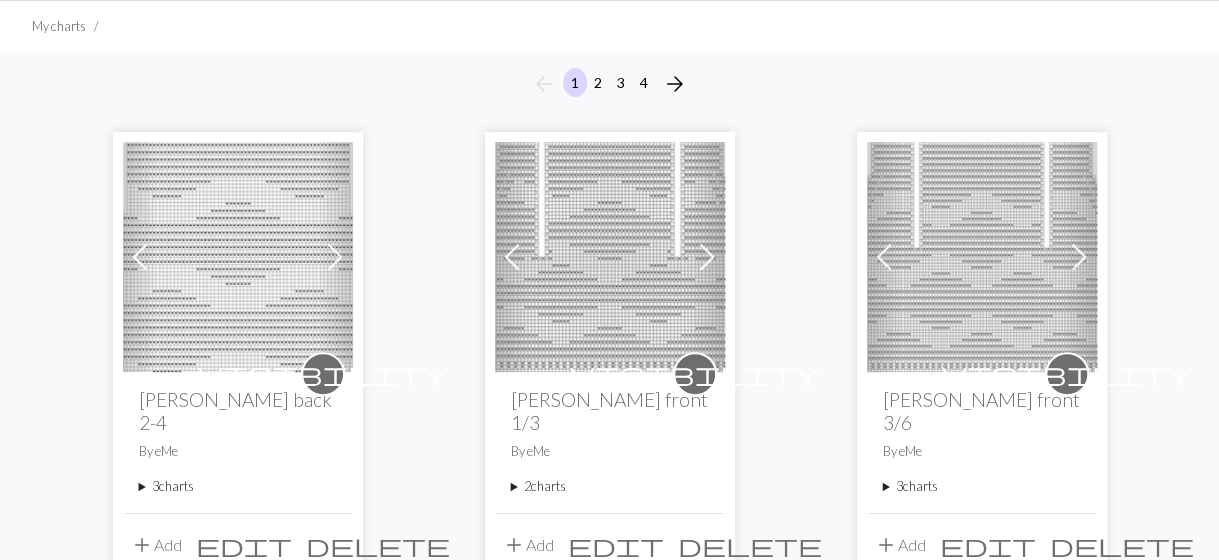 scroll, scrollTop: 177, scrollLeft: 0, axis: vertical 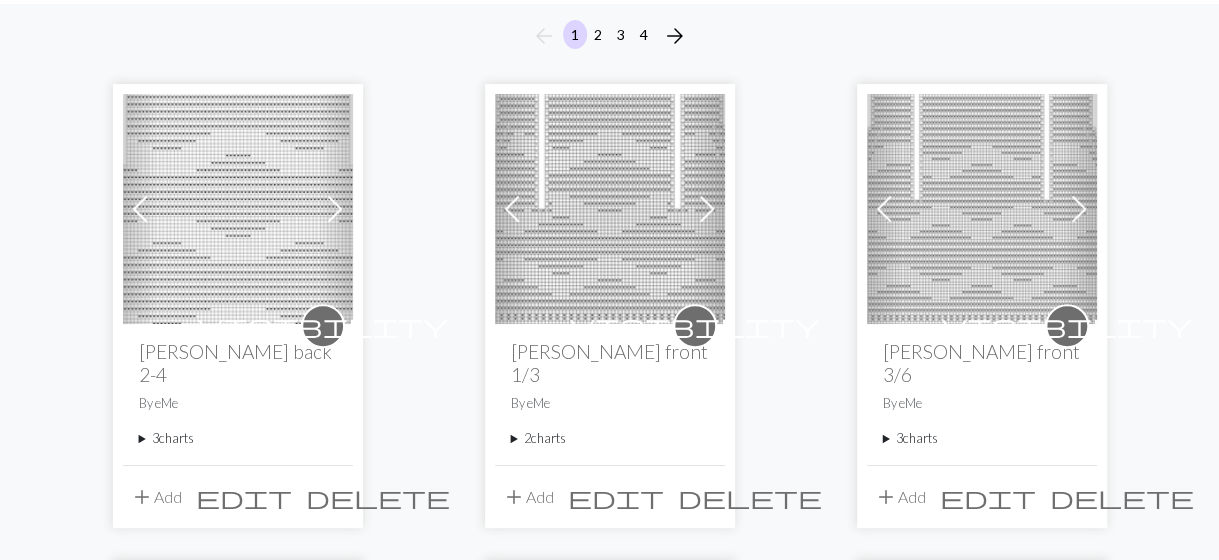 click on "3  charts" at bounding box center (238, 438) 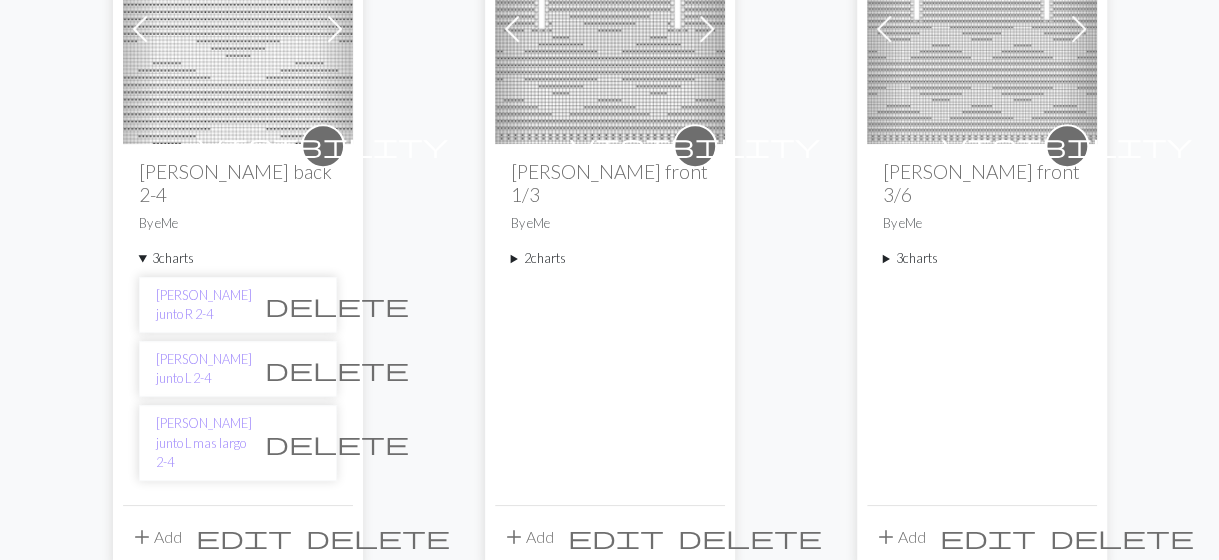 scroll, scrollTop: 361, scrollLeft: 0, axis: vertical 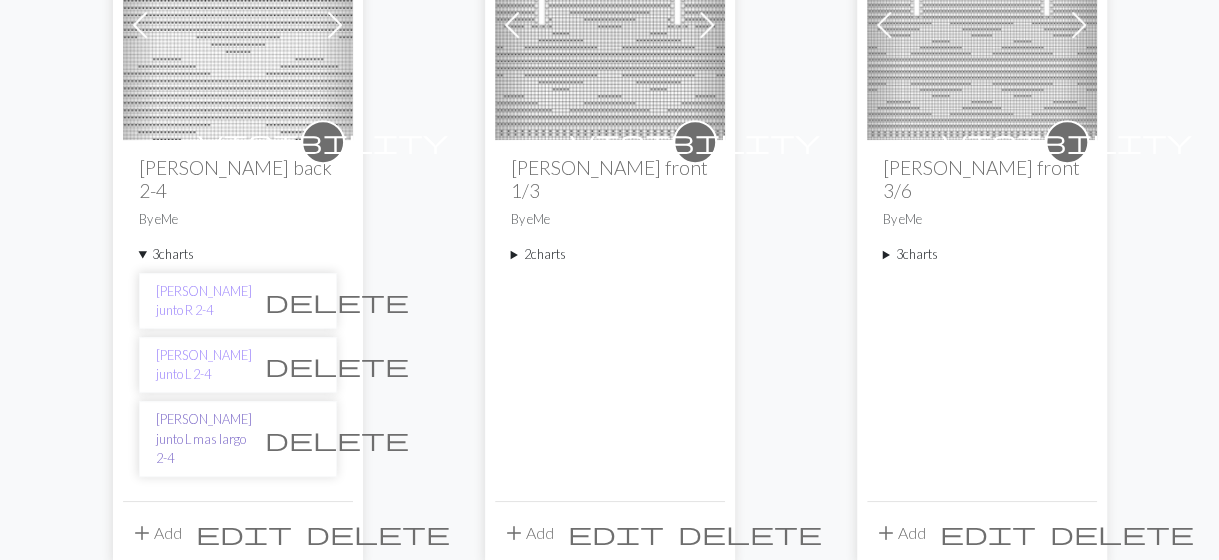 click on "[PERSON_NAME] junto L mas largo 2-4" at bounding box center [204, 439] 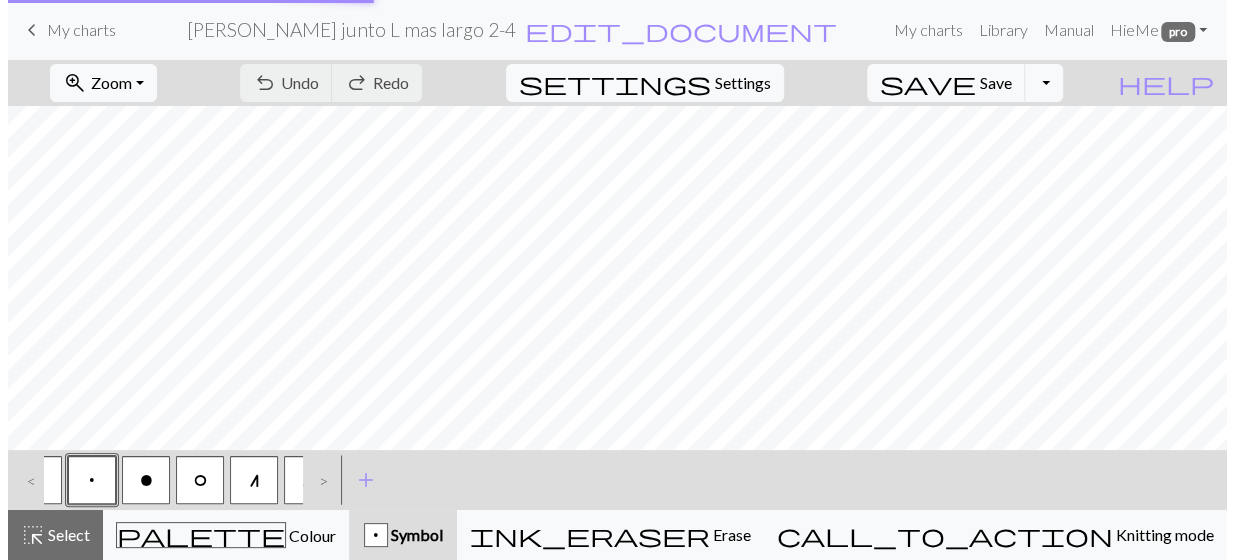 scroll, scrollTop: 0, scrollLeft: 0, axis: both 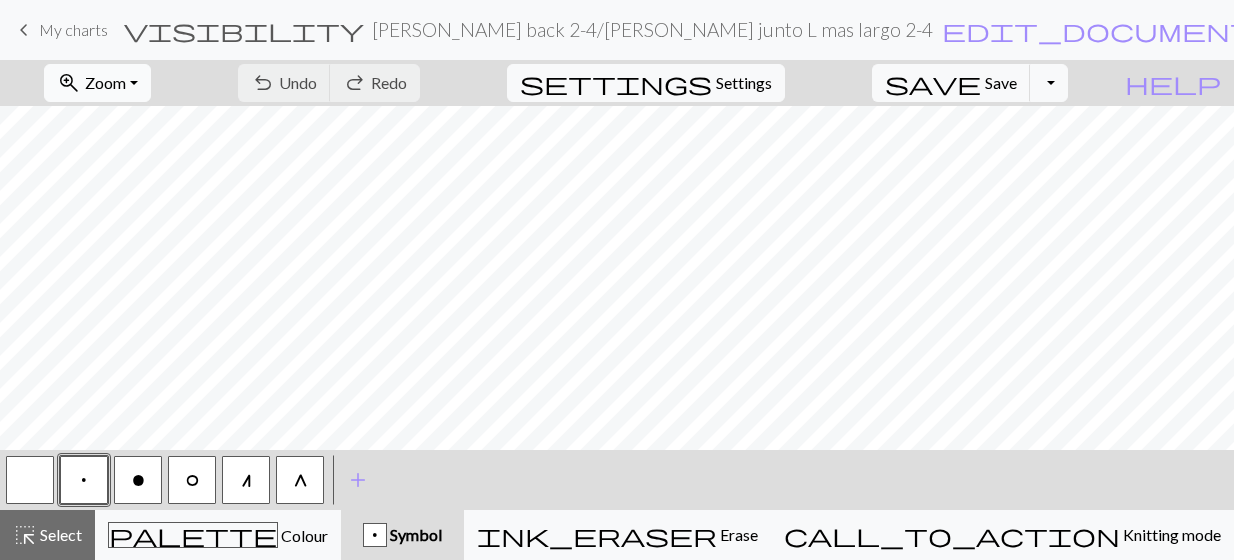 click on "zoom_in Zoom Zoom" at bounding box center [97, 83] 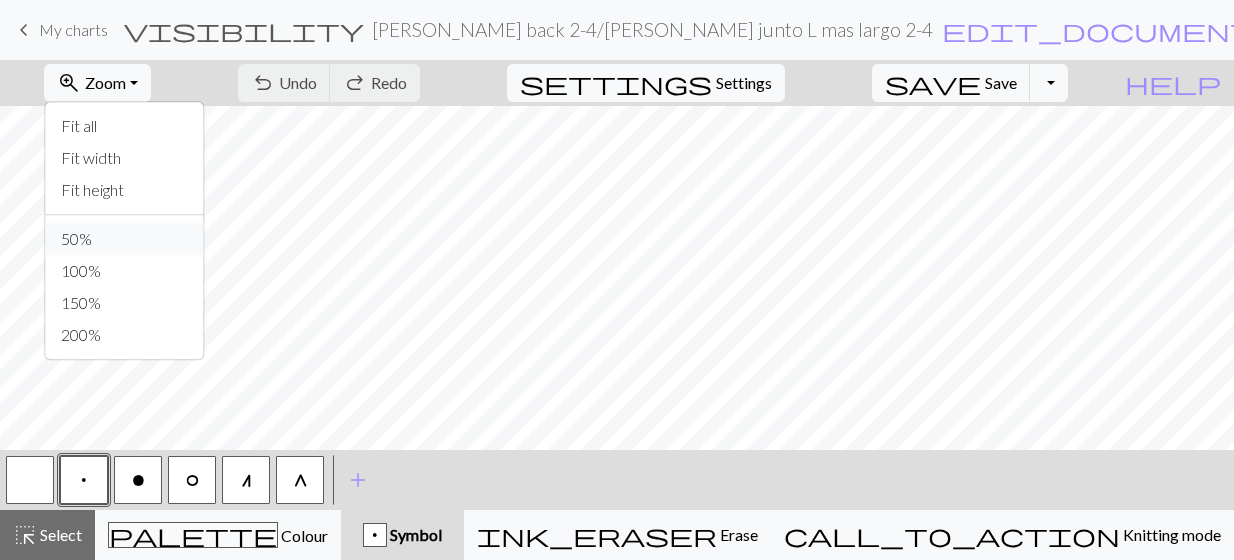 click on "50%" at bounding box center [124, 239] 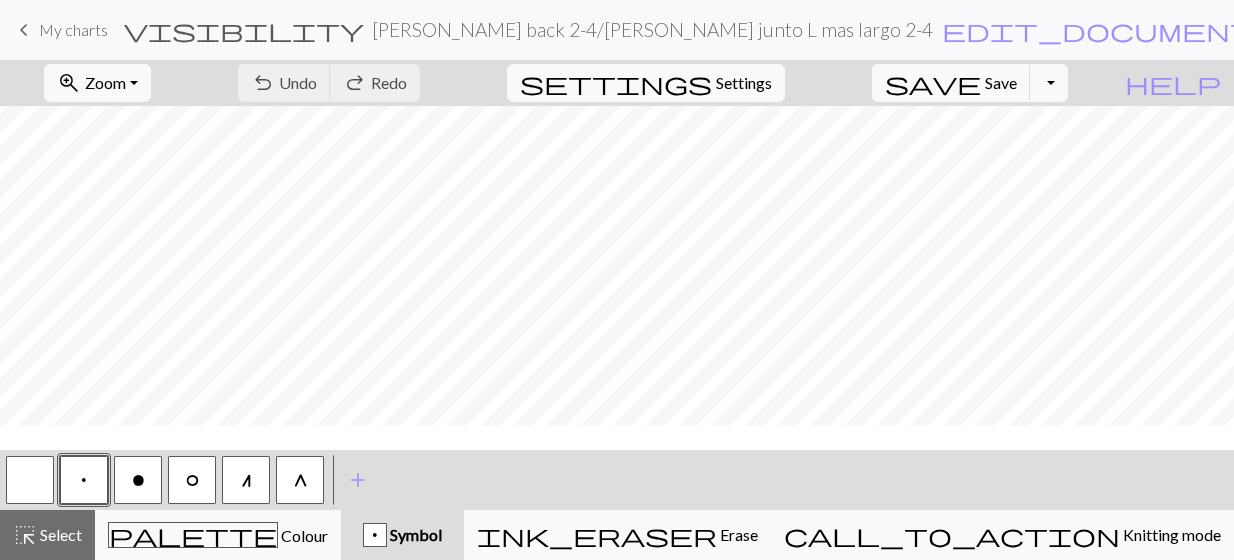 scroll, scrollTop: 0, scrollLeft: 0, axis: both 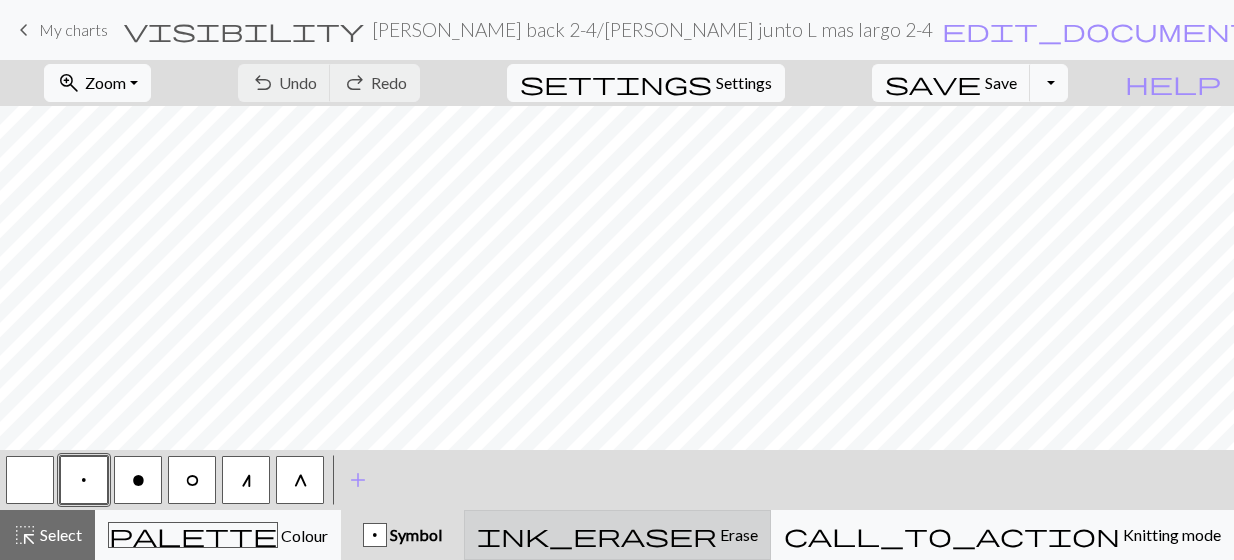 click on "ink_eraser   Erase   Erase" at bounding box center (617, 535) 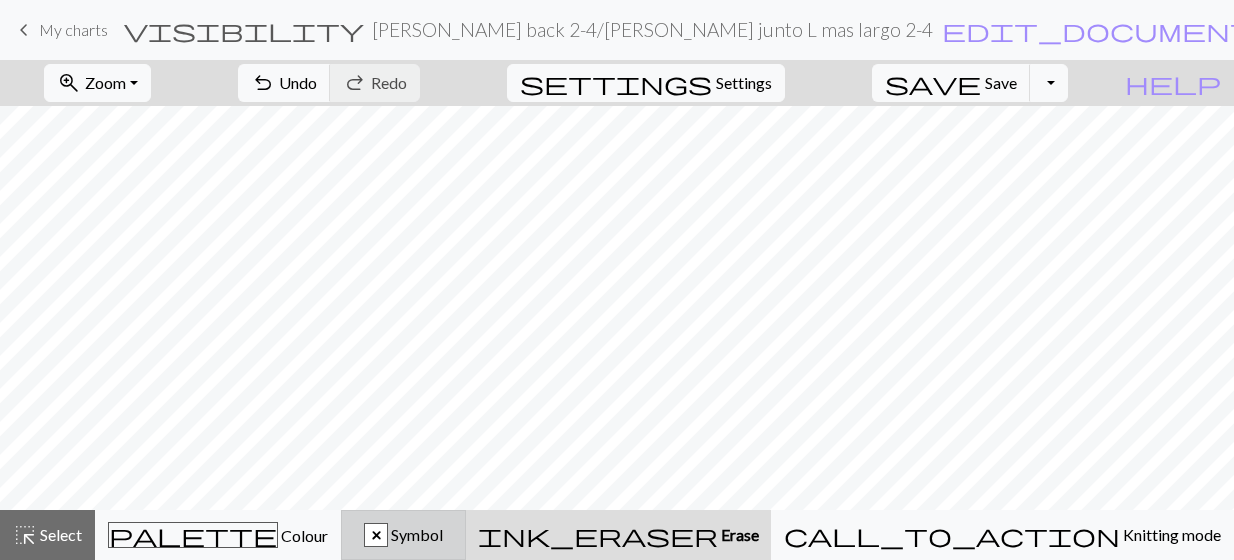 click on "x   Symbol" at bounding box center [403, 535] 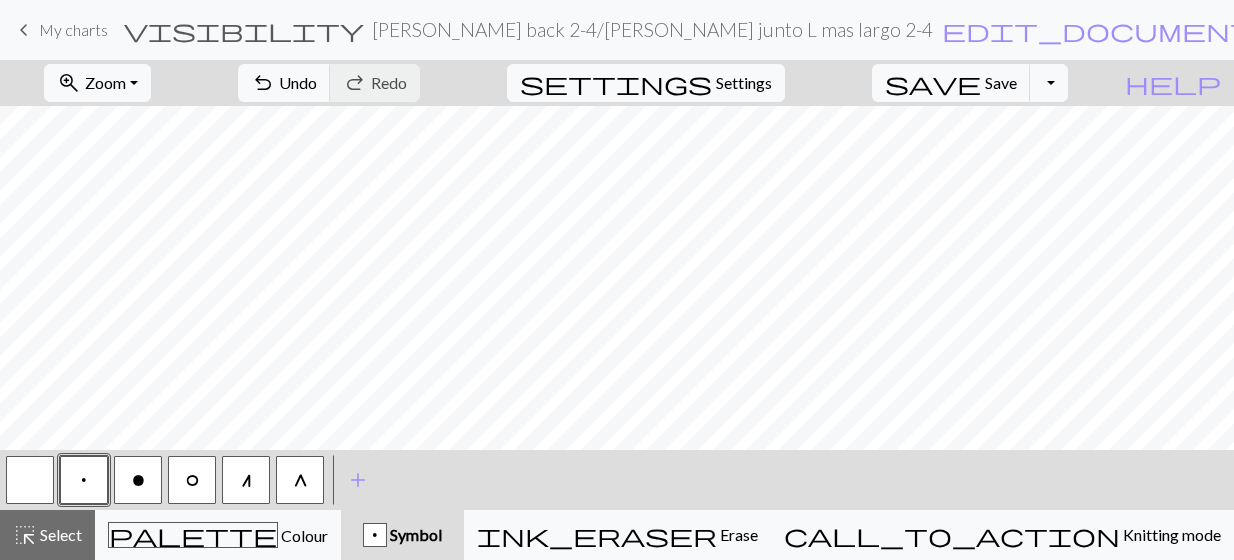click on "p   Symbol" at bounding box center (402, 535) 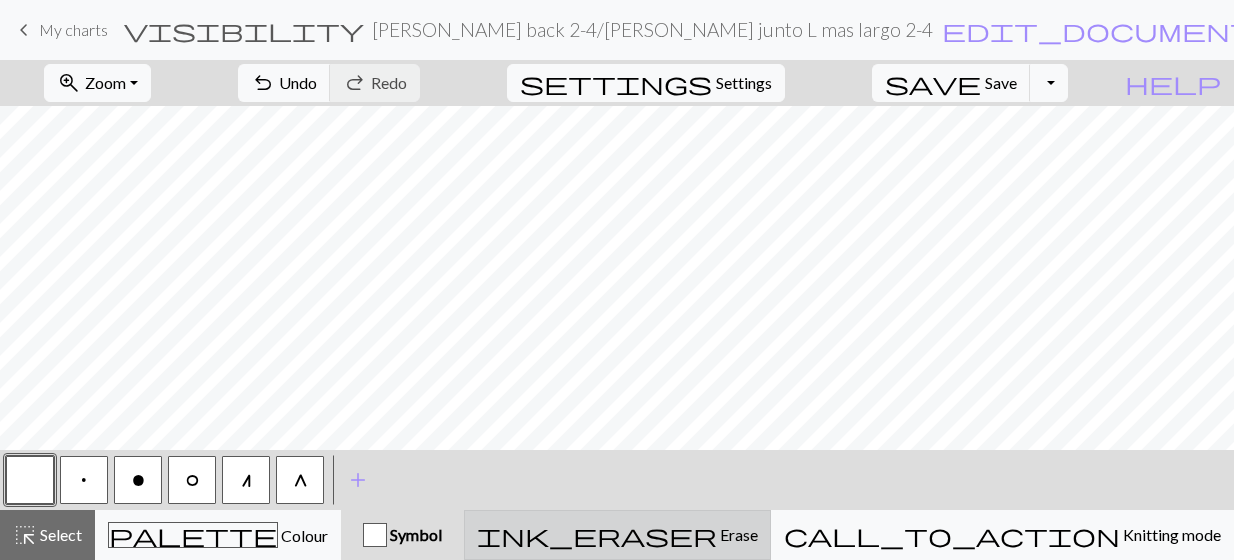 click on "ink_eraser   Erase   Erase" at bounding box center (617, 535) 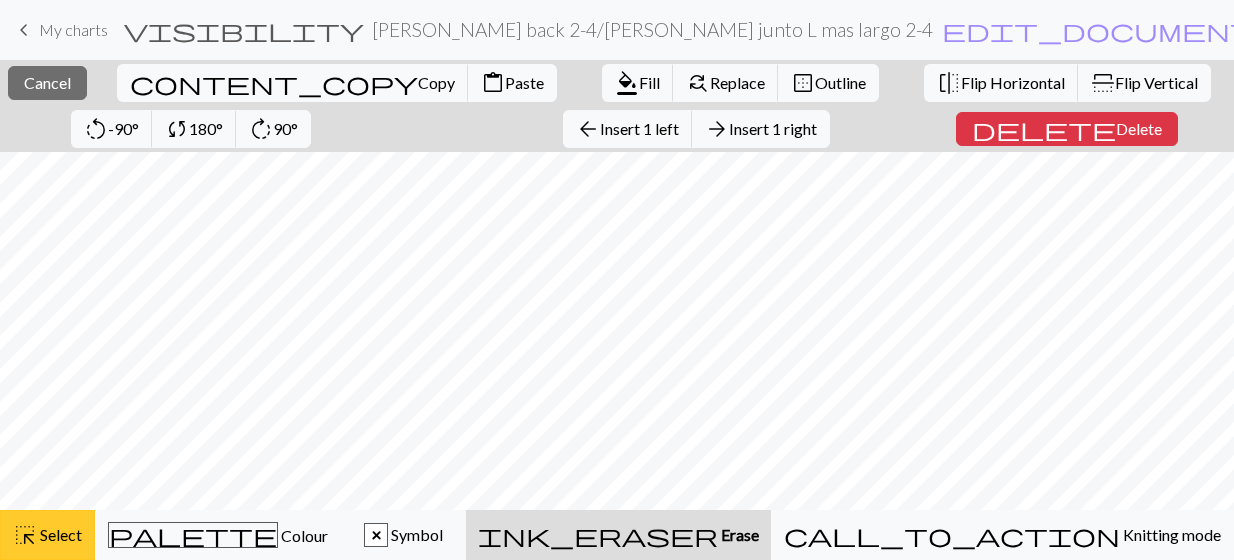 click on "Select" at bounding box center [59, 534] 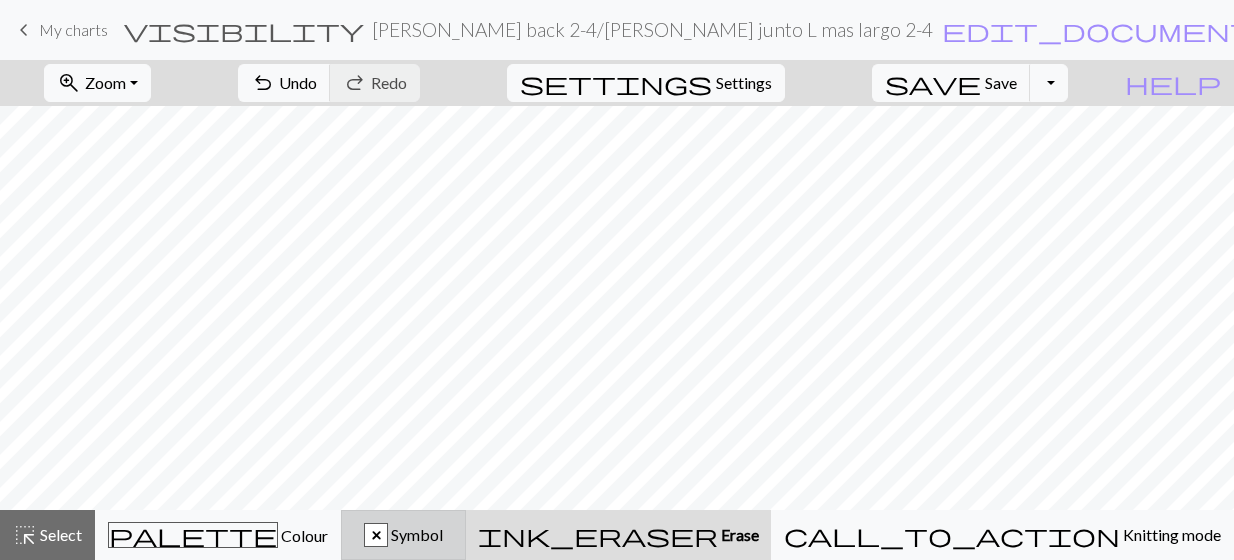 click on "x   Symbol" at bounding box center [403, 535] 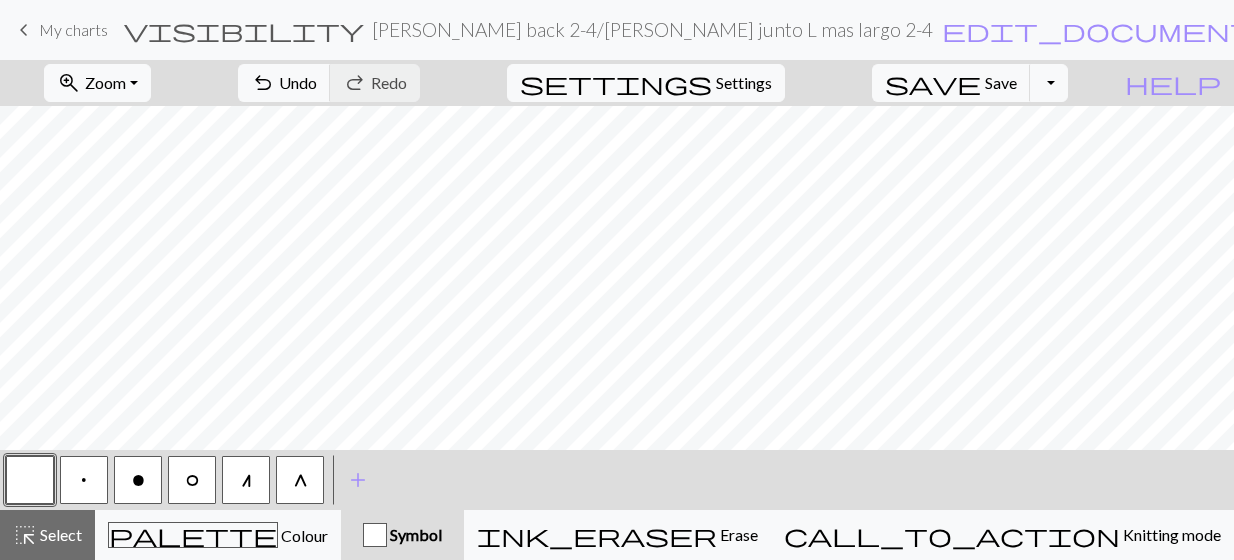 click on "G" at bounding box center [300, 481] 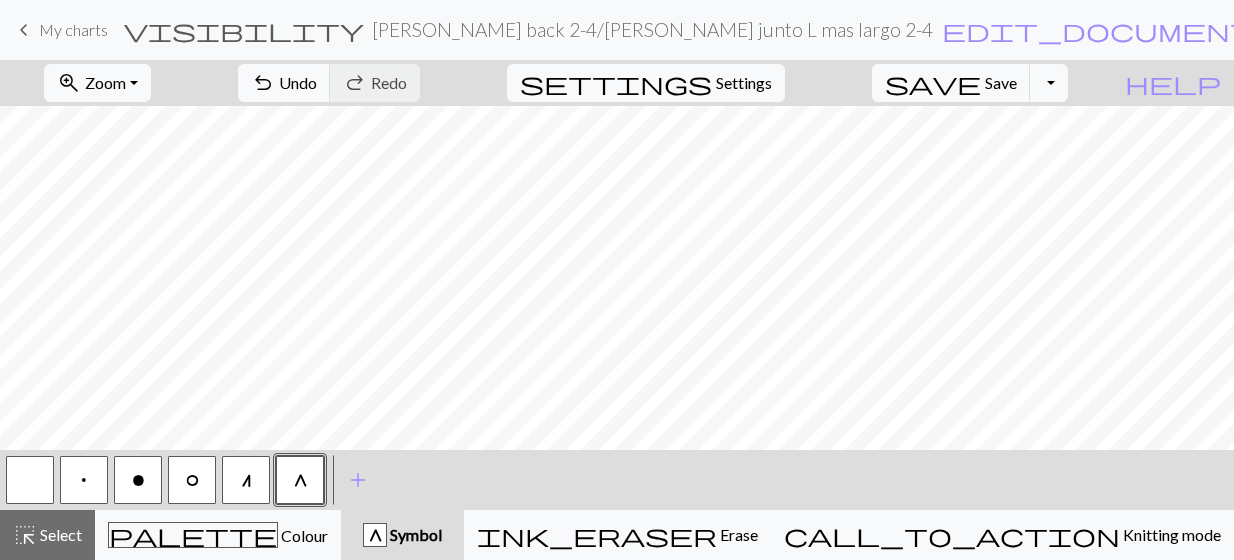 click on "o" at bounding box center [138, 480] 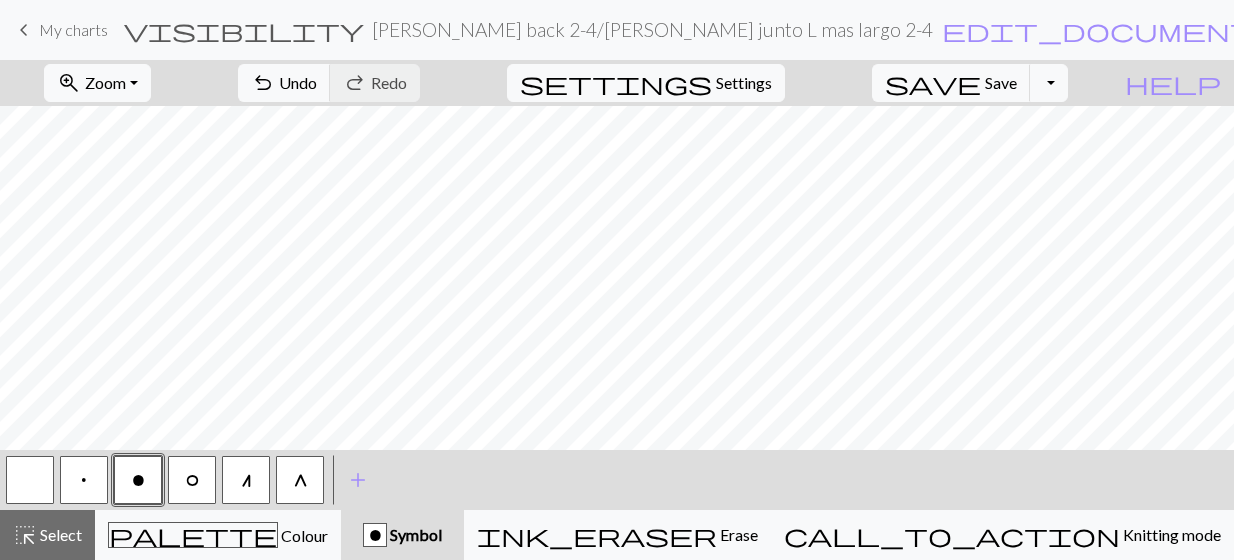 click at bounding box center (30, 480) 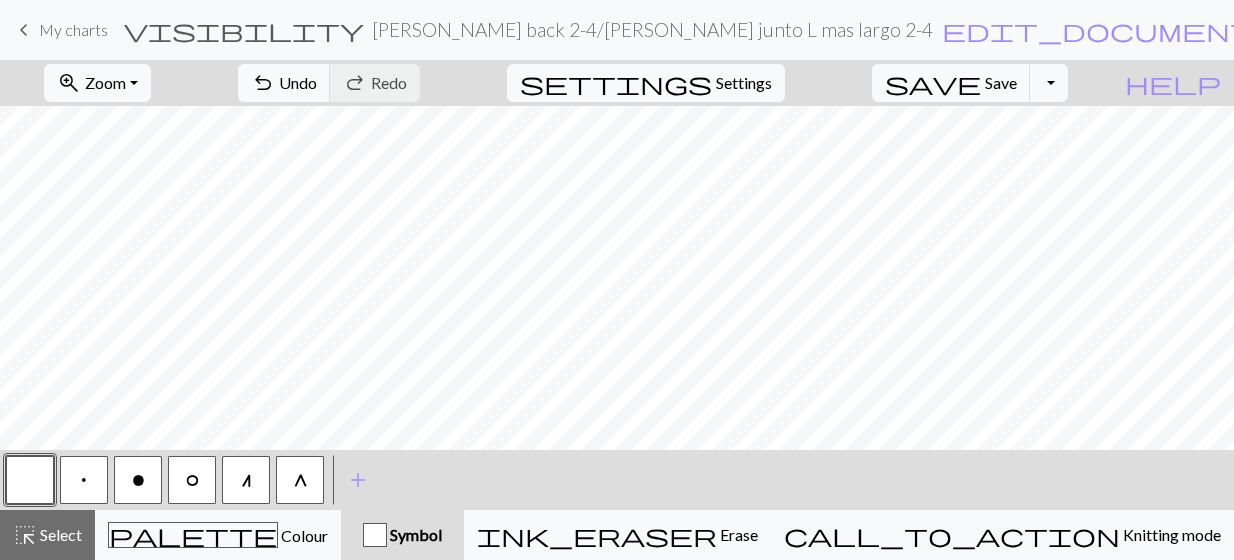 click on "n" at bounding box center [246, 481] 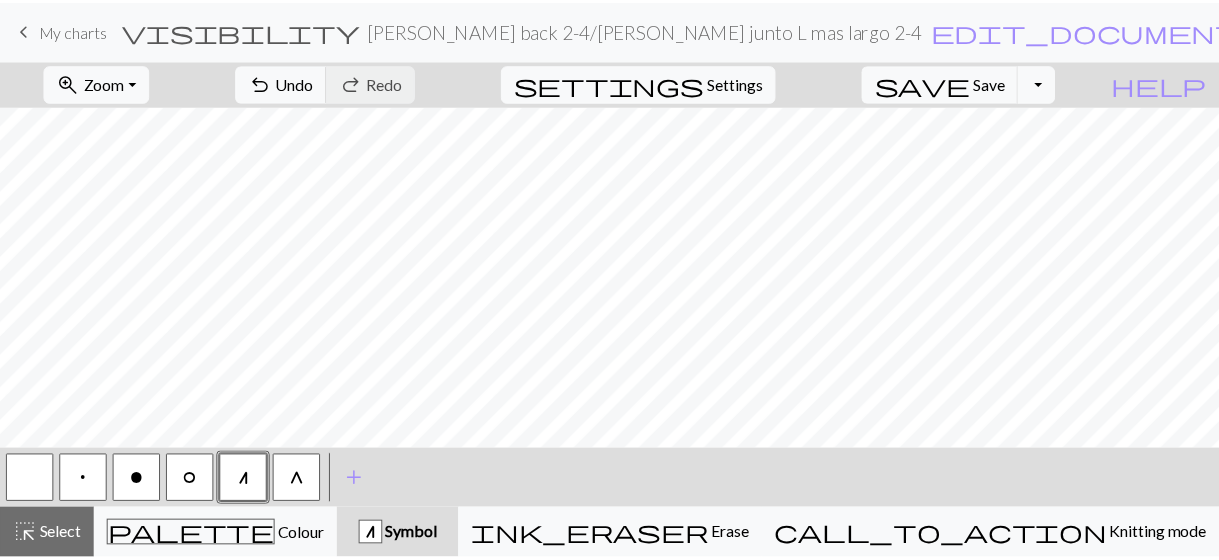 scroll, scrollTop: 960, scrollLeft: 0, axis: vertical 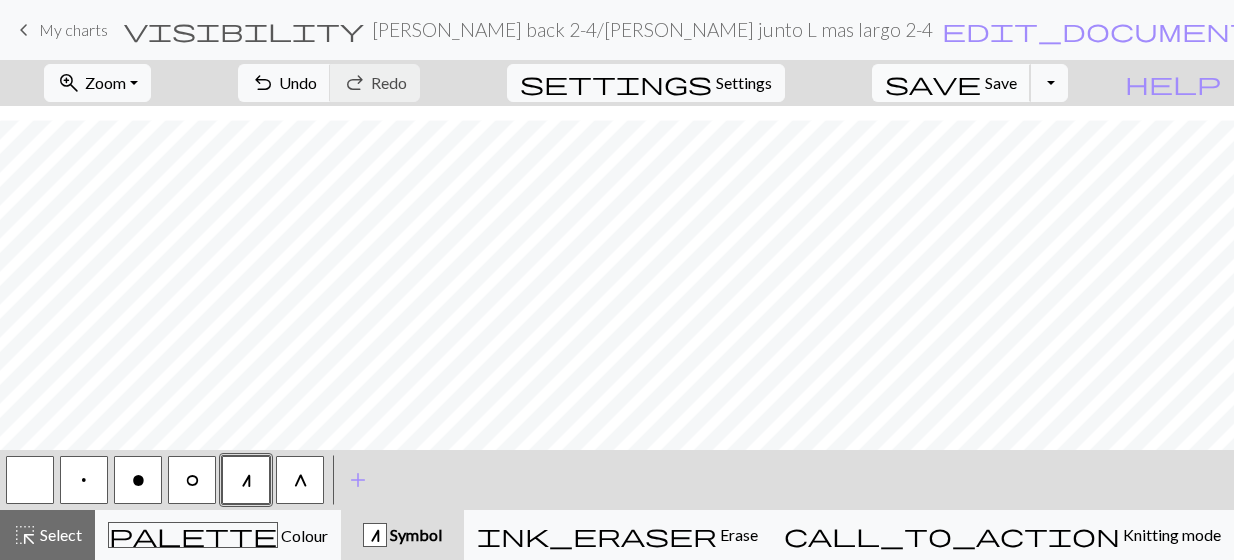 click on "Save" at bounding box center (1001, 82) 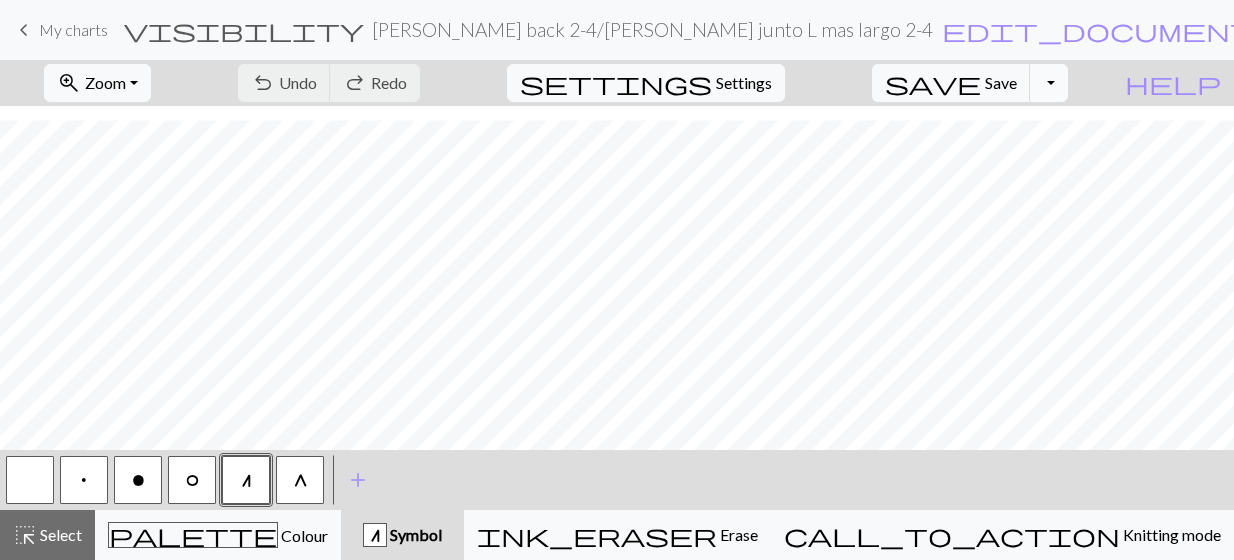 click on "Toggle Dropdown" at bounding box center (1049, 83) 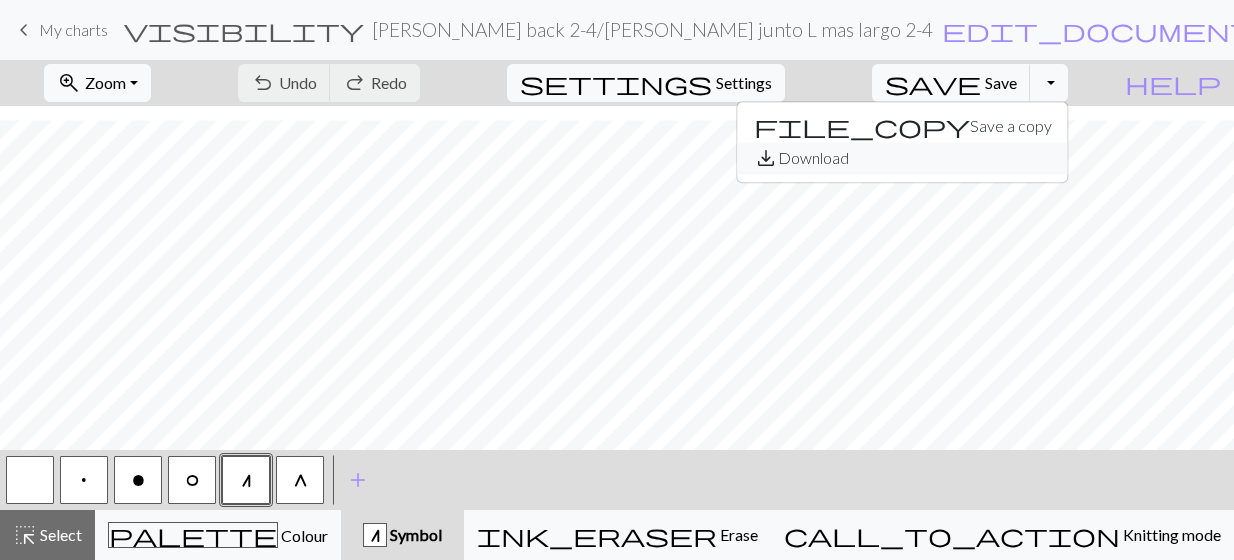 click on "save_alt  Download" at bounding box center [903, 158] 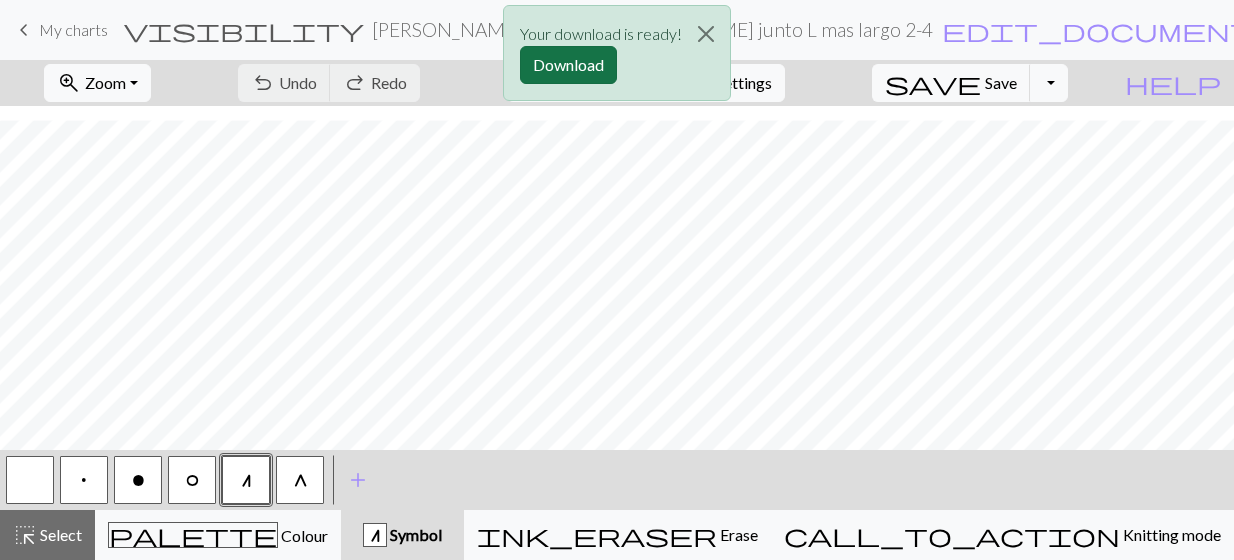 click on "Download" at bounding box center [568, 65] 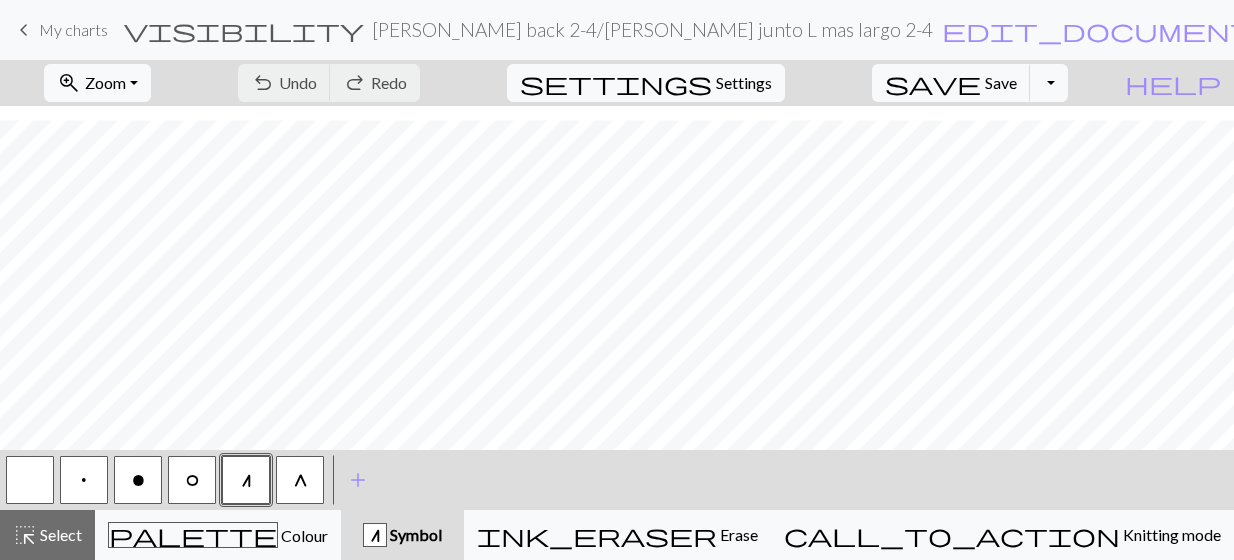 click on "keyboard_arrow_left" at bounding box center [24, 30] 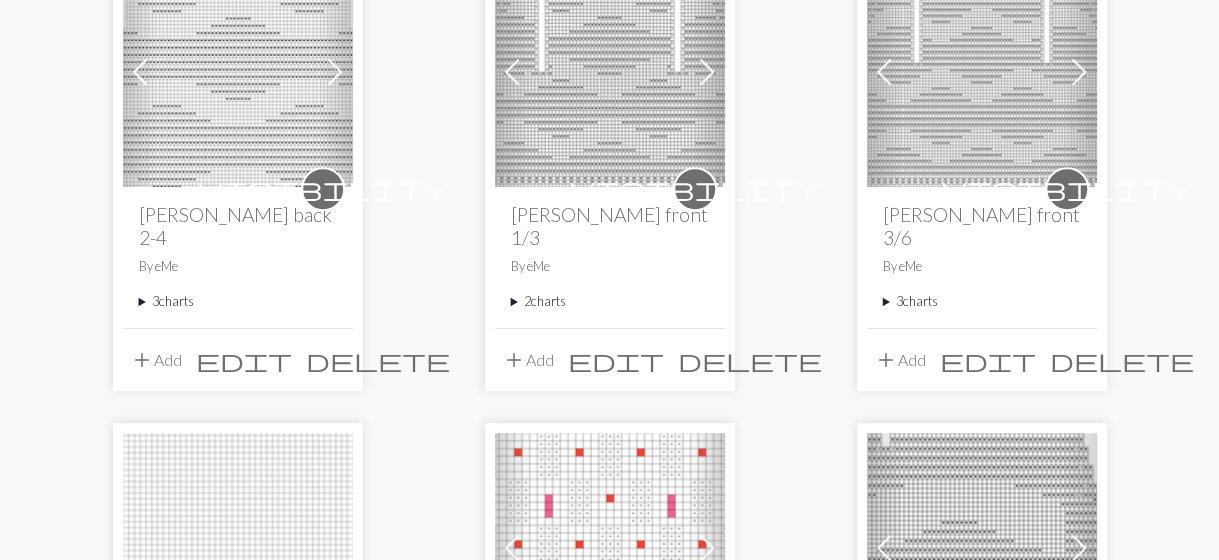 scroll, scrollTop: 316, scrollLeft: 0, axis: vertical 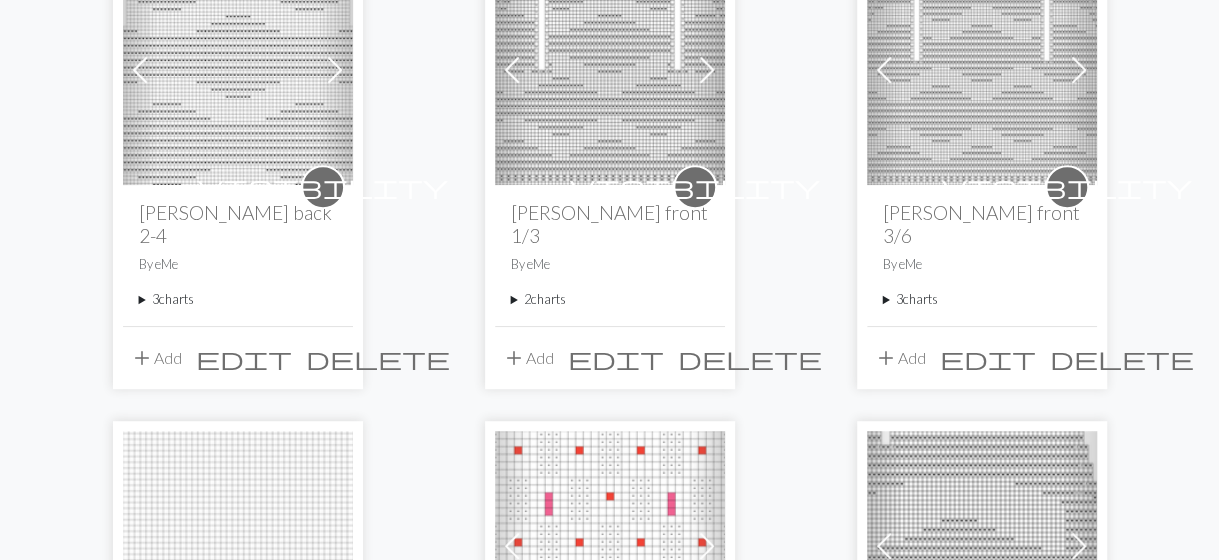 click on "3  charts" at bounding box center [238, 299] 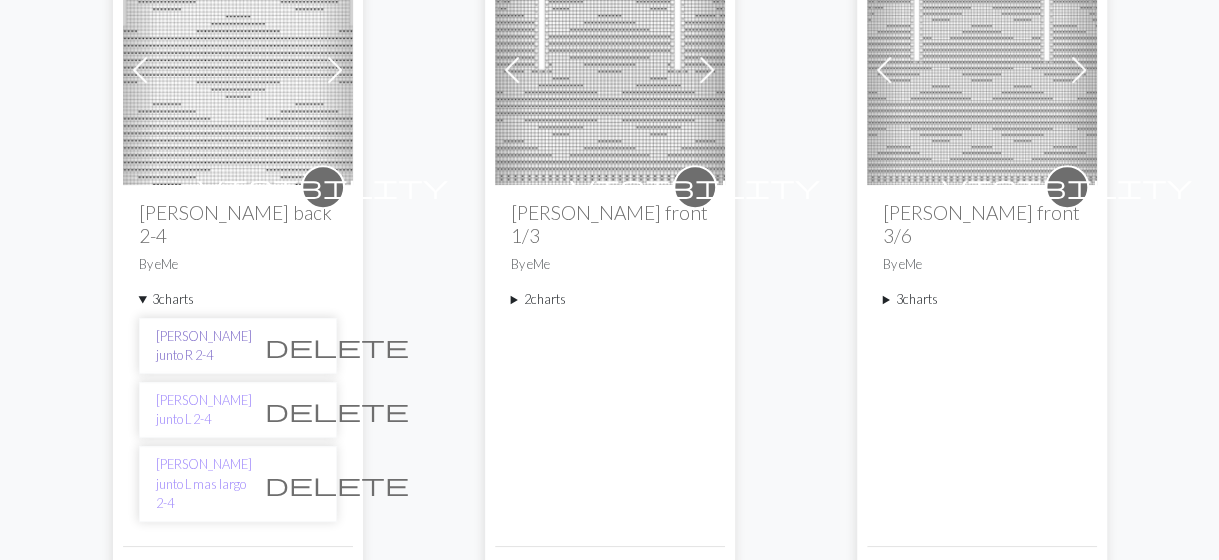 click on "[PERSON_NAME] junto R 2-4" at bounding box center (204, 346) 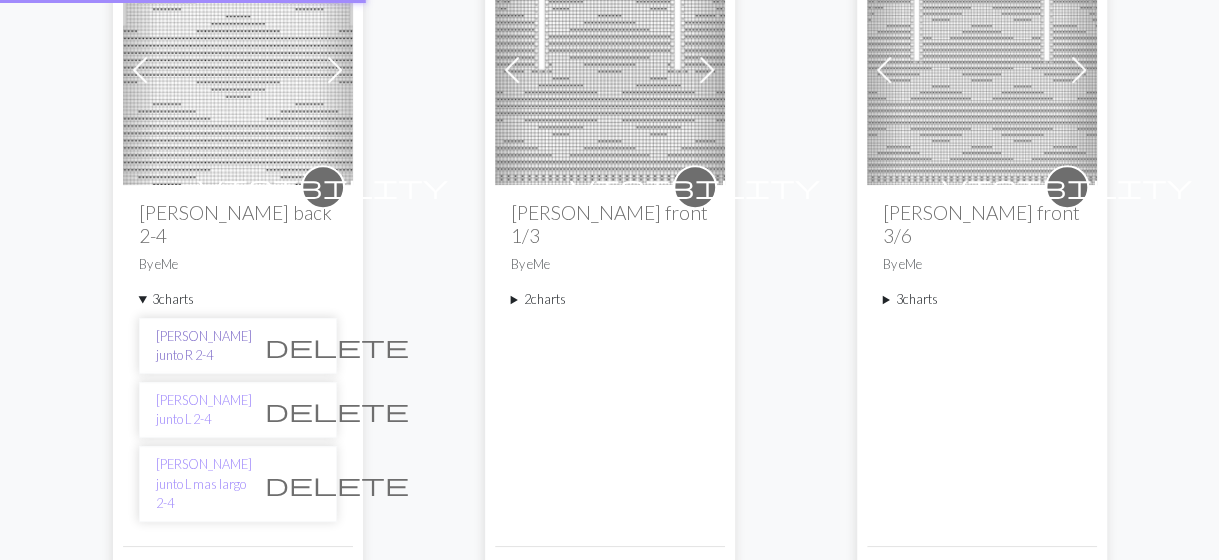 click on "[PERSON_NAME] junto R 2-4" at bounding box center [204, 346] 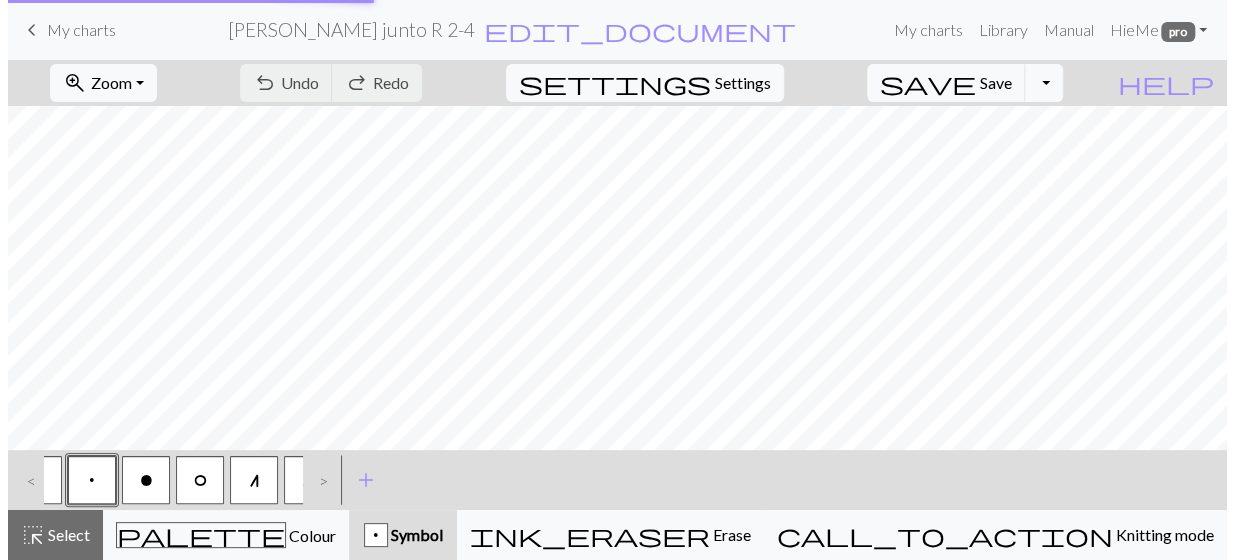 scroll, scrollTop: 0, scrollLeft: 0, axis: both 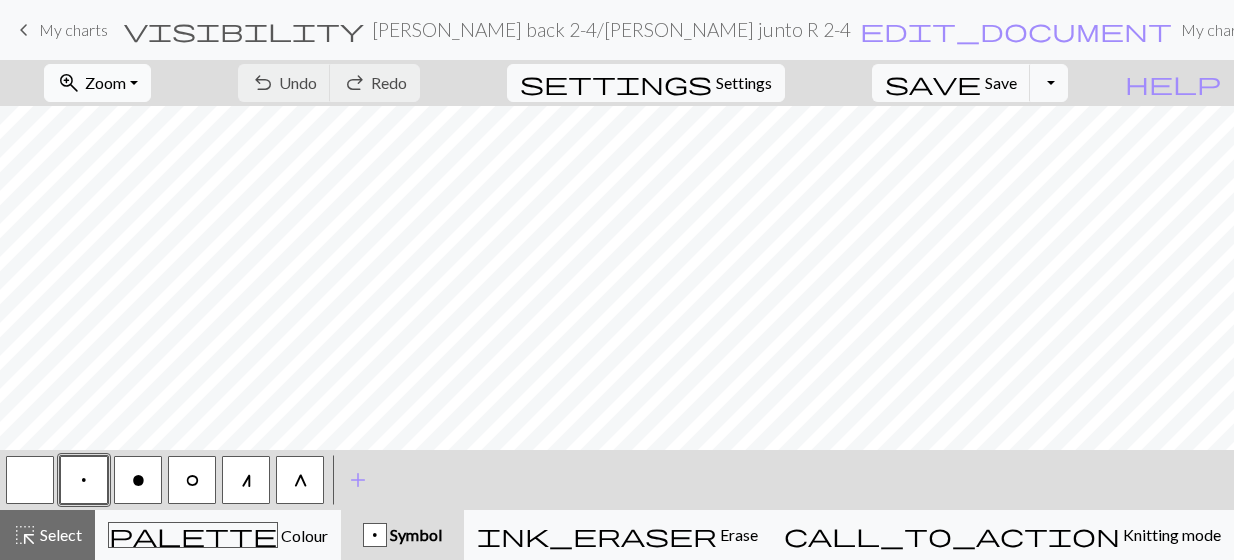 click on "Zoom" at bounding box center (105, 82) 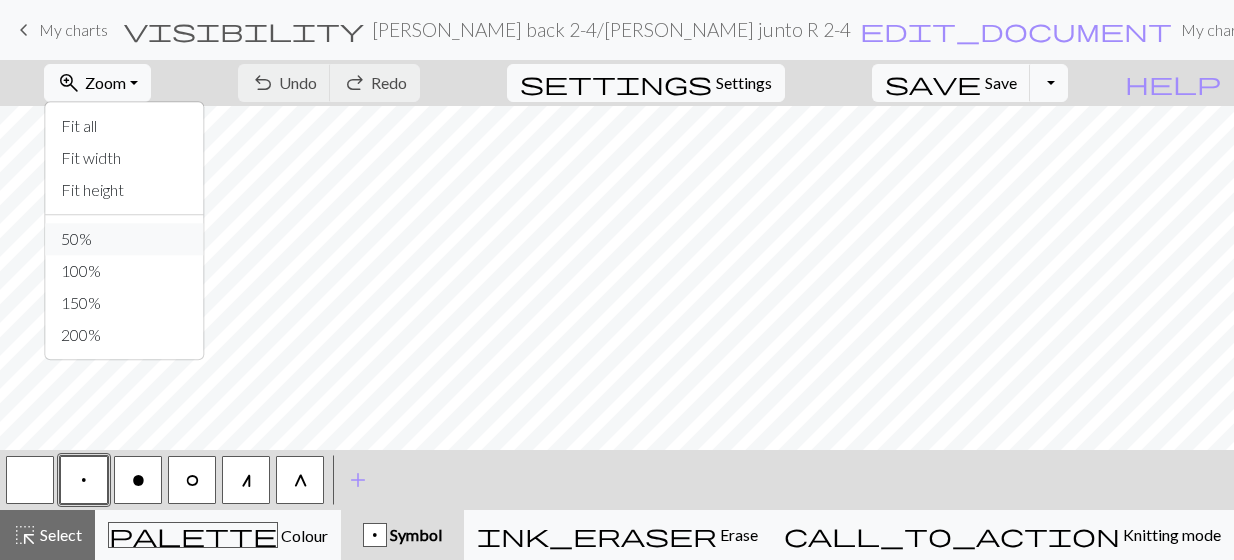 click on "50%" at bounding box center [124, 239] 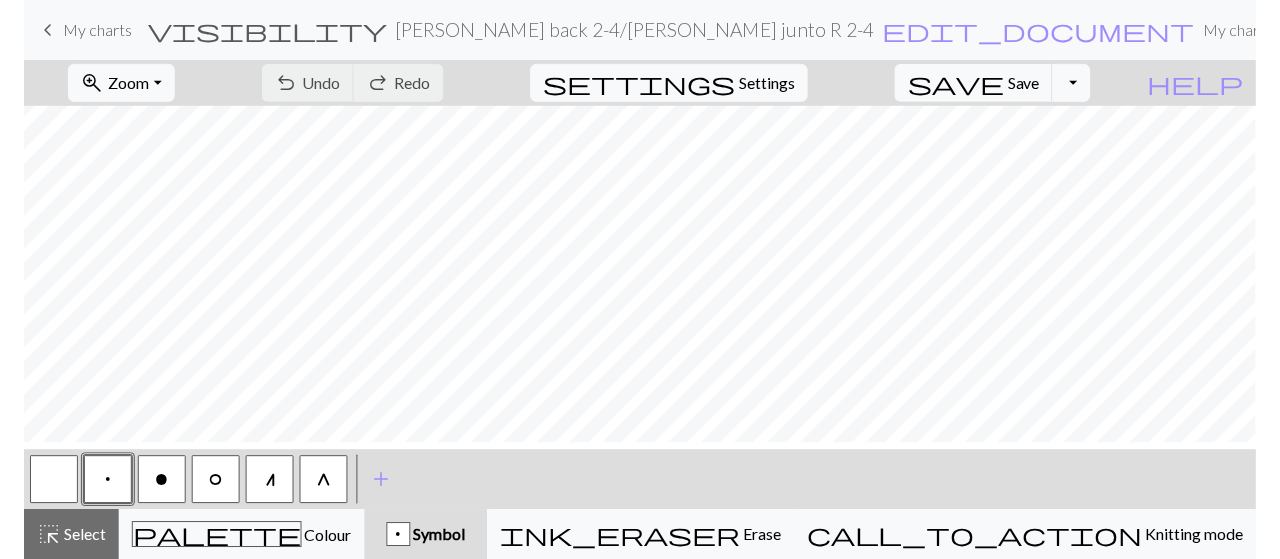 scroll, scrollTop: 0, scrollLeft: 0, axis: both 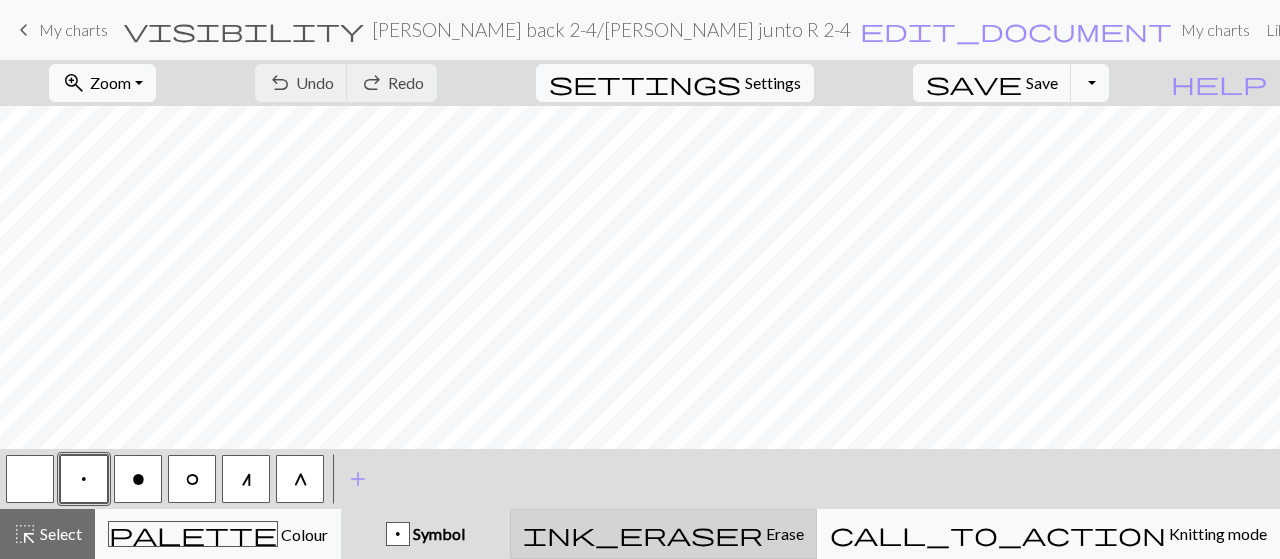 click on "ink_eraser   Erase   Erase" at bounding box center [663, 534] 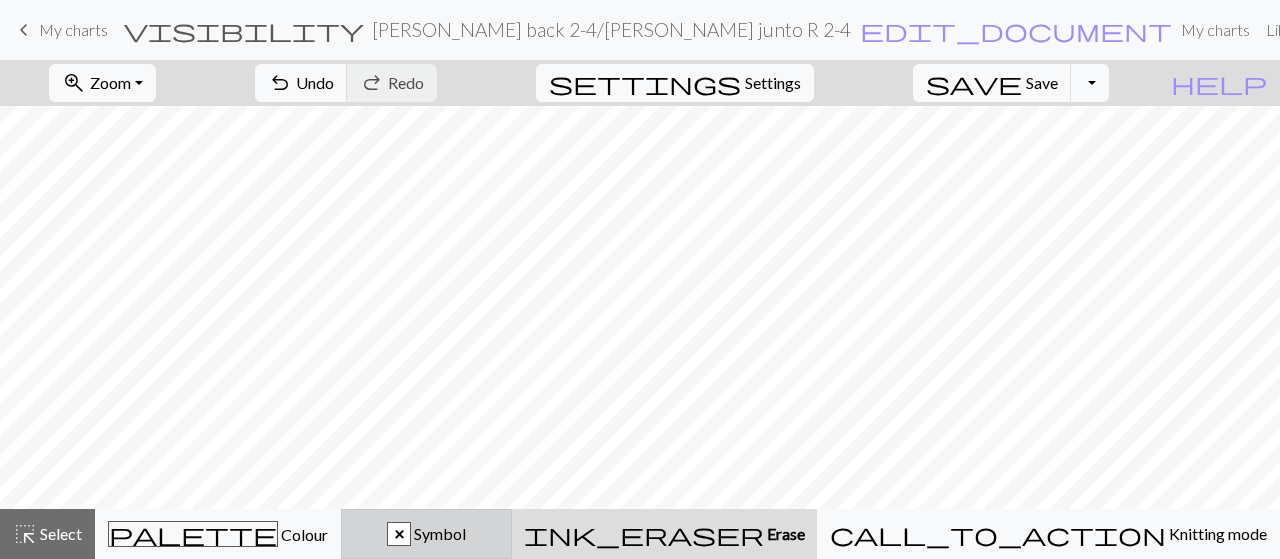 click on "x   Symbol" at bounding box center [426, 534] 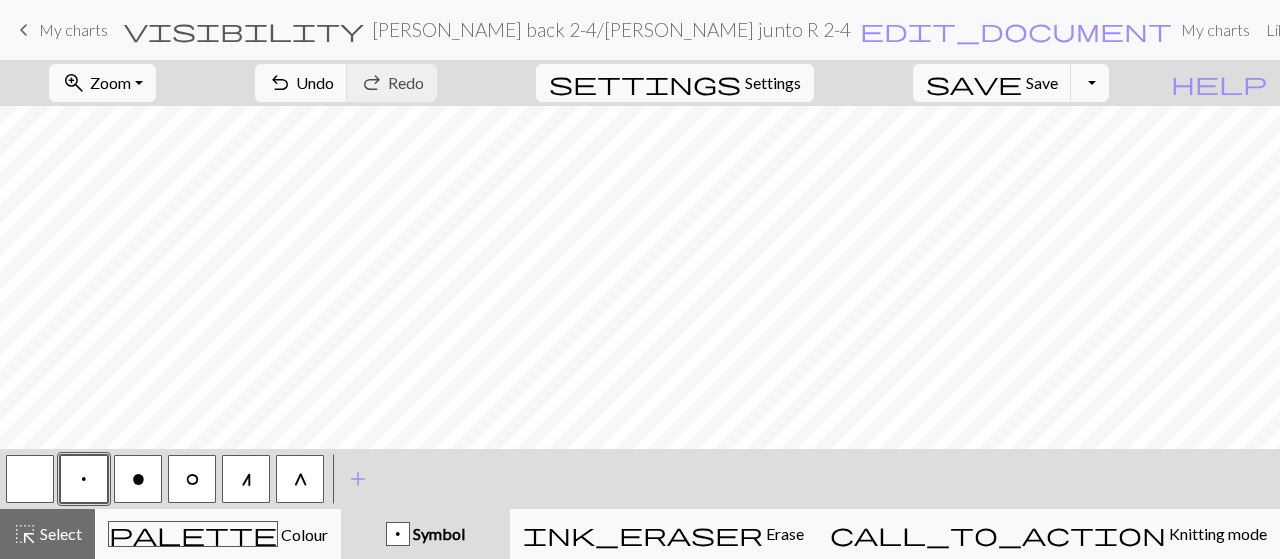 click at bounding box center [30, 479] 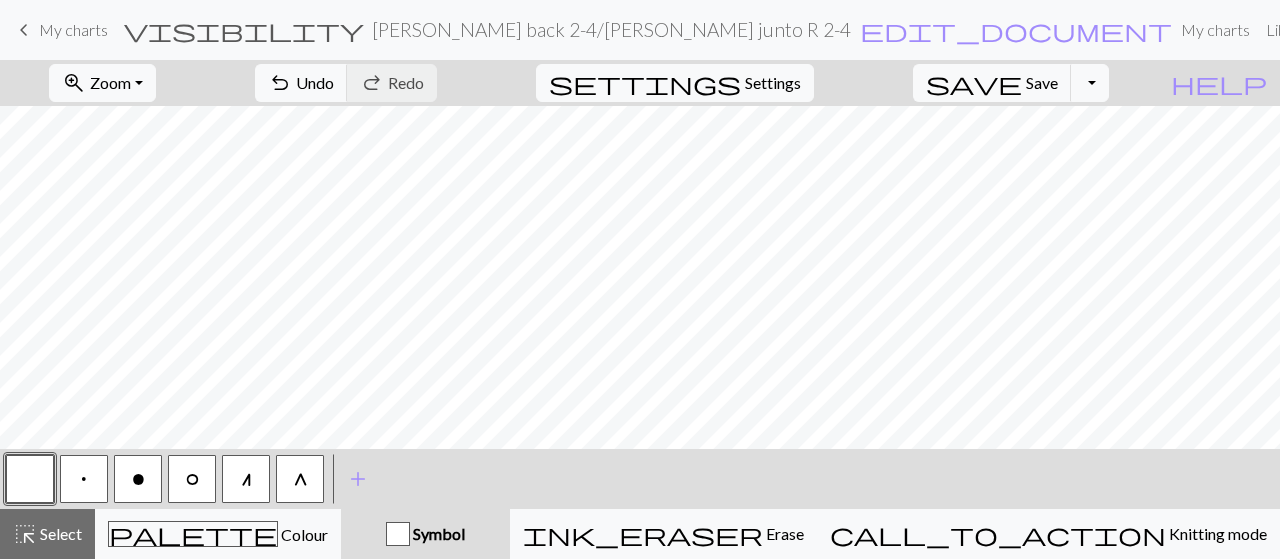 click on "G" at bounding box center (300, 480) 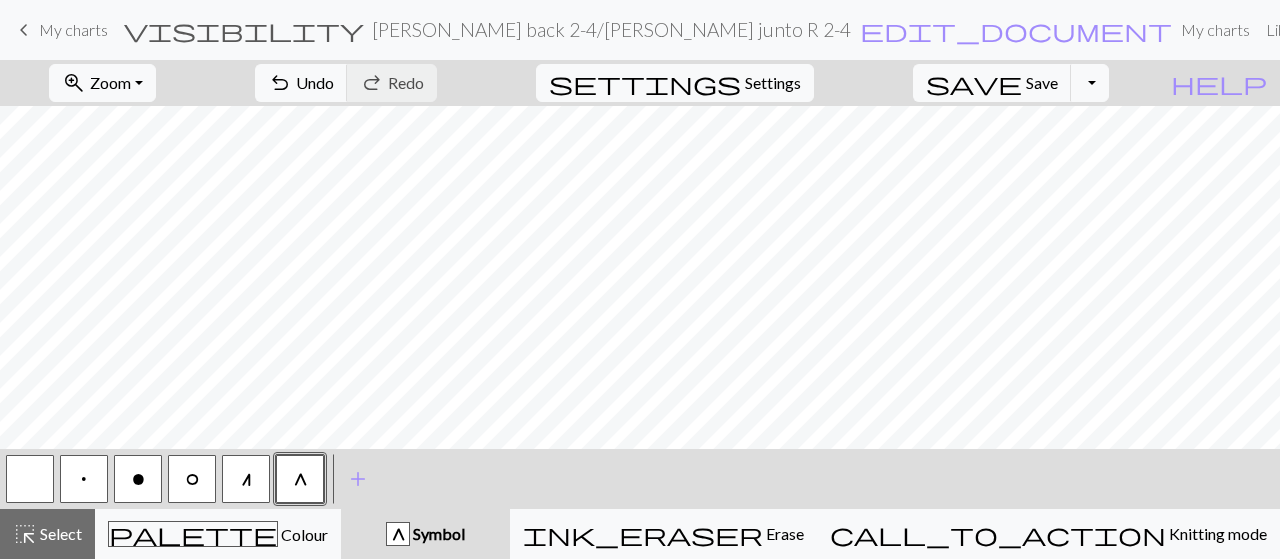 click on "n" at bounding box center [246, 479] 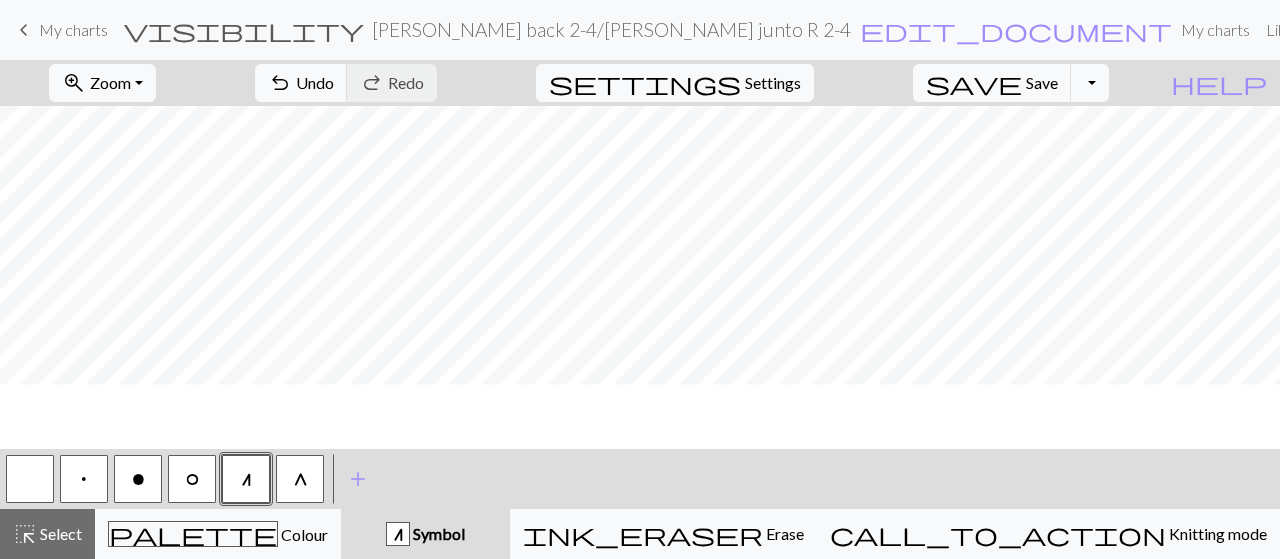 scroll, scrollTop: 13, scrollLeft: 0, axis: vertical 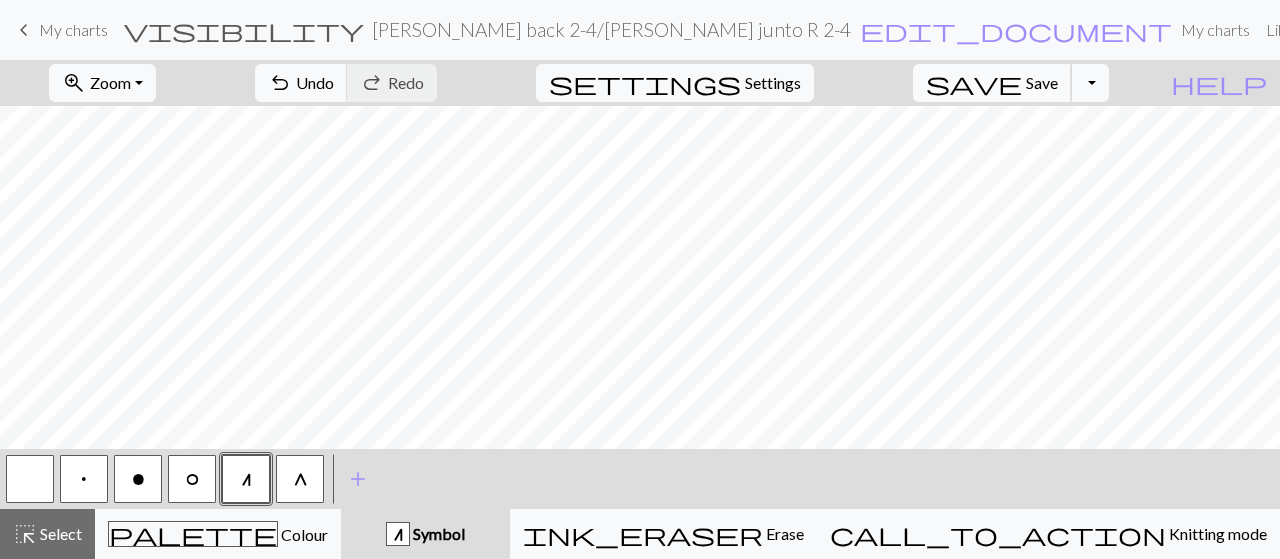 click on "Save" at bounding box center [1042, 82] 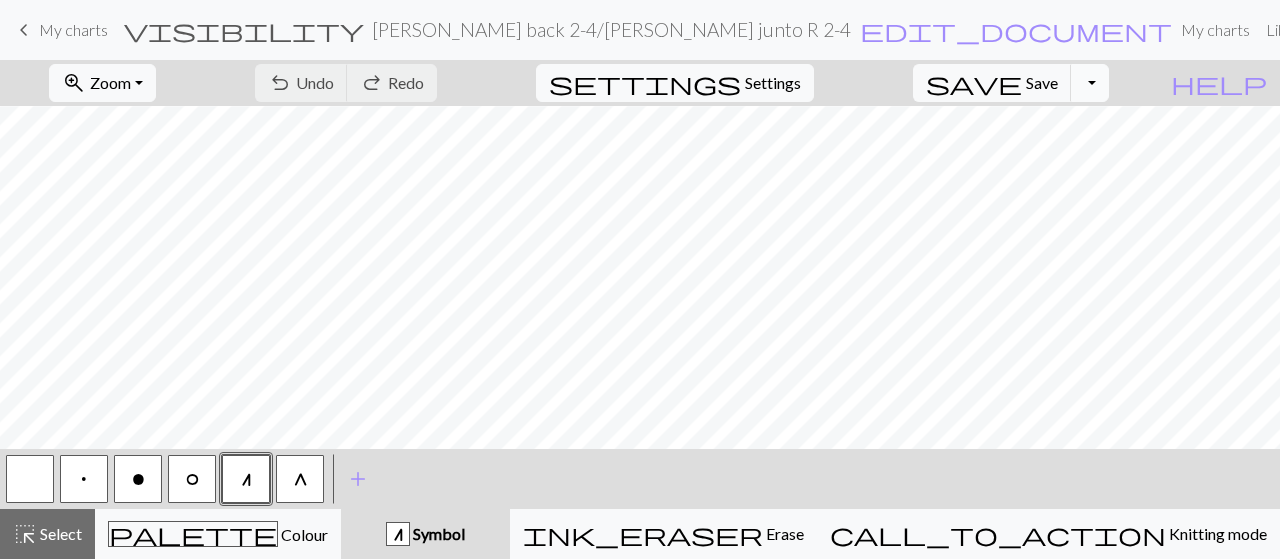 click on "Toggle Dropdown" at bounding box center [1090, 83] 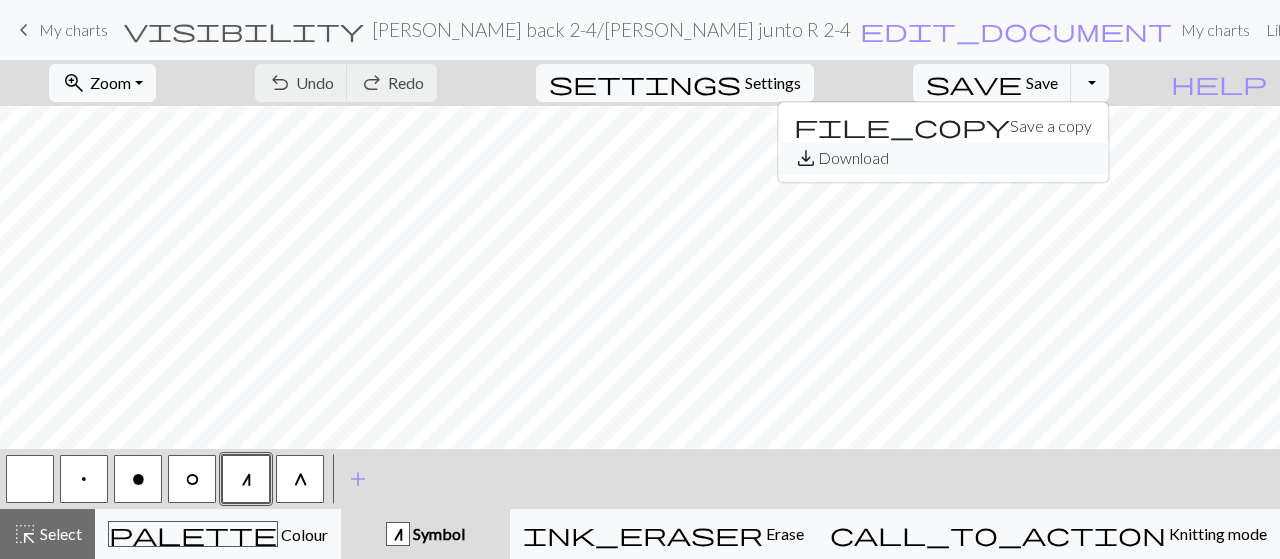 click on "save_alt  Download" at bounding box center (943, 158) 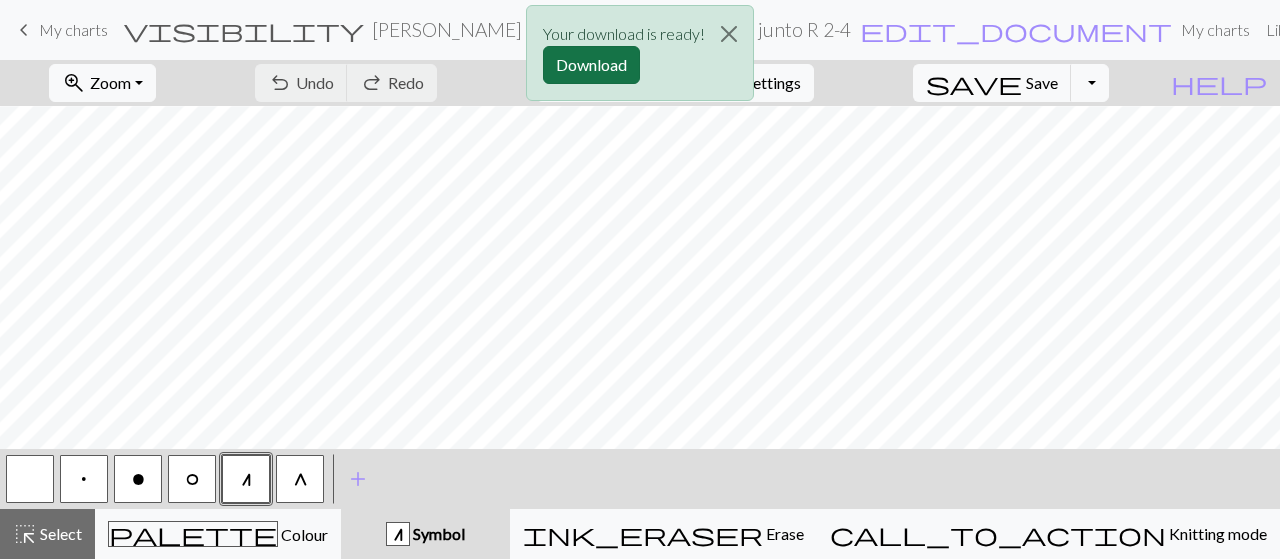 click on "Download" at bounding box center [591, 65] 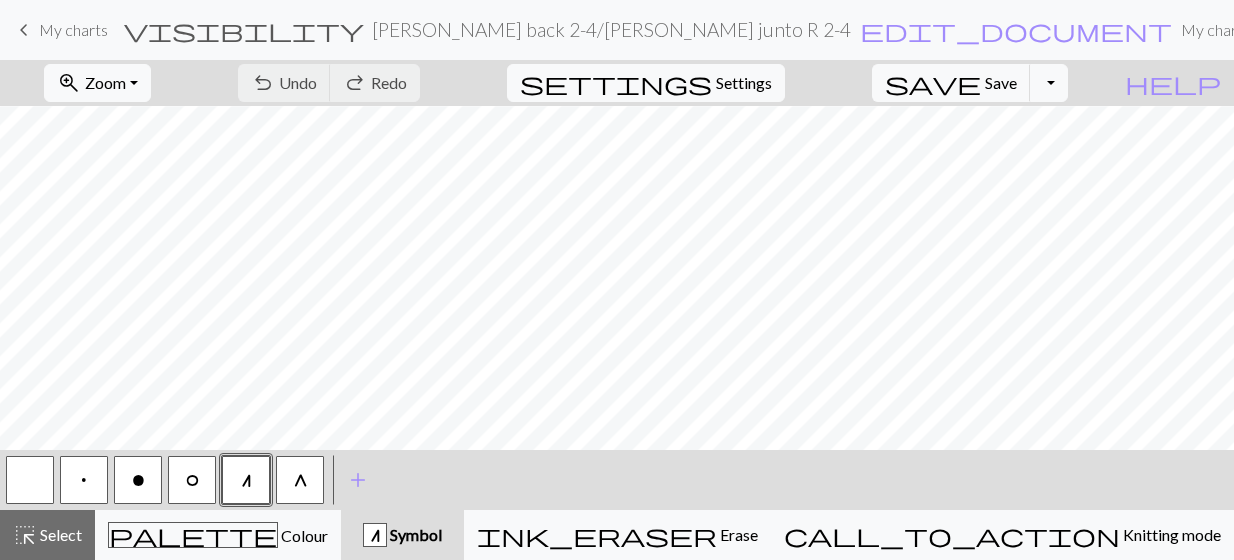 click on "My charts" at bounding box center (73, 29) 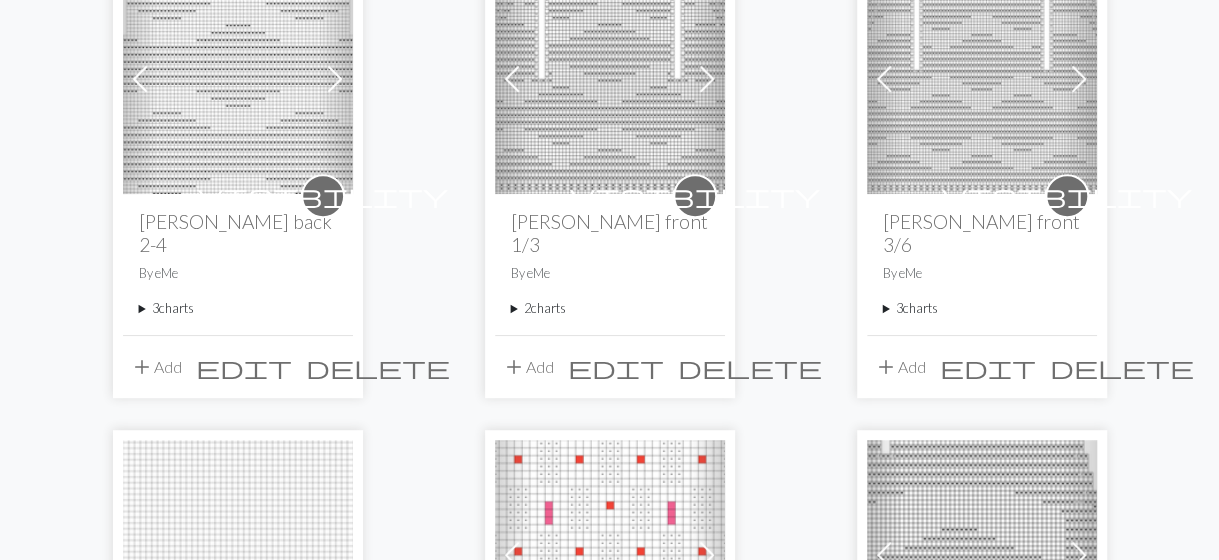 scroll, scrollTop: 306, scrollLeft: 0, axis: vertical 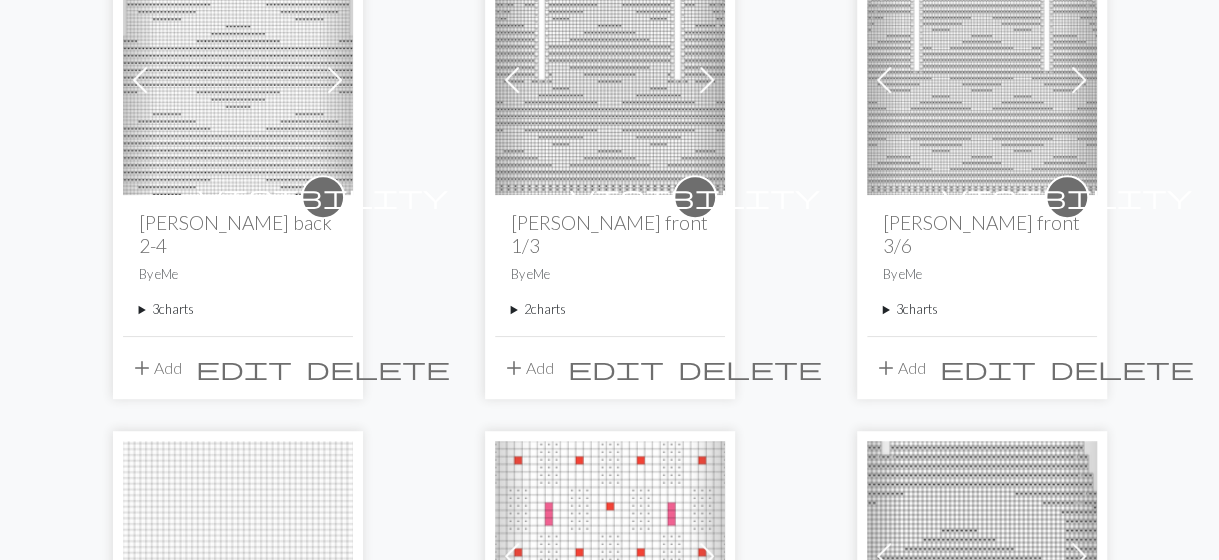 click on "3  charts" at bounding box center (238, 309) 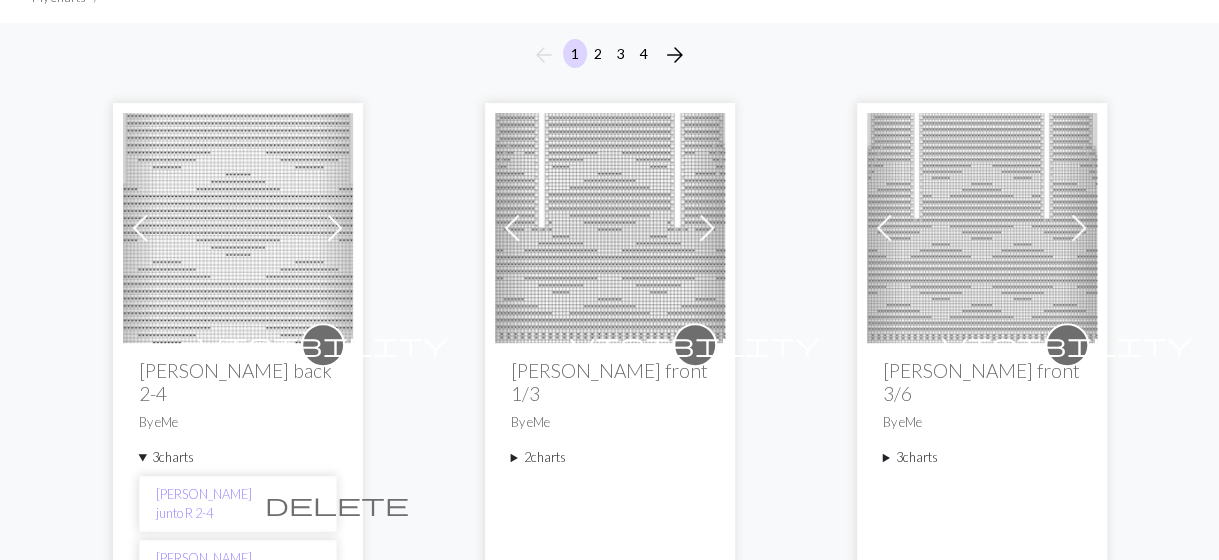 scroll, scrollTop: 0, scrollLeft: 0, axis: both 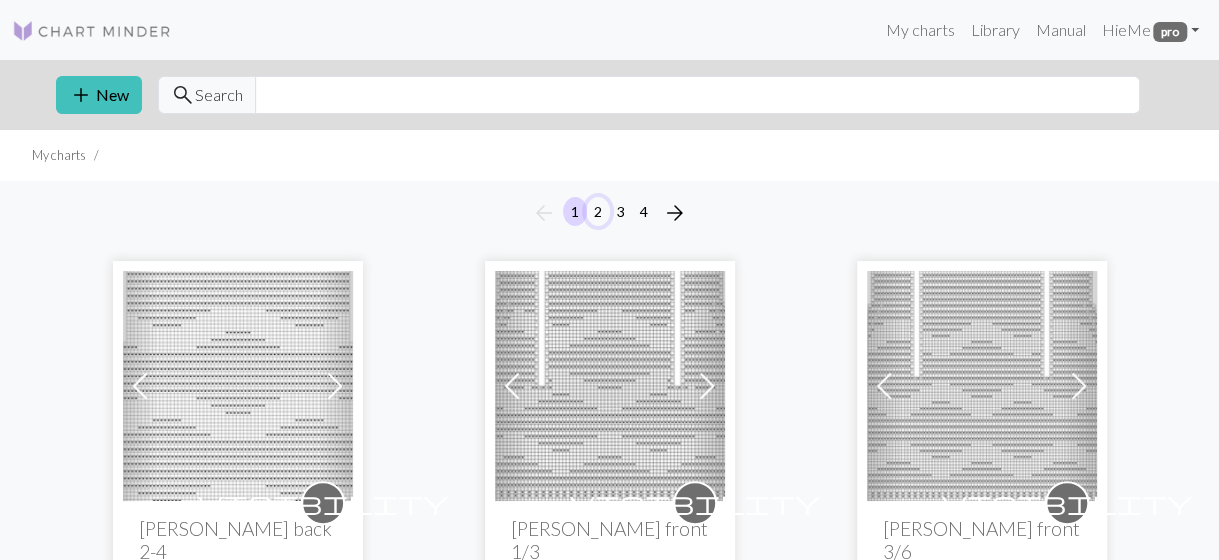 click on "2" at bounding box center [598, 211] 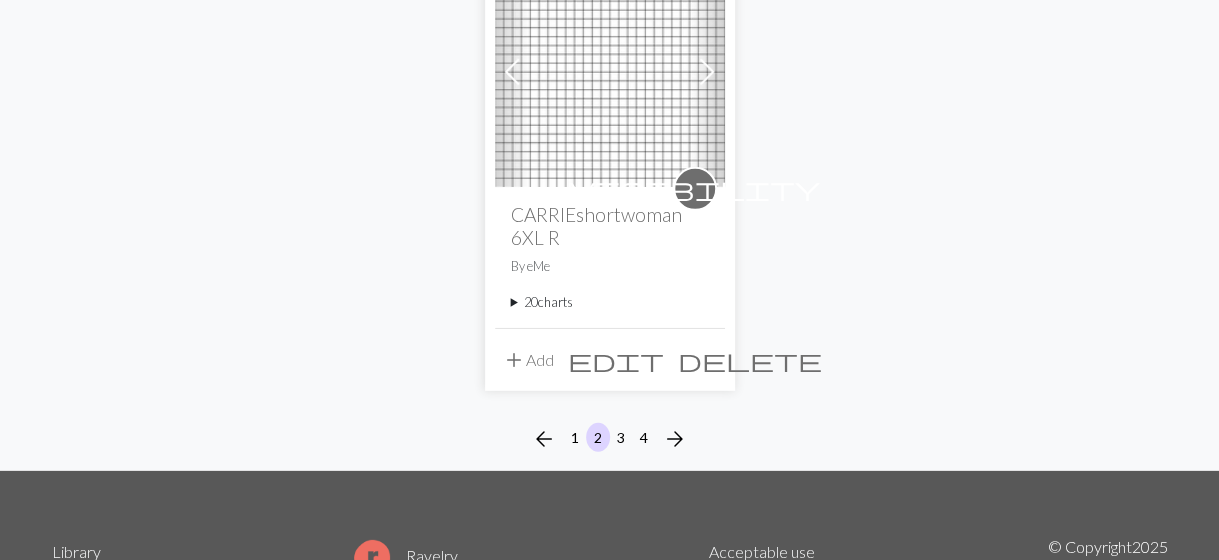 scroll, scrollTop: 2669, scrollLeft: 0, axis: vertical 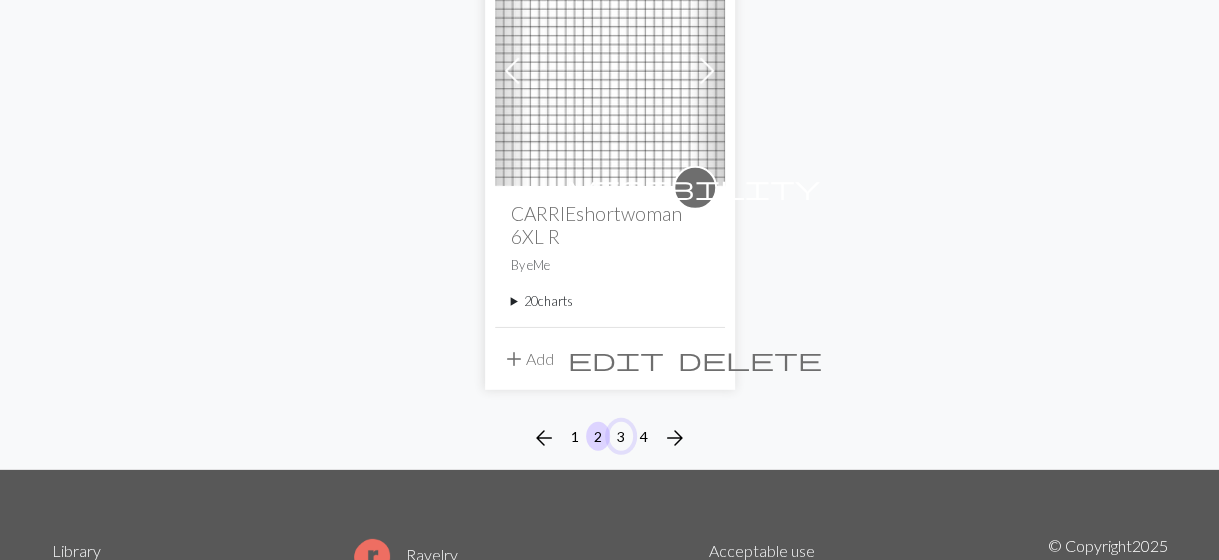 click on "3" at bounding box center (621, 436) 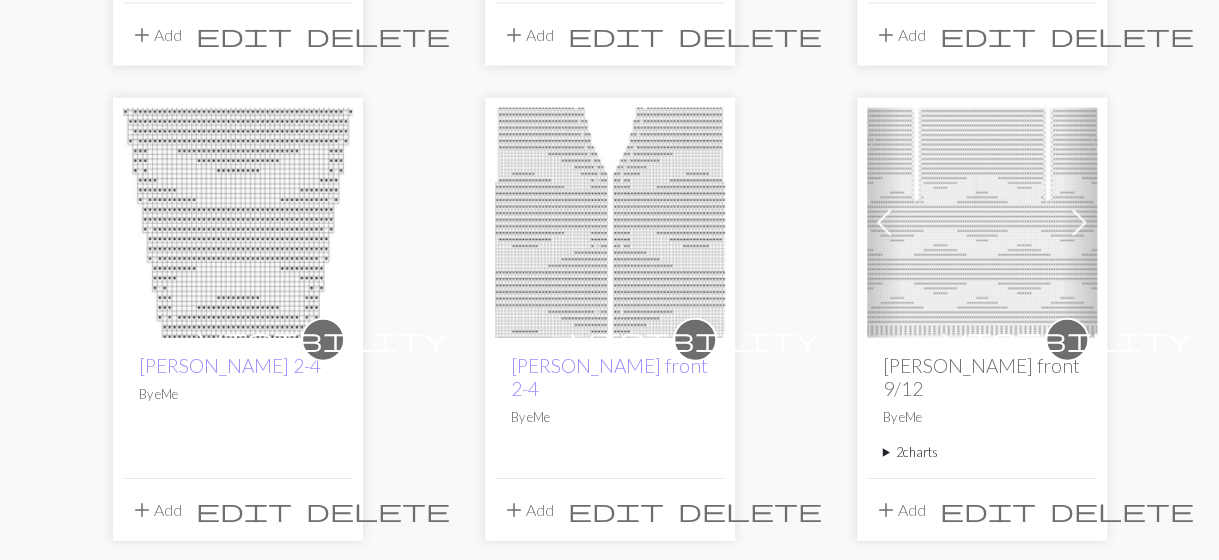 scroll, scrollTop: 2082, scrollLeft: 0, axis: vertical 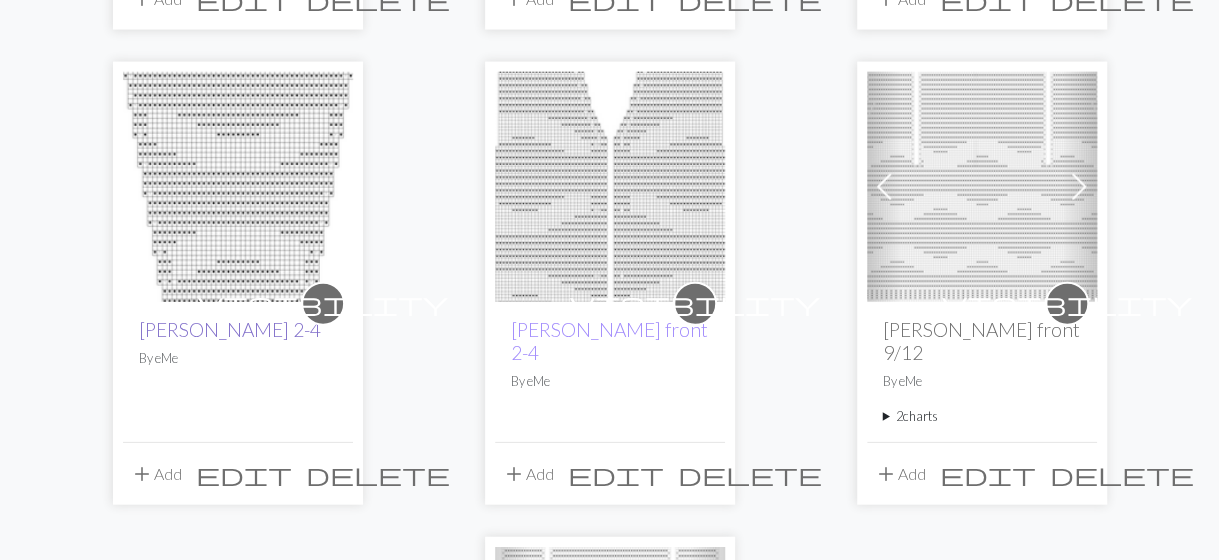 click on "[PERSON_NAME] 2-4" at bounding box center [230, 329] 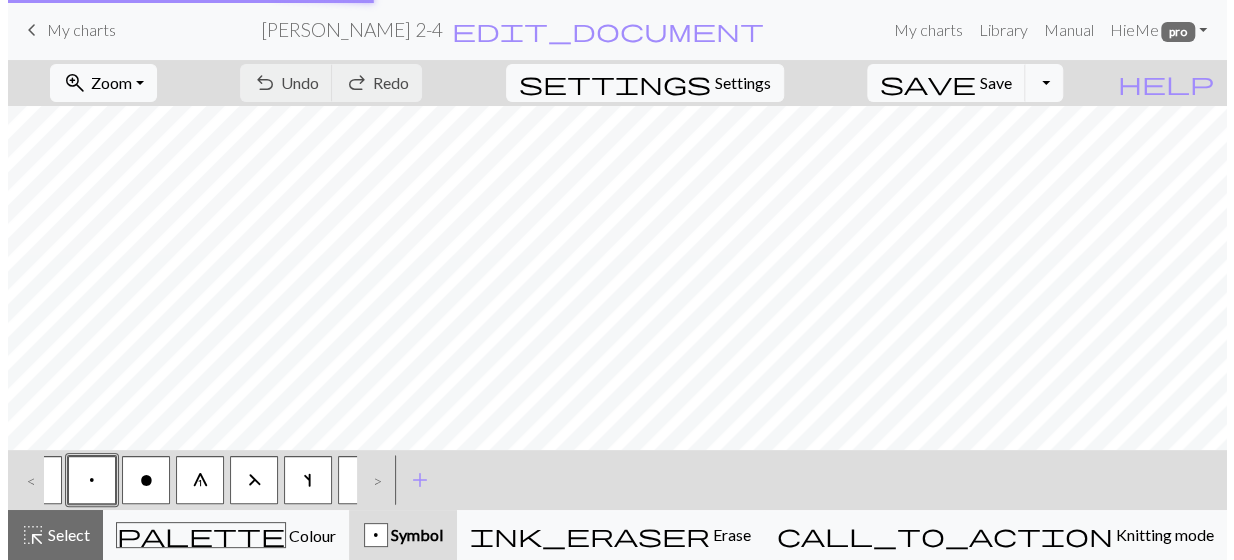 scroll, scrollTop: 0, scrollLeft: 0, axis: both 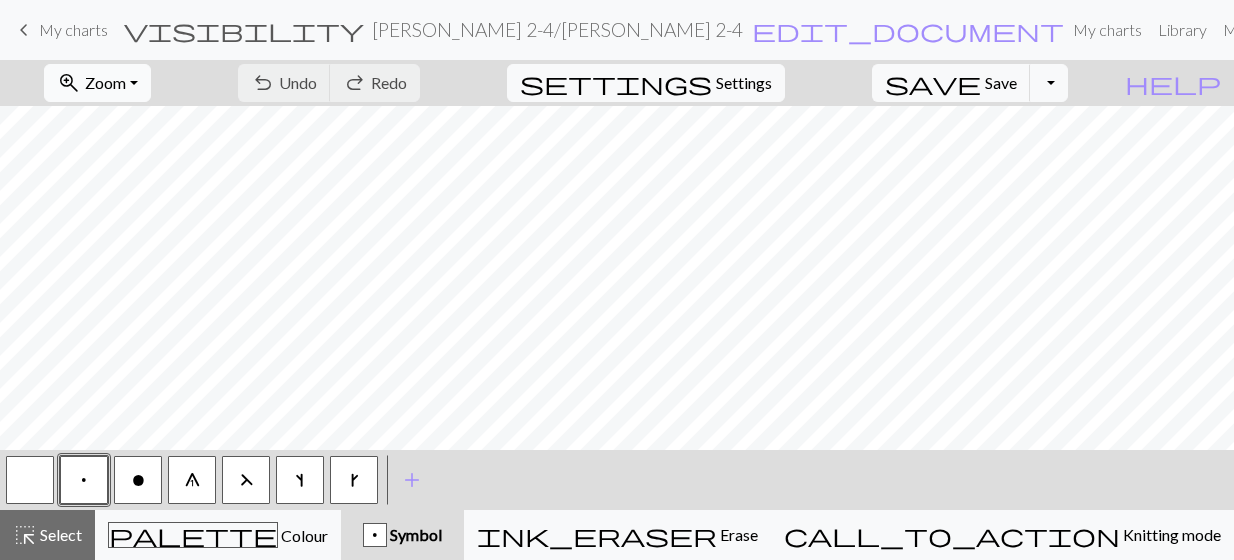 click on "zoom_in Zoom Zoom" at bounding box center [97, 83] 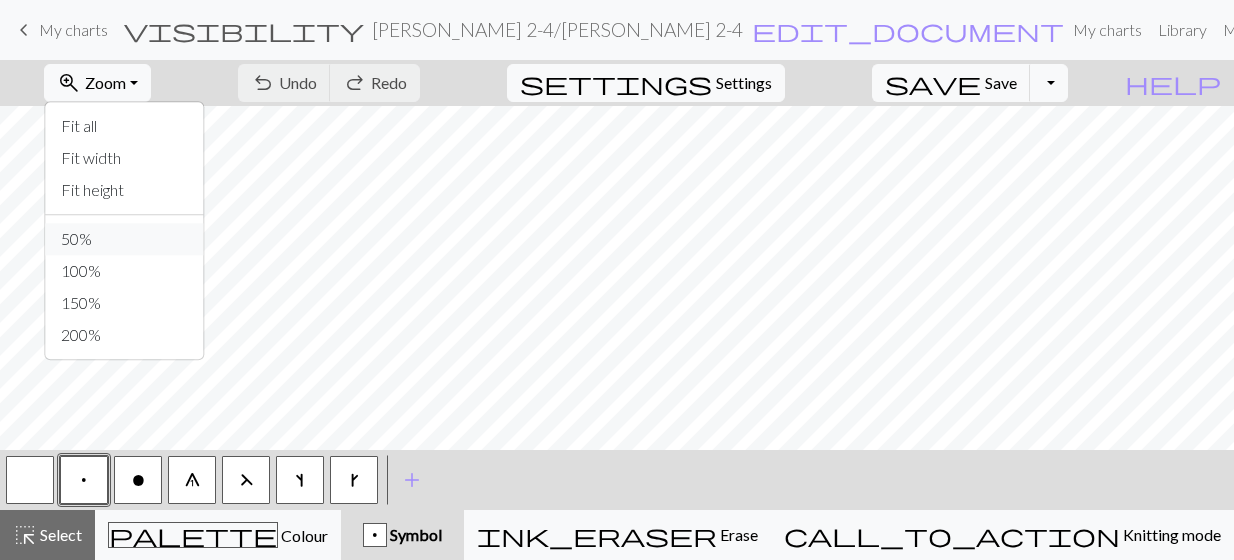 click on "50%" at bounding box center (124, 239) 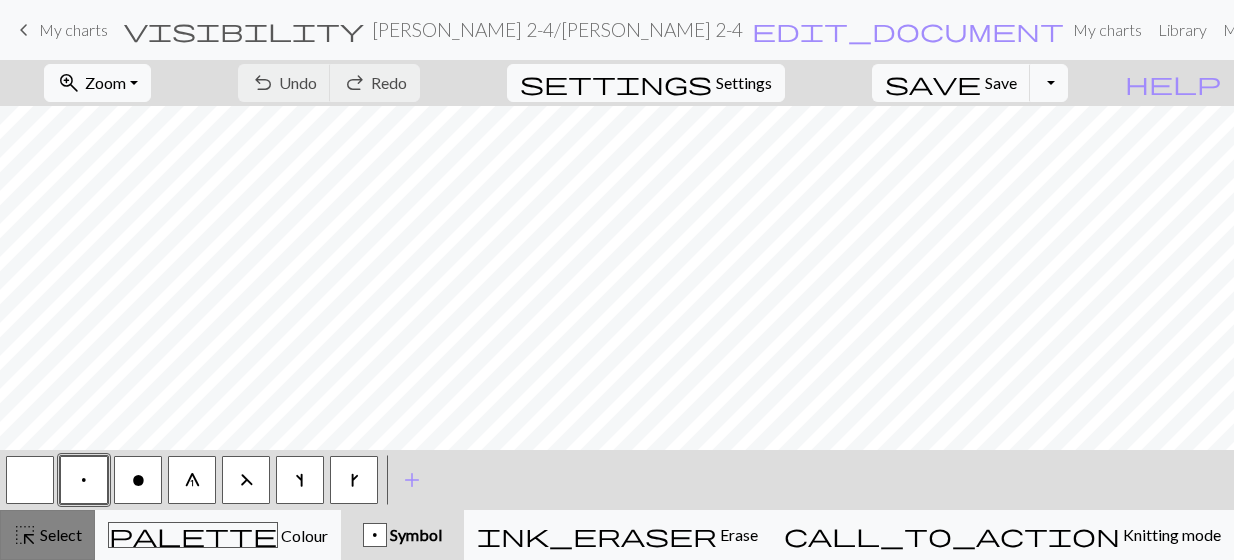click on "highlight_alt   Select   Select" at bounding box center (47, 535) 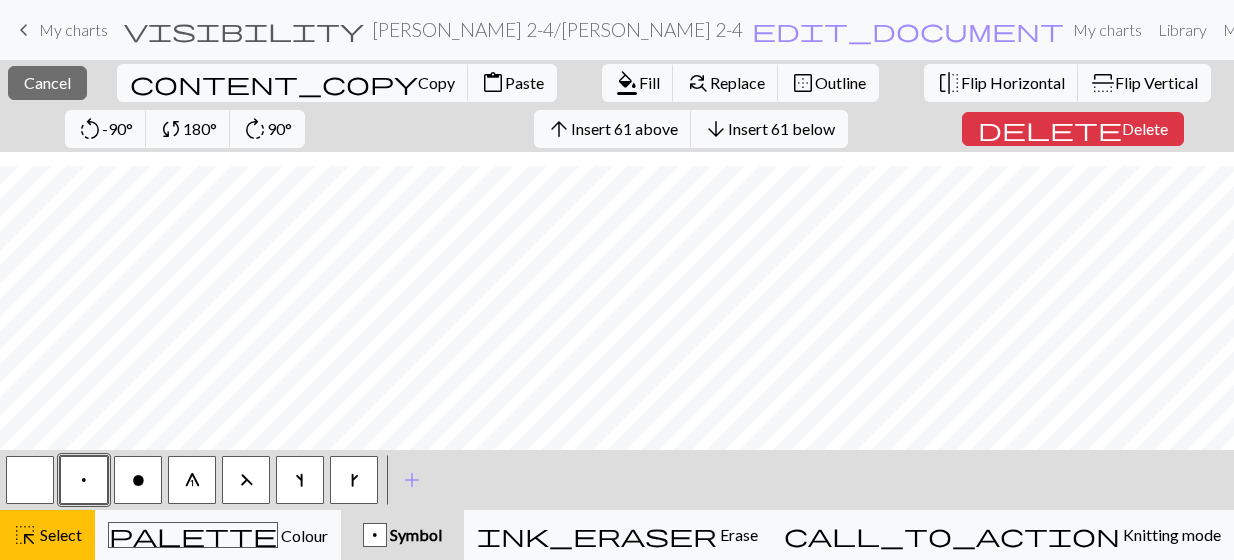 scroll, scrollTop: 506, scrollLeft: 0, axis: vertical 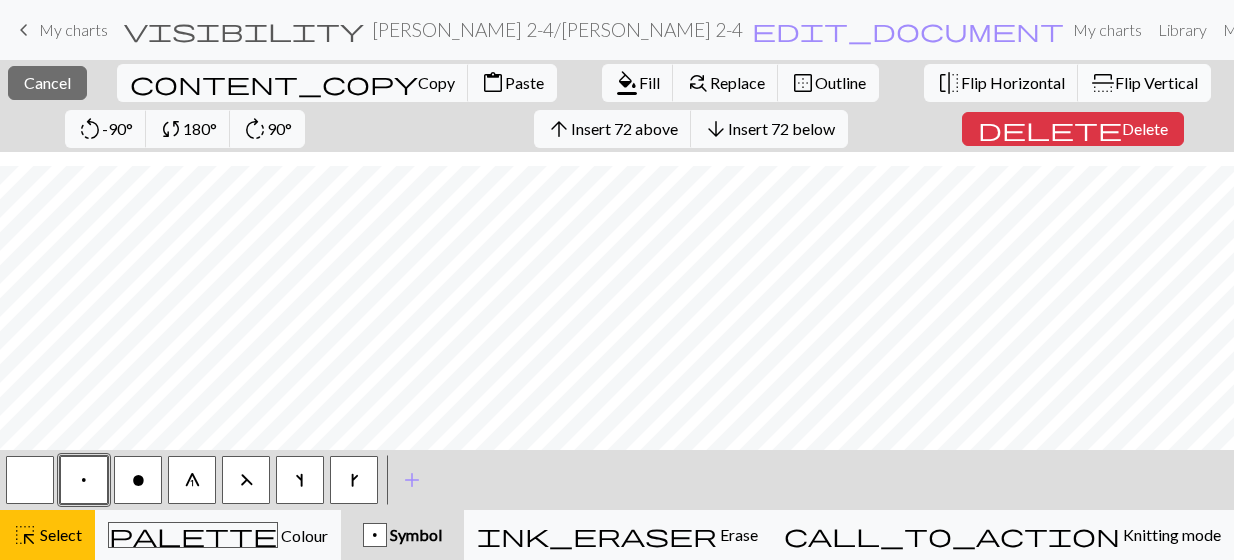 click on "Flip Vertical" at bounding box center [1156, 82] 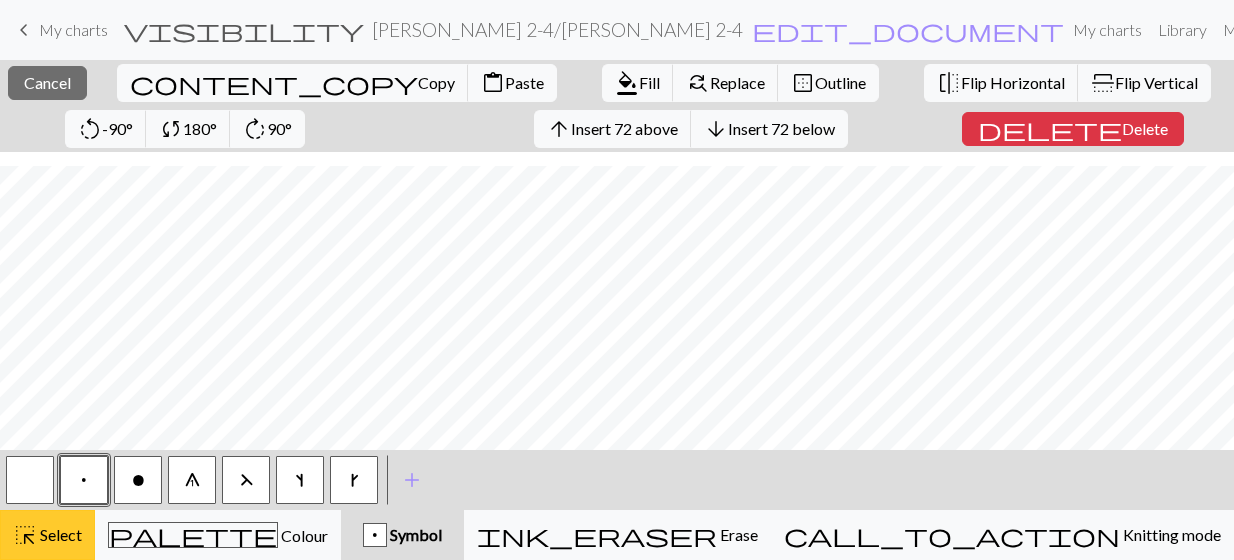 click on "Select" at bounding box center [59, 534] 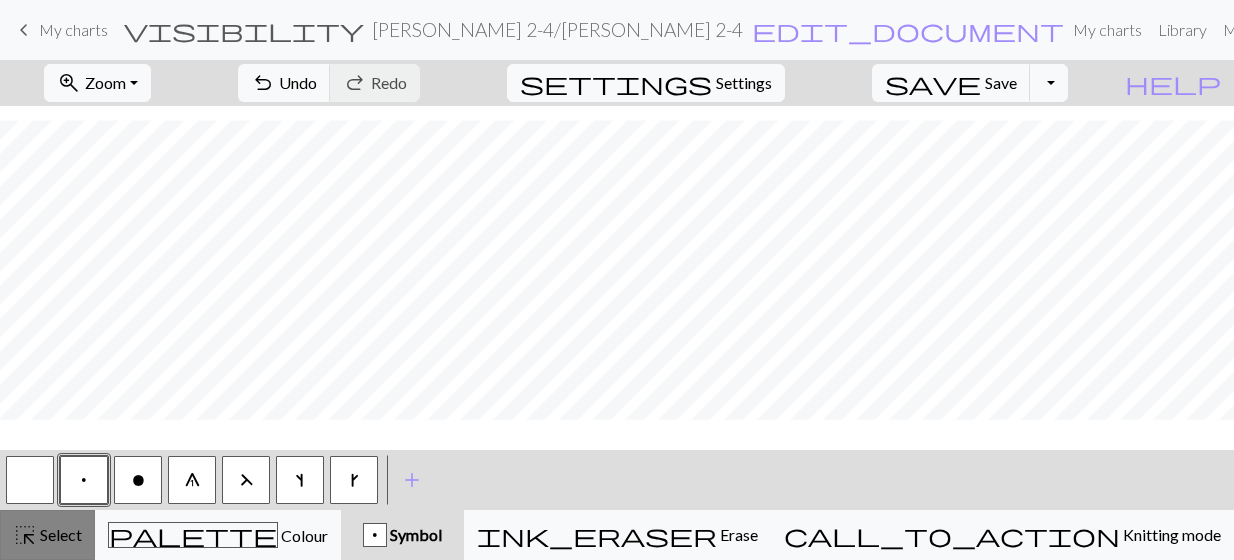 scroll, scrollTop: 460, scrollLeft: 0, axis: vertical 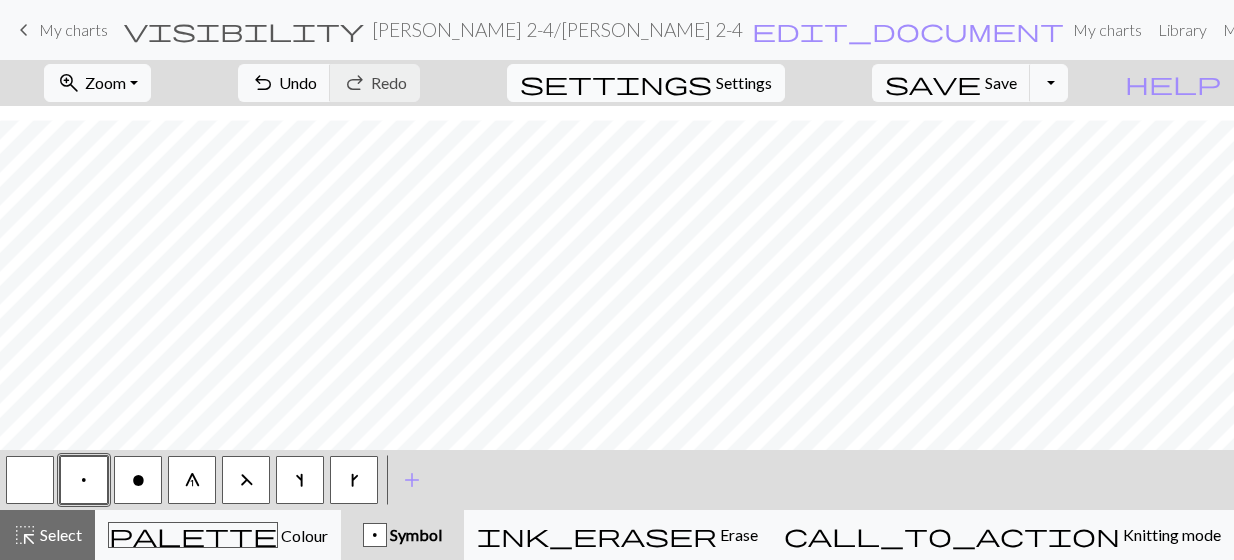 click on "Settings" at bounding box center (744, 83) 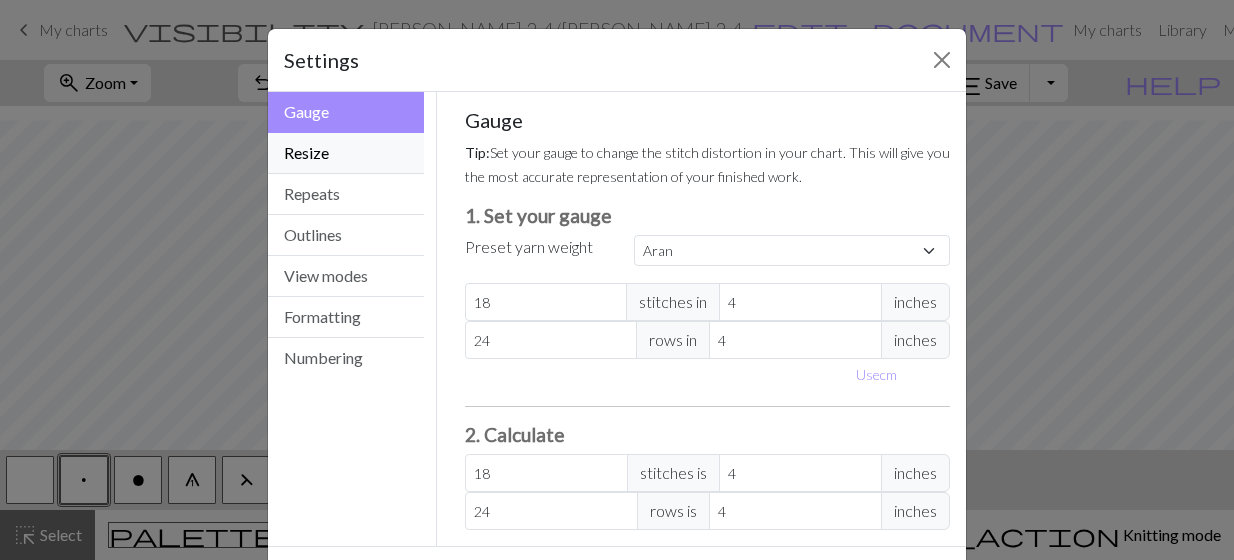 click on "Resize" at bounding box center [346, 153] 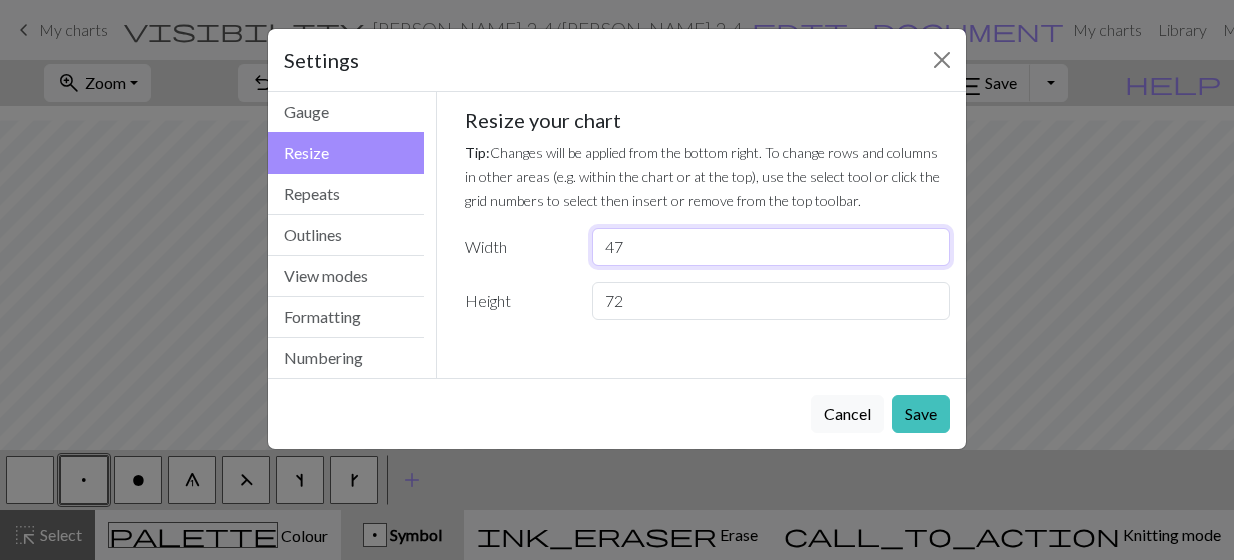 drag, startPoint x: 648, startPoint y: 248, endPoint x: 590, endPoint y: 243, distance: 58.21512 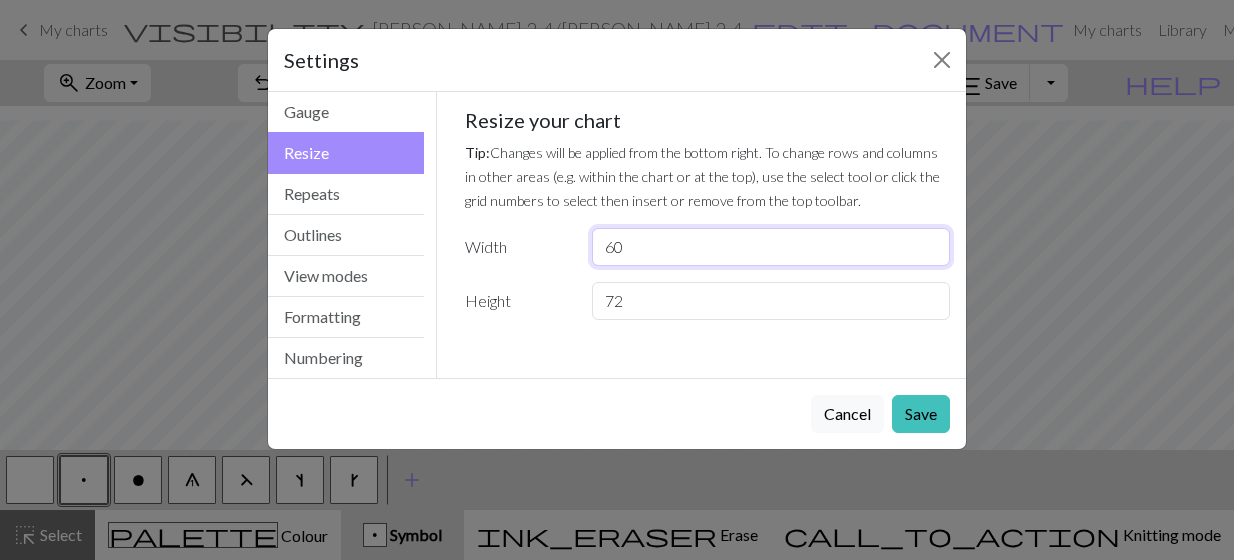 type on "60" 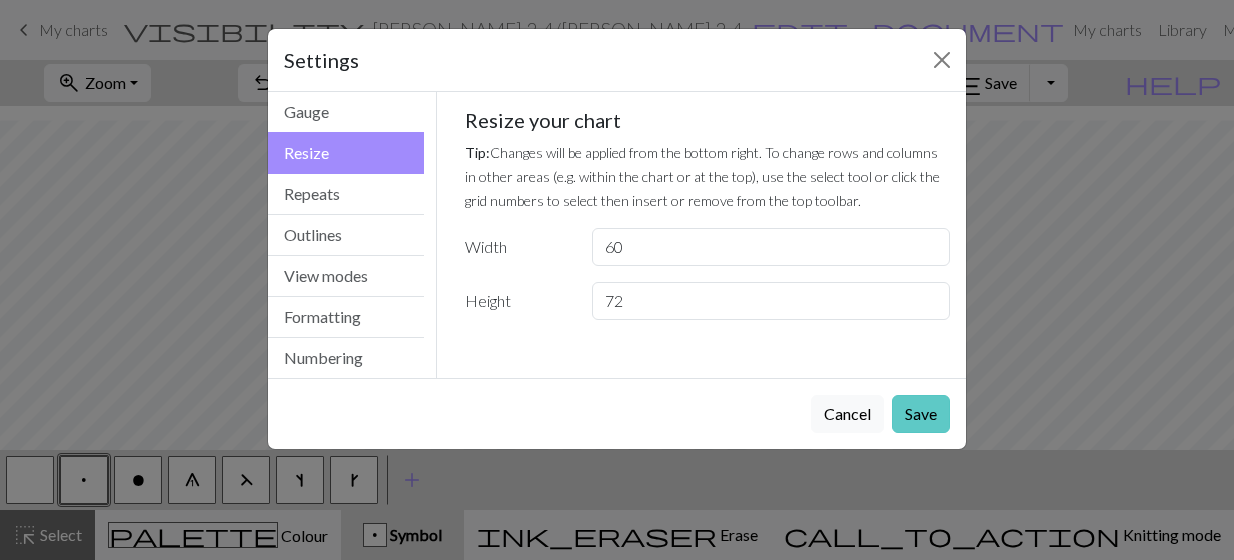 click on "Save" at bounding box center (921, 414) 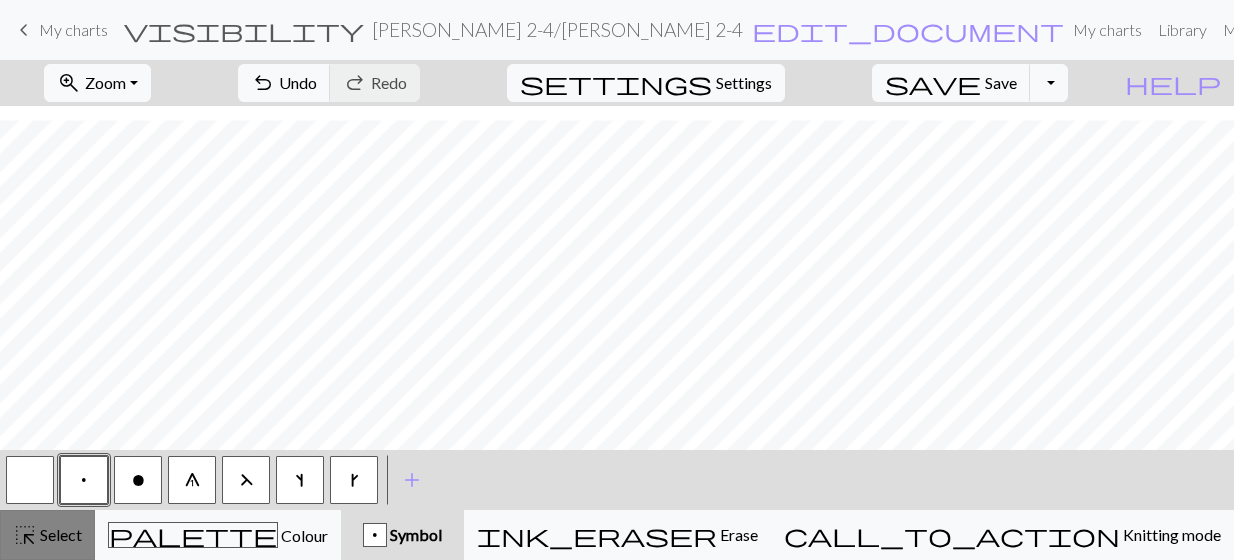 click on "Select" at bounding box center [59, 534] 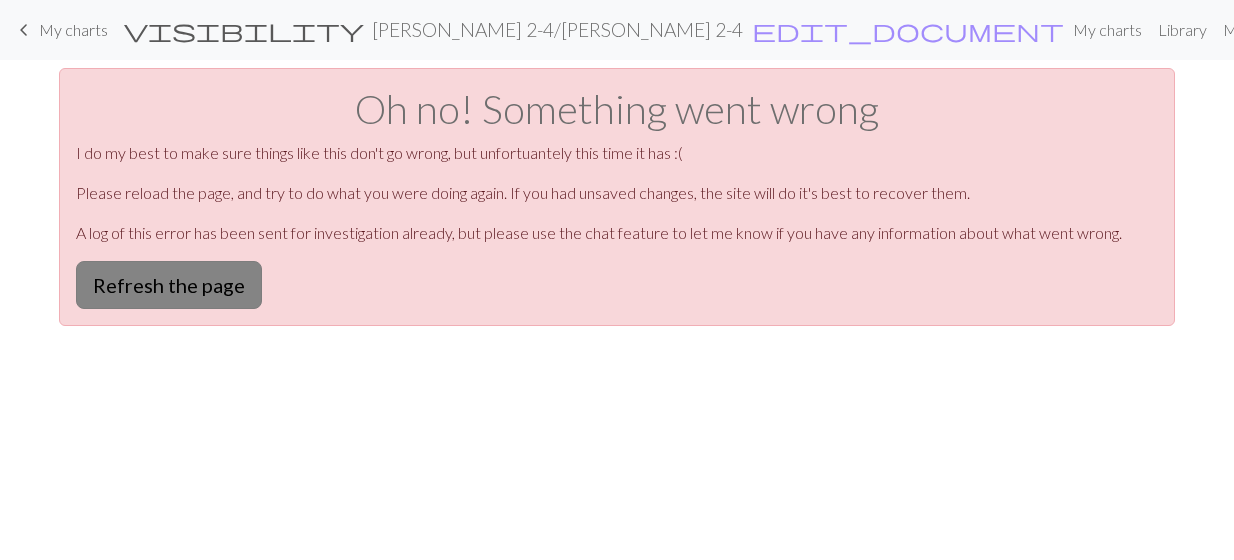 click on "Refresh the page" at bounding box center [169, 285] 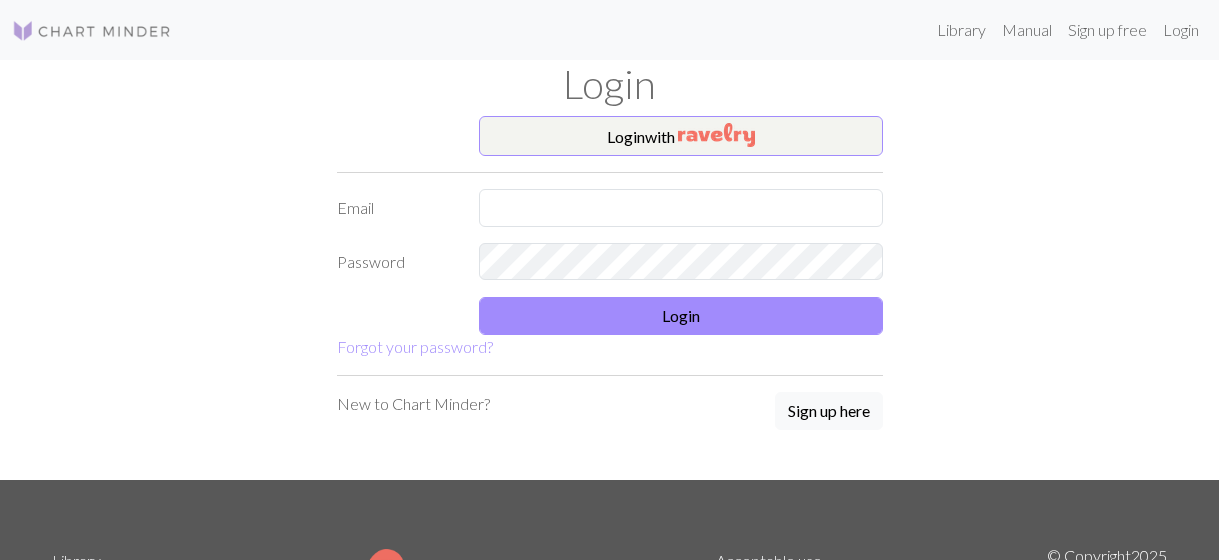 scroll, scrollTop: 0, scrollLeft: 0, axis: both 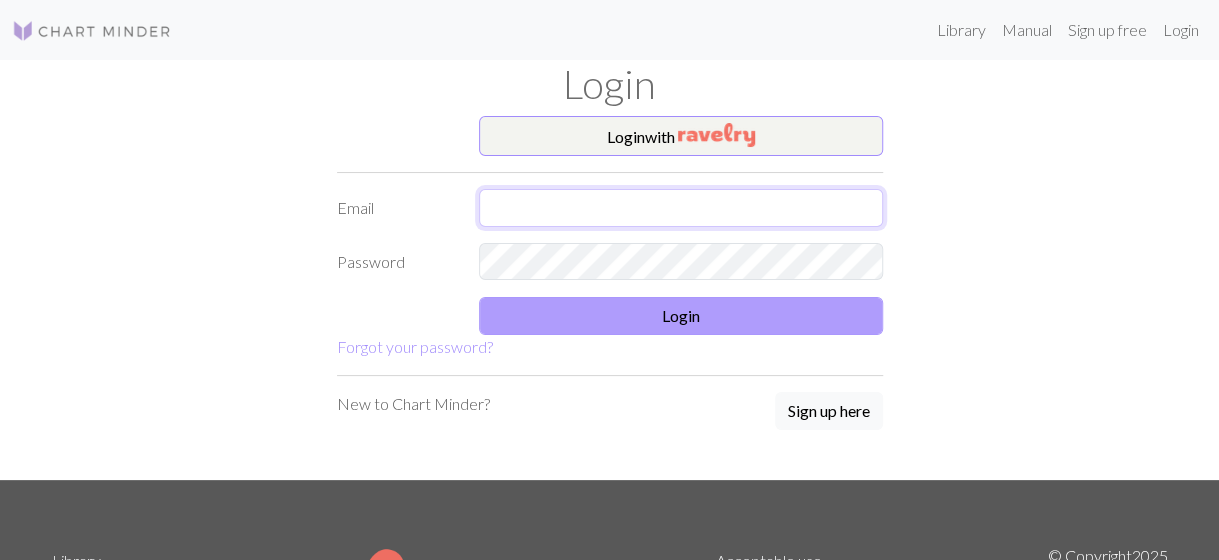 type on "[EMAIL_ADDRESS][DOMAIN_NAME]" 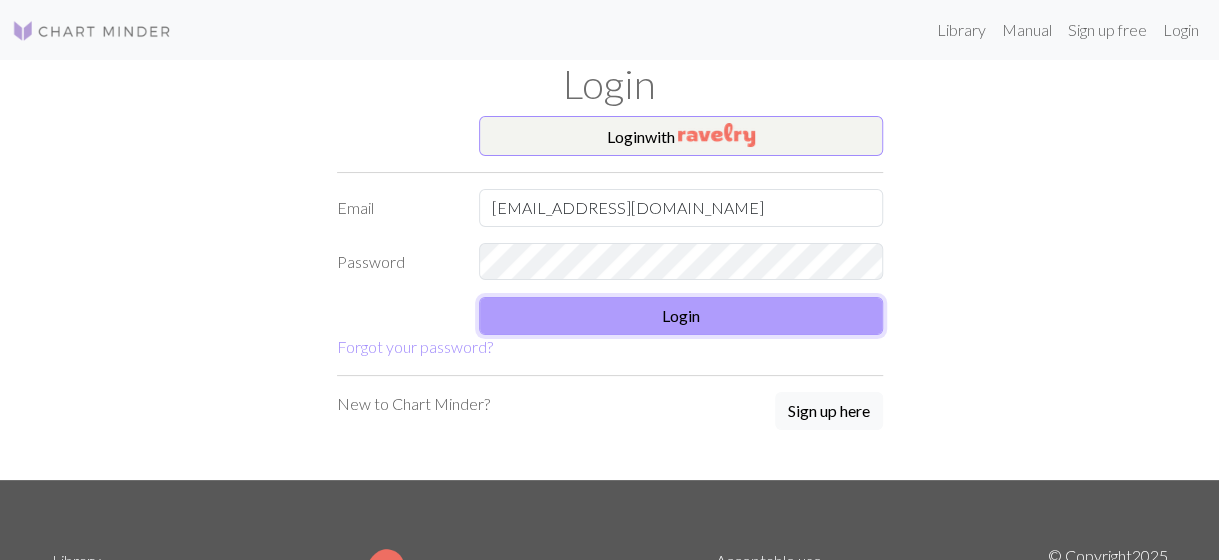 click on "Login" at bounding box center [681, 316] 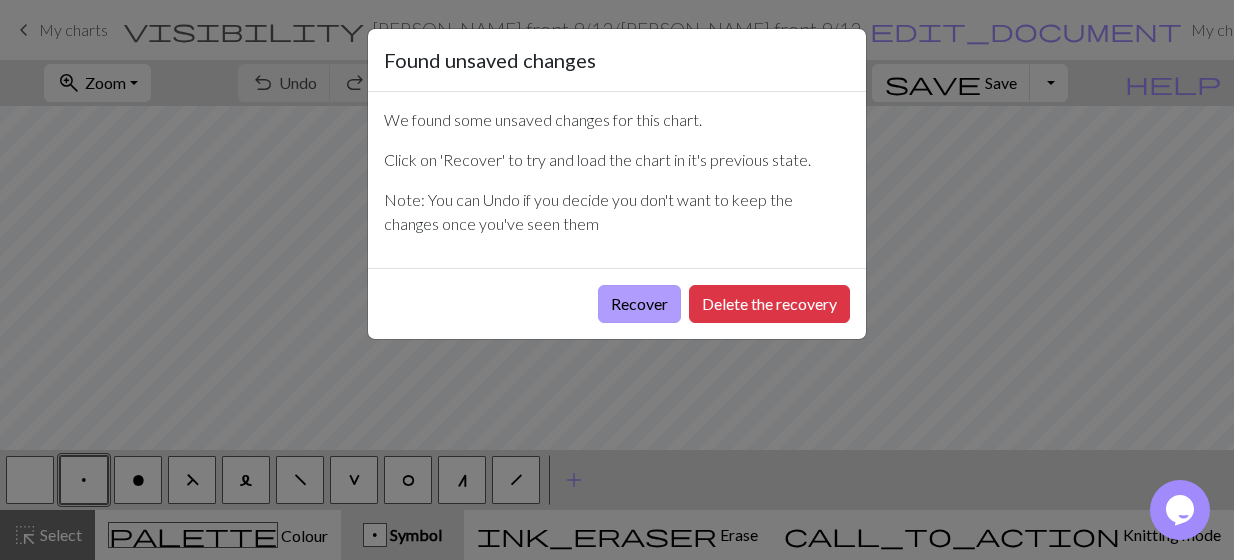 click on "Recover" at bounding box center (639, 304) 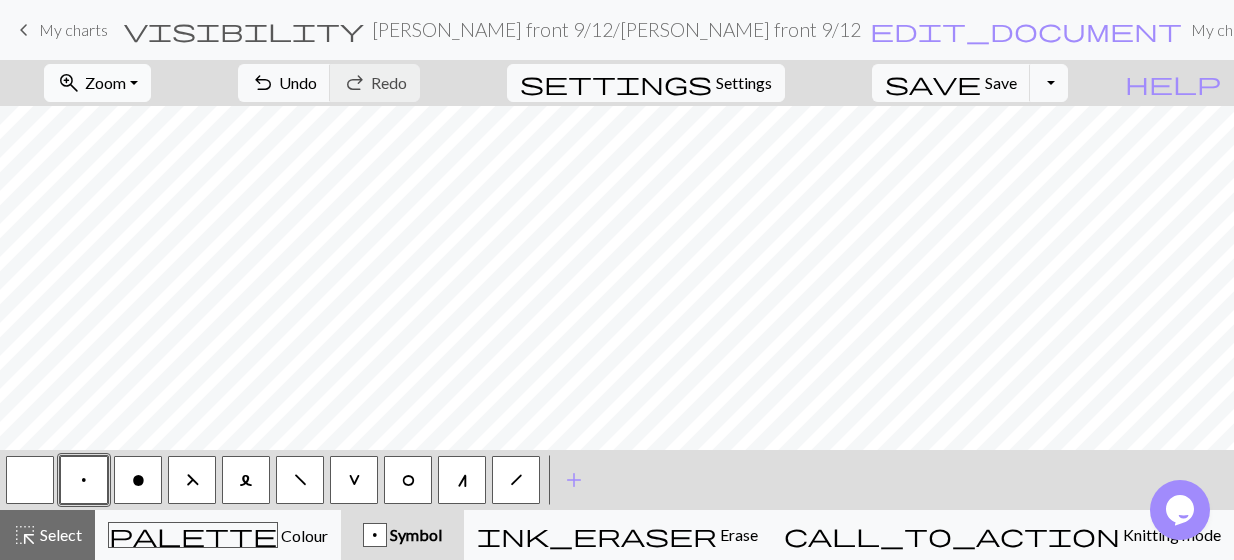 click on "zoom_in Zoom Zoom" at bounding box center [97, 83] 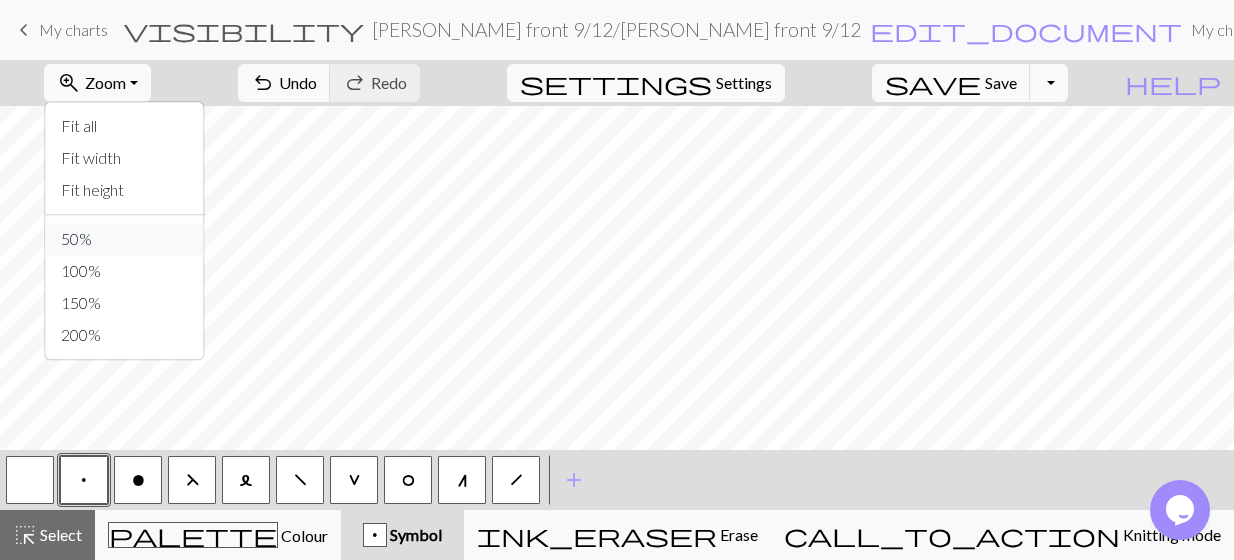 click on "50%" at bounding box center (124, 239) 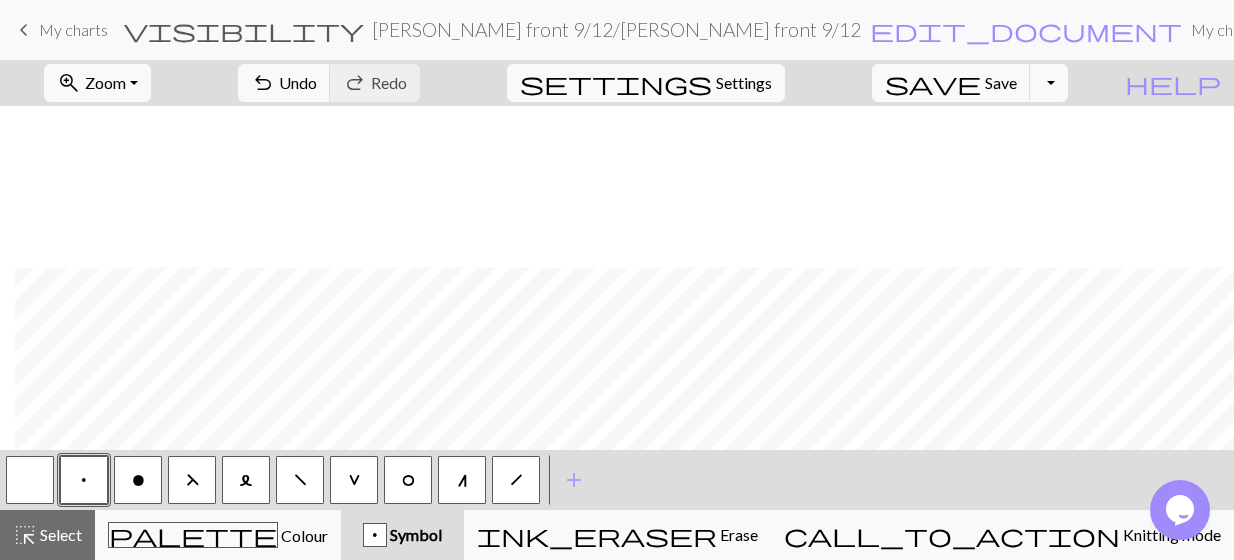 scroll, scrollTop: 860, scrollLeft: 391, axis: both 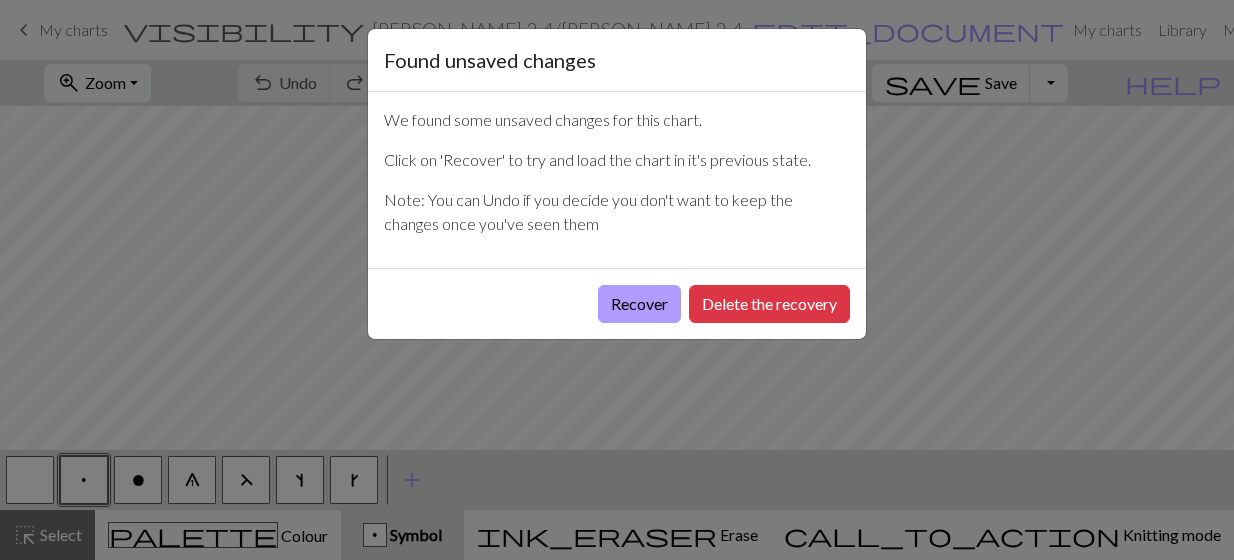 click on "Recover" at bounding box center [639, 304] 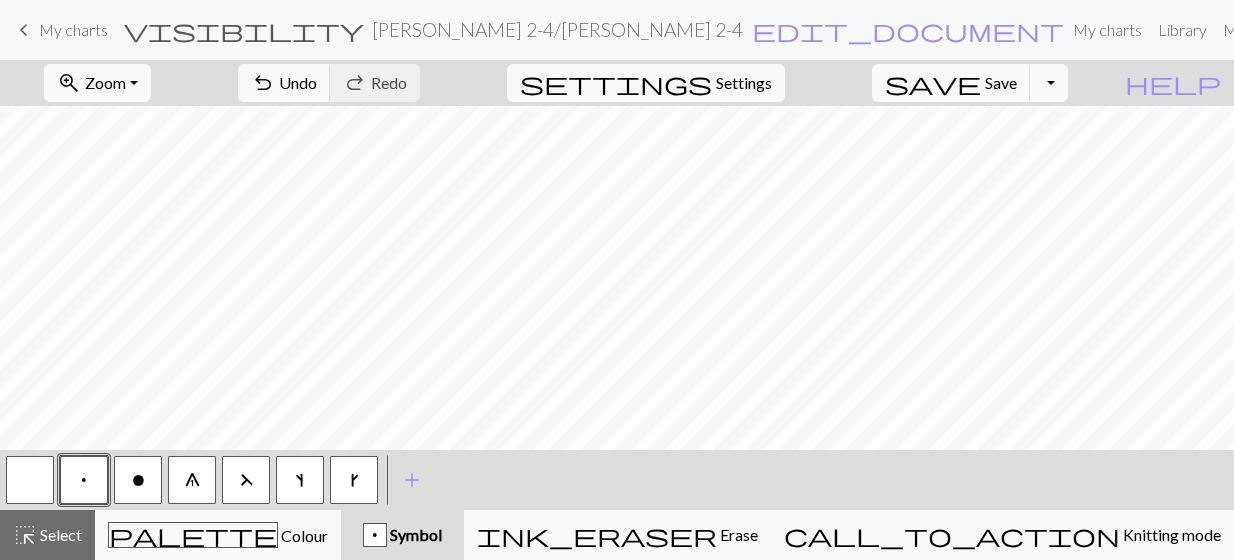 click on "zoom_in Zoom Zoom" at bounding box center [97, 83] 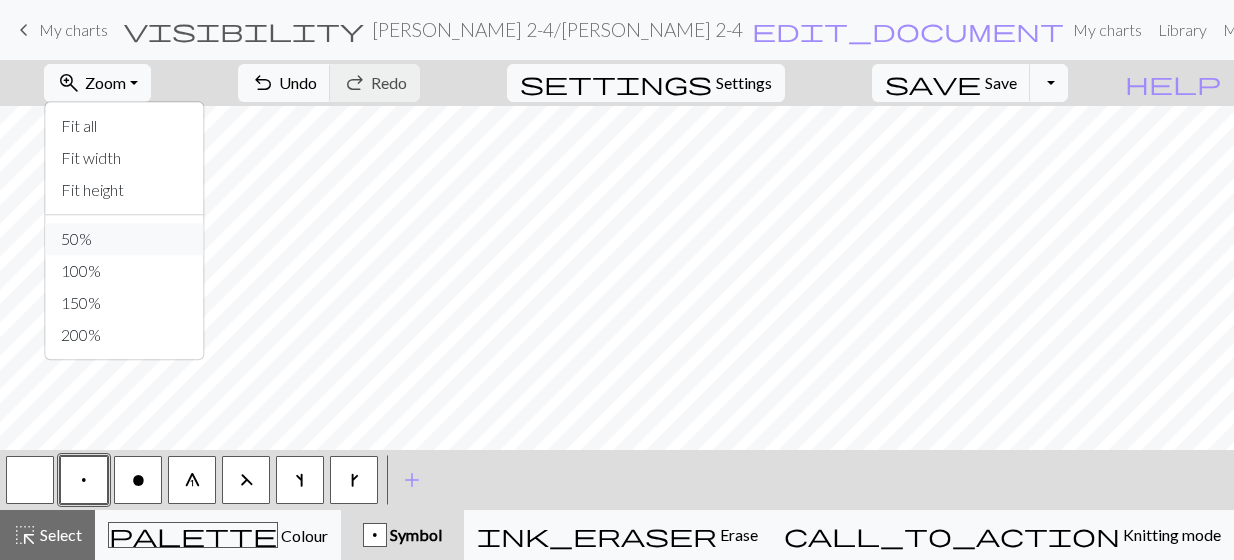 click on "50%" at bounding box center [124, 239] 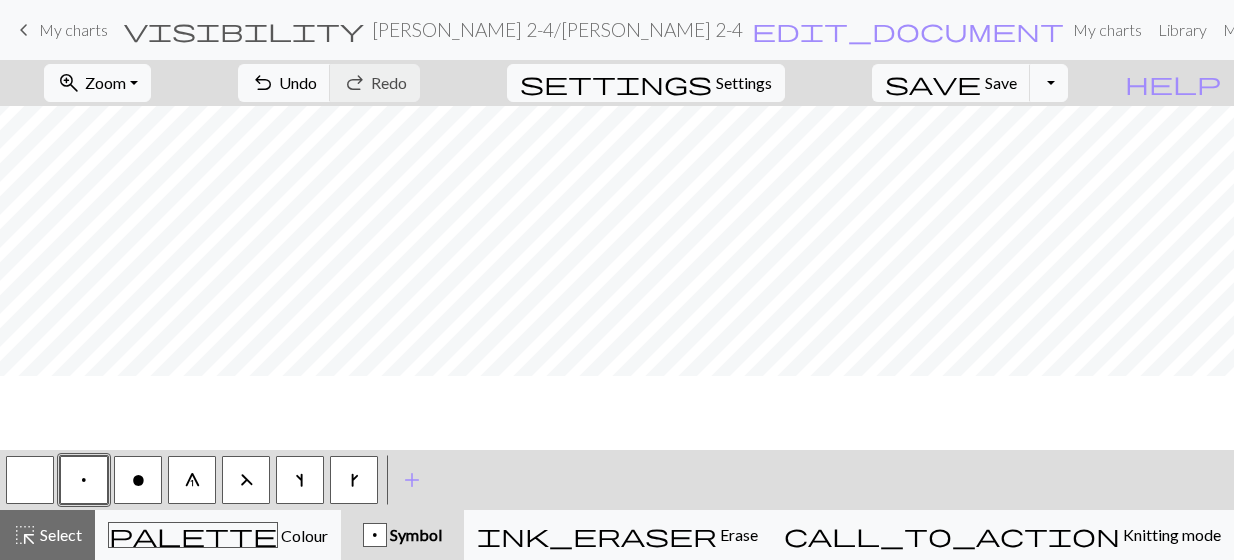 scroll, scrollTop: 0, scrollLeft: 0, axis: both 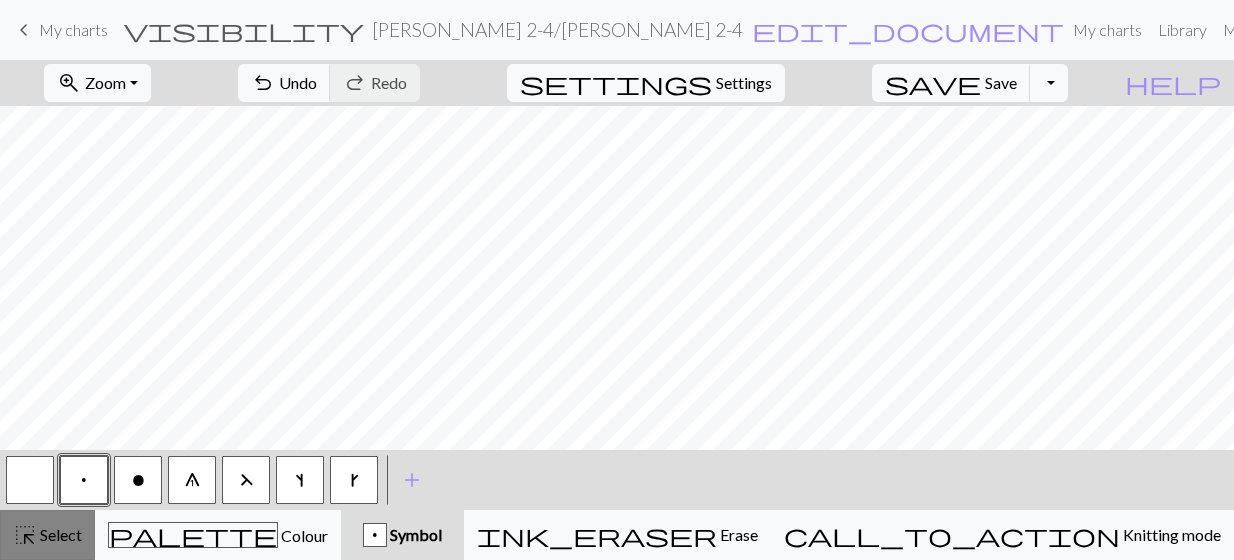 click on "Select" at bounding box center [59, 534] 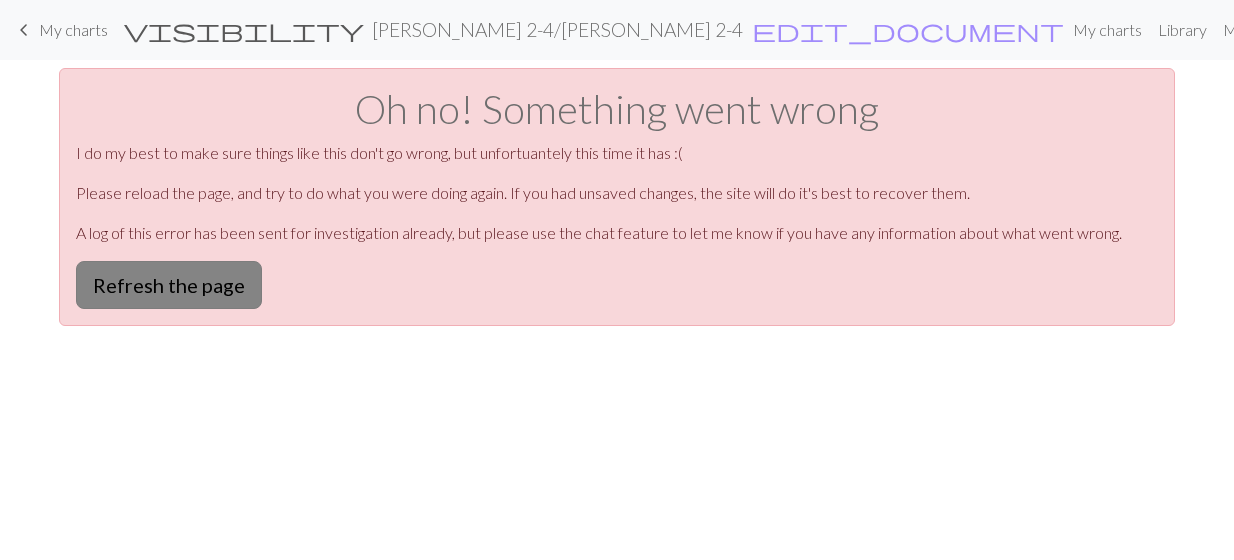 click on "Refresh the page" at bounding box center [169, 285] 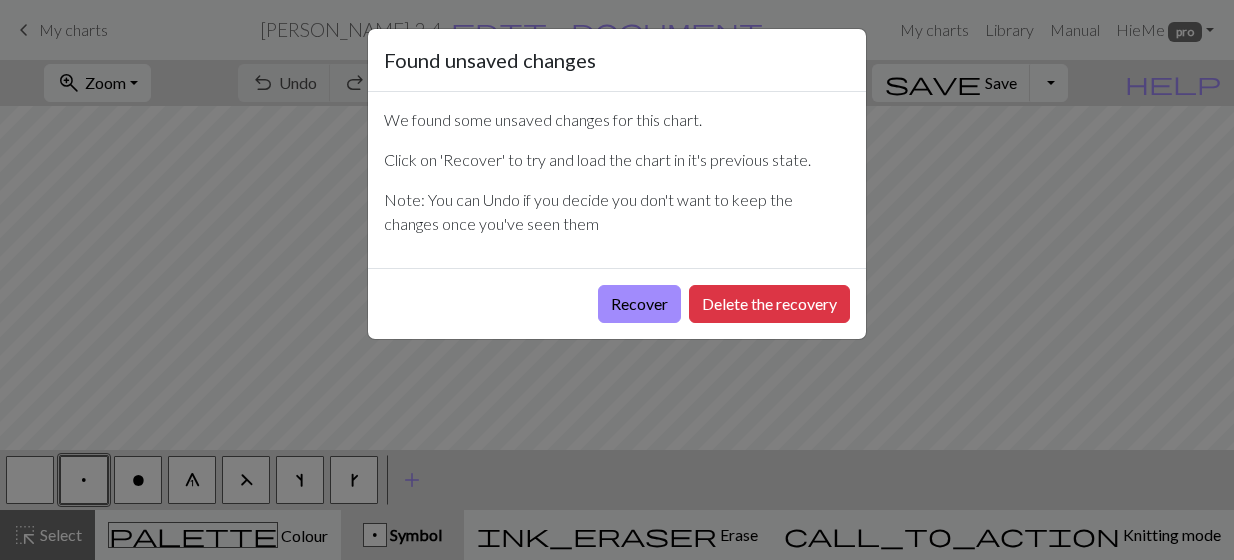 scroll, scrollTop: 0, scrollLeft: 0, axis: both 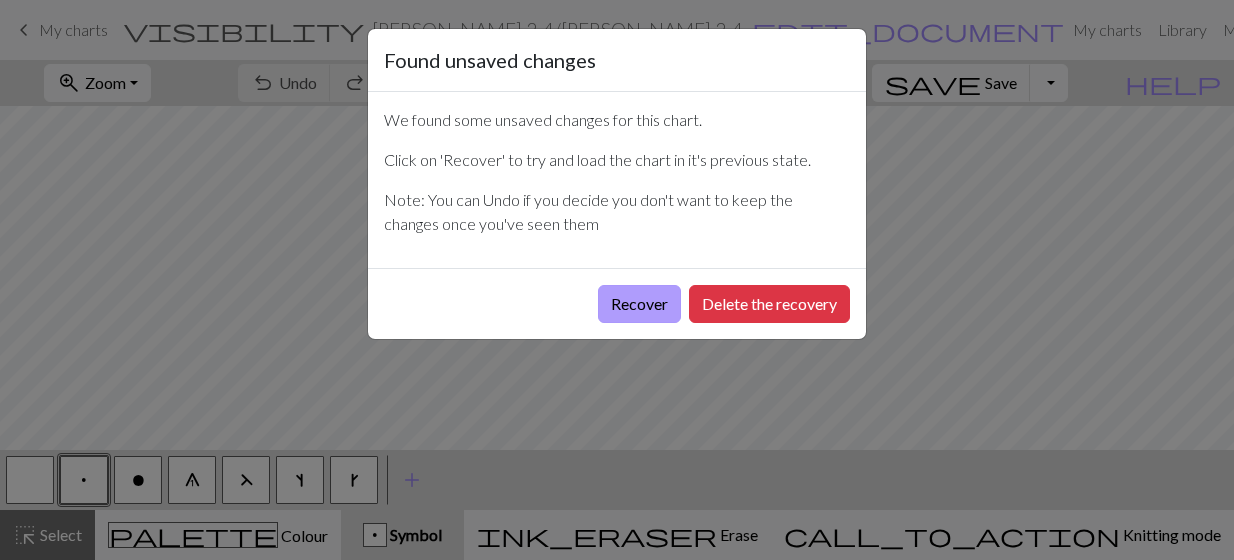 click on "Recover" at bounding box center [639, 304] 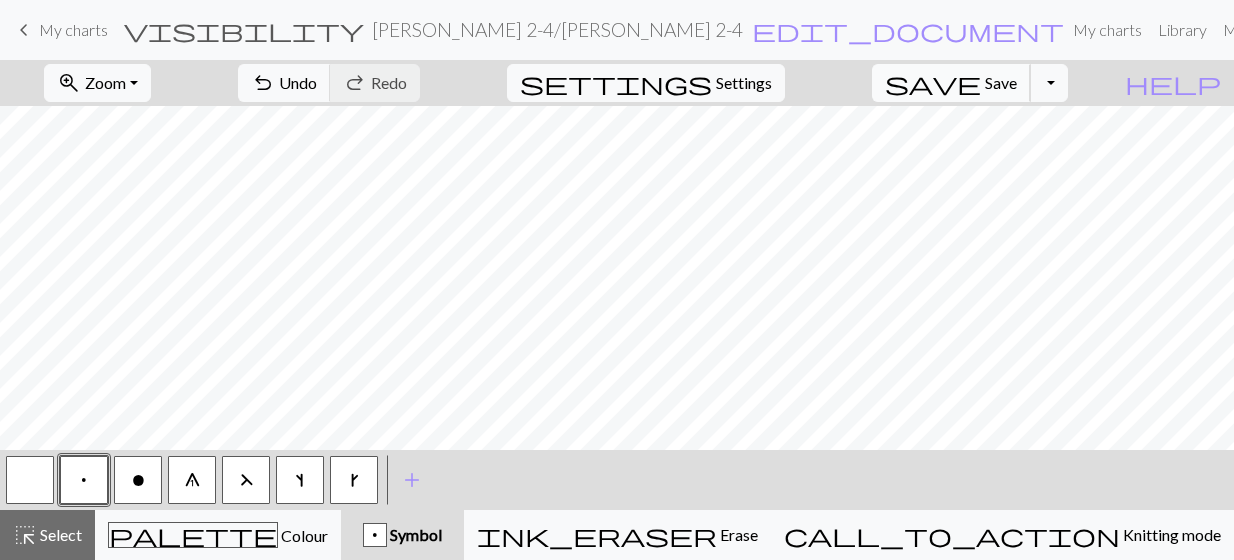 click on "Save" at bounding box center (1001, 82) 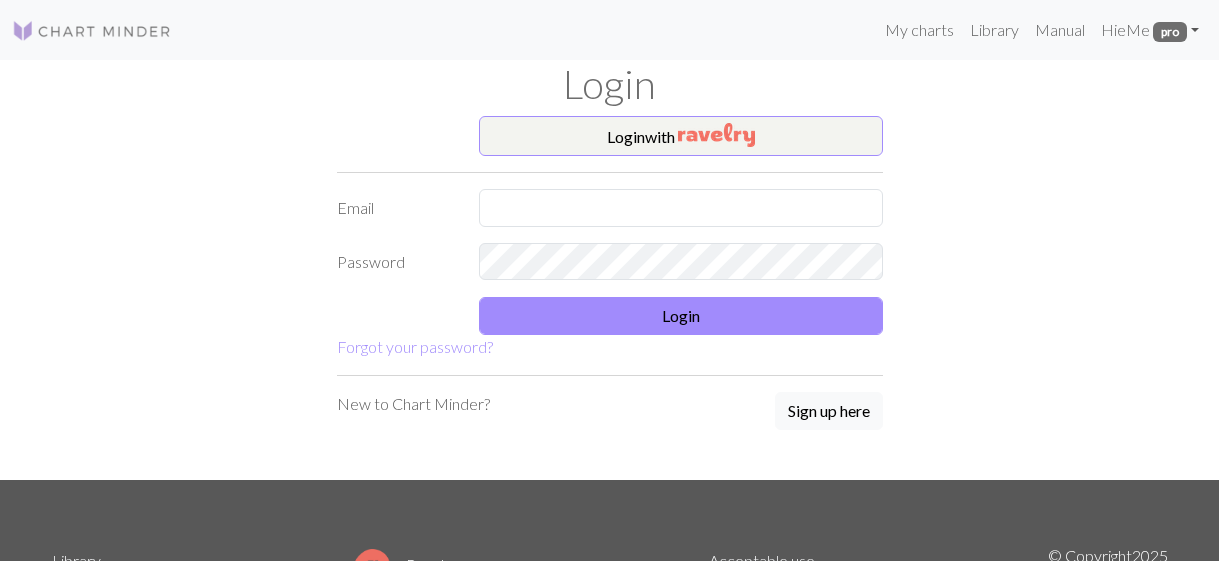 scroll, scrollTop: 0, scrollLeft: 0, axis: both 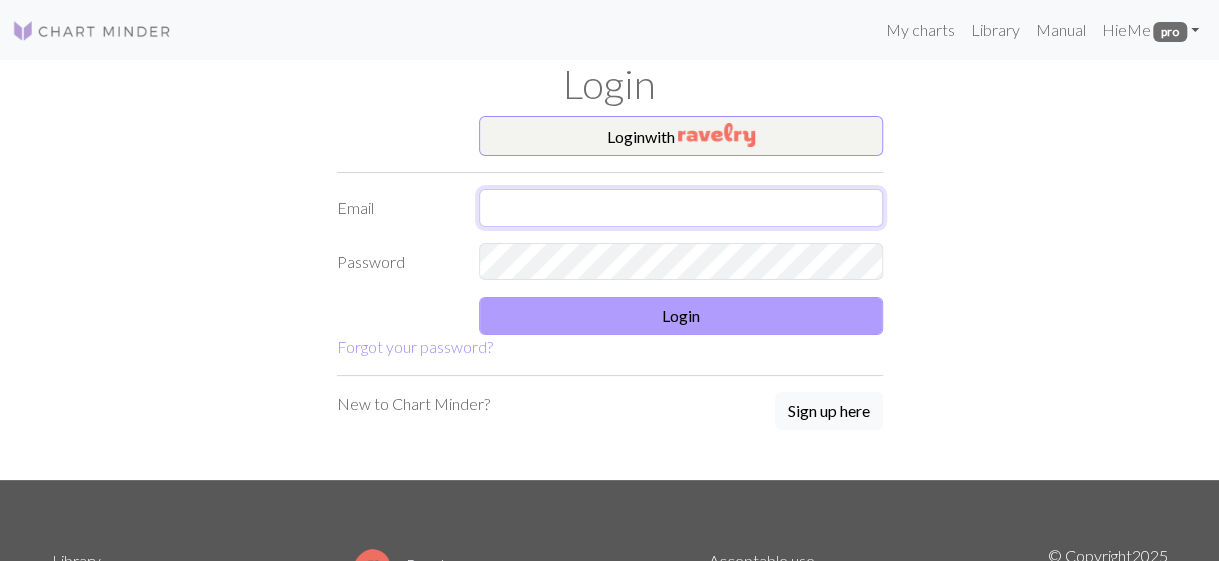 type on "[EMAIL_ADDRESS][DOMAIN_NAME]" 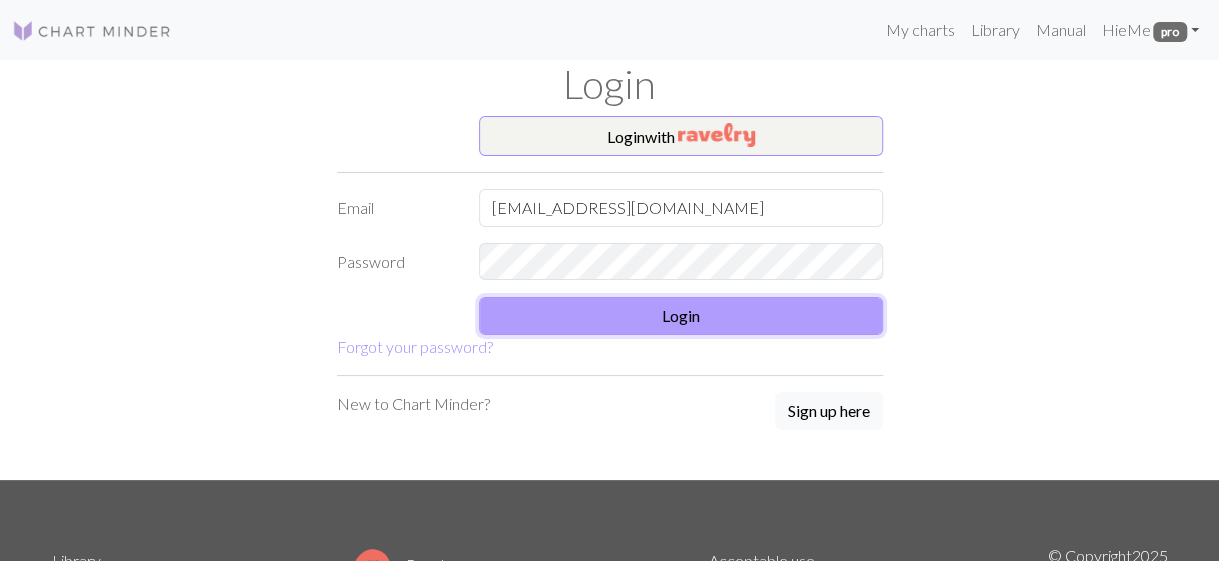 click on "Login" at bounding box center (681, 316) 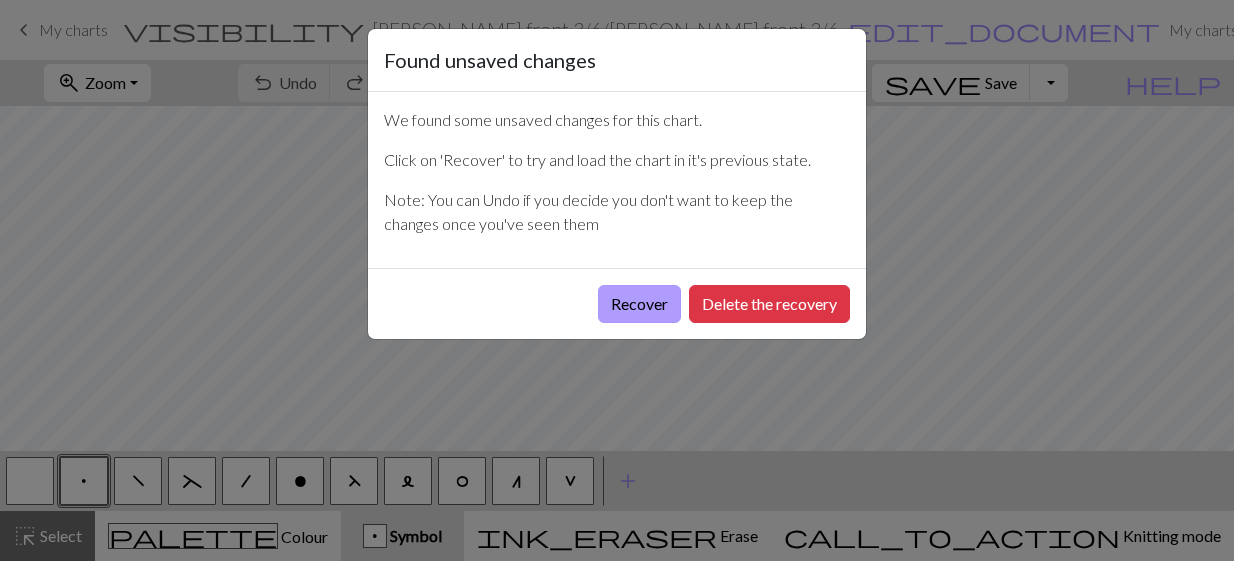 click on "Recover" at bounding box center [639, 304] 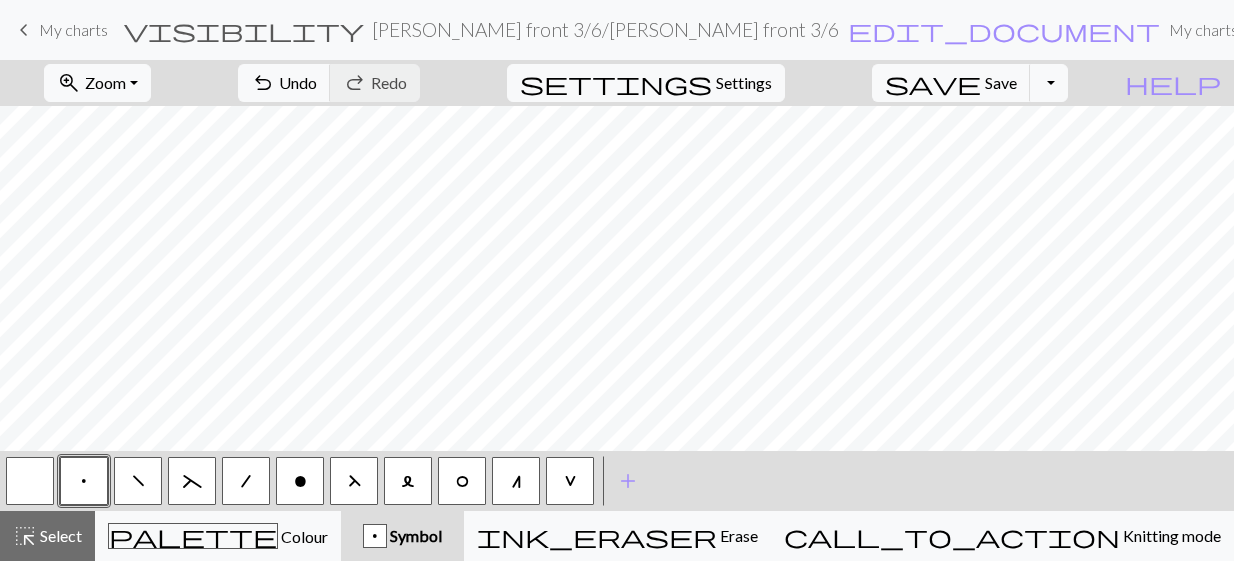 click on "My charts" at bounding box center (73, 29) 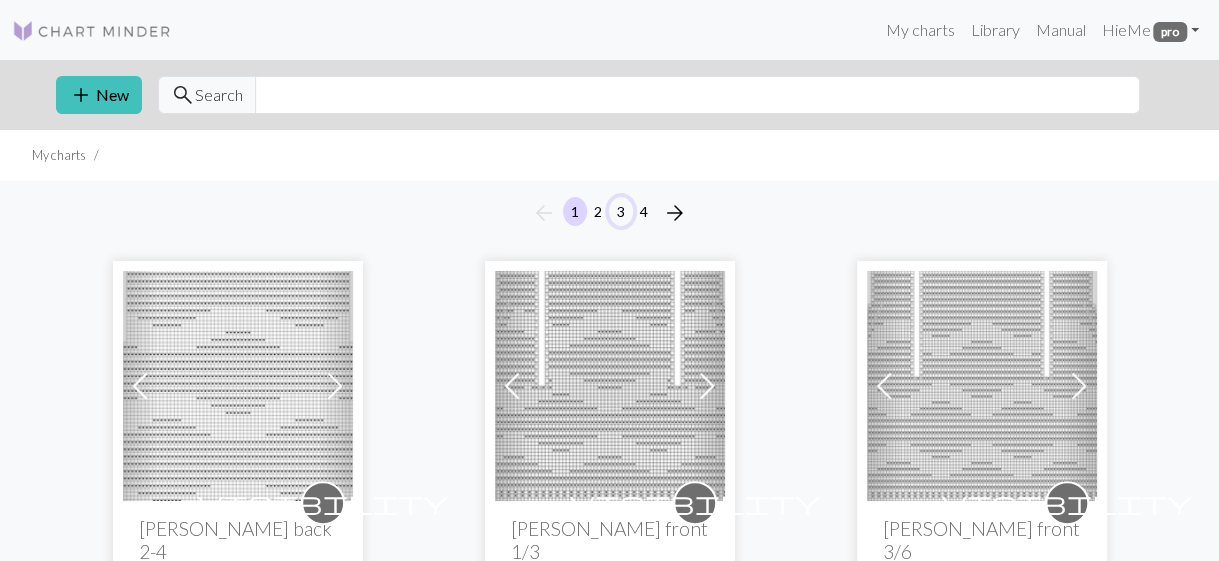 click on "3" at bounding box center (621, 211) 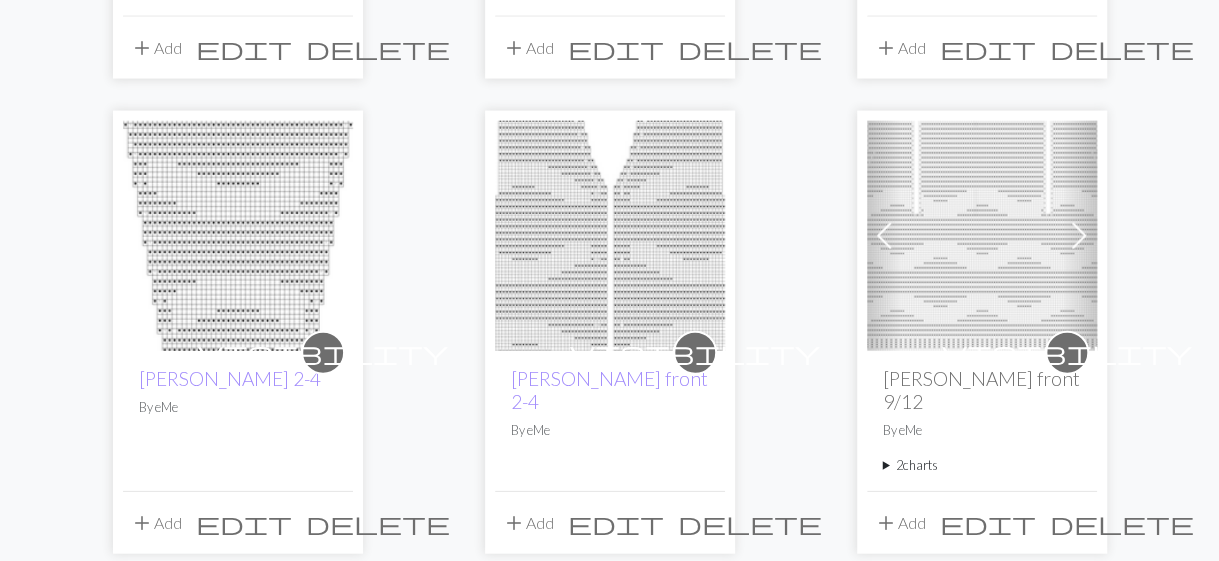 scroll, scrollTop: 2035, scrollLeft: 0, axis: vertical 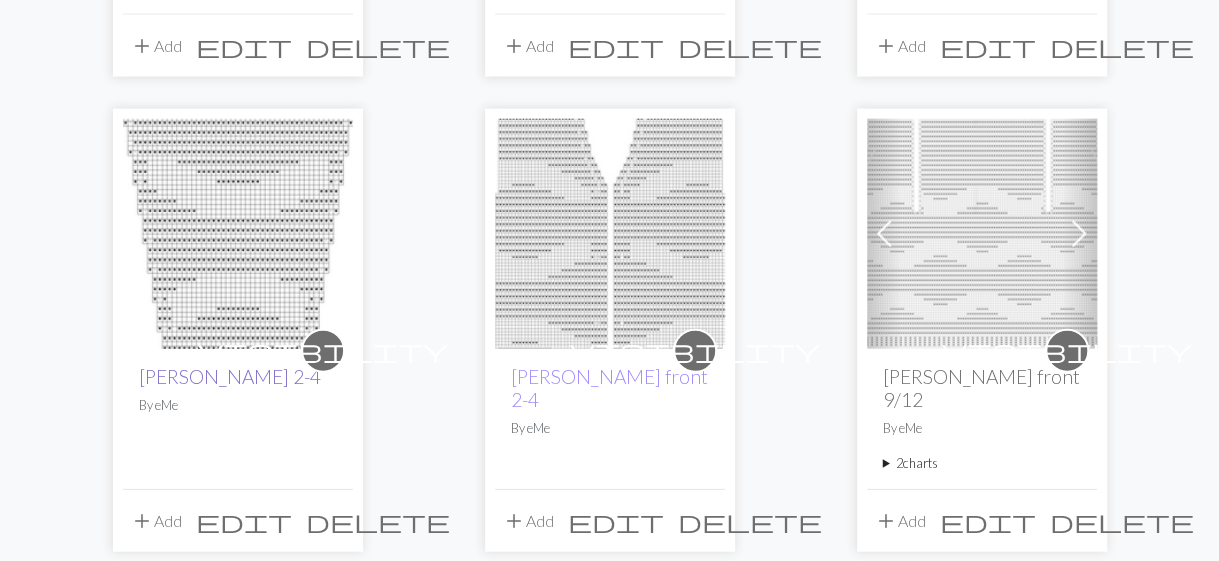 click on "[PERSON_NAME] 2-4" at bounding box center [230, 376] 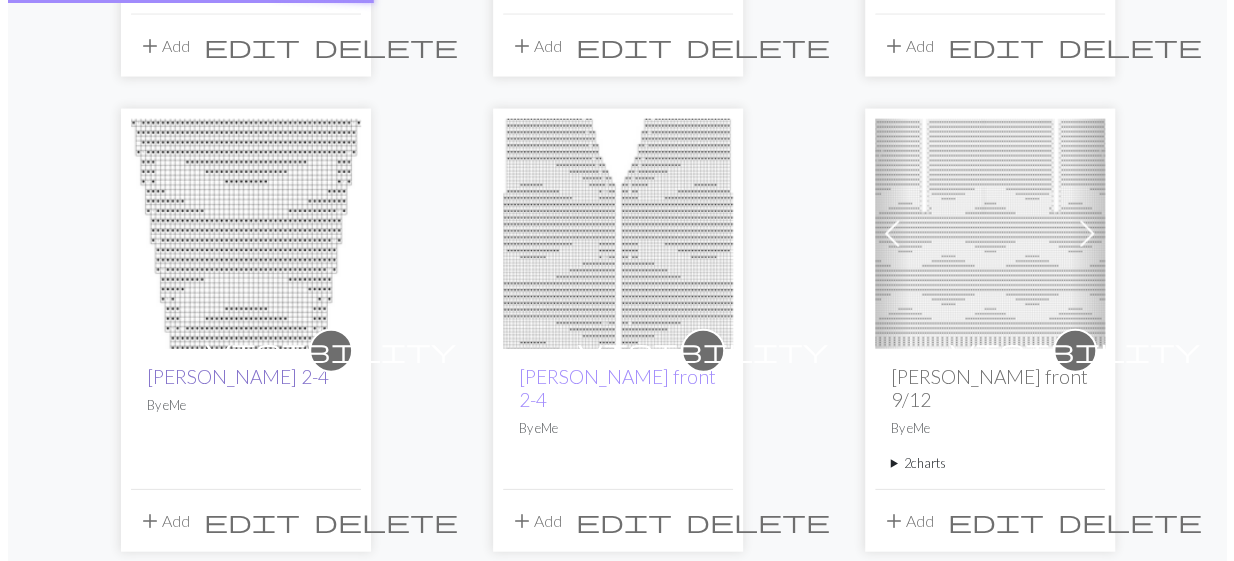 scroll, scrollTop: 0, scrollLeft: 0, axis: both 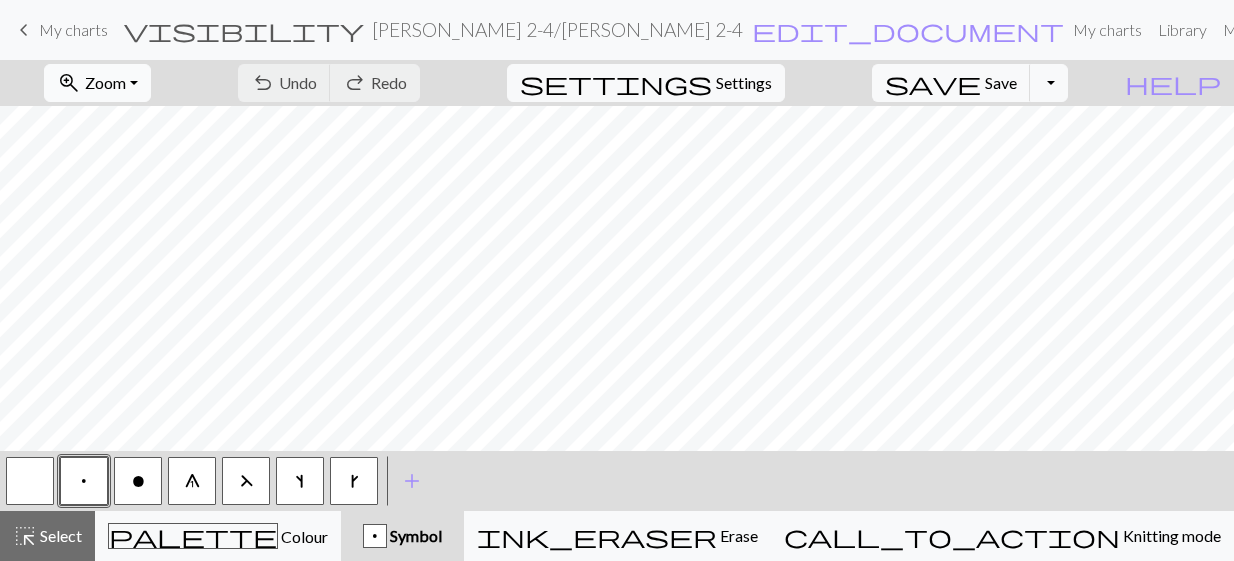 click on "zoom_in Zoom Zoom" at bounding box center [97, 83] 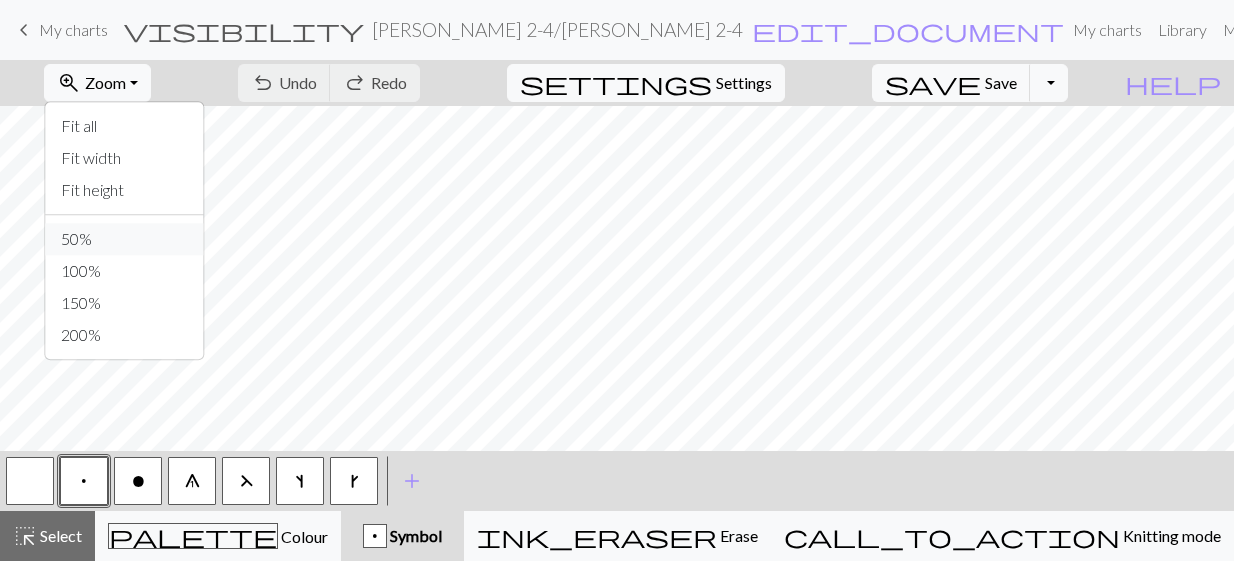 click on "50%" at bounding box center (124, 239) 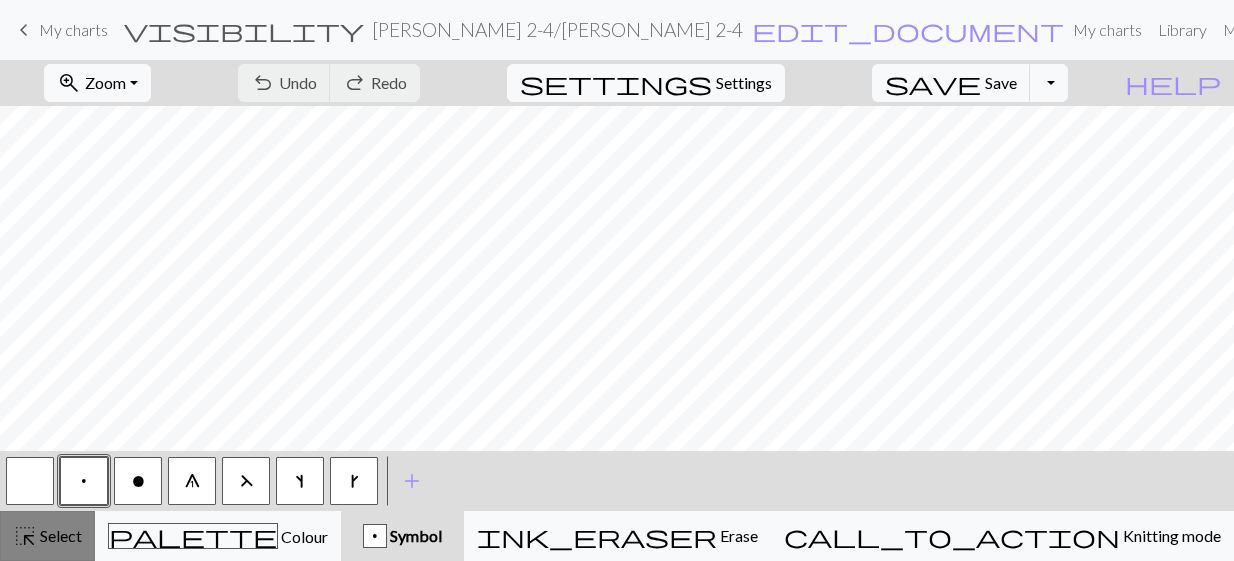 click on "highlight_alt   Select   Select" at bounding box center (47, 536) 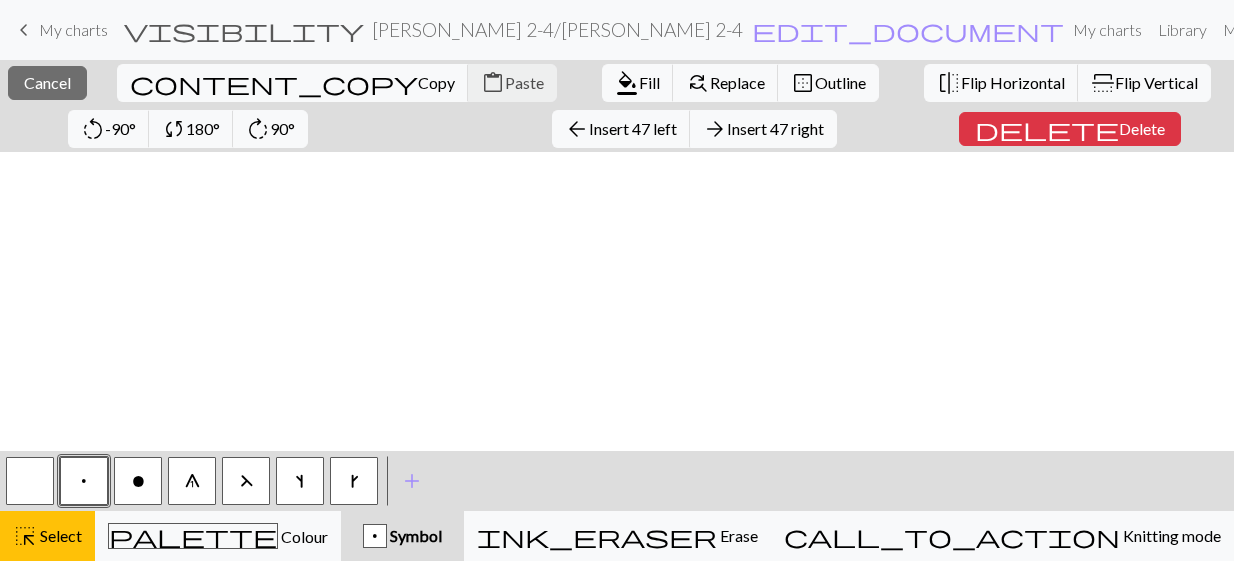 scroll, scrollTop: 504, scrollLeft: 0, axis: vertical 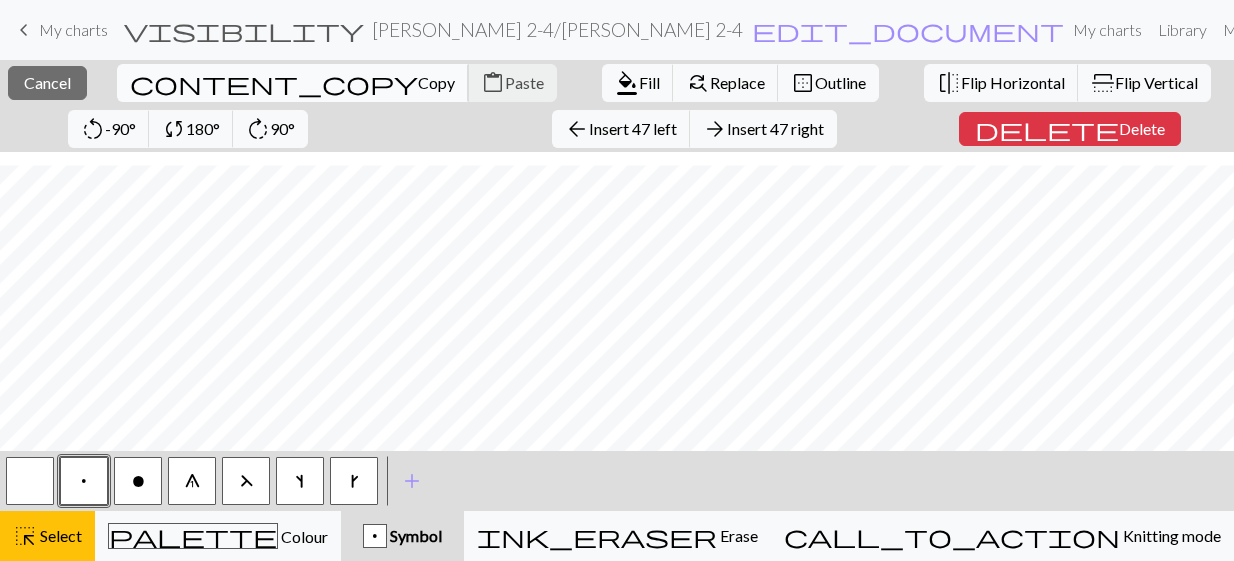 click on "Copy" at bounding box center [436, 82] 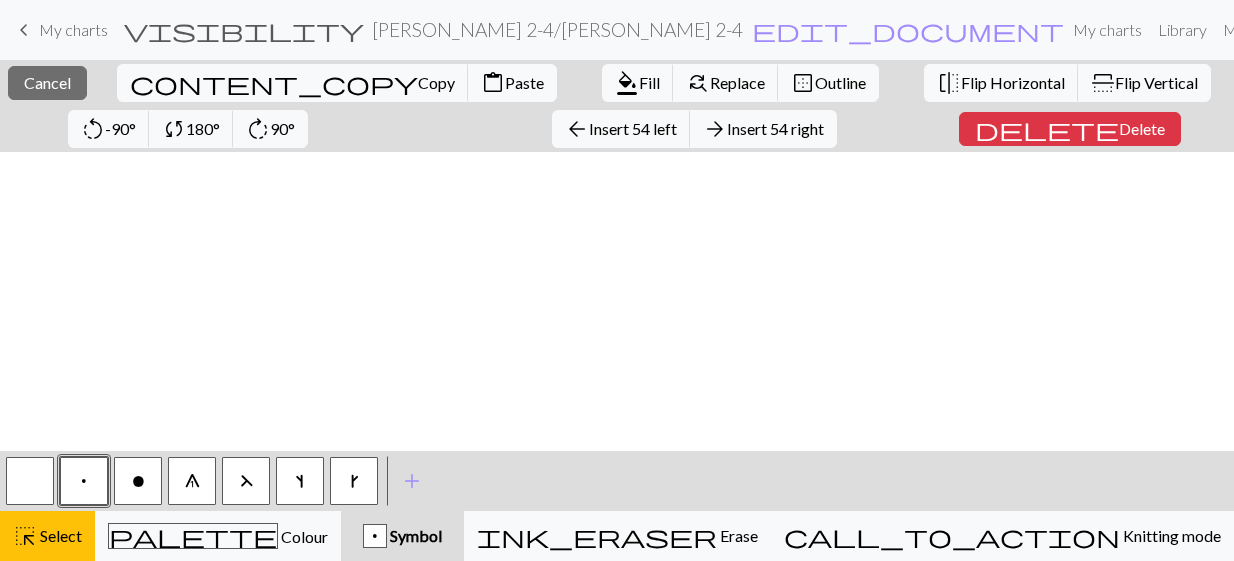 scroll, scrollTop: 0, scrollLeft: 0, axis: both 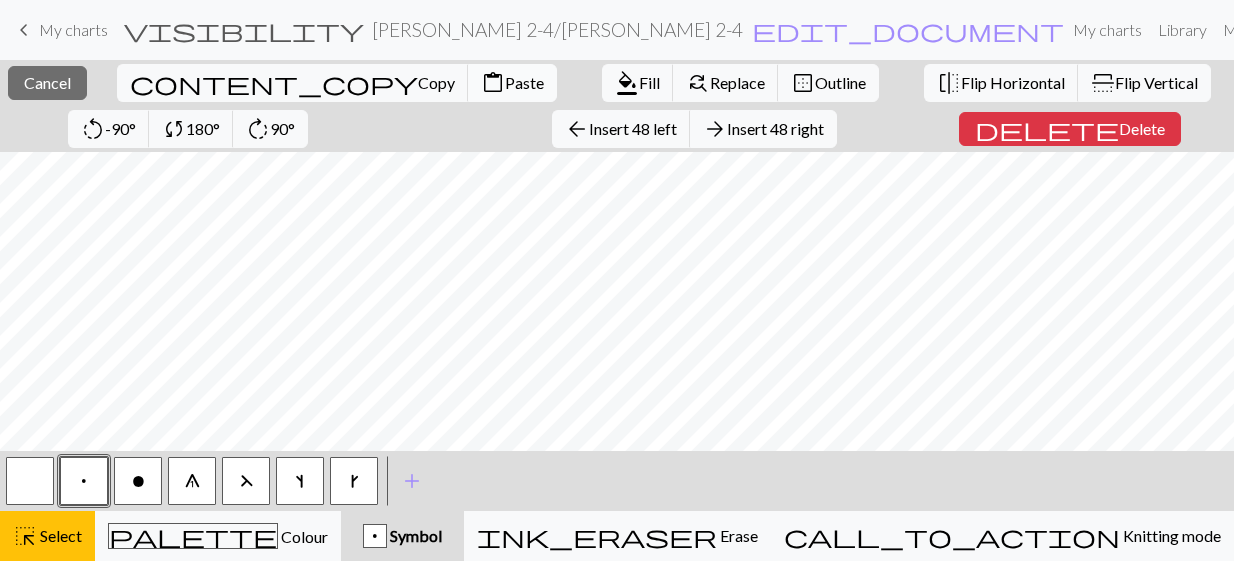click on "Paste" at bounding box center [524, 82] 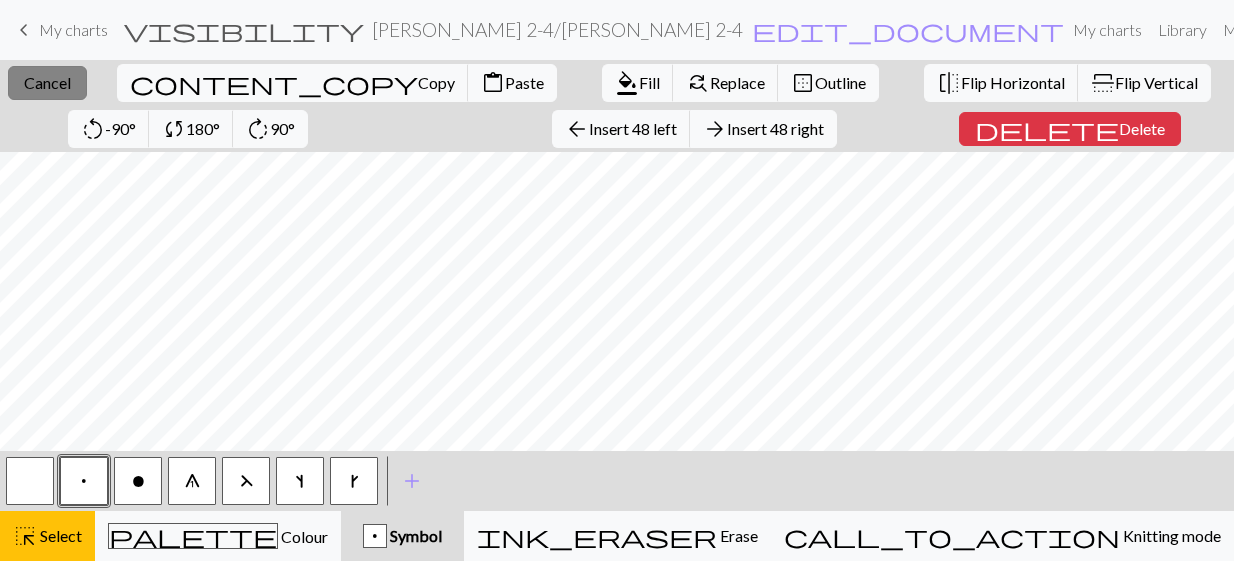click on "Cancel" at bounding box center (47, 82) 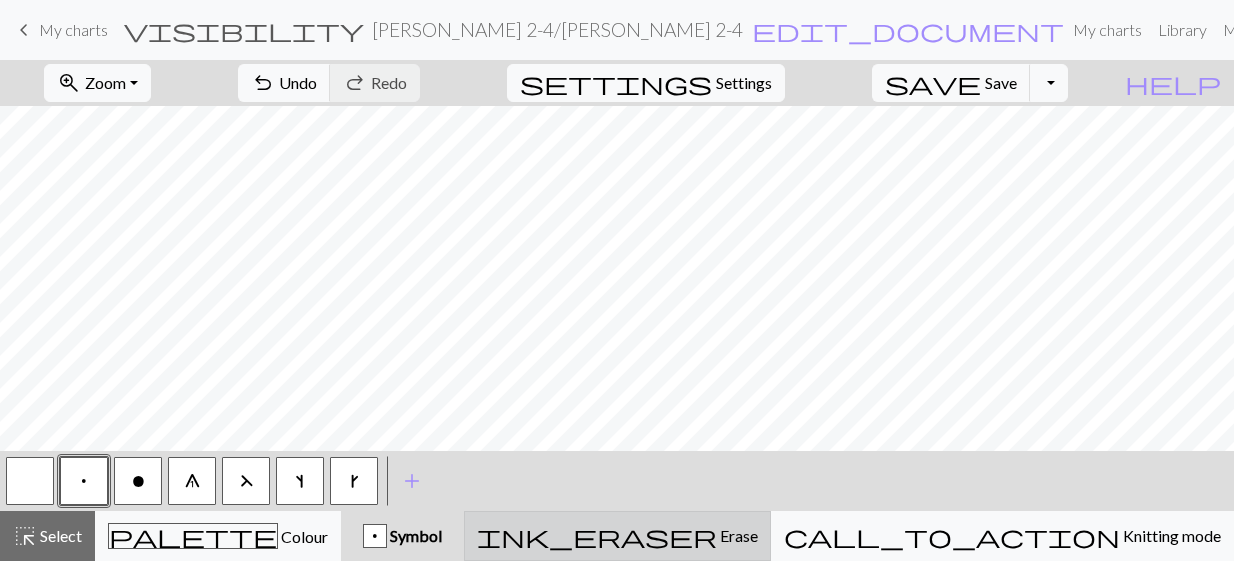 click on "ink_eraser   Erase   Erase" at bounding box center (617, 536) 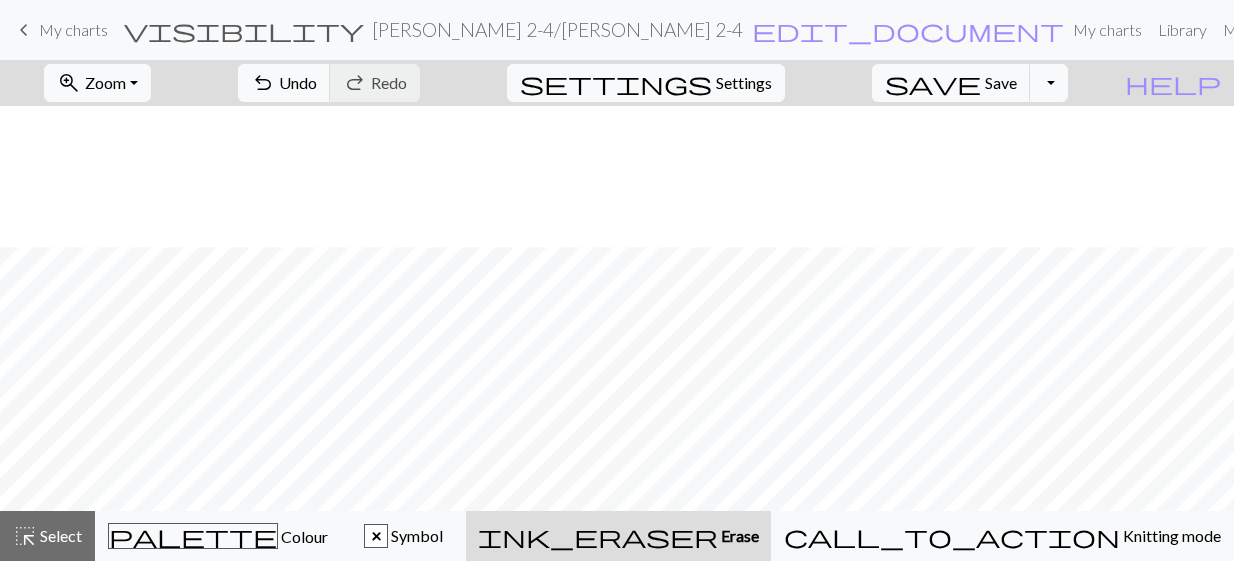 scroll, scrollTop: 399, scrollLeft: 0, axis: vertical 